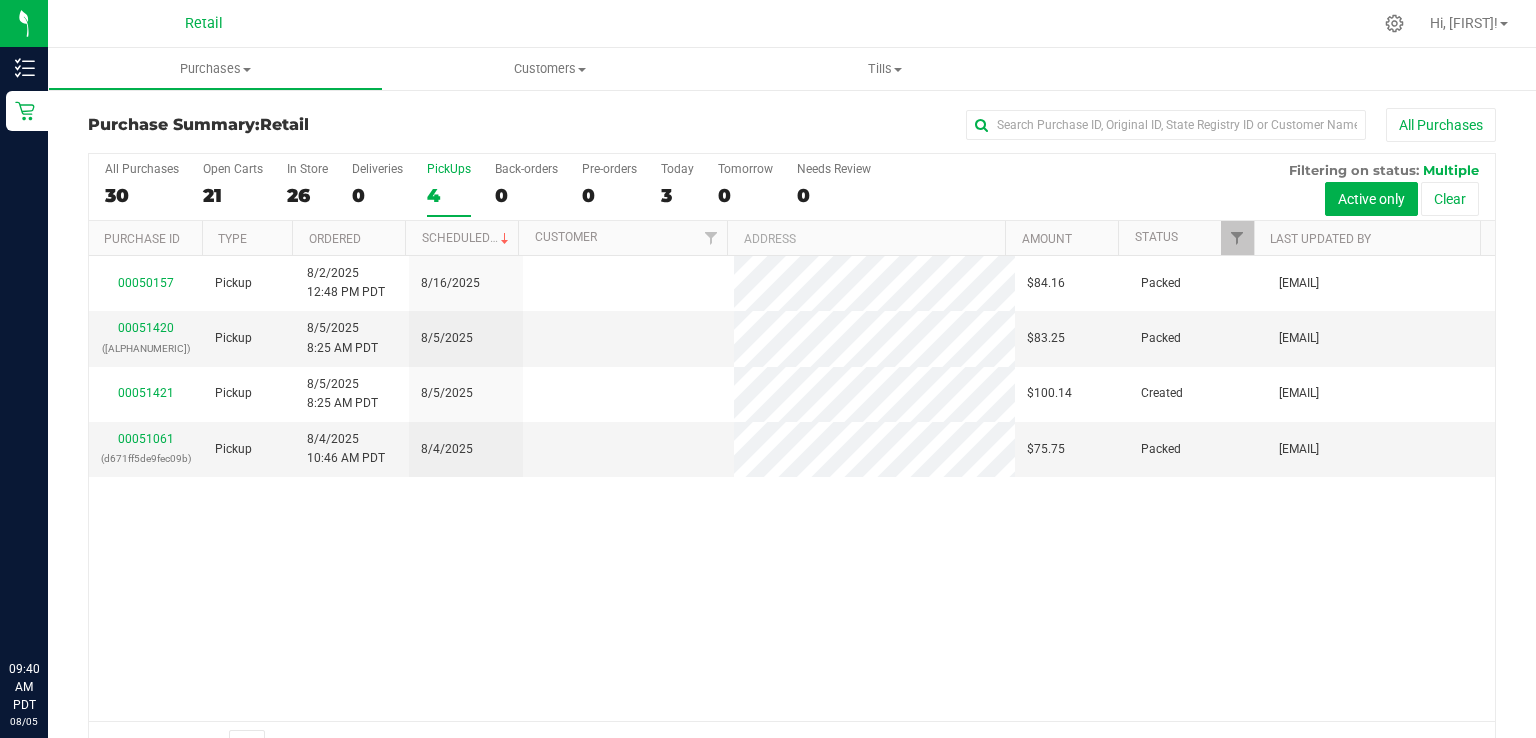 scroll, scrollTop: 0, scrollLeft: 0, axis: both 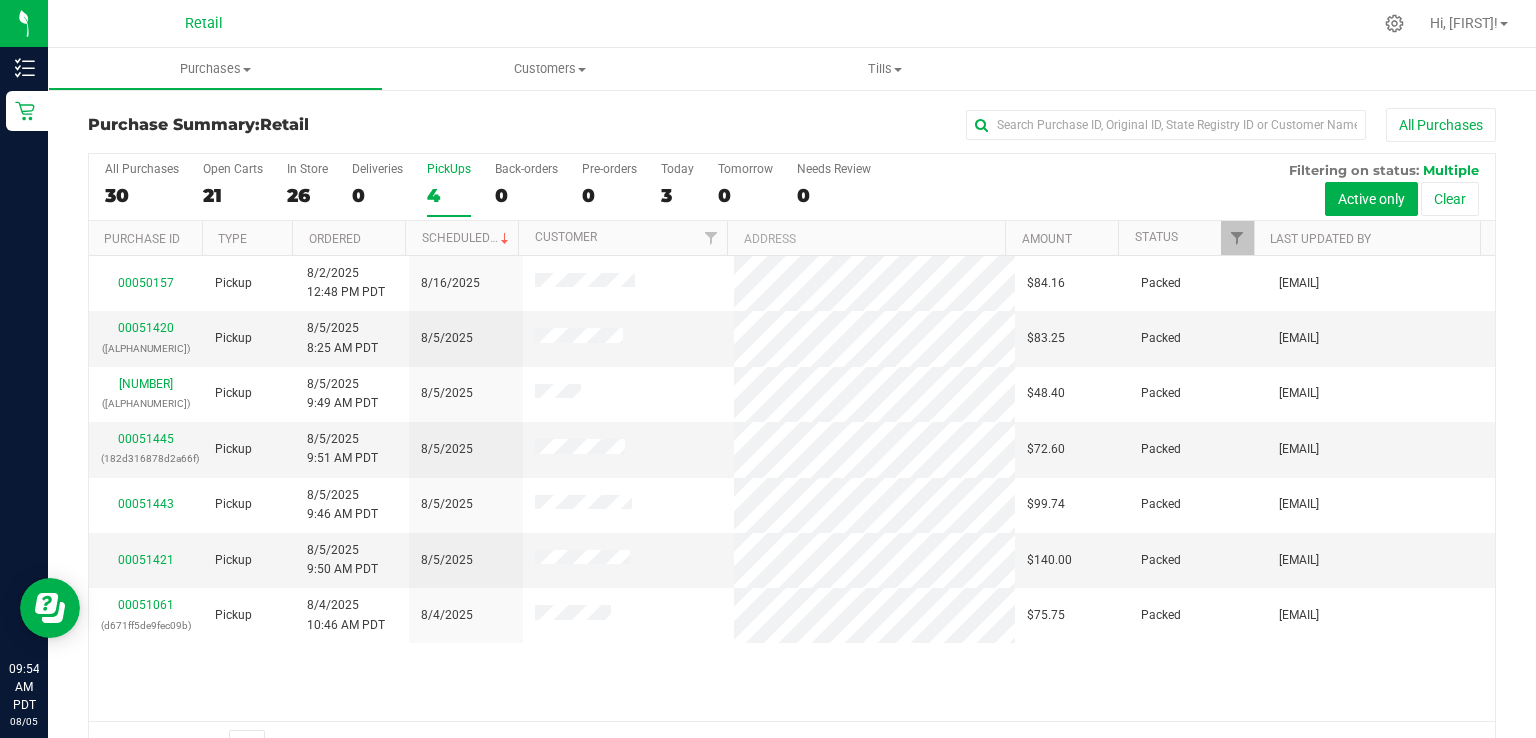 click on "4" at bounding box center [449, 195] 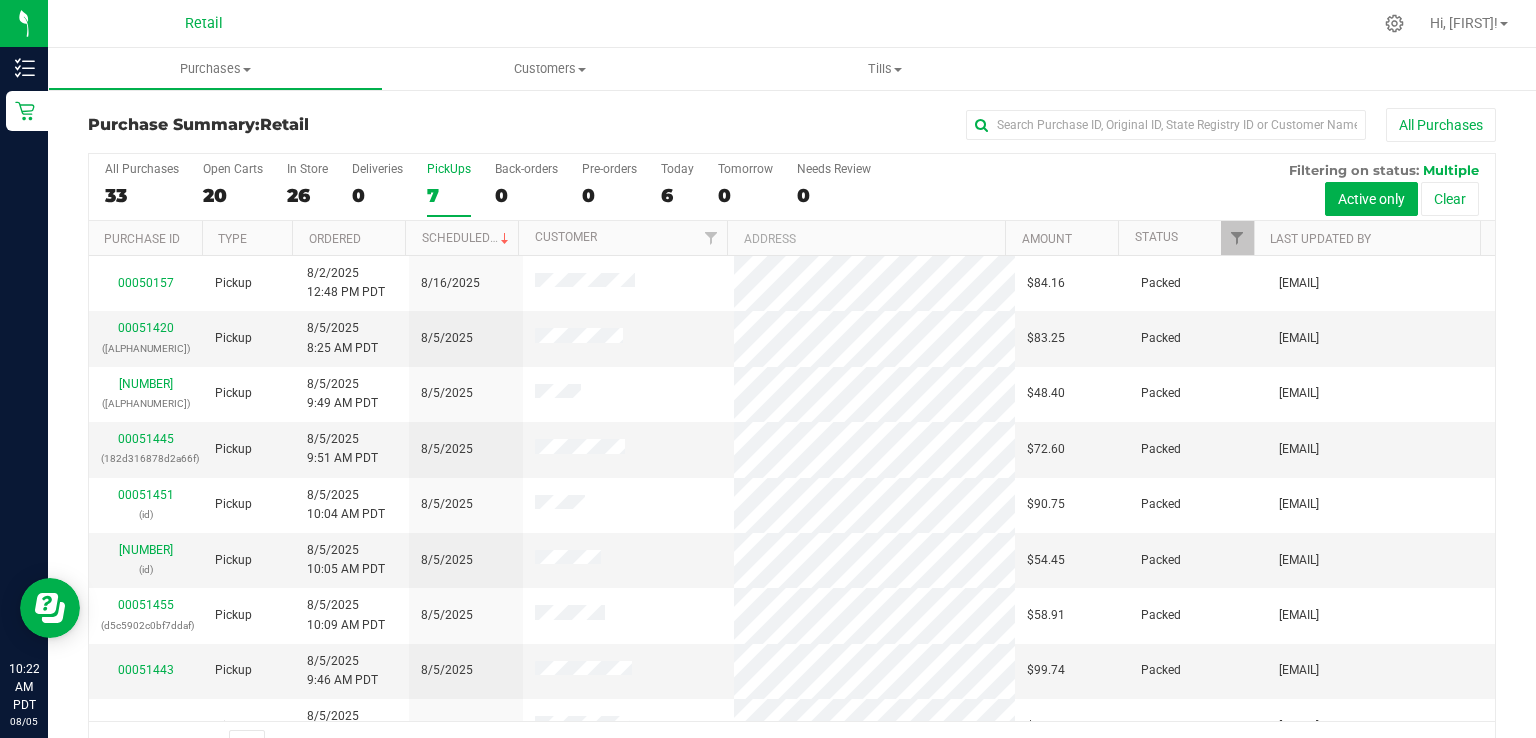 click on "7" at bounding box center (449, 195) 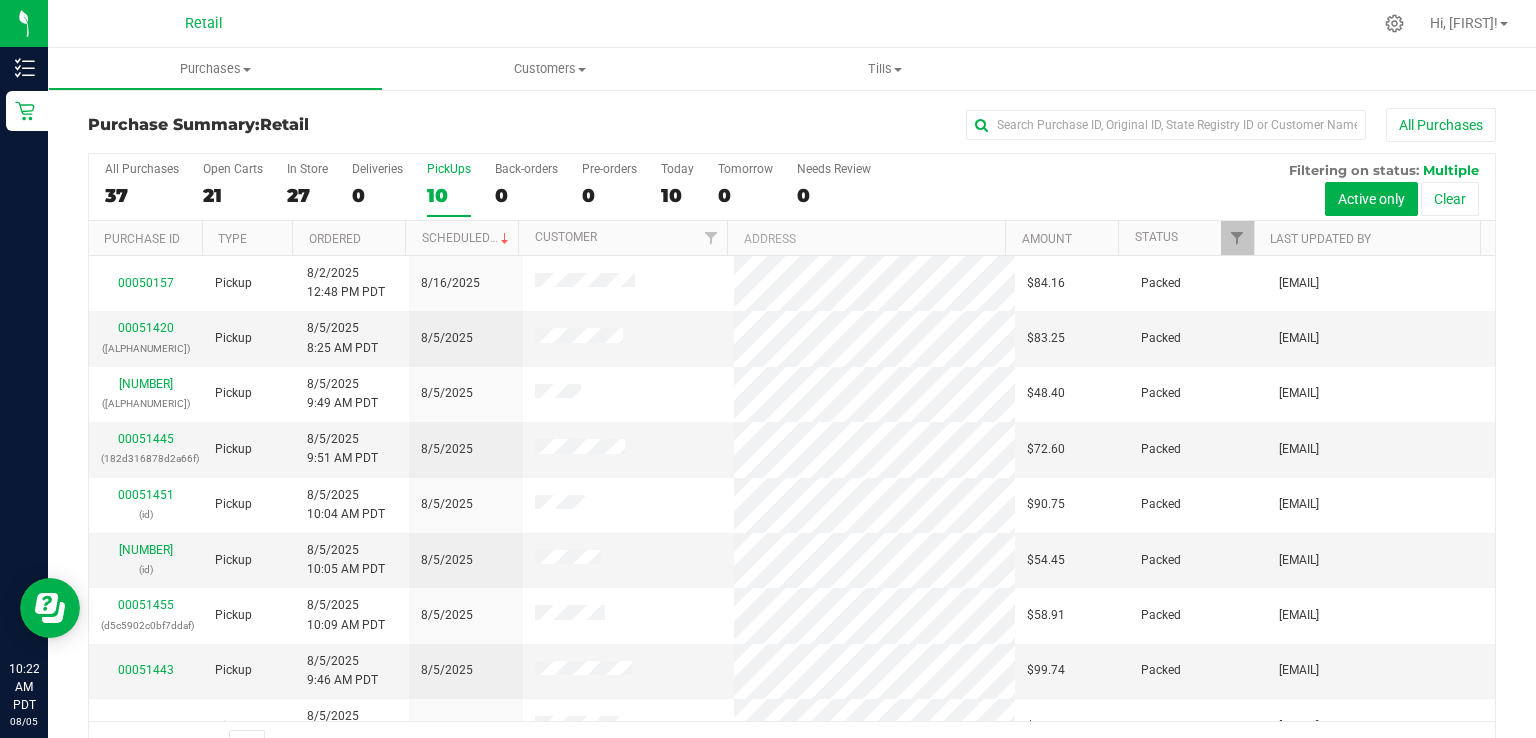 scroll, scrollTop: 86, scrollLeft: 0, axis: vertical 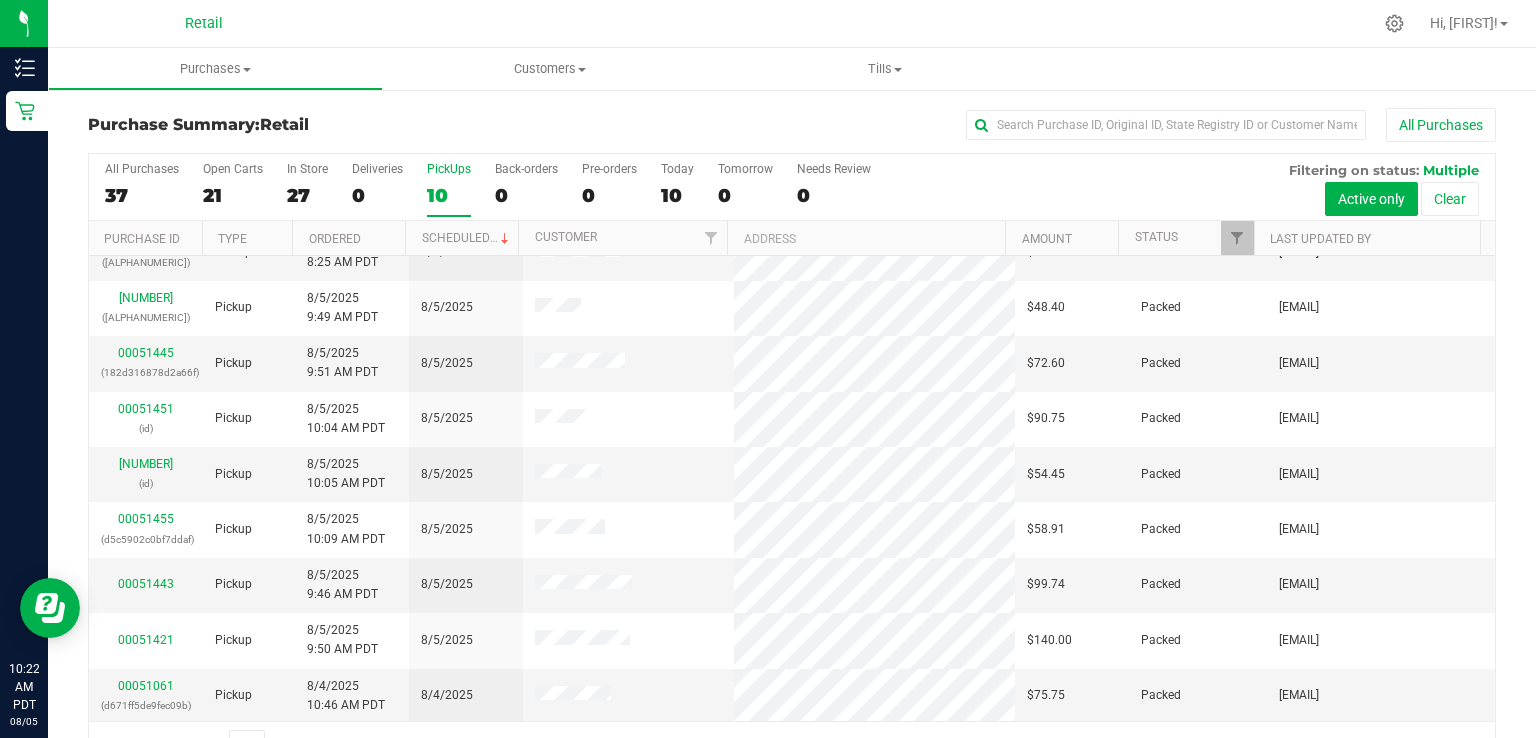 click on "10" at bounding box center (449, 195) 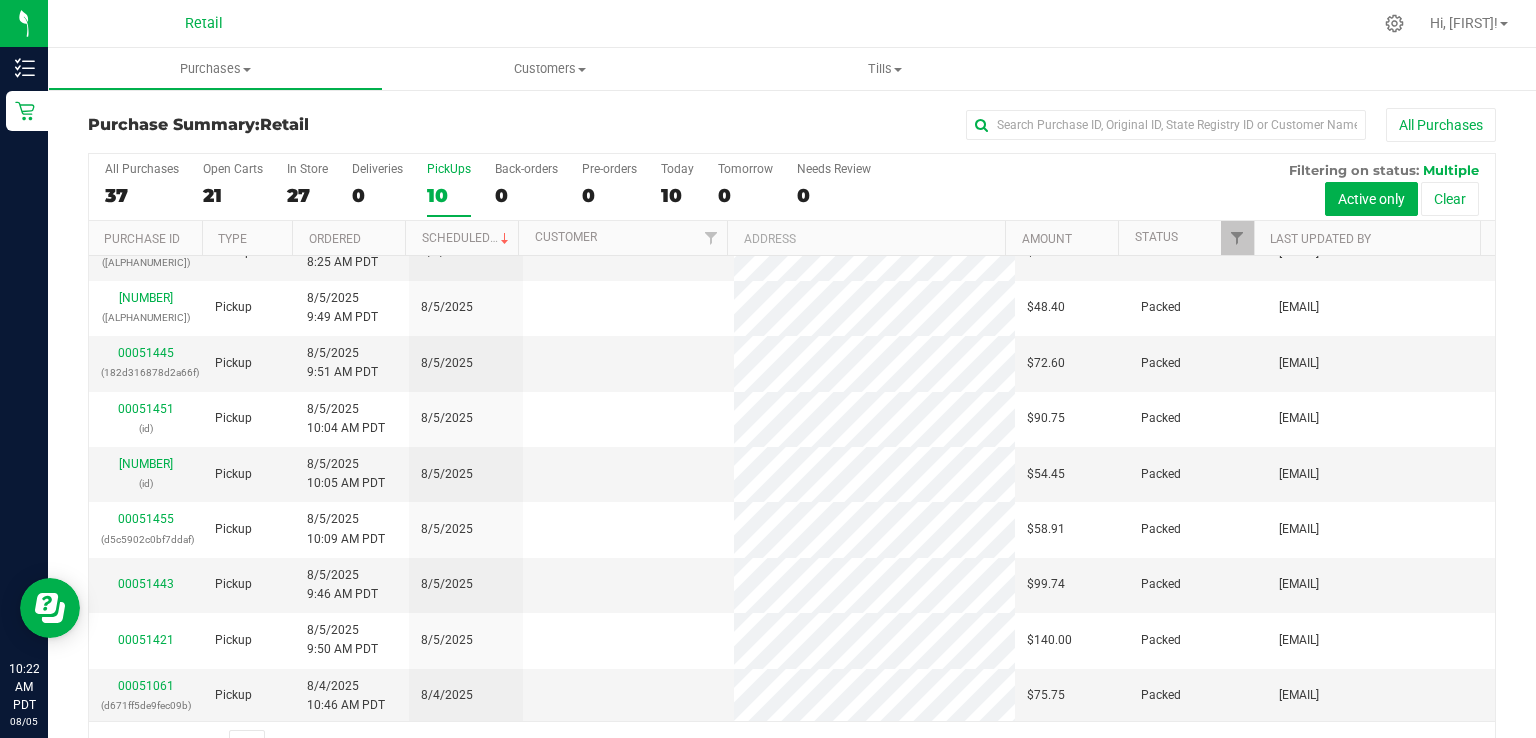 scroll, scrollTop: 0, scrollLeft: 0, axis: both 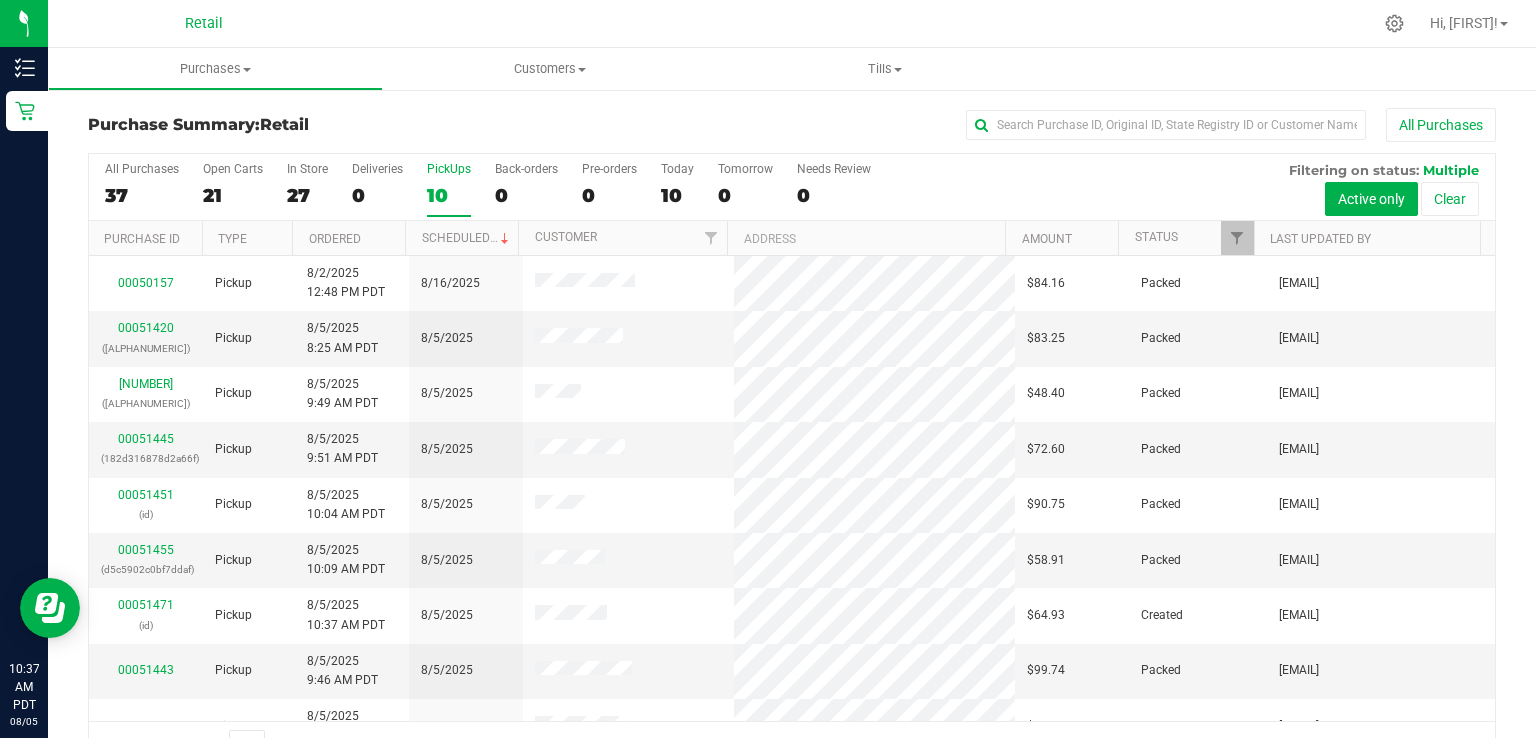 click on "PickUps
10" at bounding box center (449, 189) 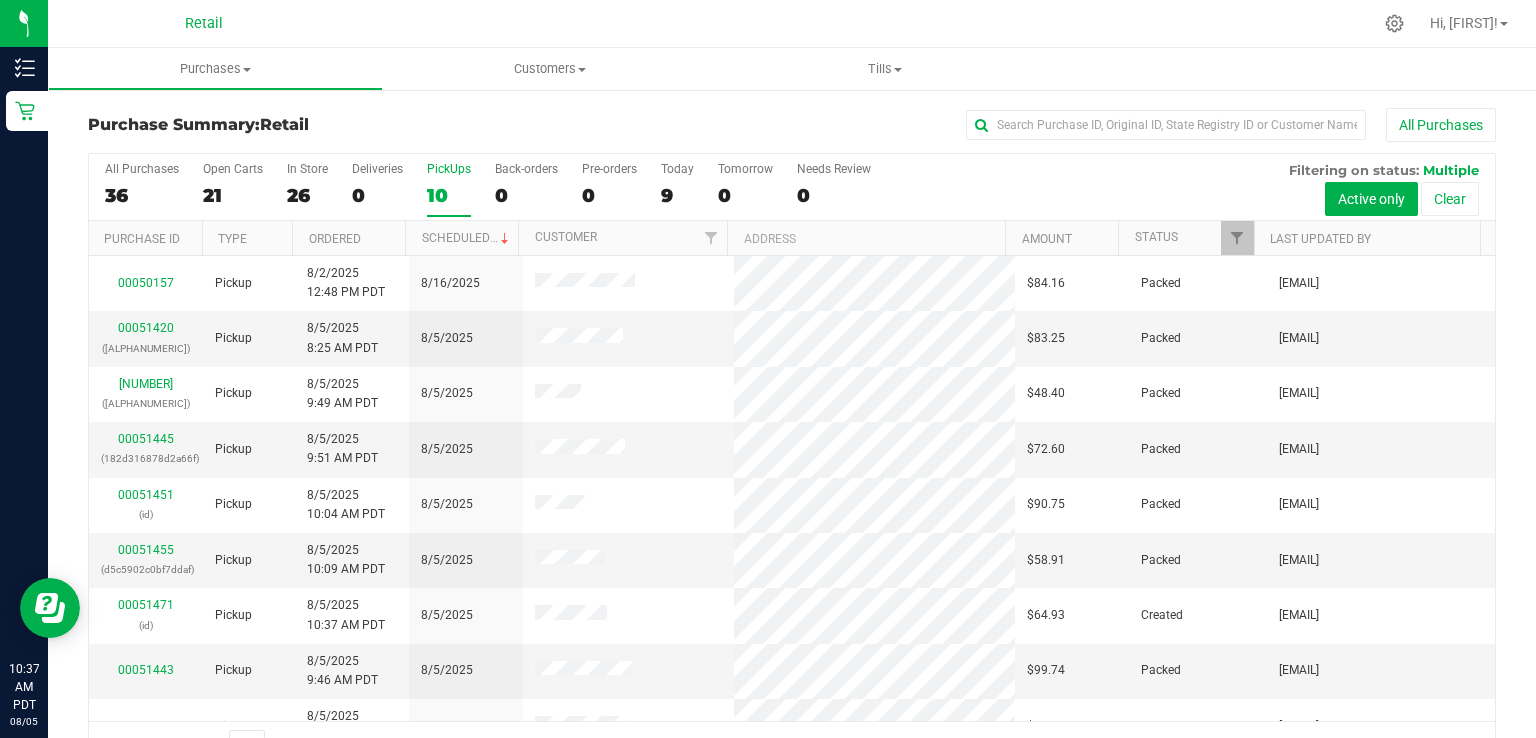 scroll, scrollTop: 86, scrollLeft: 0, axis: vertical 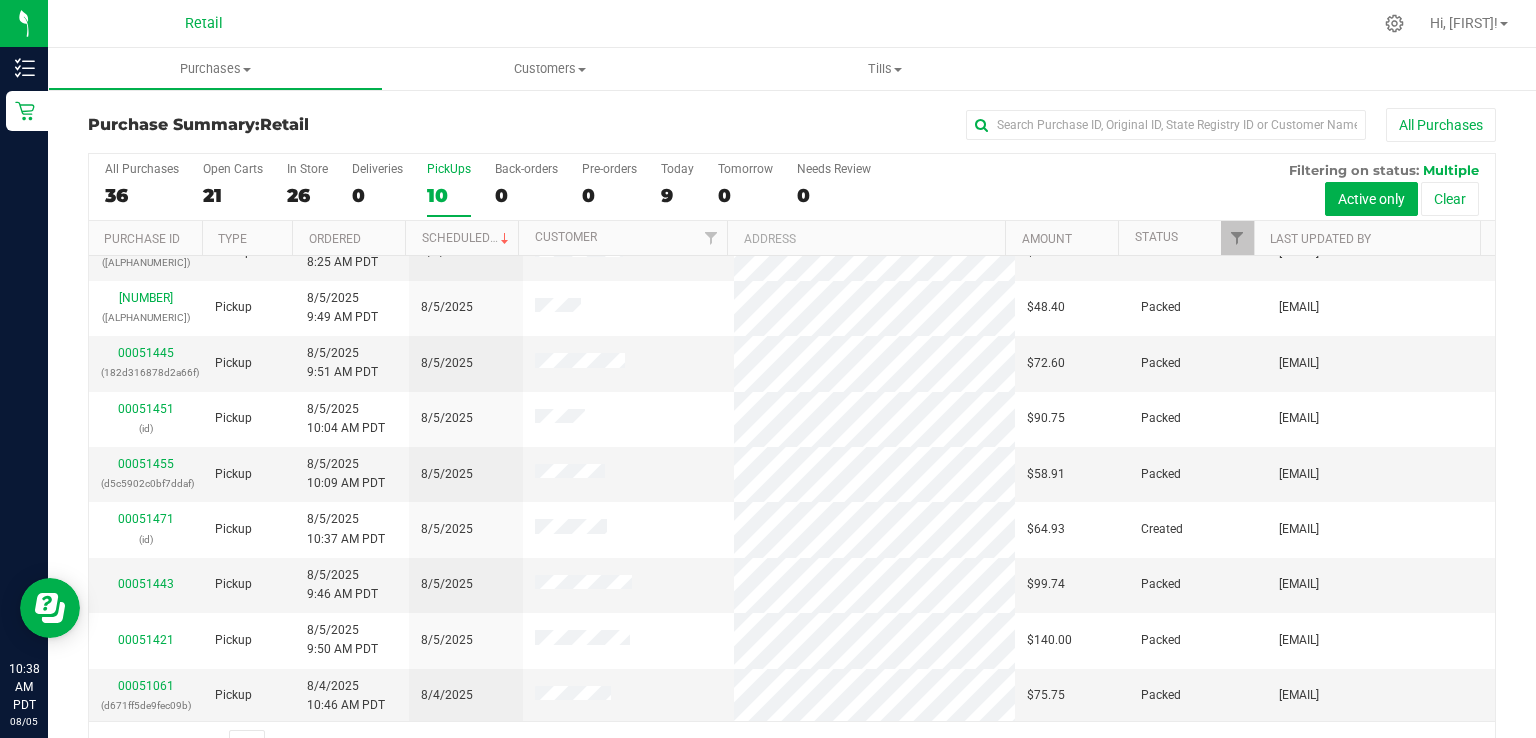 click on "PickUps
10" at bounding box center [449, 189] 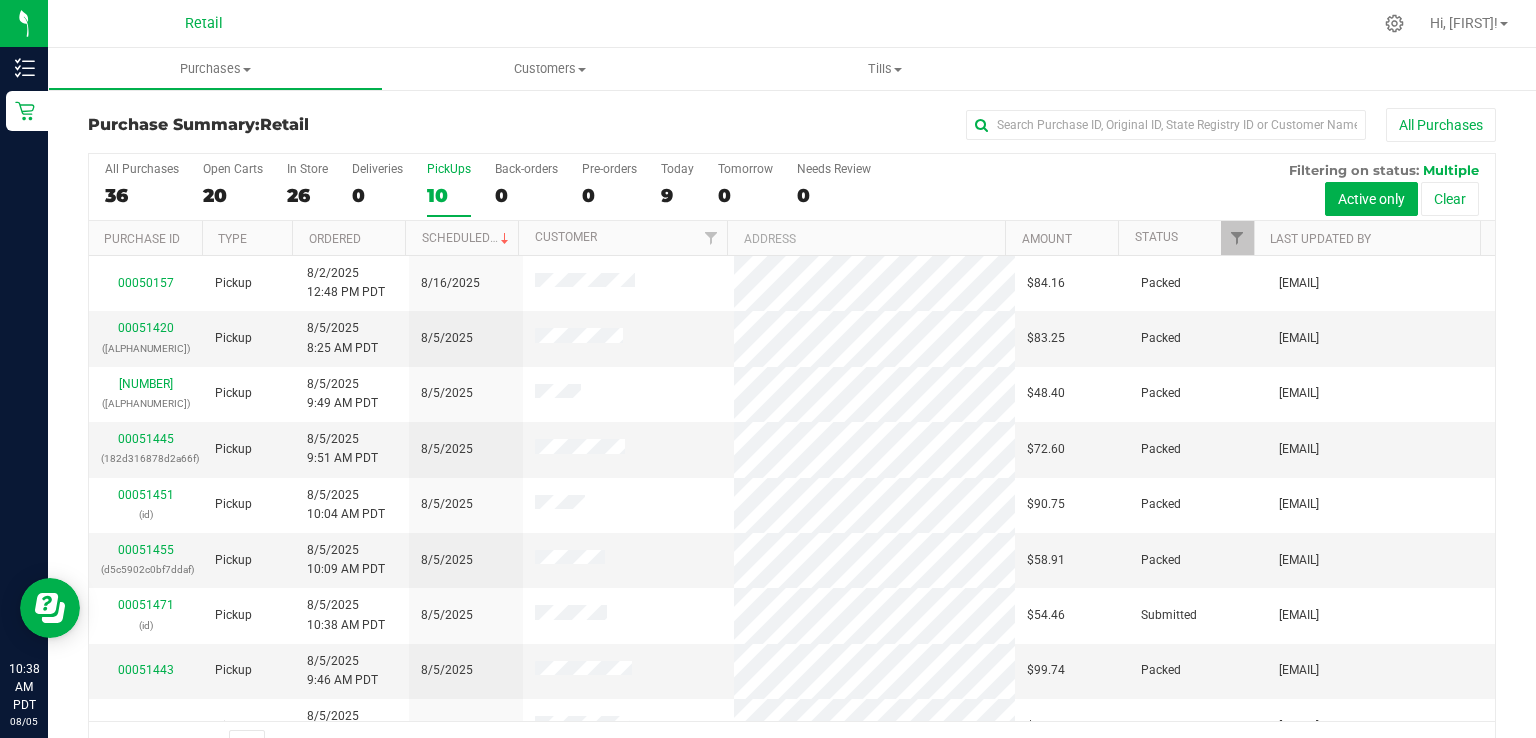 scroll, scrollTop: 86, scrollLeft: 0, axis: vertical 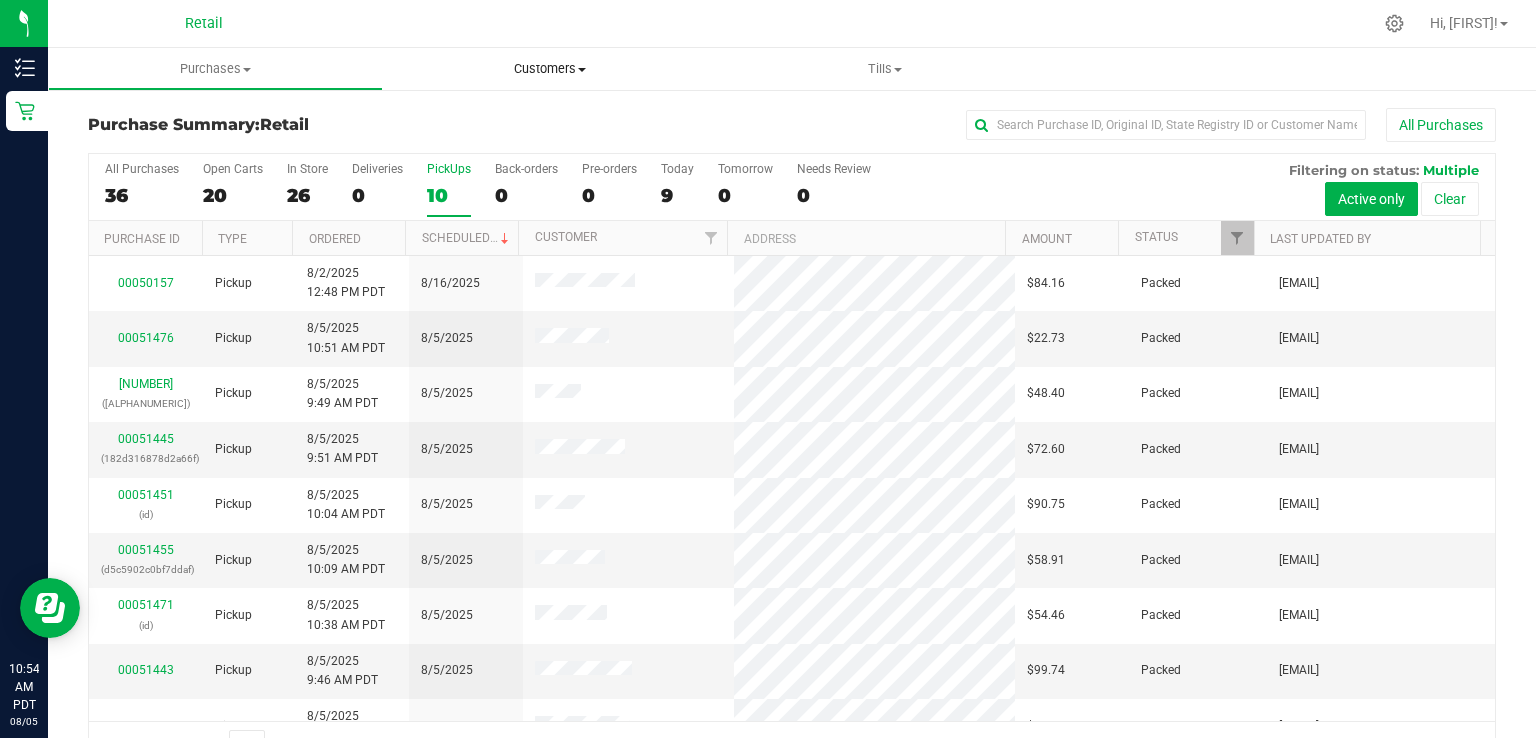 click on "Customers" at bounding box center (550, 69) 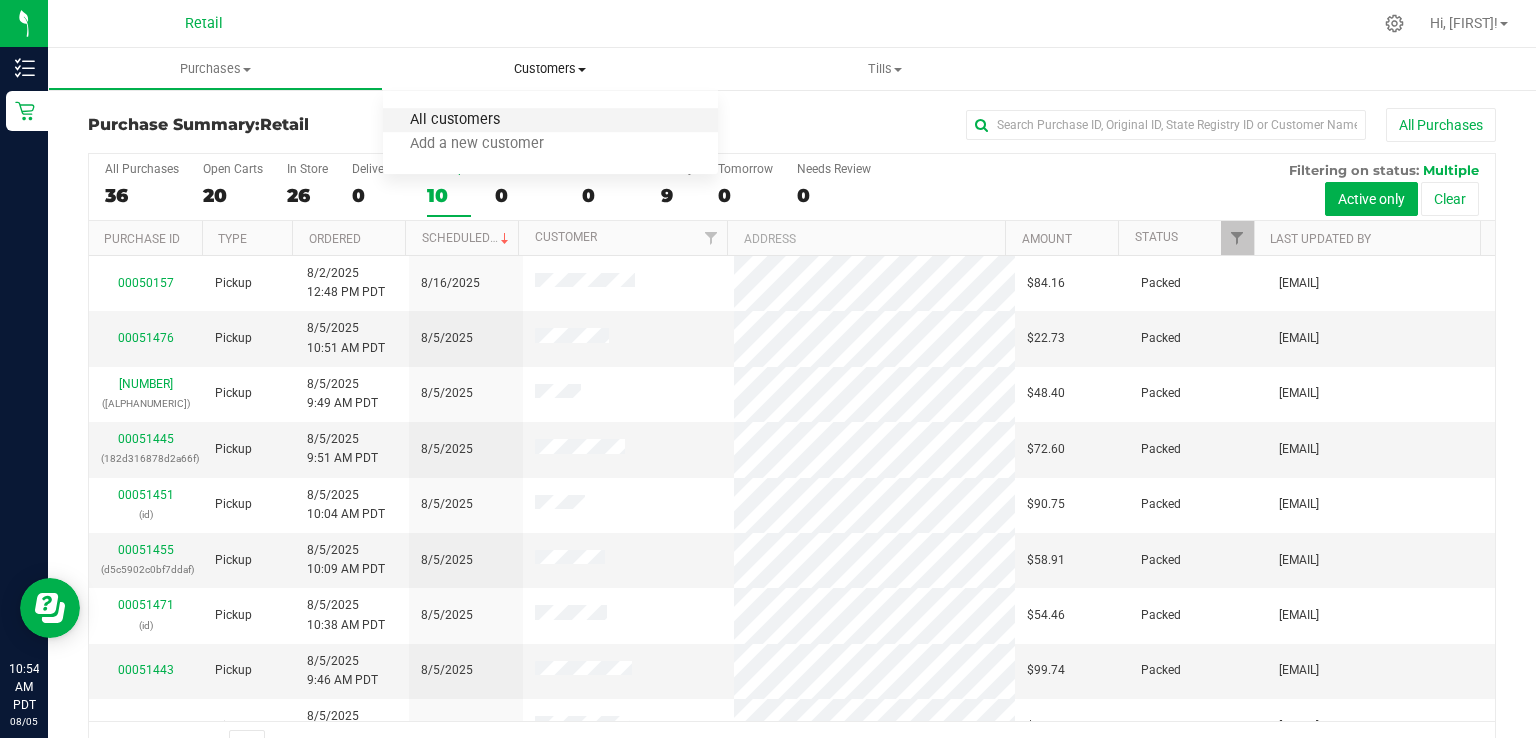 click on "All customers" at bounding box center [455, 120] 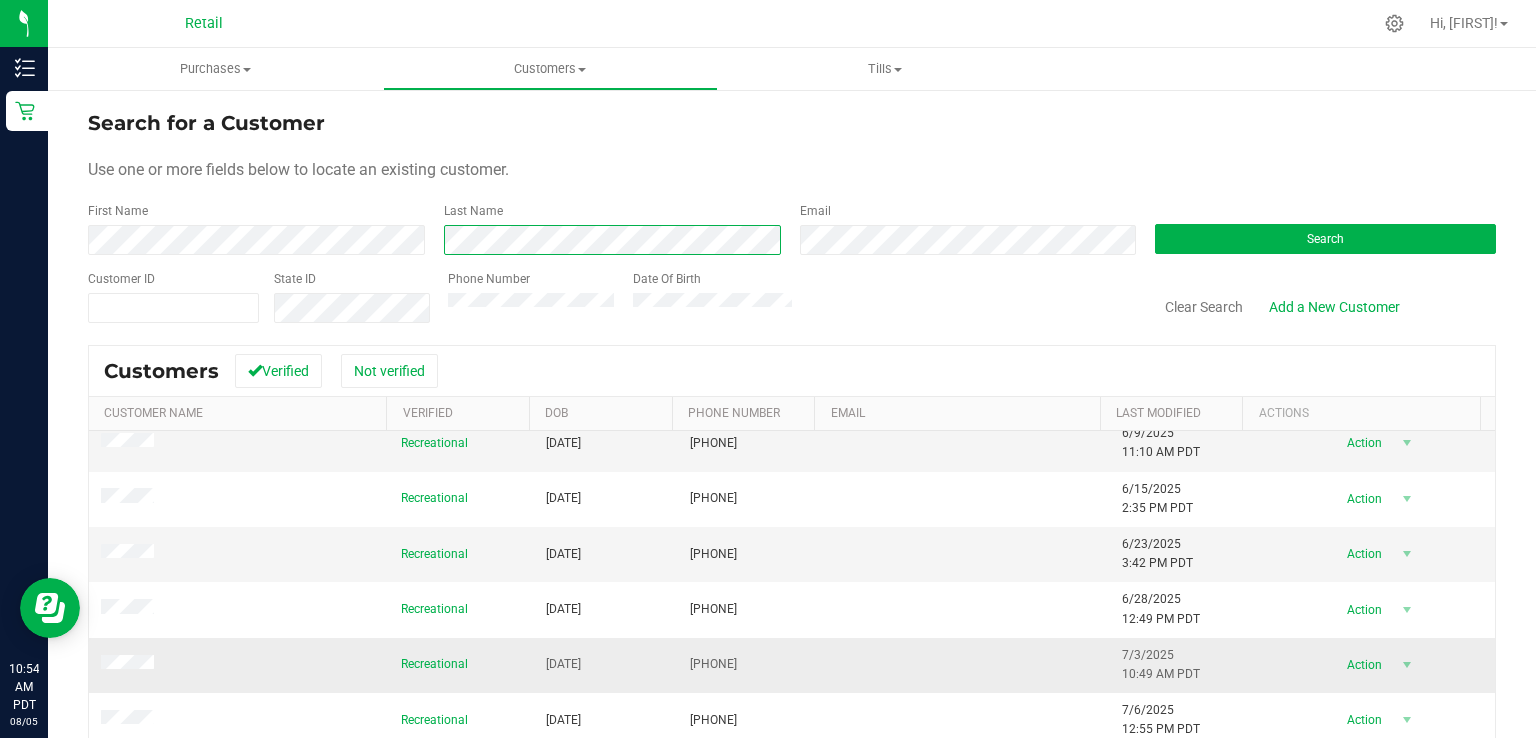 scroll, scrollTop: 86, scrollLeft: 0, axis: vertical 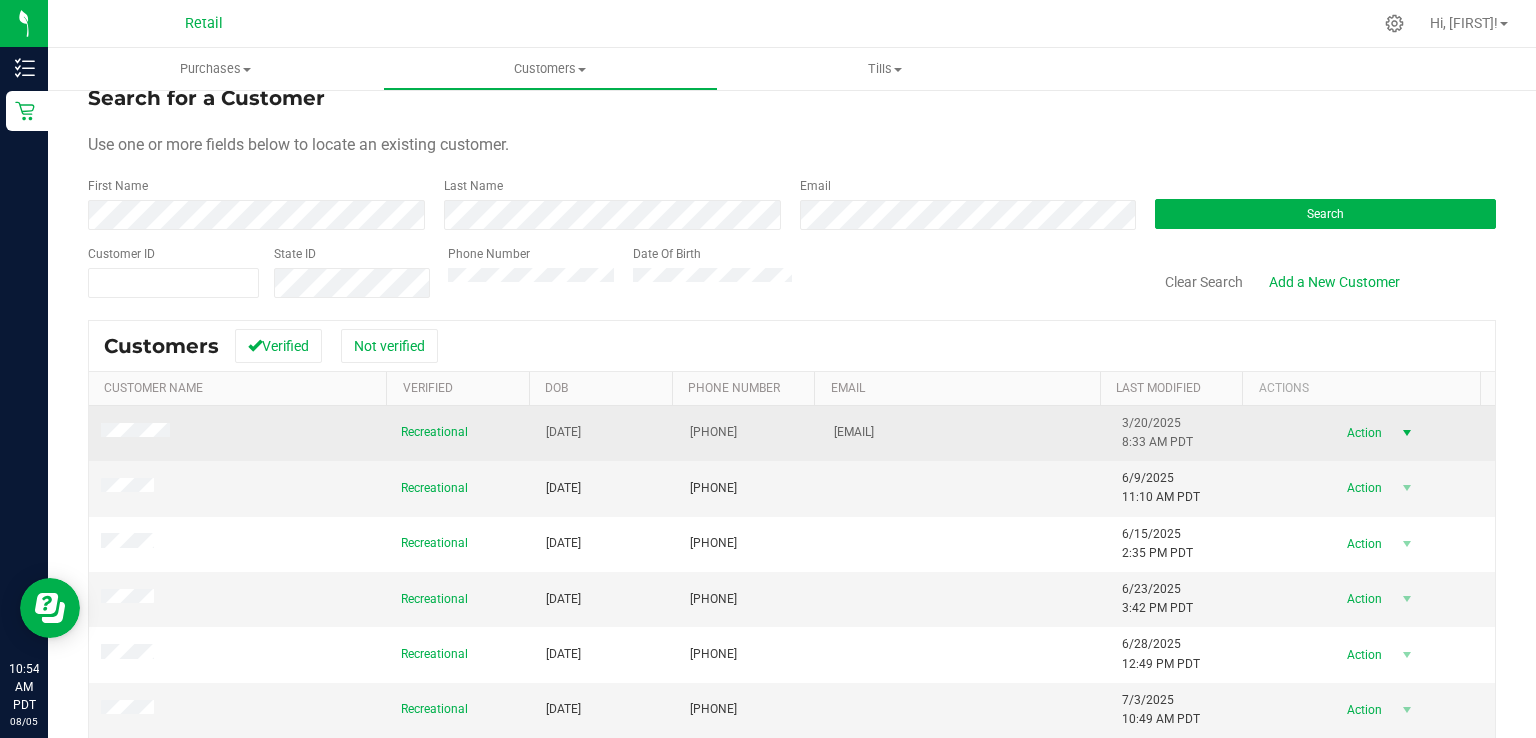 click on "Action" at bounding box center (1362, 433) 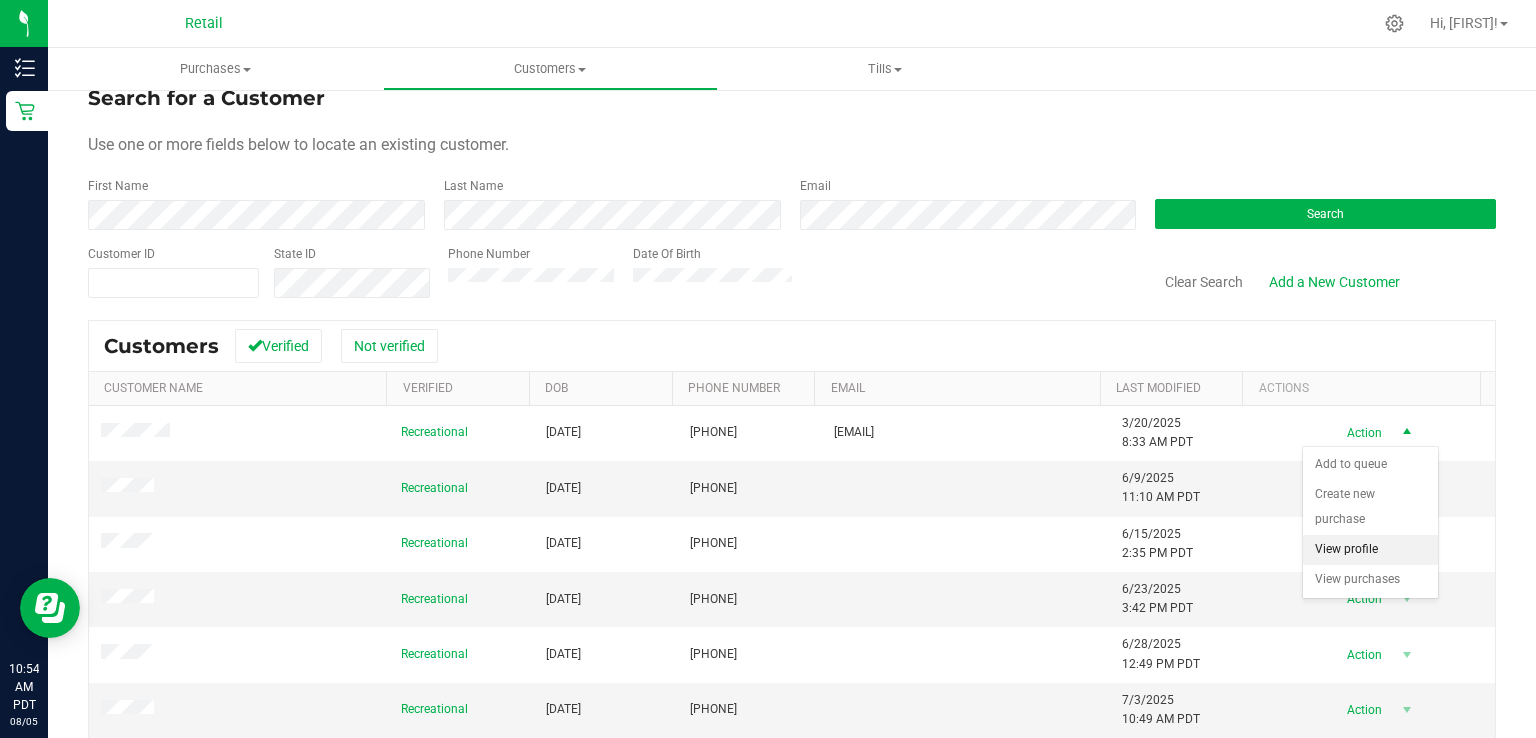 click on "View profile" at bounding box center [1370, 550] 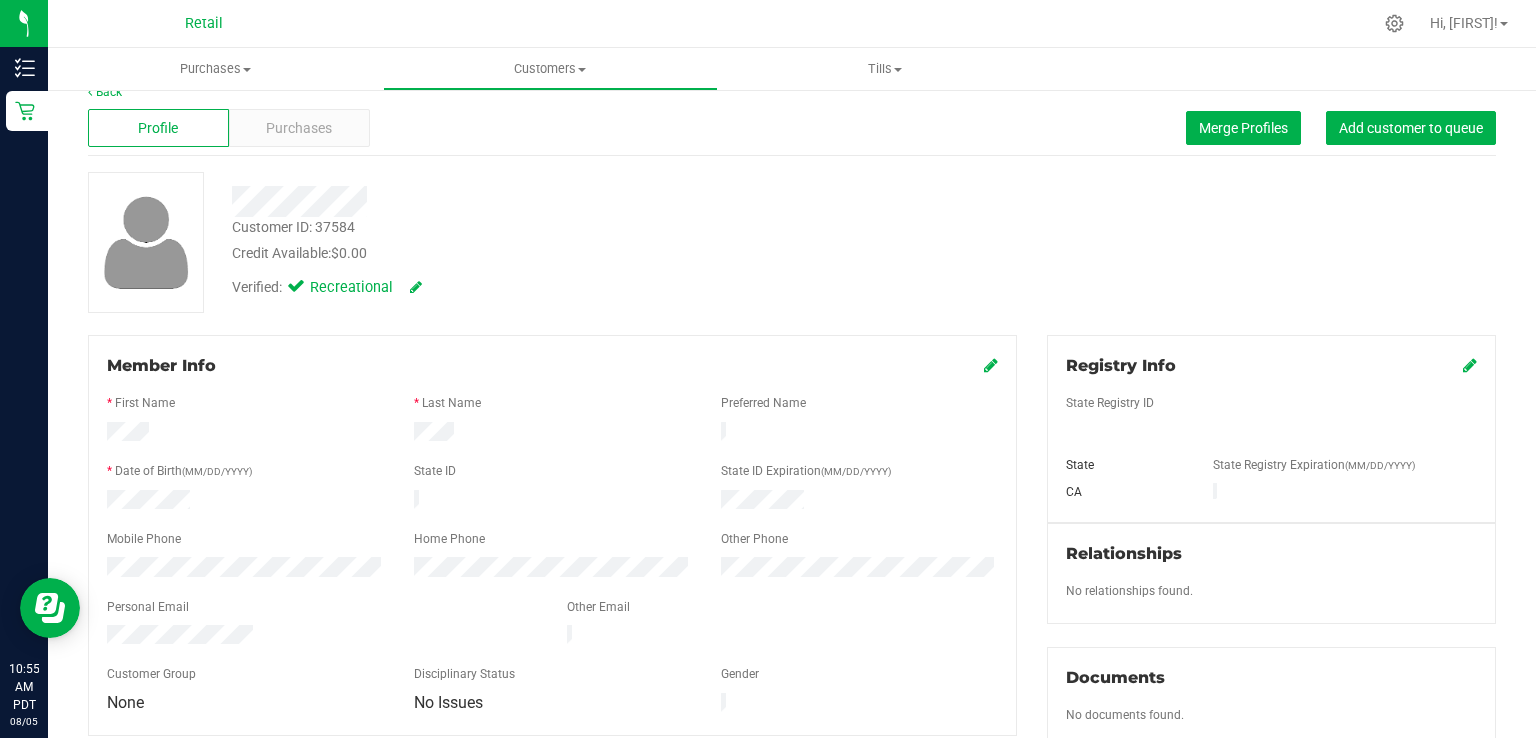 click on "Profile
Purchases
Merge Profiles
Add customer to queue" at bounding box center (792, 128) 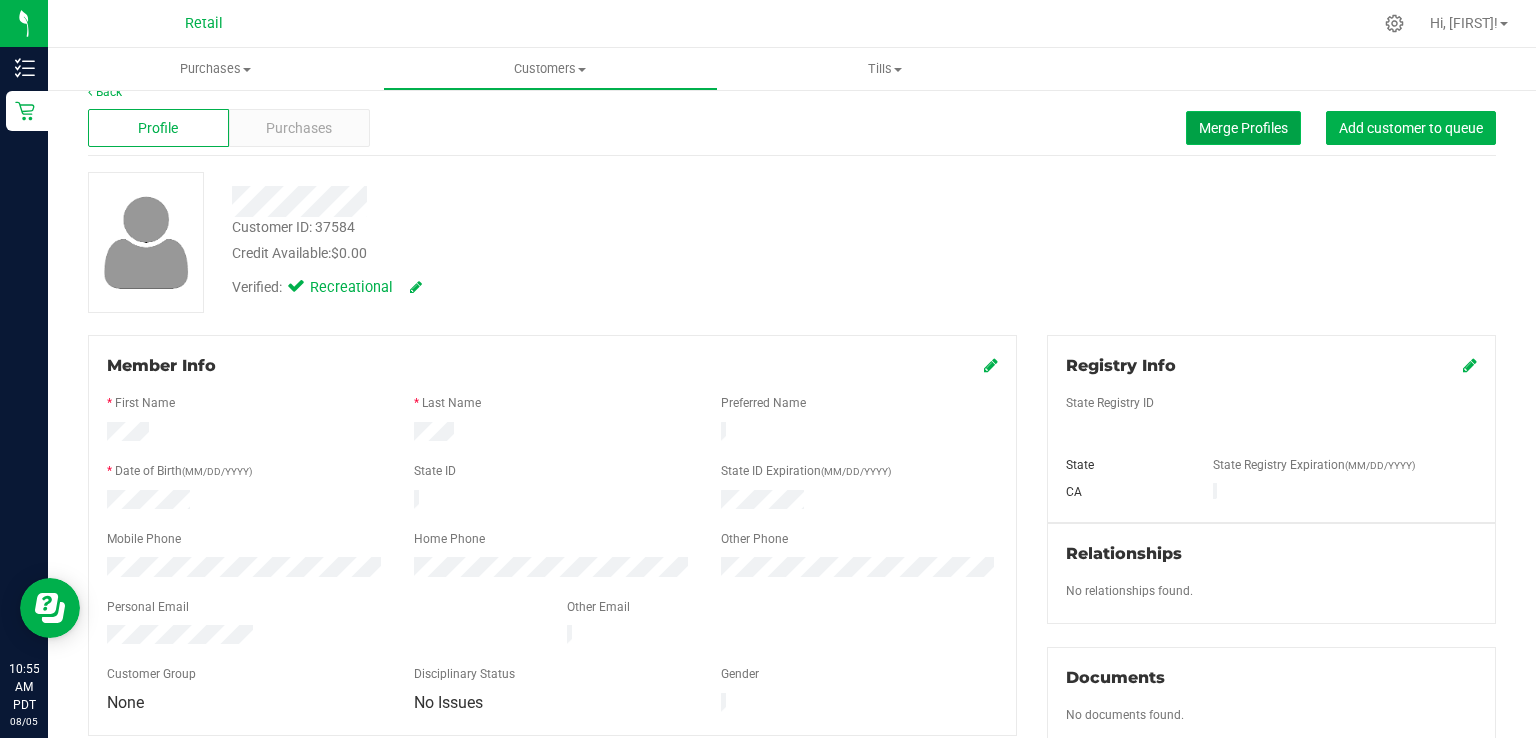 click on "Merge Profiles" at bounding box center [1243, 128] 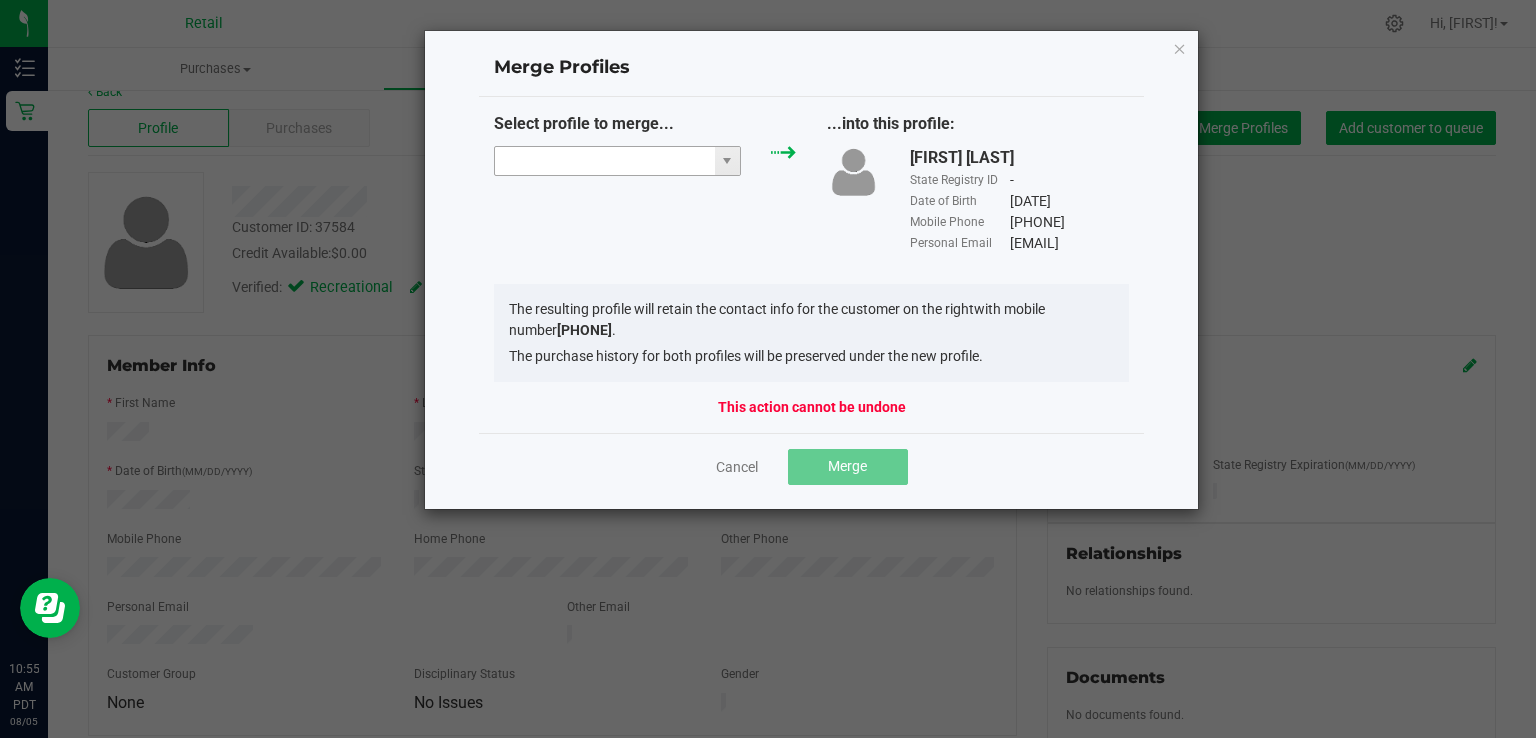click at bounding box center (605, 161) 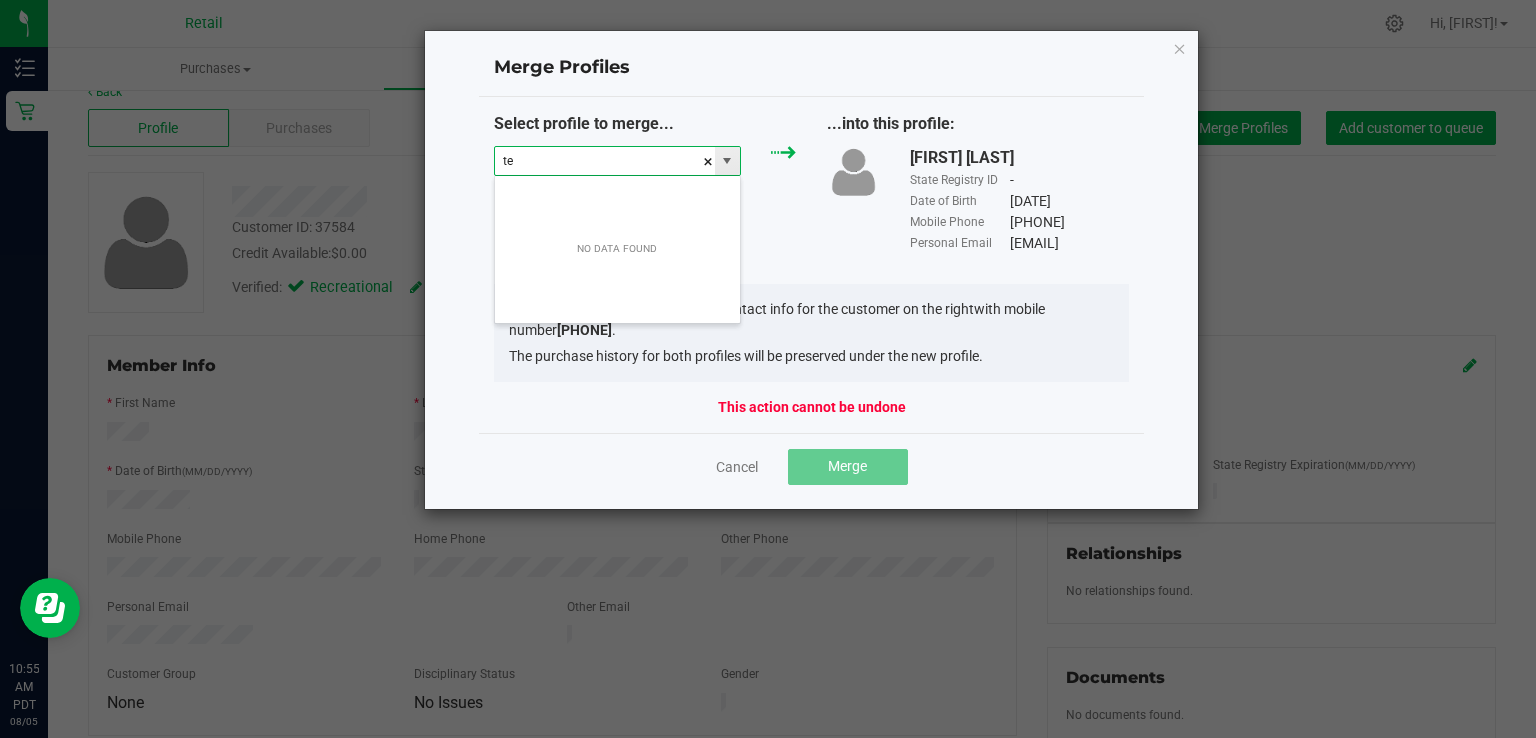 scroll, scrollTop: 99970, scrollLeft: 99752, axis: both 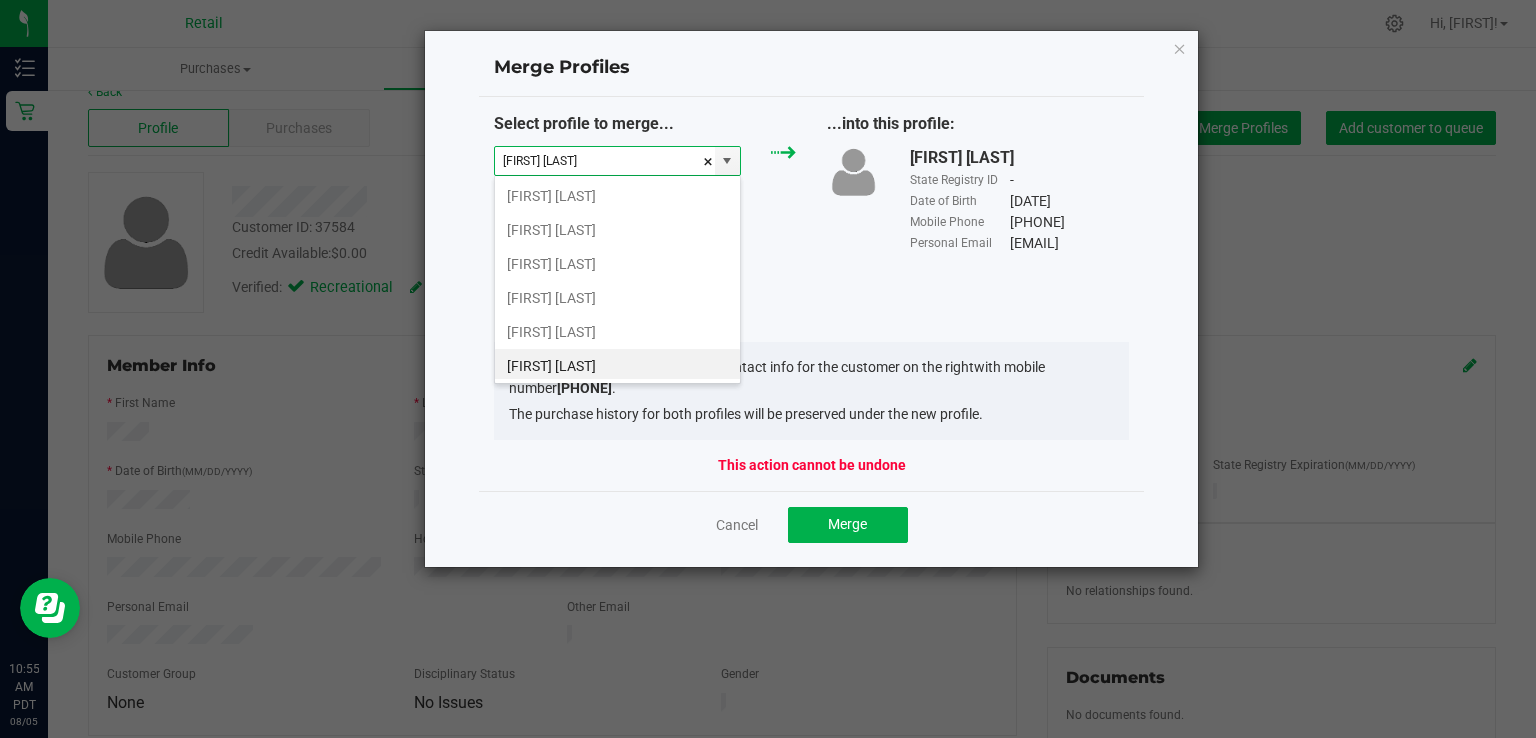click on "Terri Darr" at bounding box center [617, 366] 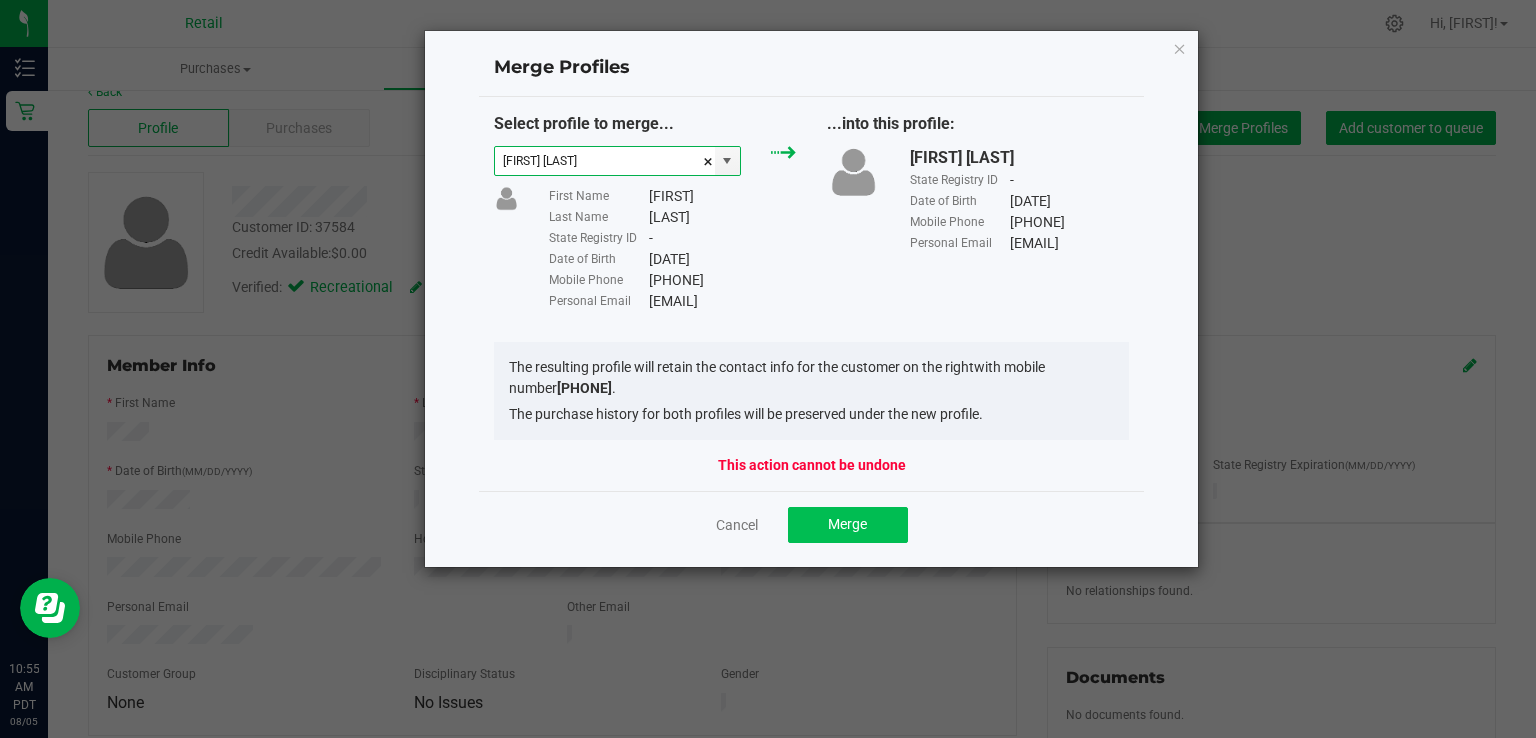 type on "Terri Darr" 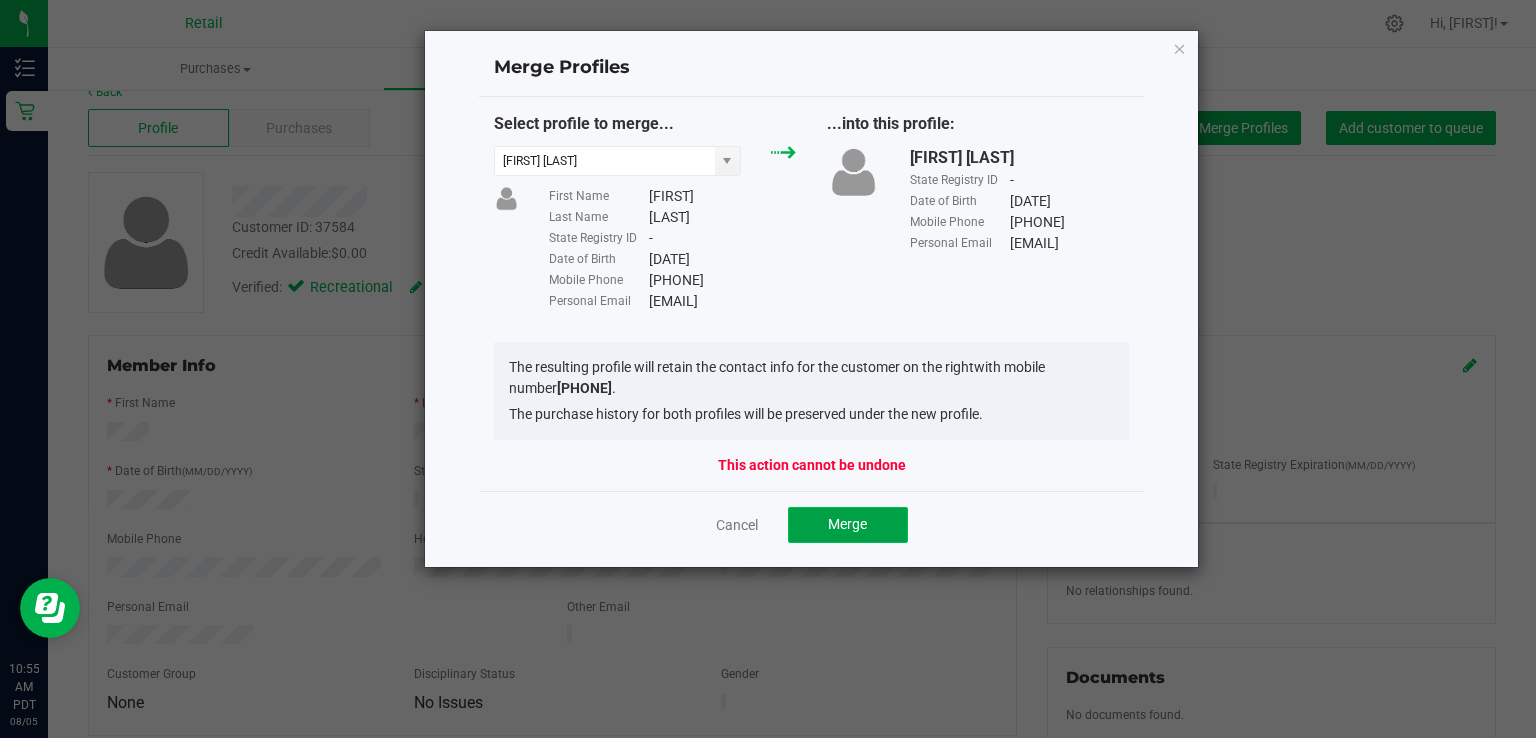click on "Merge" 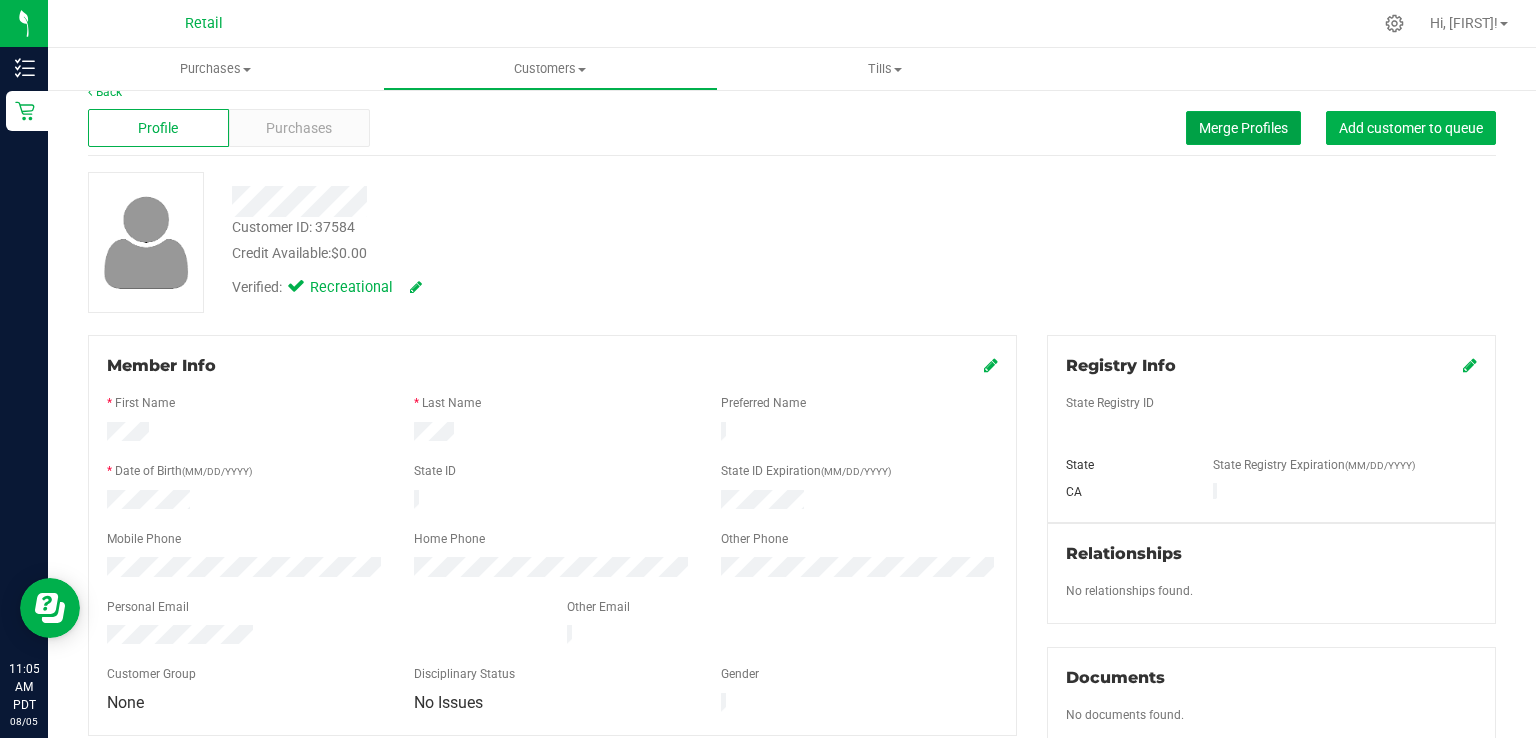 scroll, scrollTop: 0, scrollLeft: 0, axis: both 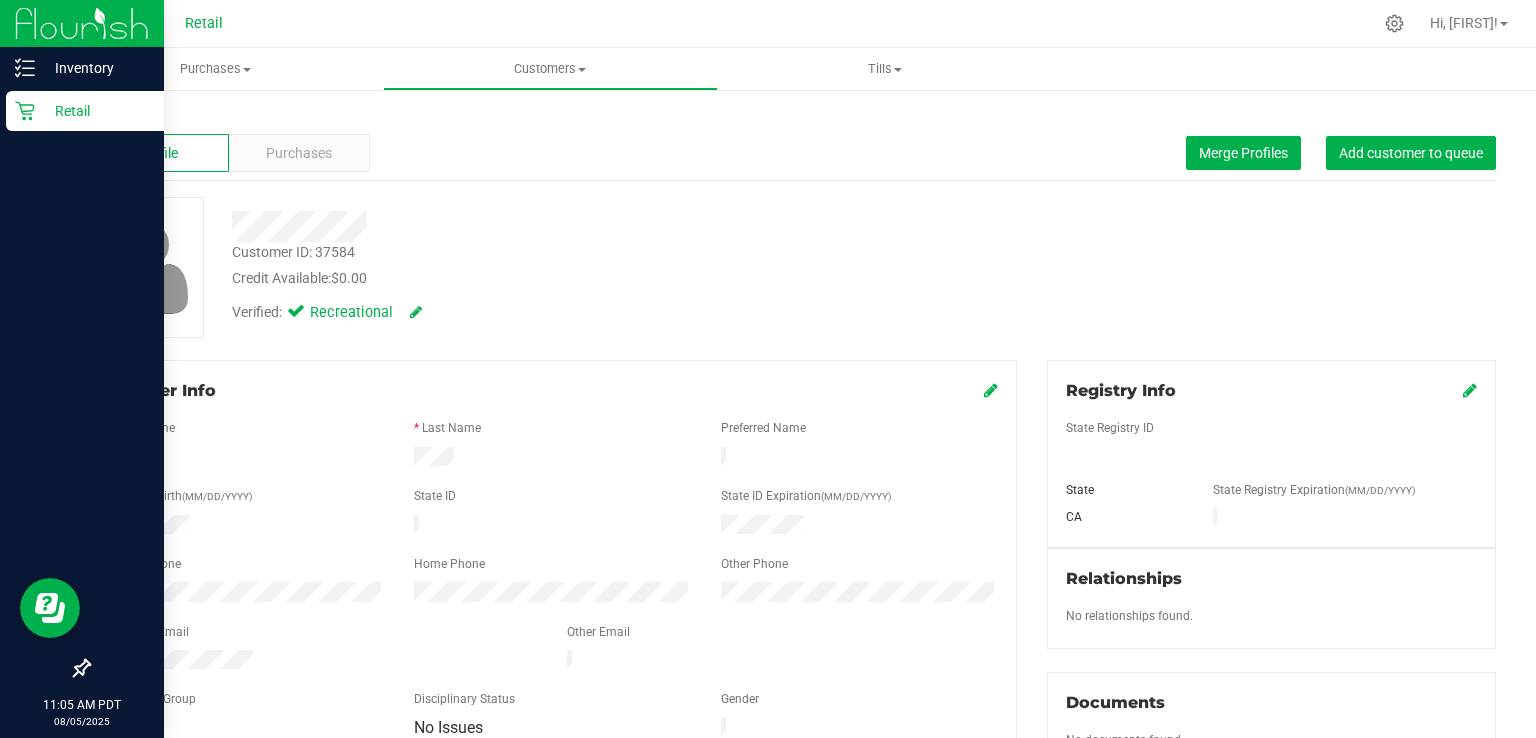click on "Retail" at bounding box center [95, 111] 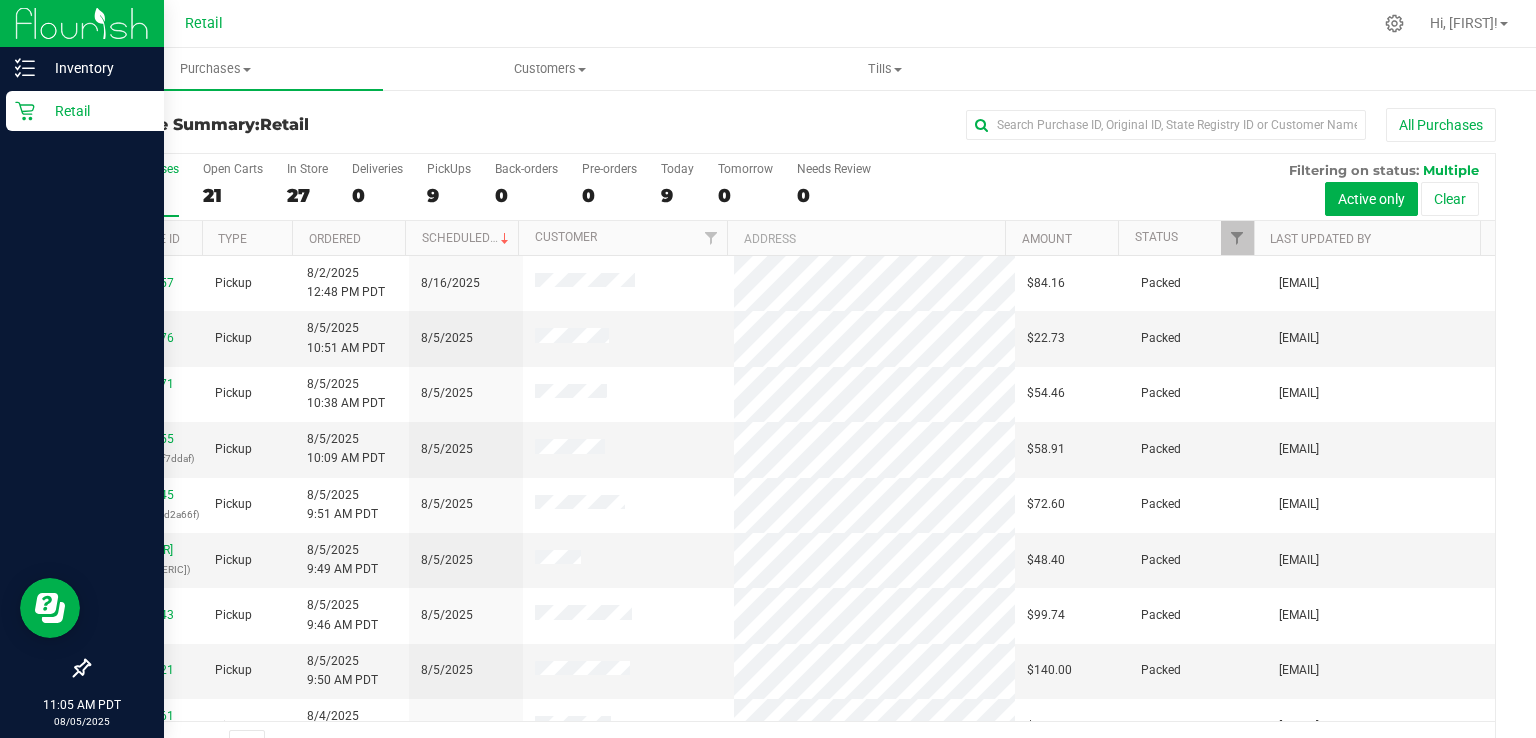 click at bounding box center [865, 23] 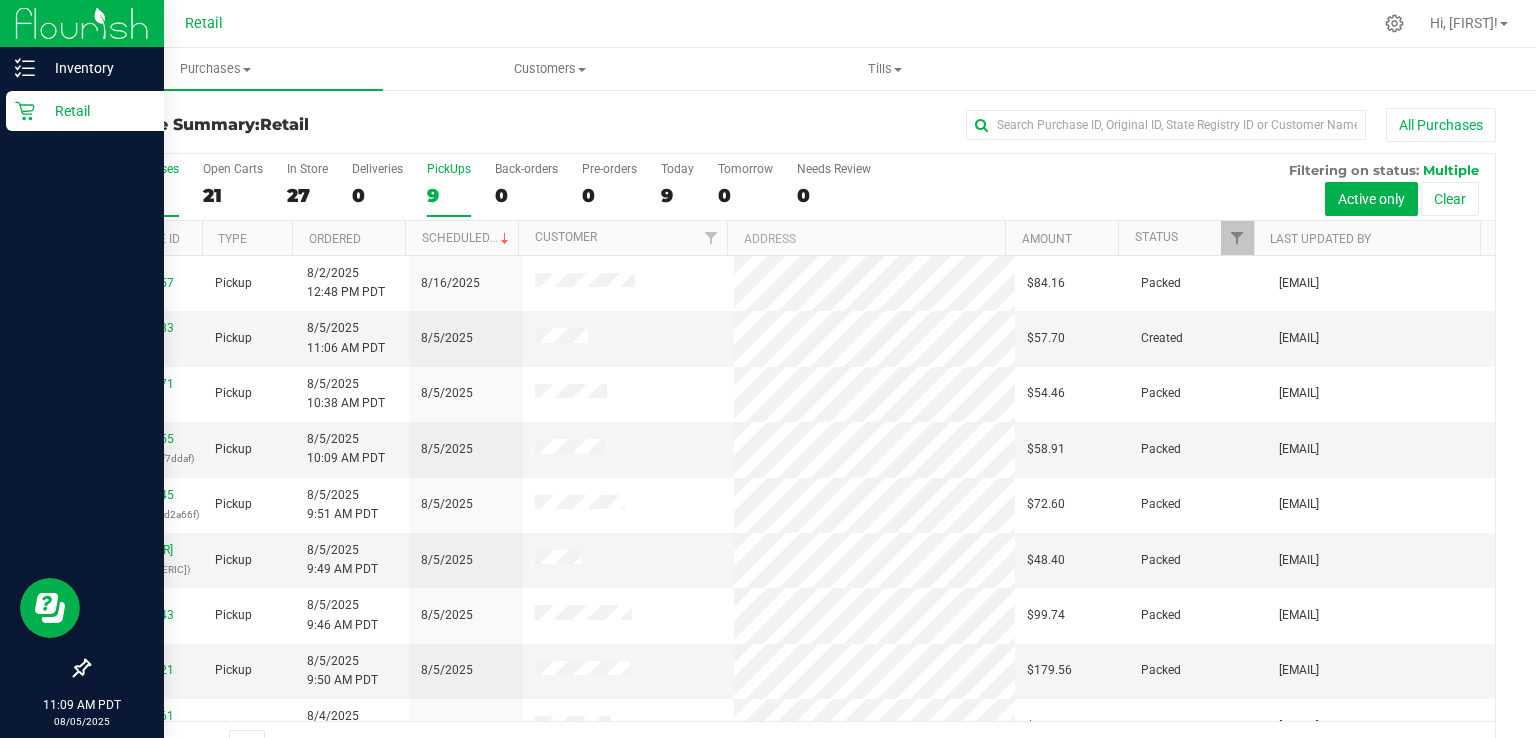 click on "PickUps
9" at bounding box center [449, 189] 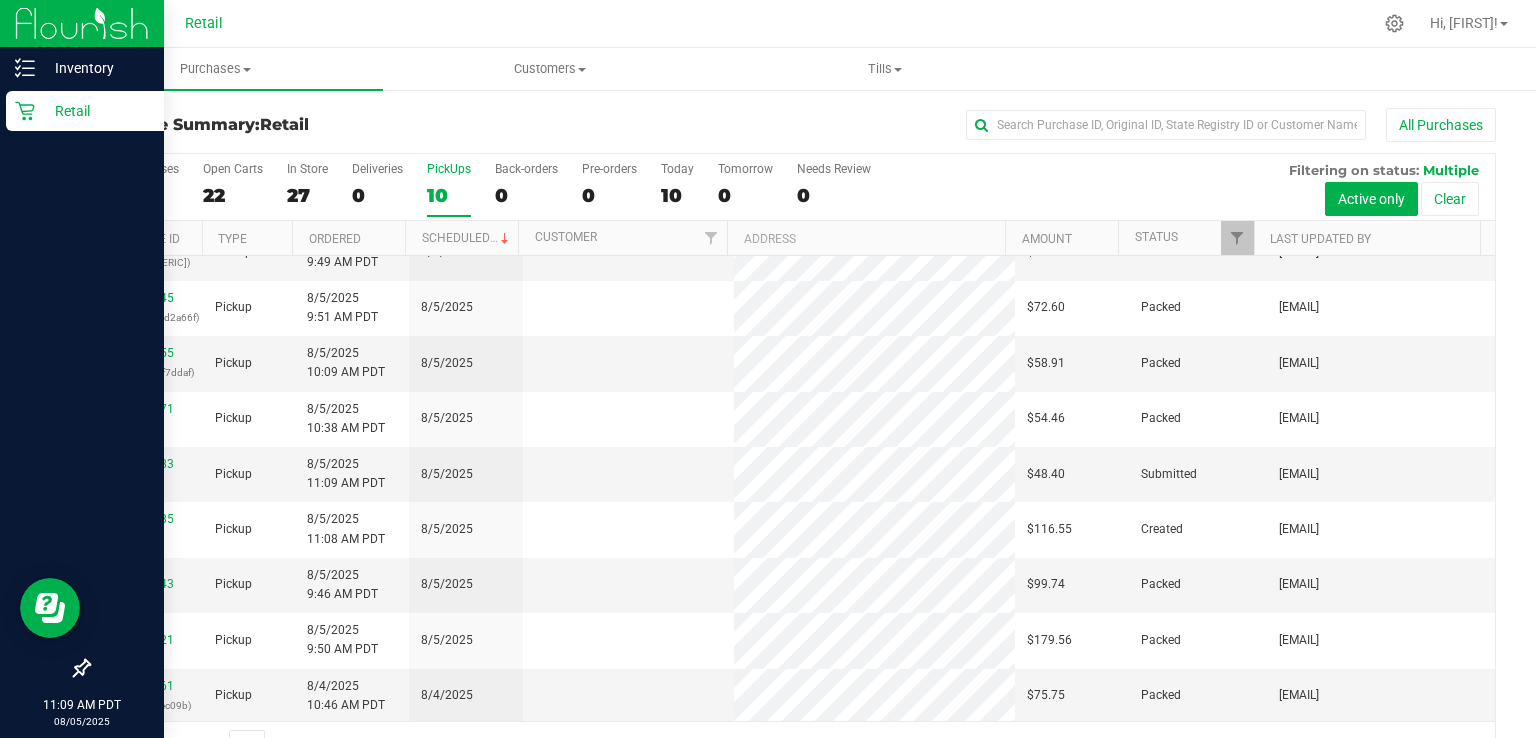 scroll, scrollTop: 0, scrollLeft: 0, axis: both 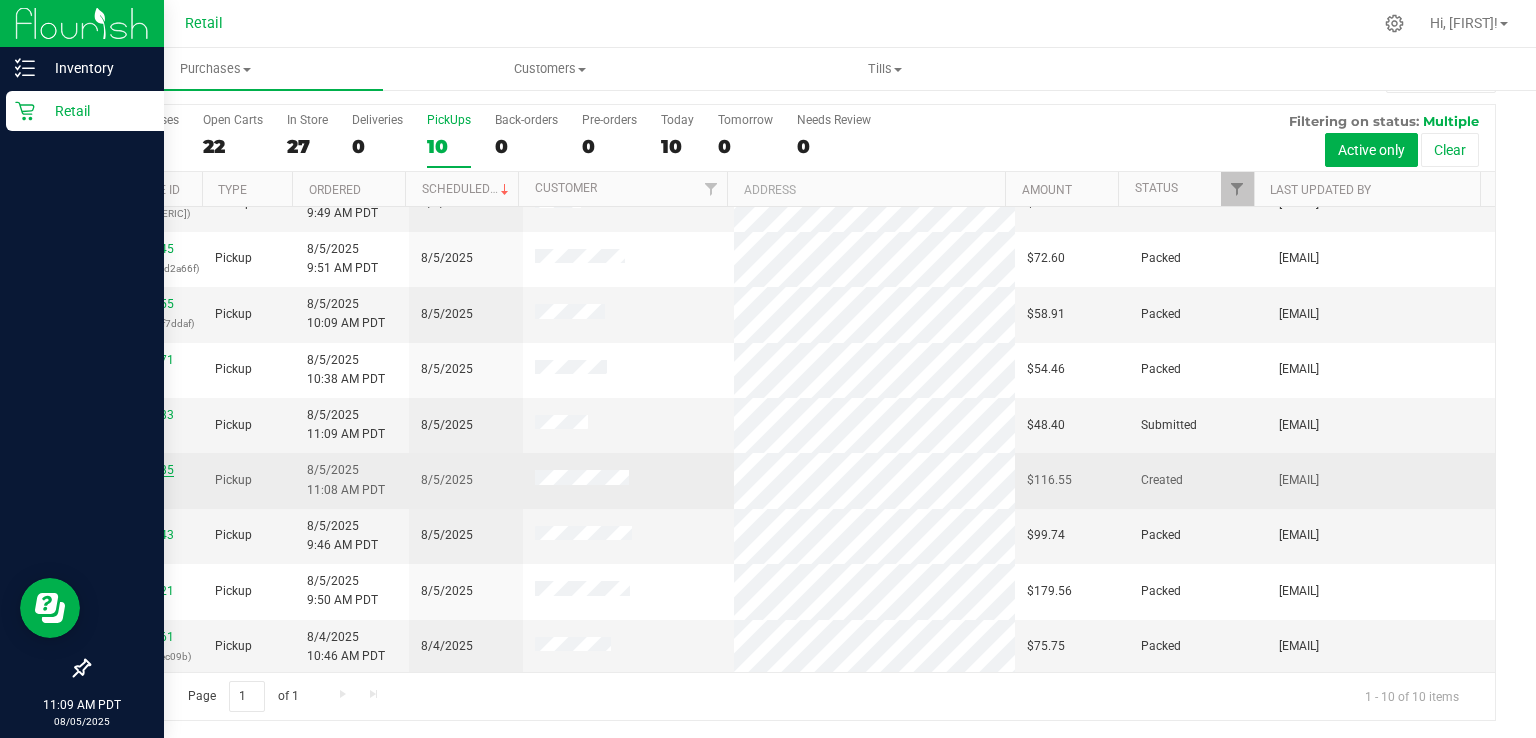 click on "00051485" at bounding box center (146, 470) 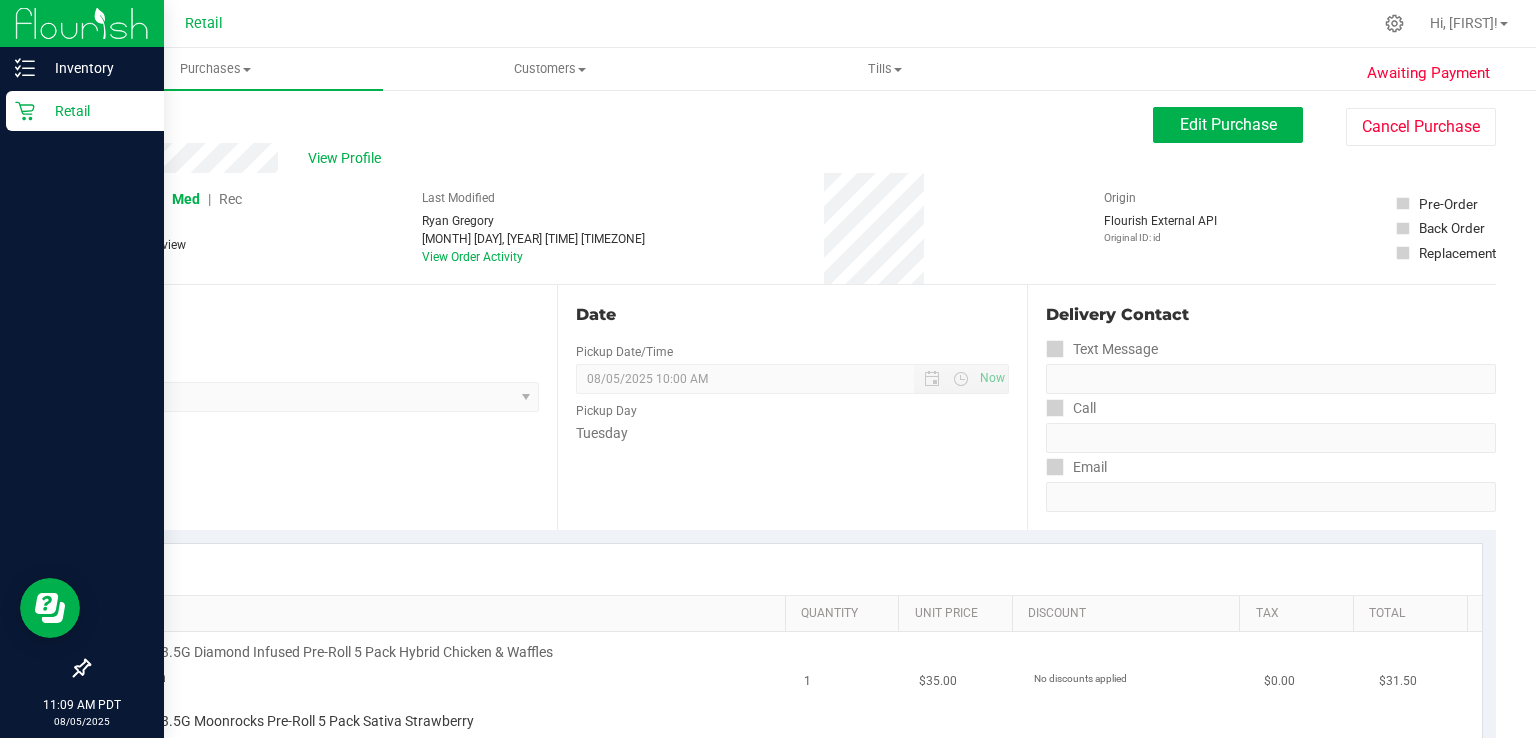scroll, scrollTop: 0, scrollLeft: 0, axis: both 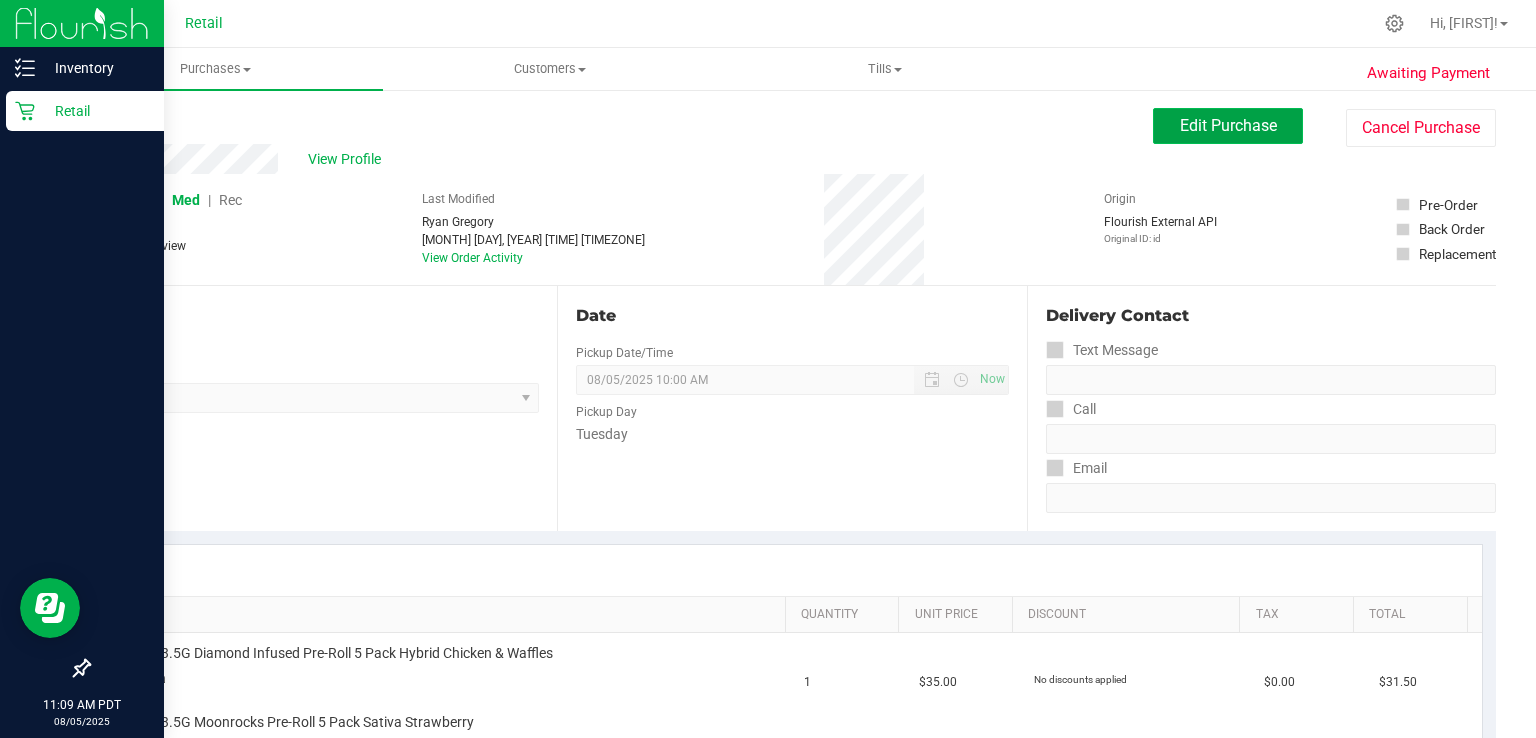click on "Edit Purchase" at bounding box center (1228, 125) 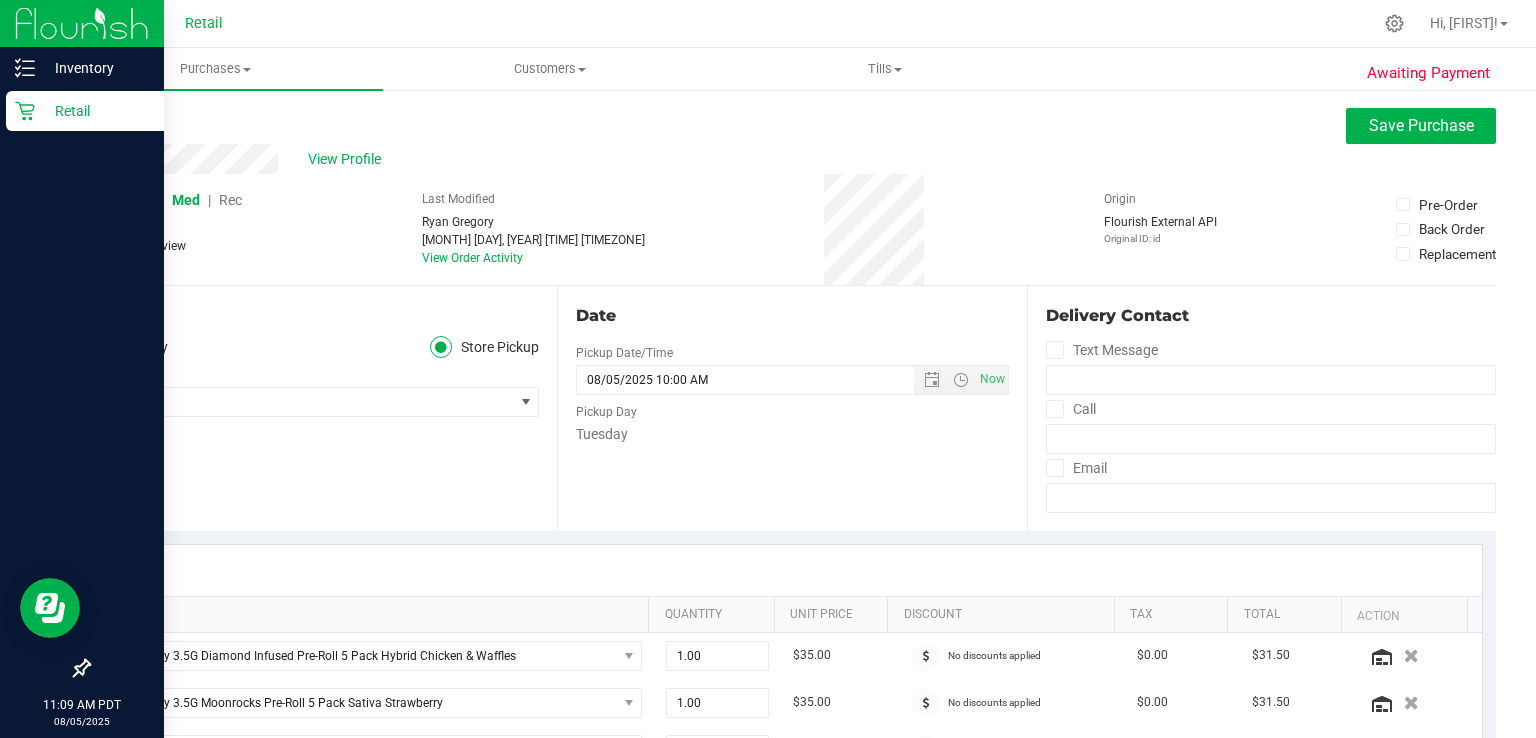 click on "Rec" at bounding box center (230, 200) 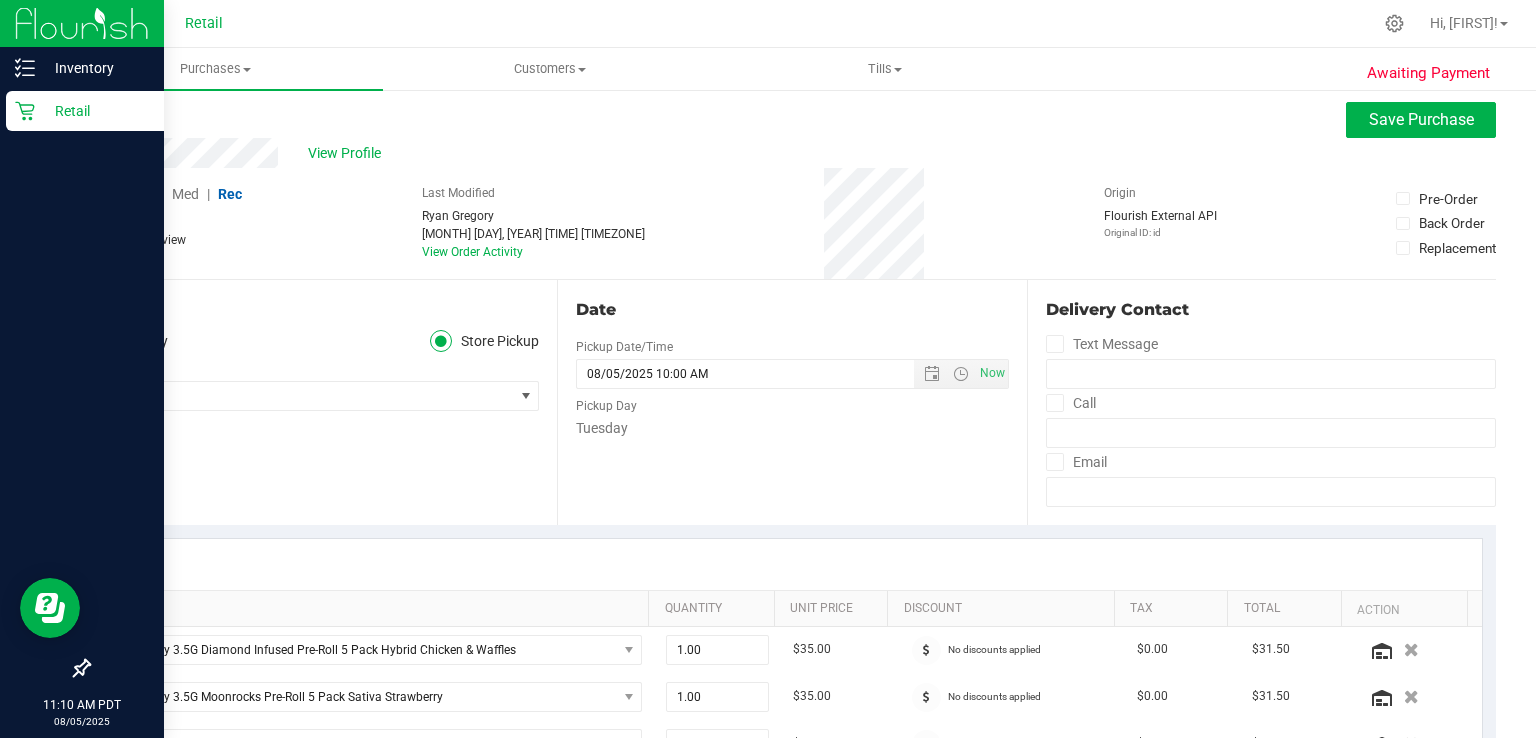scroll, scrollTop: 0, scrollLeft: 0, axis: both 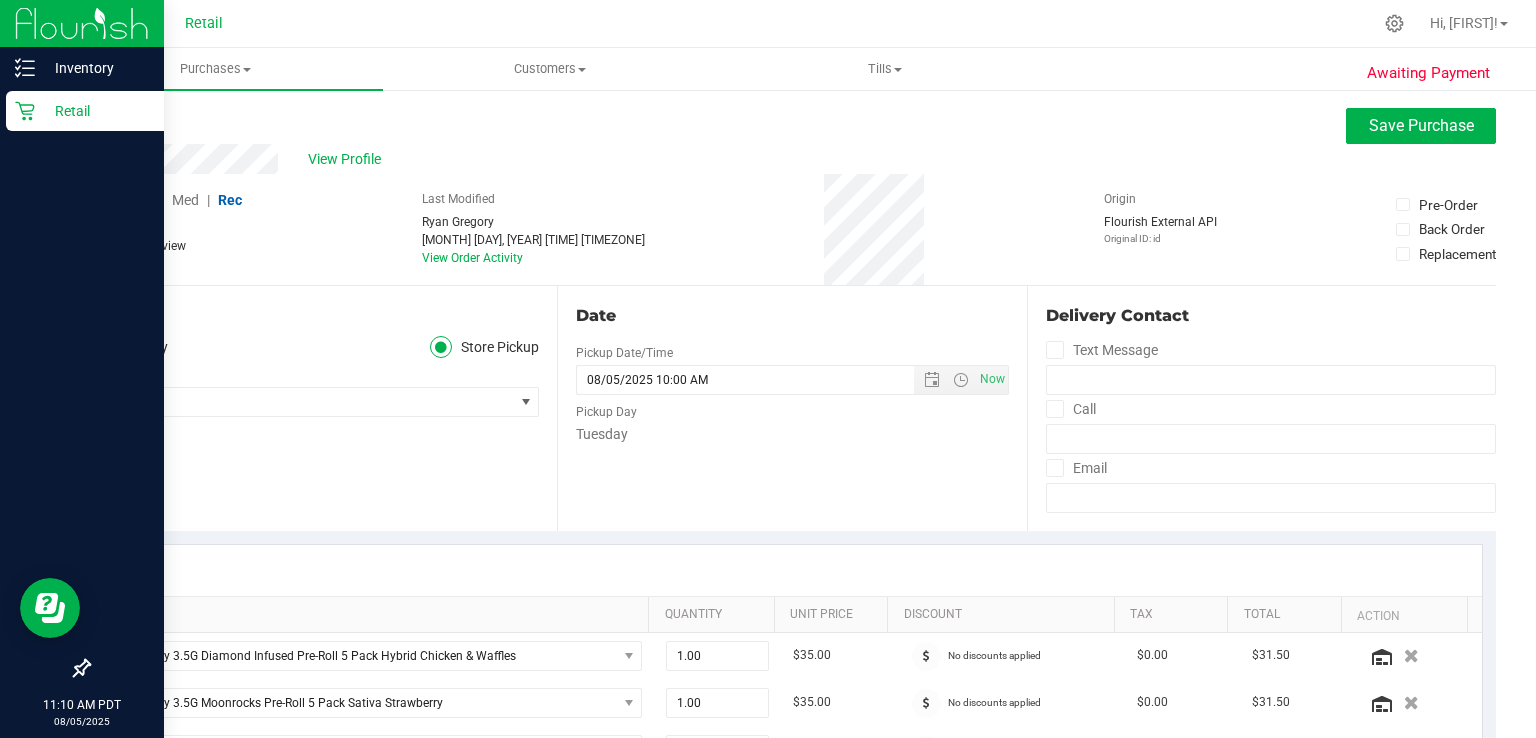 click on "Retail" at bounding box center [82, 112] 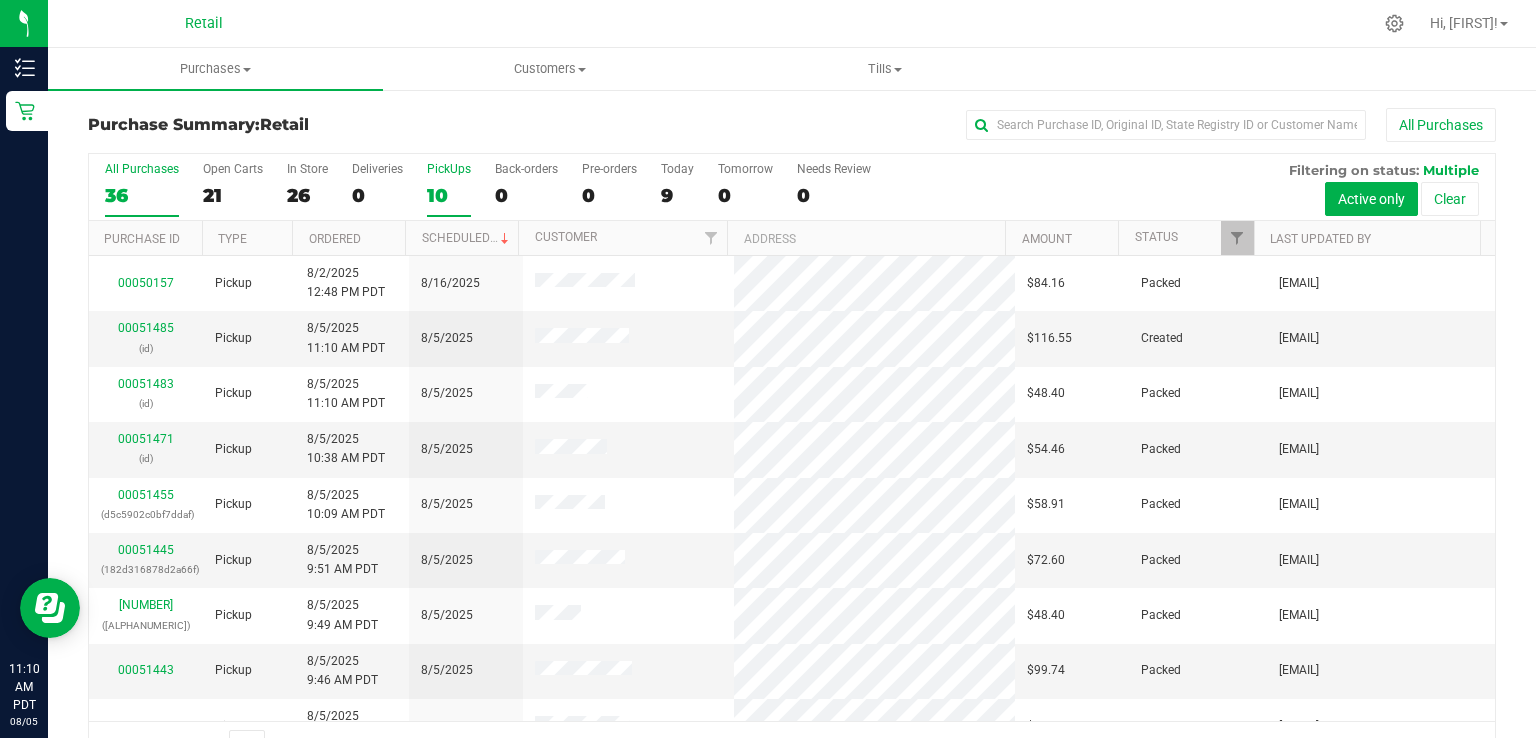 click on "10" at bounding box center [449, 195] 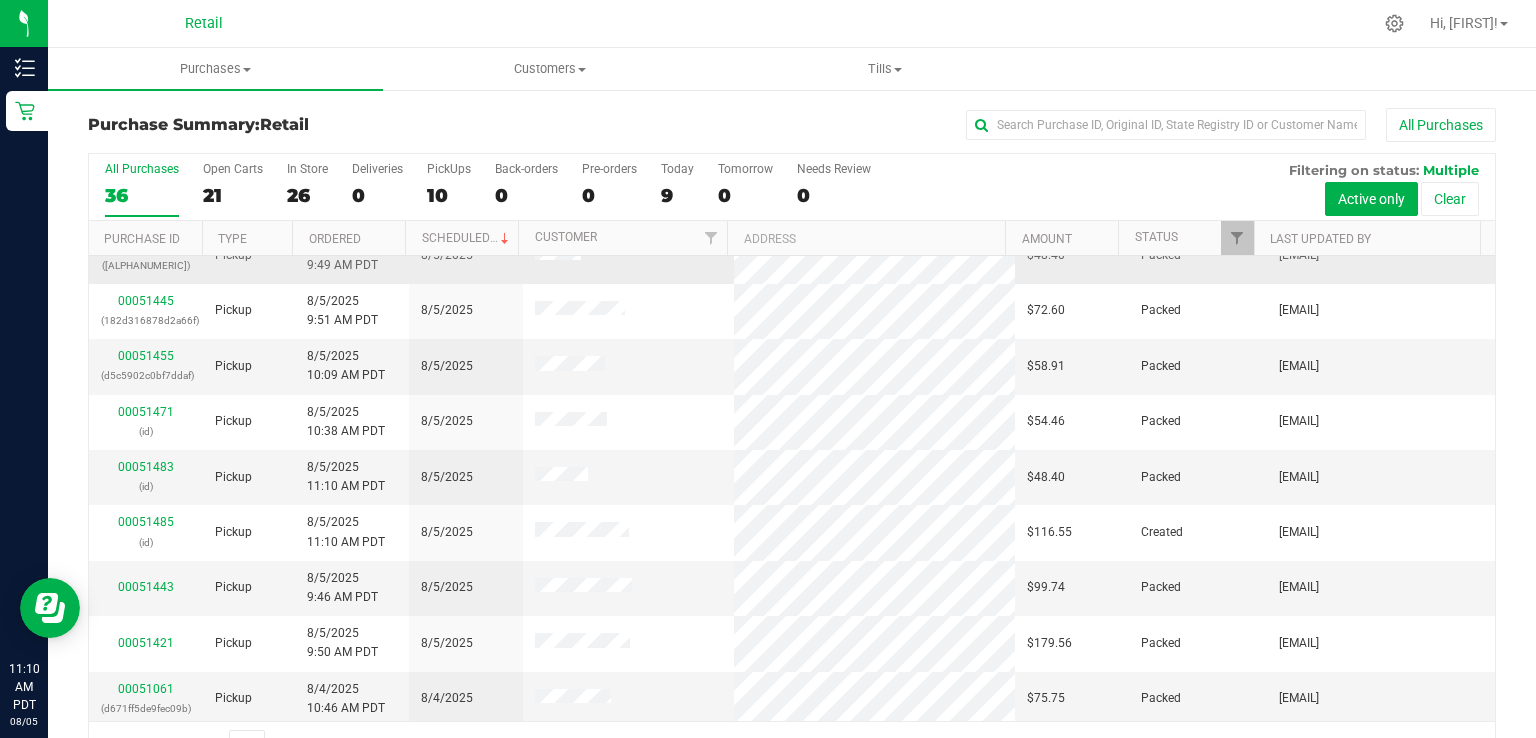 scroll, scrollTop: 86, scrollLeft: 0, axis: vertical 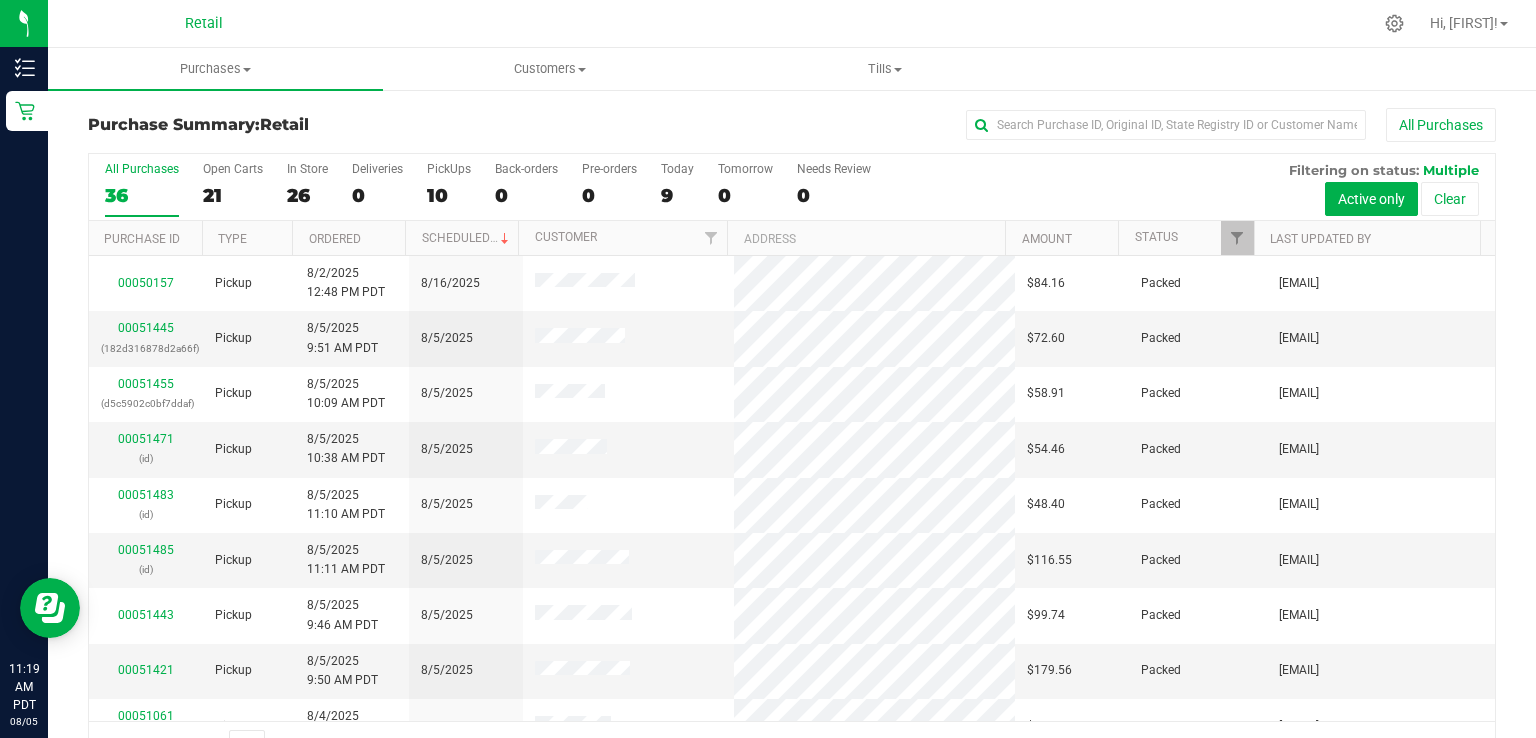click on "All Purchases" at bounding box center (1026, 125) 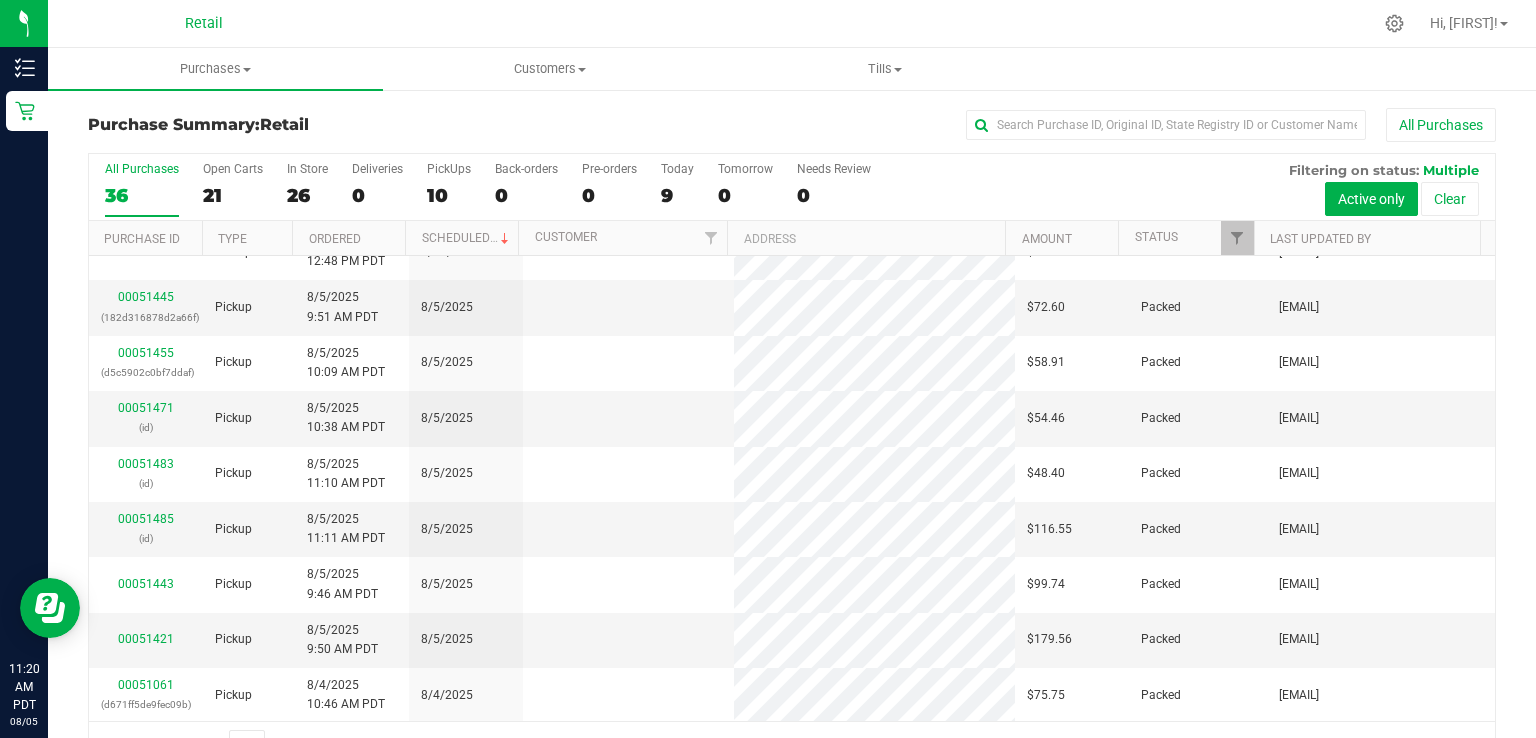 scroll, scrollTop: 0, scrollLeft: 0, axis: both 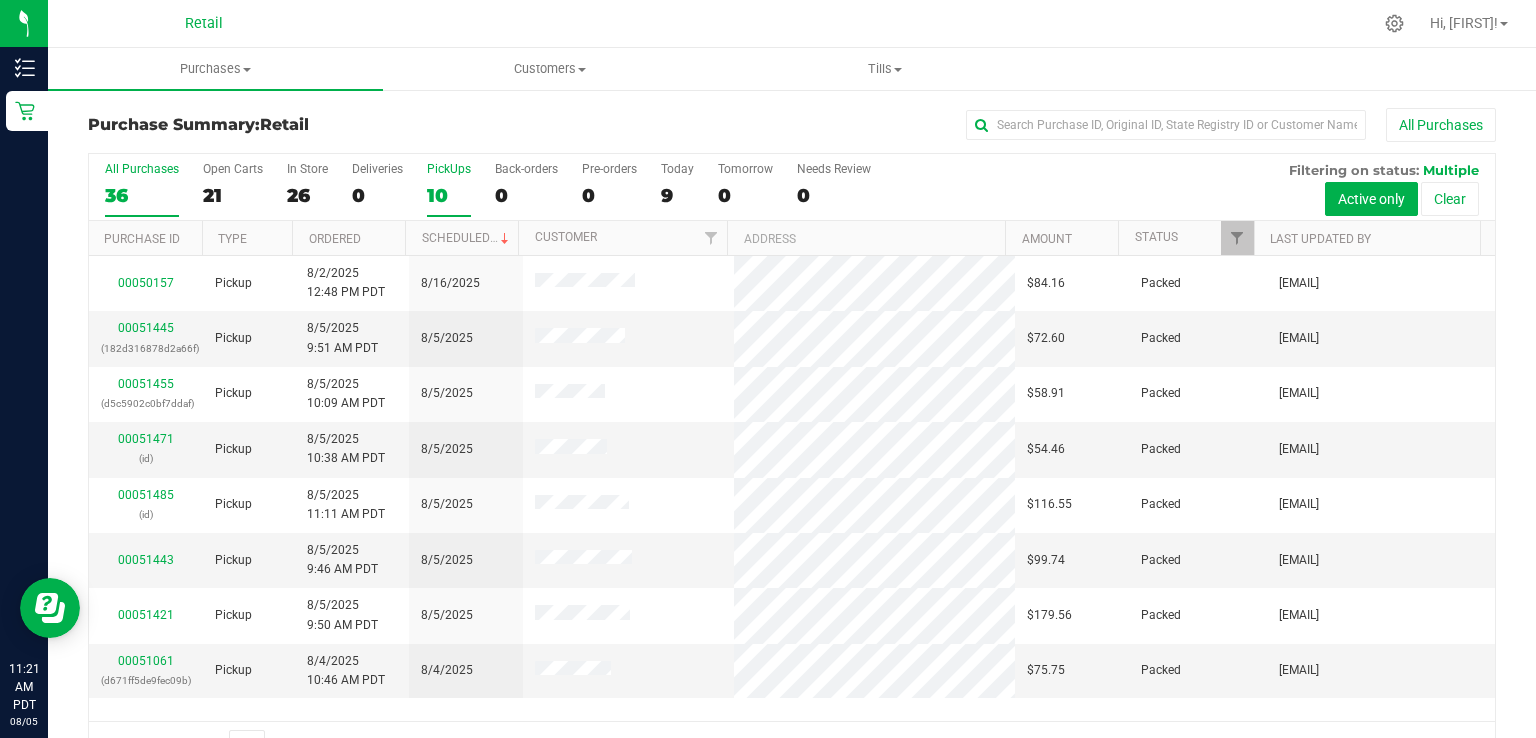 click on "10" at bounding box center (449, 195) 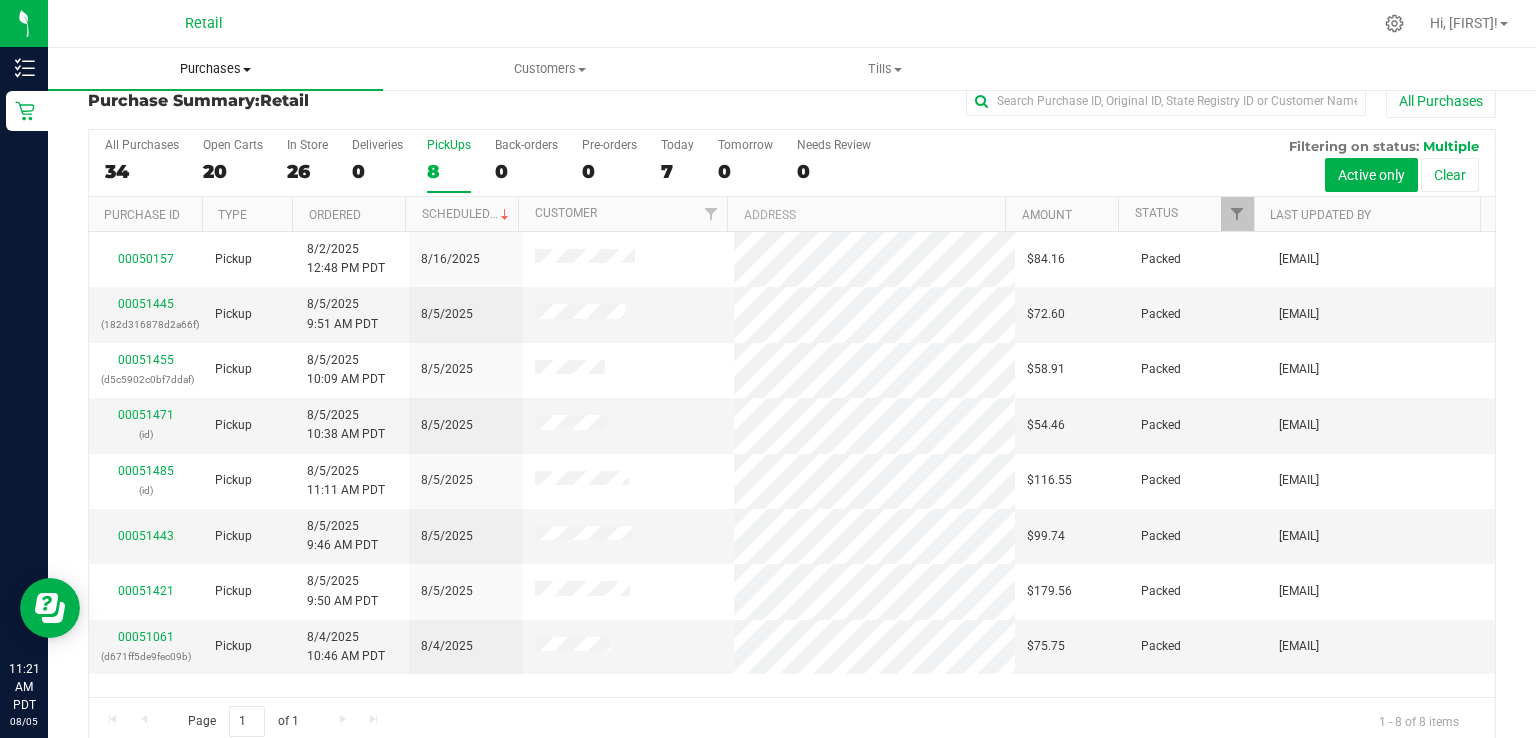 scroll, scrollTop: 0, scrollLeft: 0, axis: both 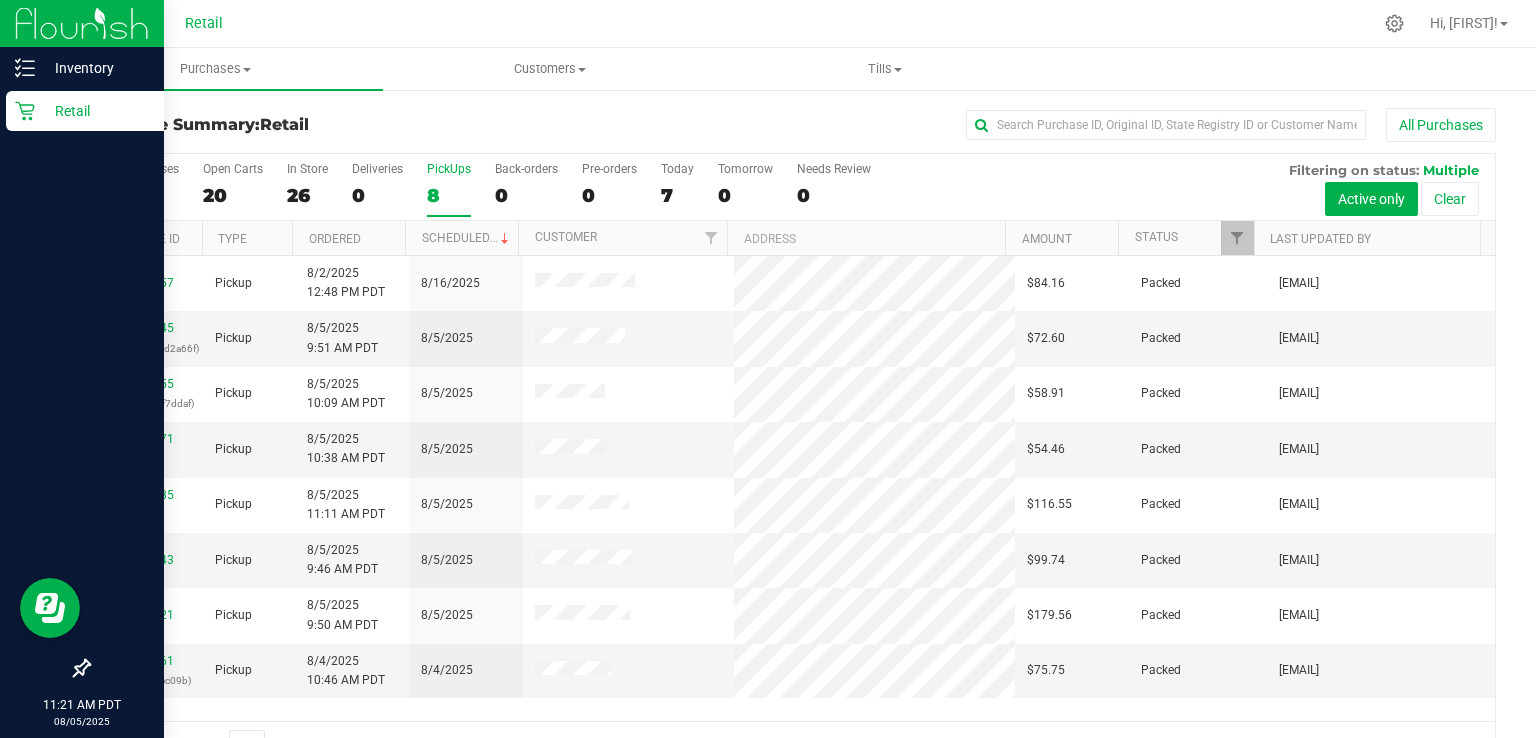 click on "Retail" at bounding box center [85, 111] 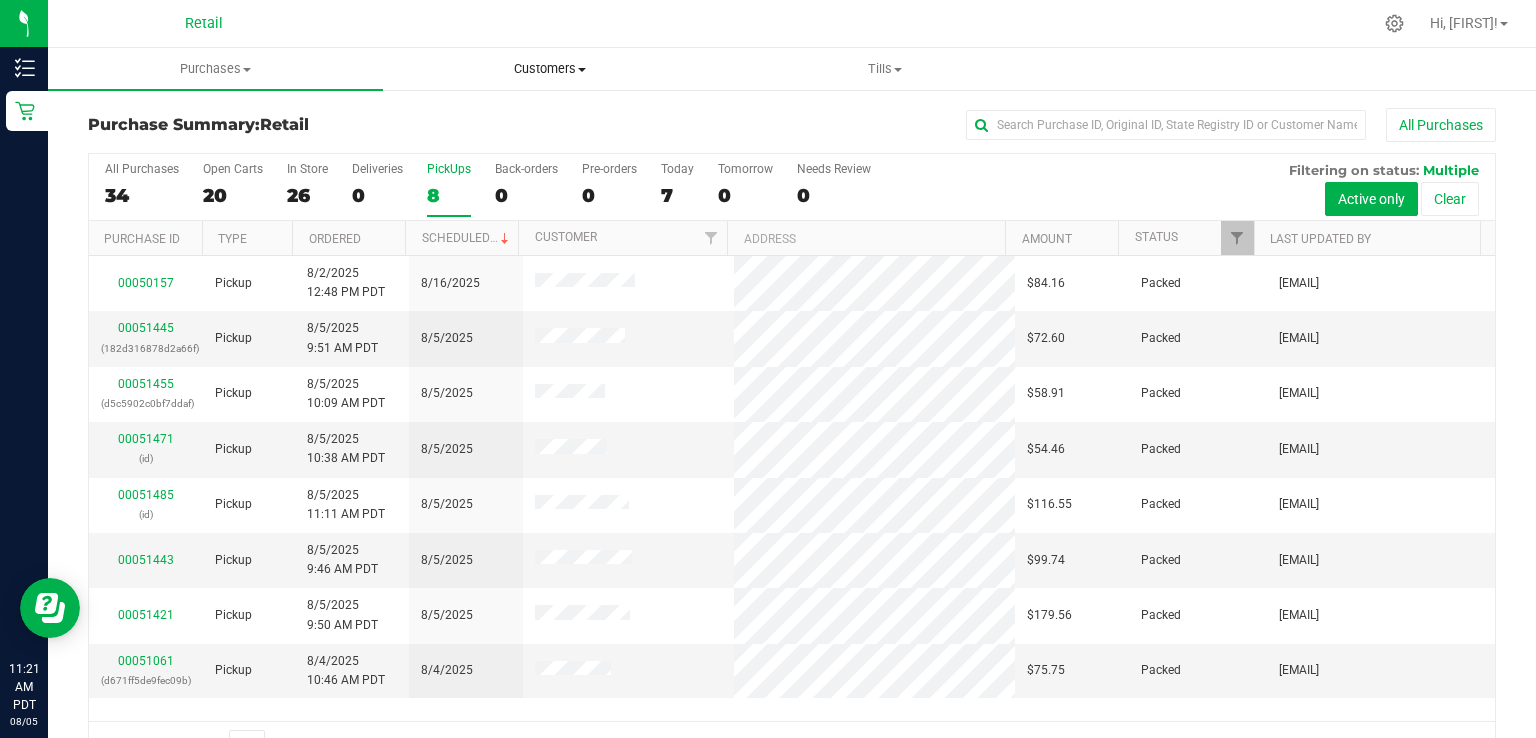 click on "Customers" at bounding box center (550, 69) 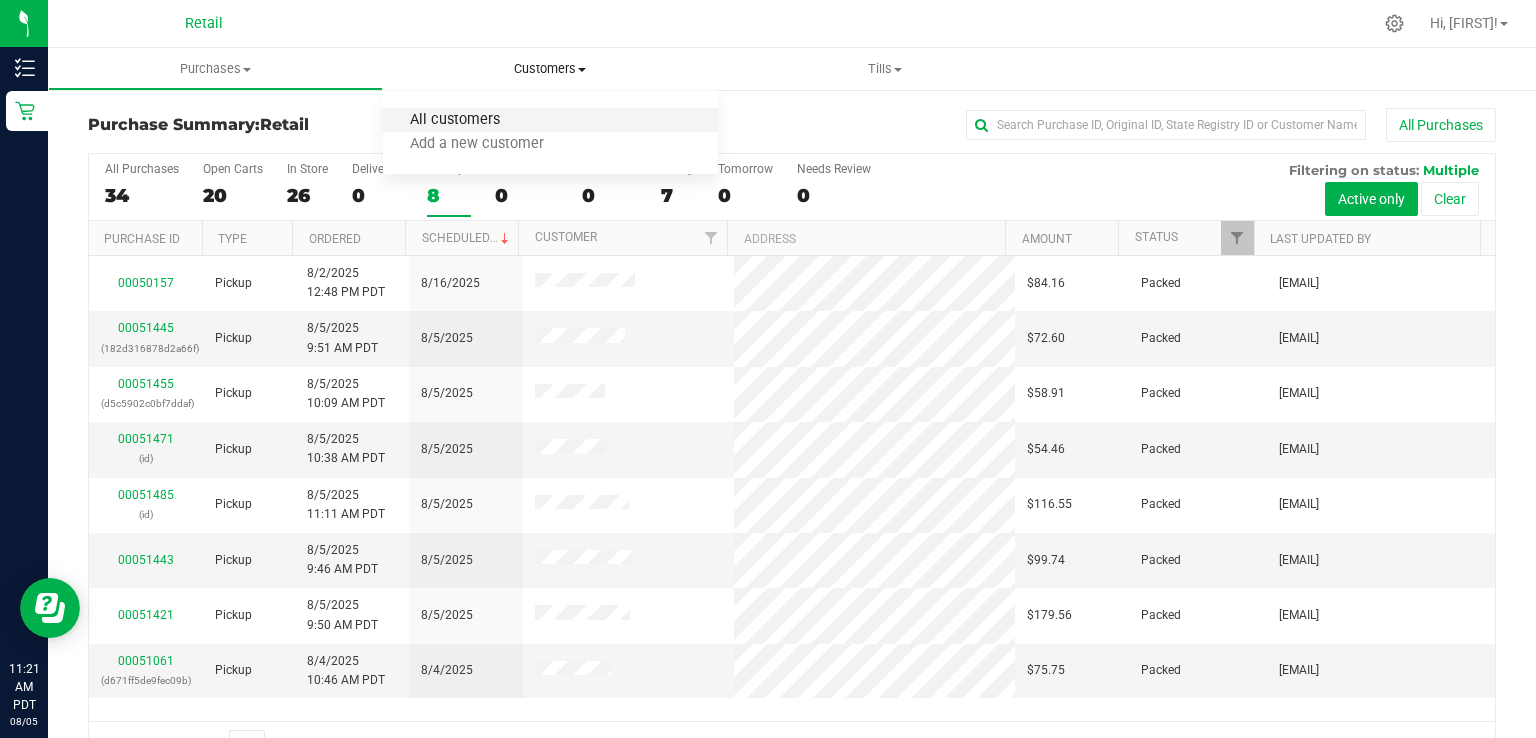 click on "All customers" at bounding box center (455, 120) 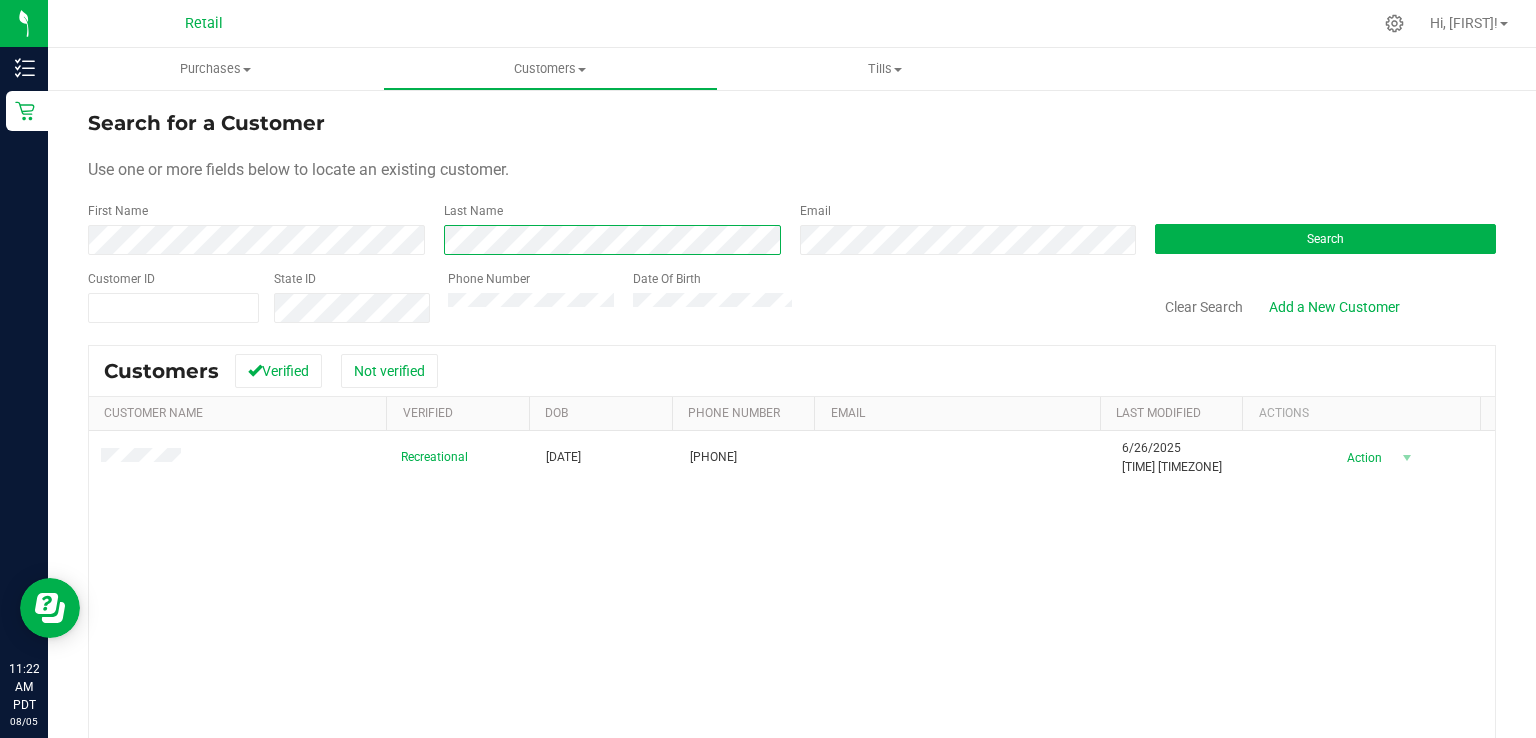 click on "Search for a Customer
Use one or more fields below to locate an existing customer.
First Name
Last Name
Email
Search
Customer ID
State ID
Phone Number
Date Of Birth
Clear Search" at bounding box center [792, 216] 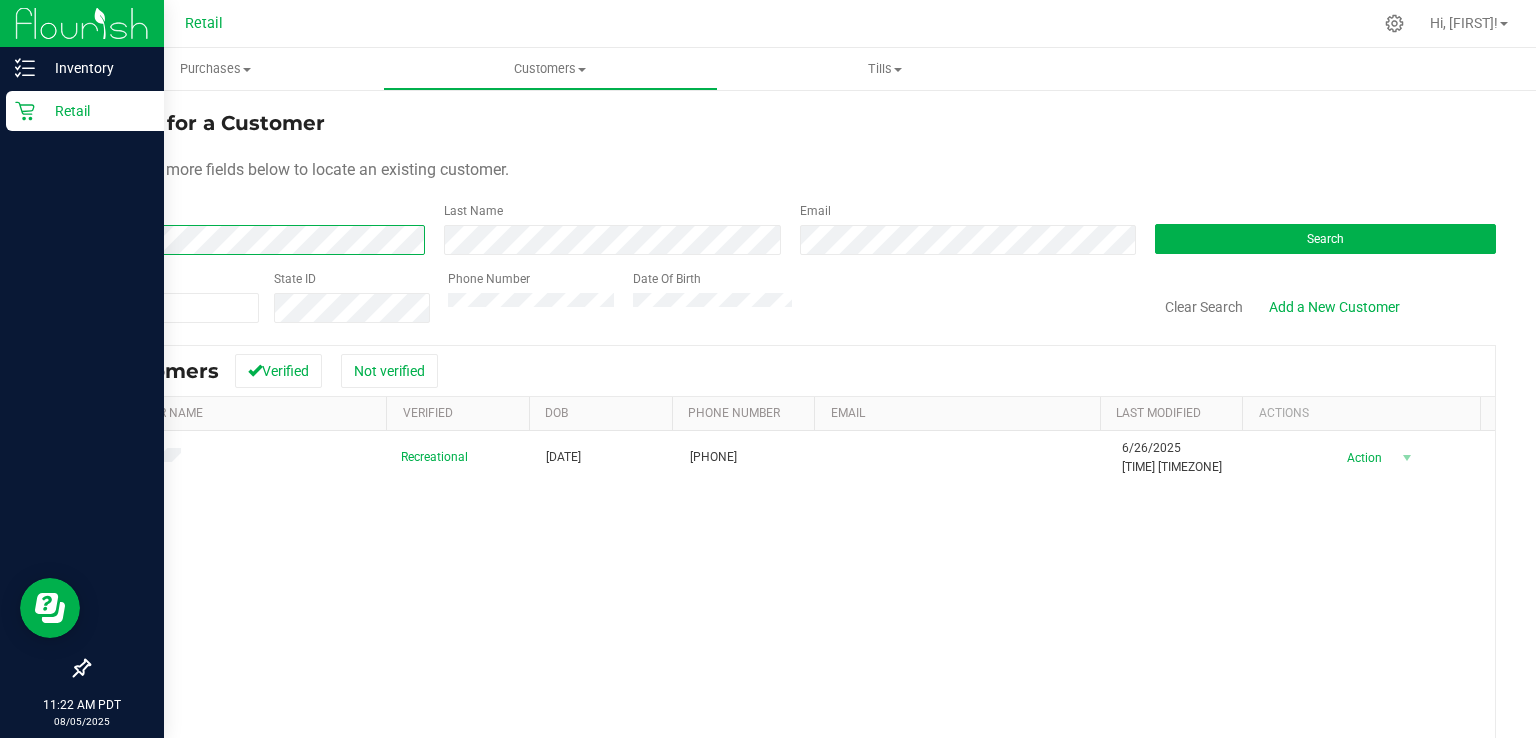 click on "Inventory Retail 11:22 AM PDT 08/05/2025  08/05   Retail   Hi, Selena!
Purchases
Summary of purchases
Fulfillment
All purchases
Customers
All customers
Add a new customer" at bounding box center [768, 369] 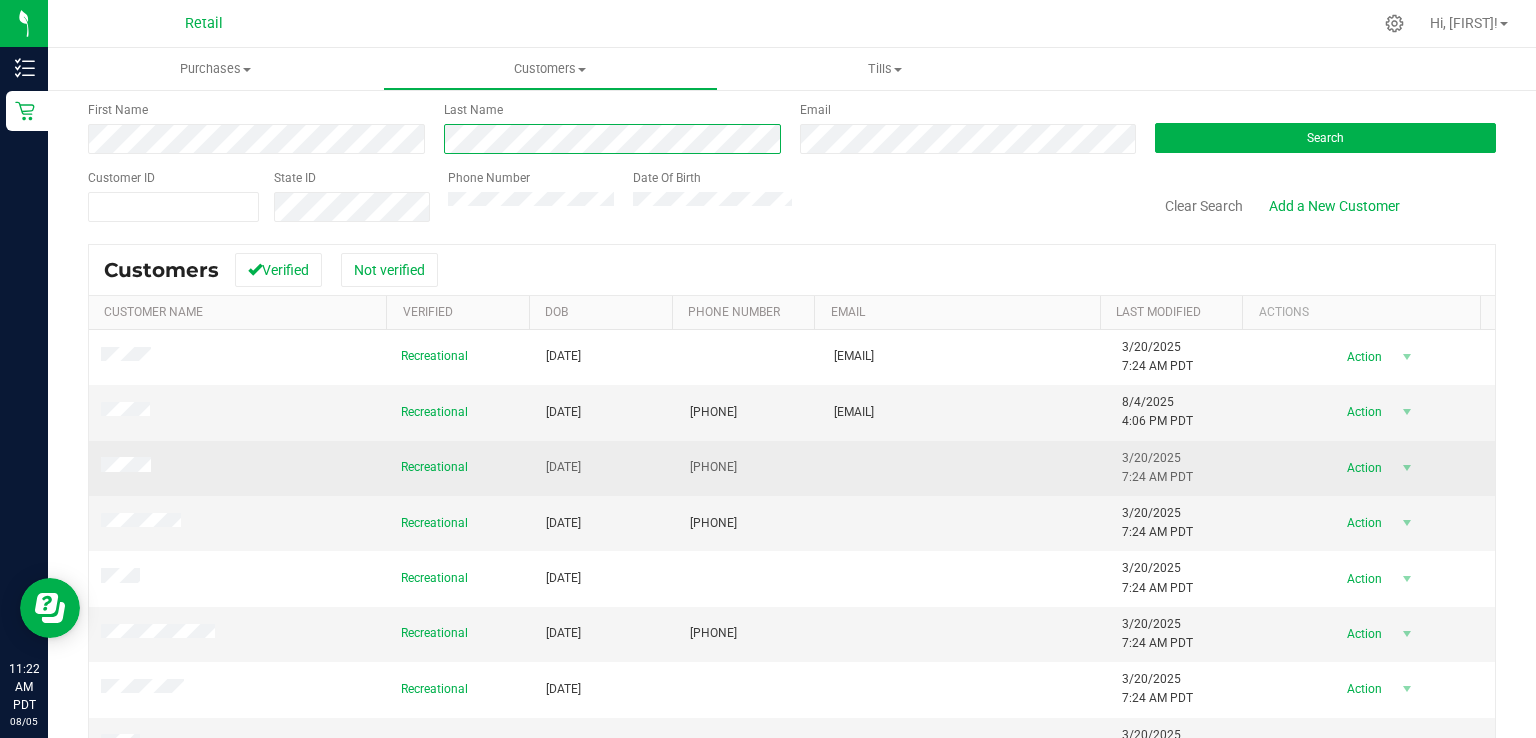 scroll, scrollTop: 25, scrollLeft: 0, axis: vertical 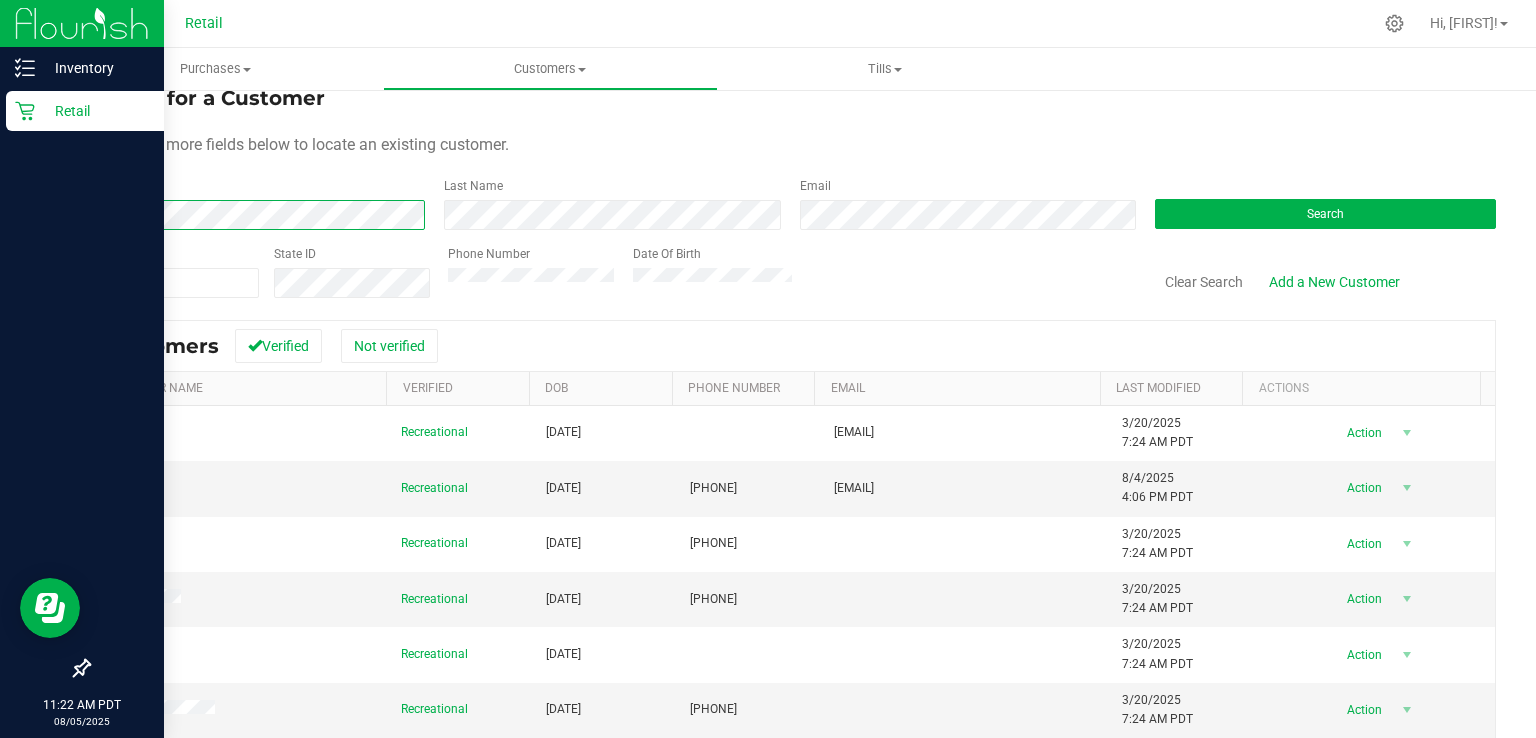 click on "Inventory Retail 11:22 AM PDT 08/05/2025  08/05   Retail   Hi, Selena!
Purchases
Summary of purchases
Fulfillment
All purchases
Customers
All customers
Add a new customer" at bounding box center (768, 369) 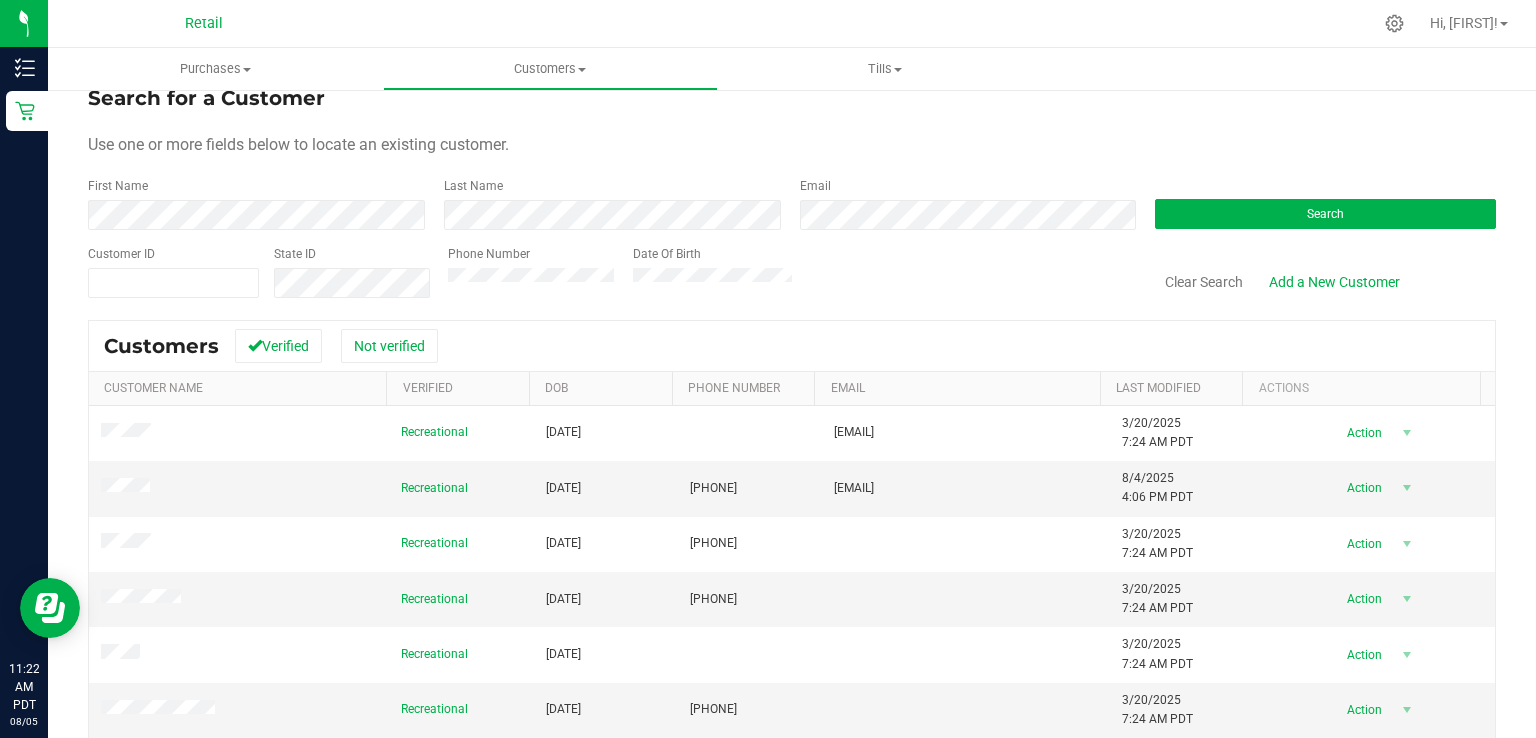 click on "Retail" at bounding box center [208, 23] 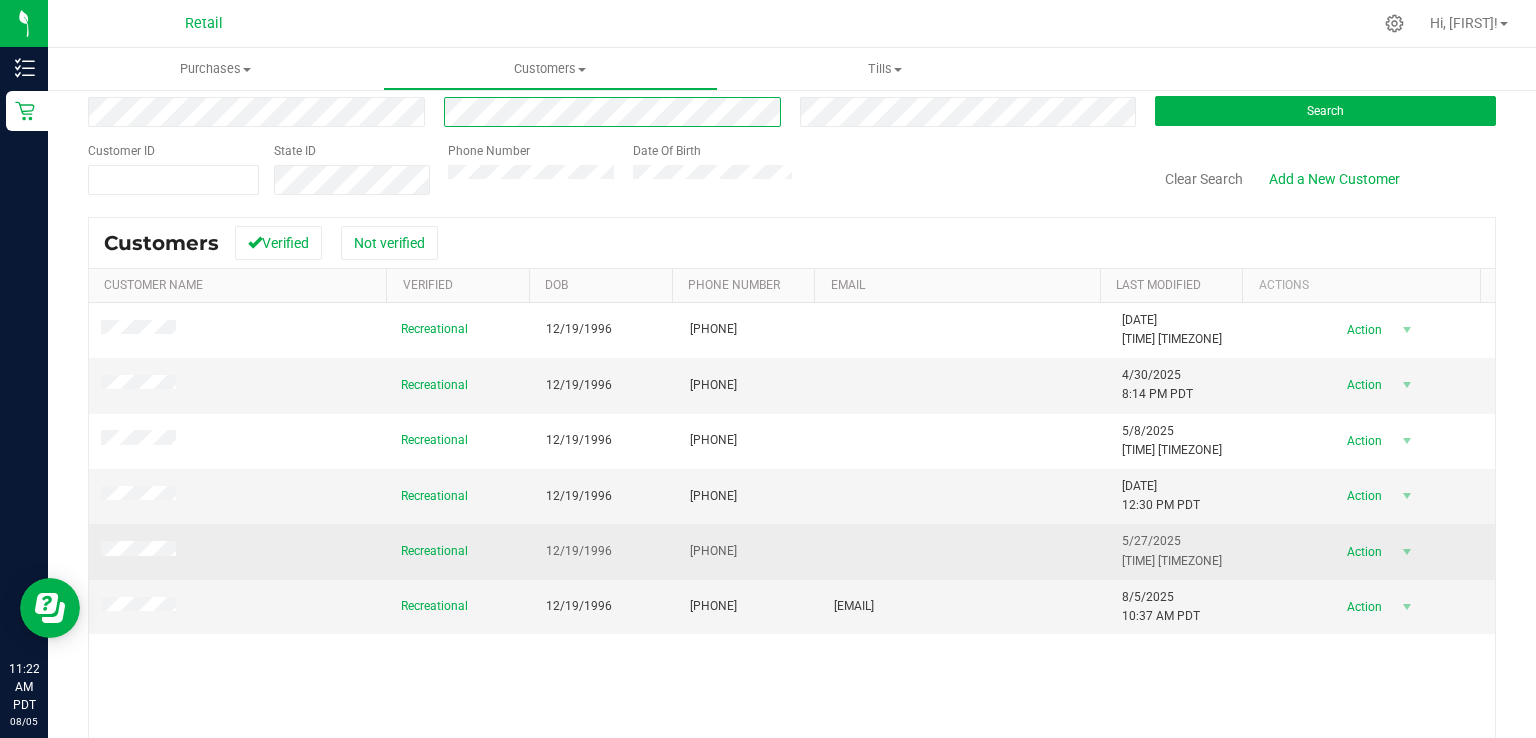 scroll, scrollTop: 125, scrollLeft: 0, axis: vertical 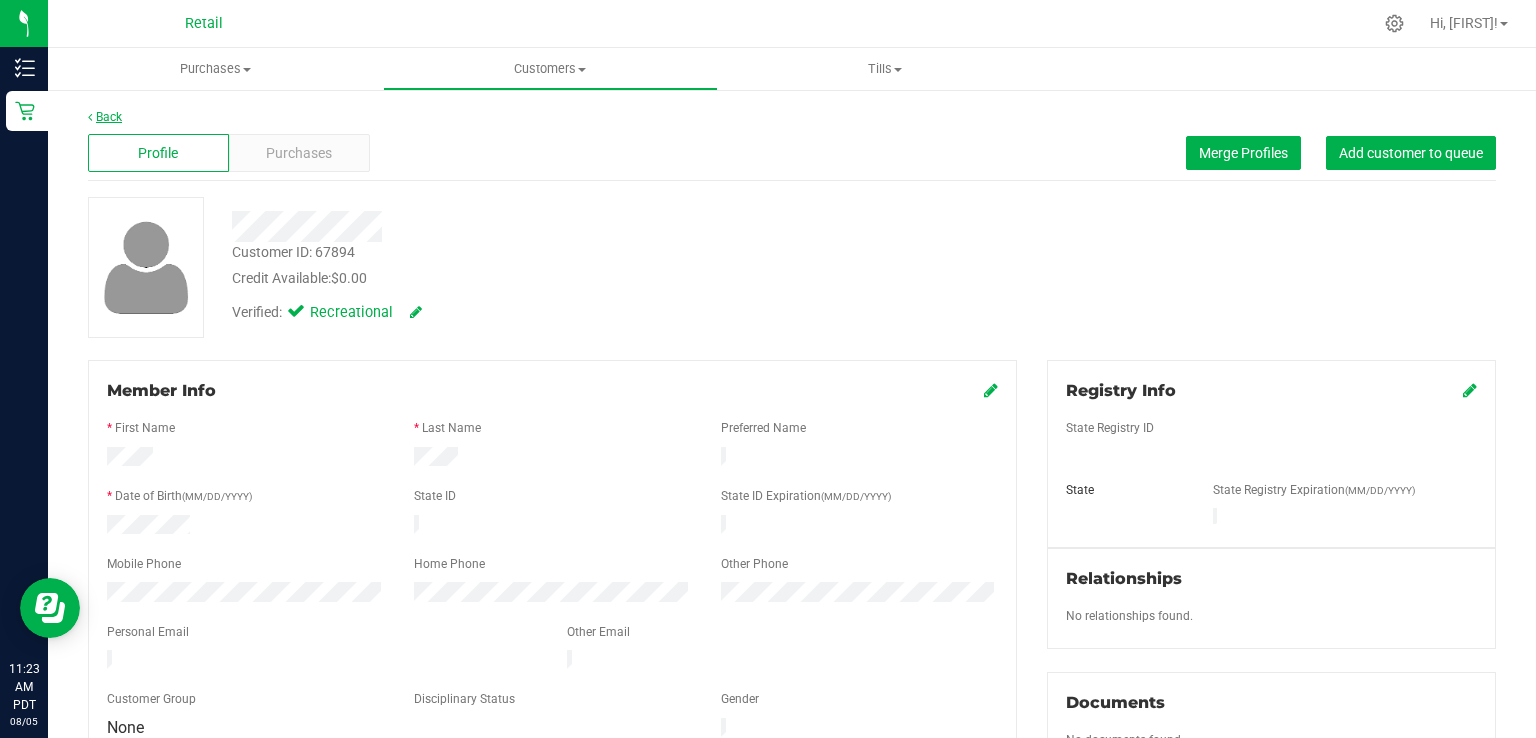 click on "Back" at bounding box center [105, 117] 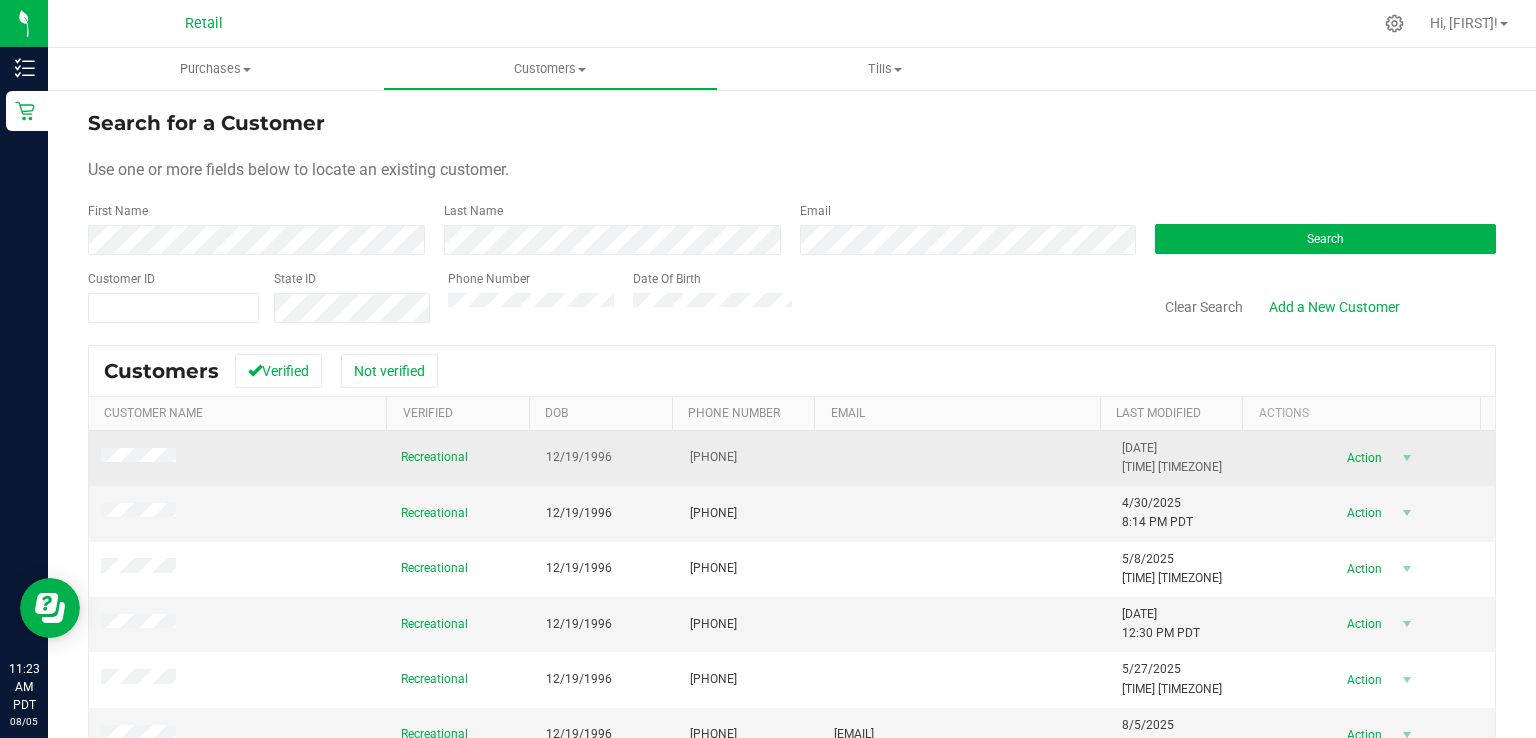drag, startPoint x: 678, startPoint y: 455, endPoint x: 766, endPoint y: 454, distance: 88.005684 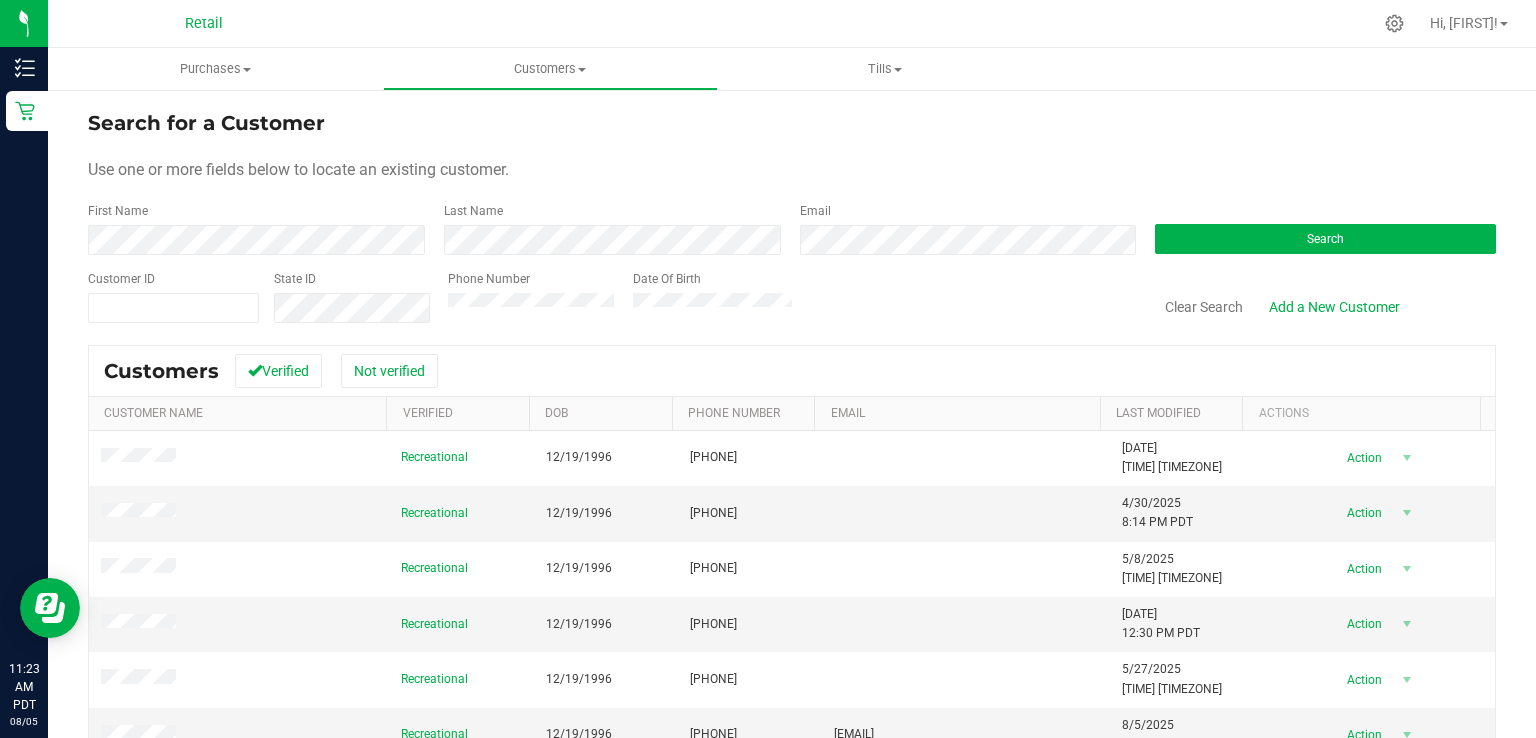 click at bounding box center [964, 297] 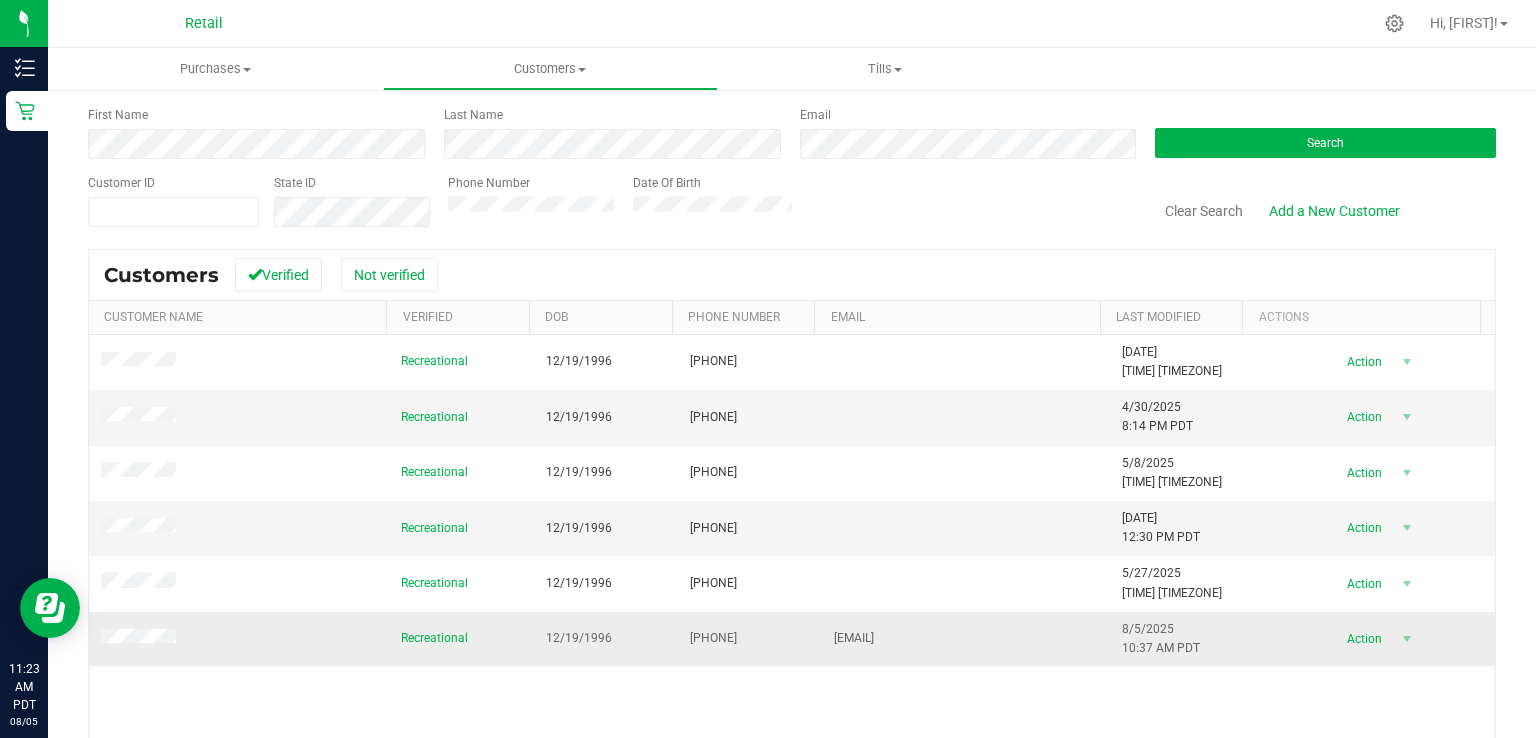 scroll, scrollTop: 133, scrollLeft: 0, axis: vertical 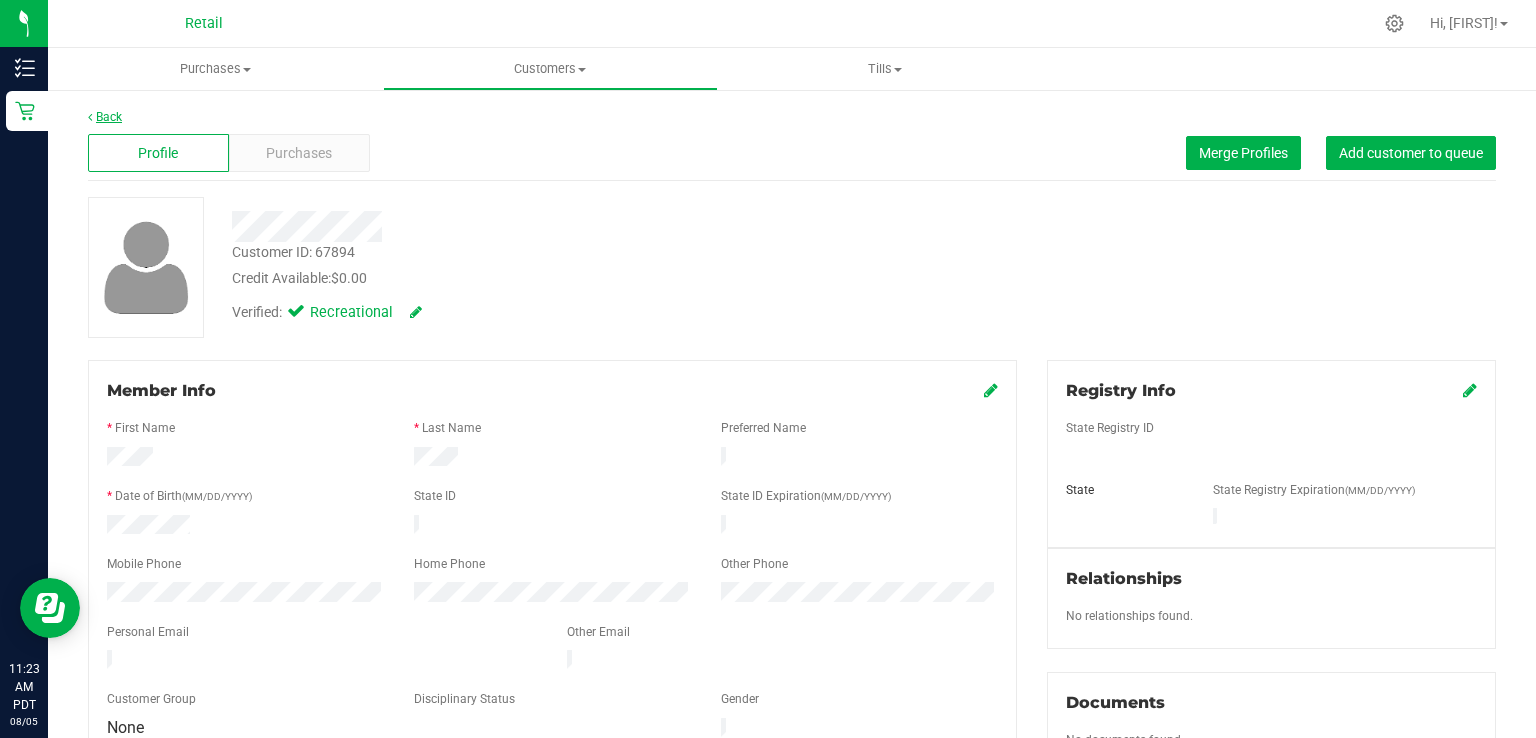 click on "Back" at bounding box center [105, 117] 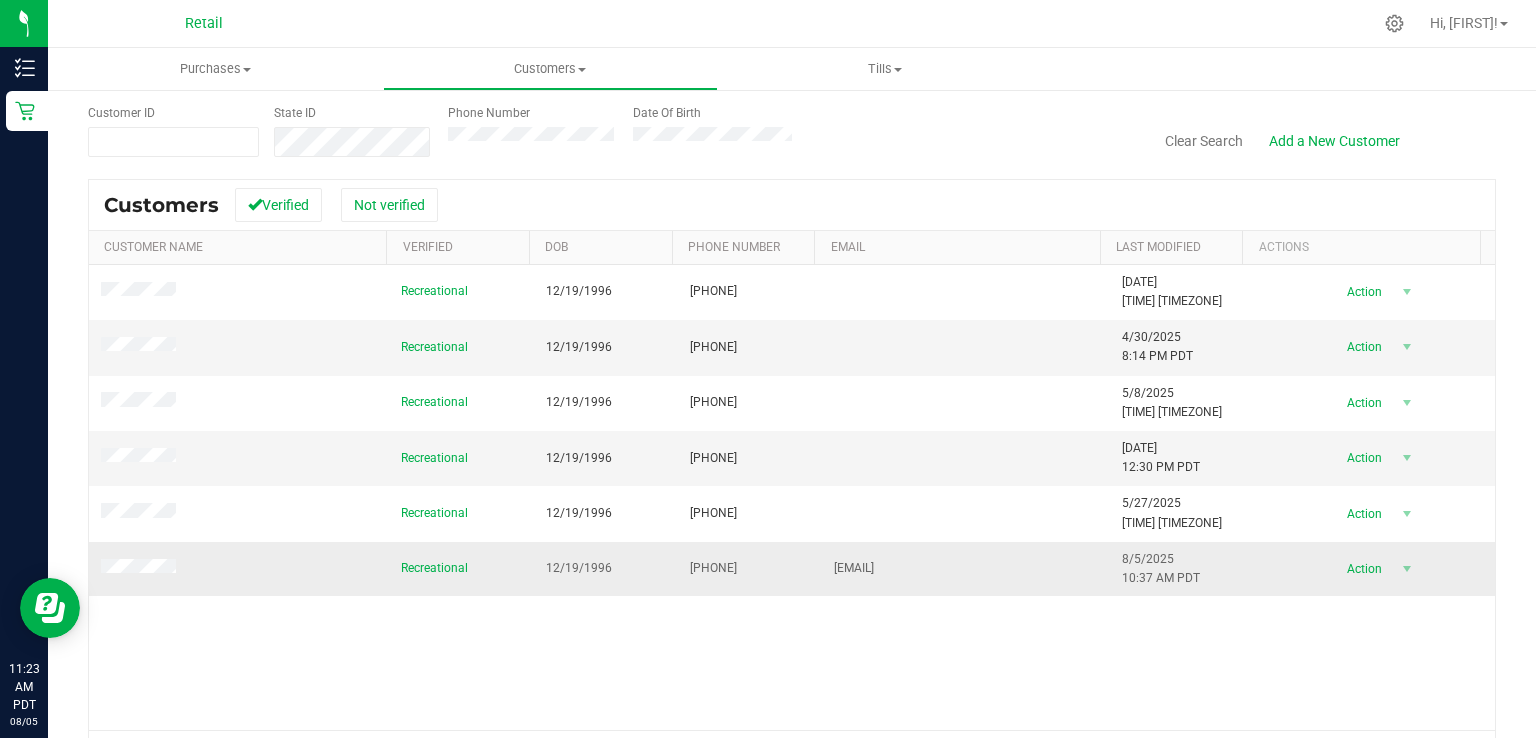 scroll, scrollTop: 200, scrollLeft: 0, axis: vertical 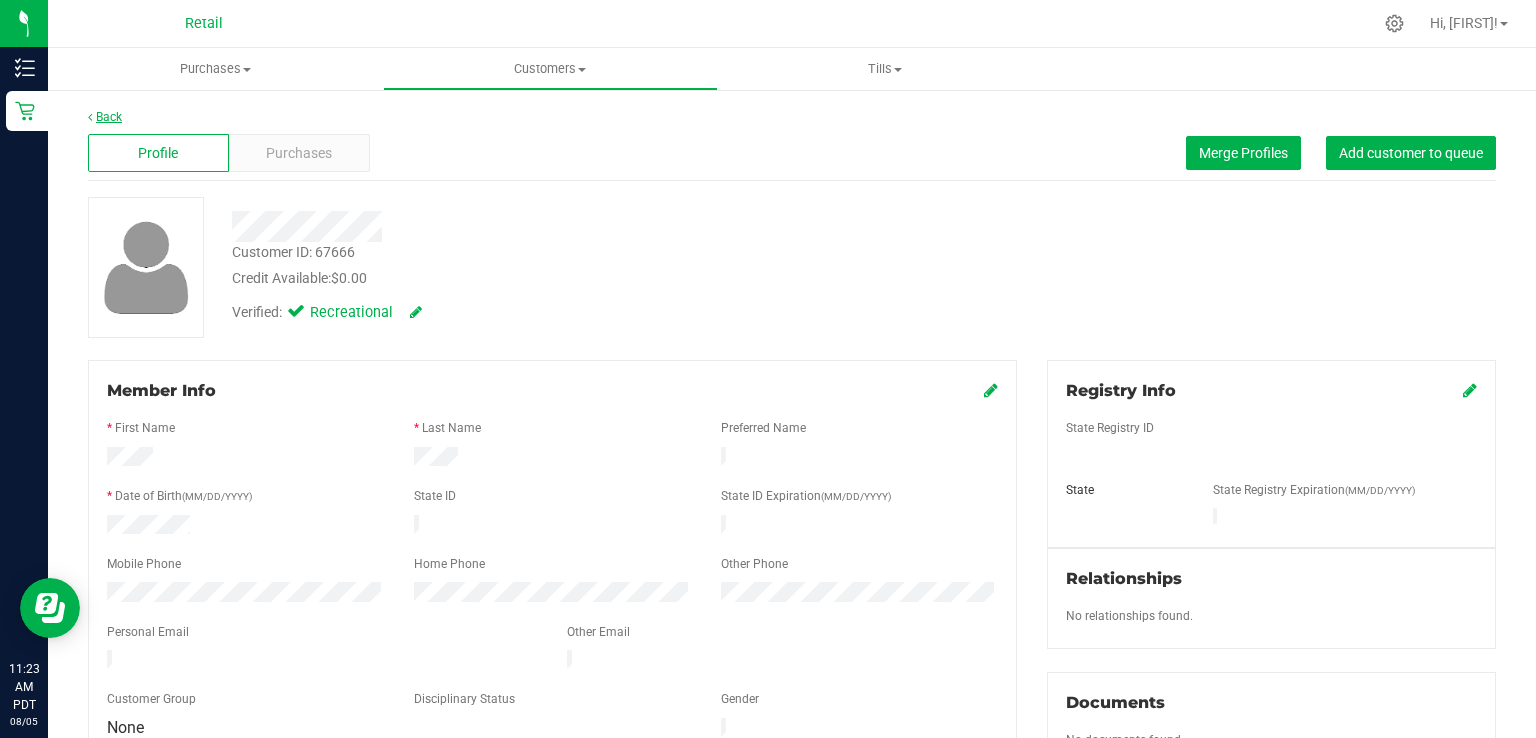 click on "Back" at bounding box center [105, 117] 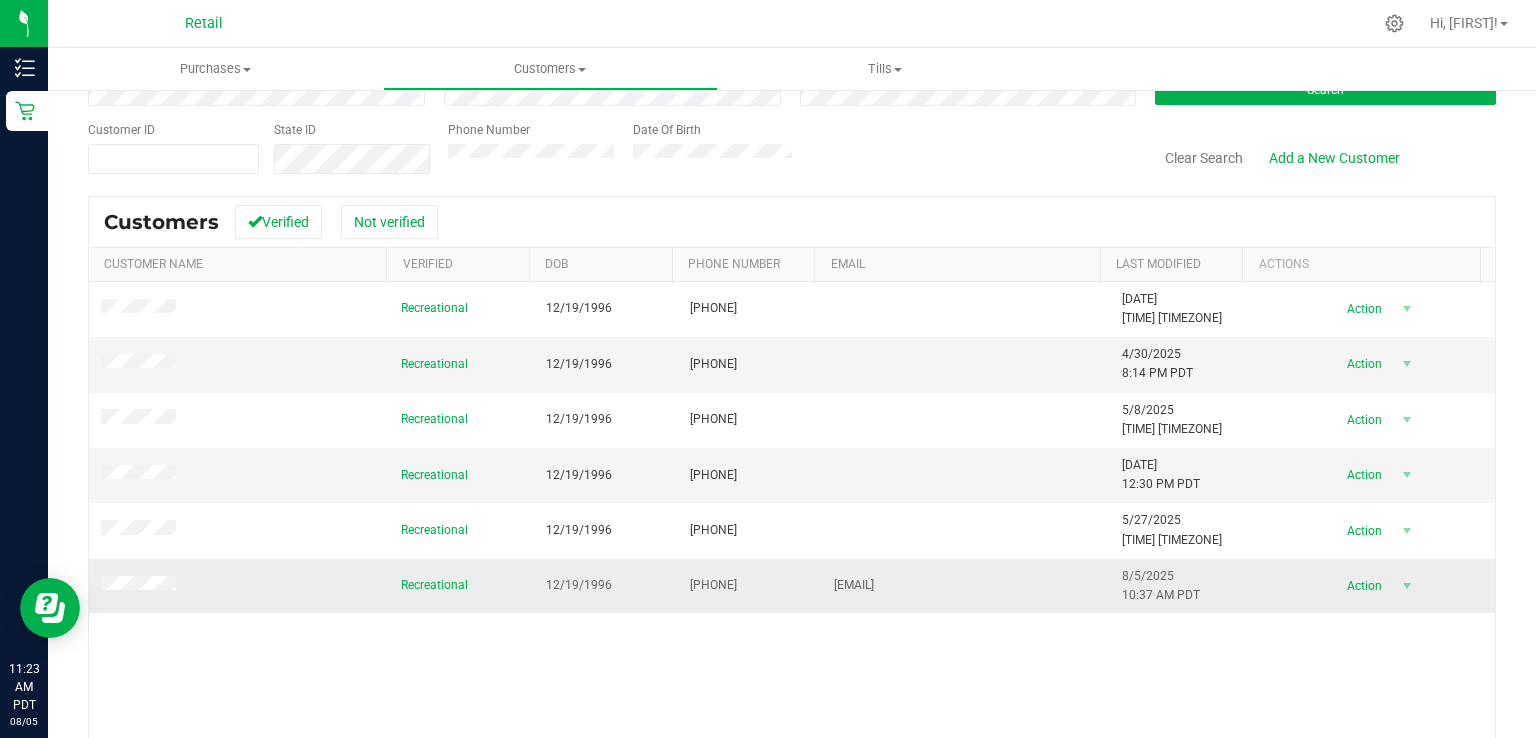 scroll, scrollTop: 166, scrollLeft: 0, axis: vertical 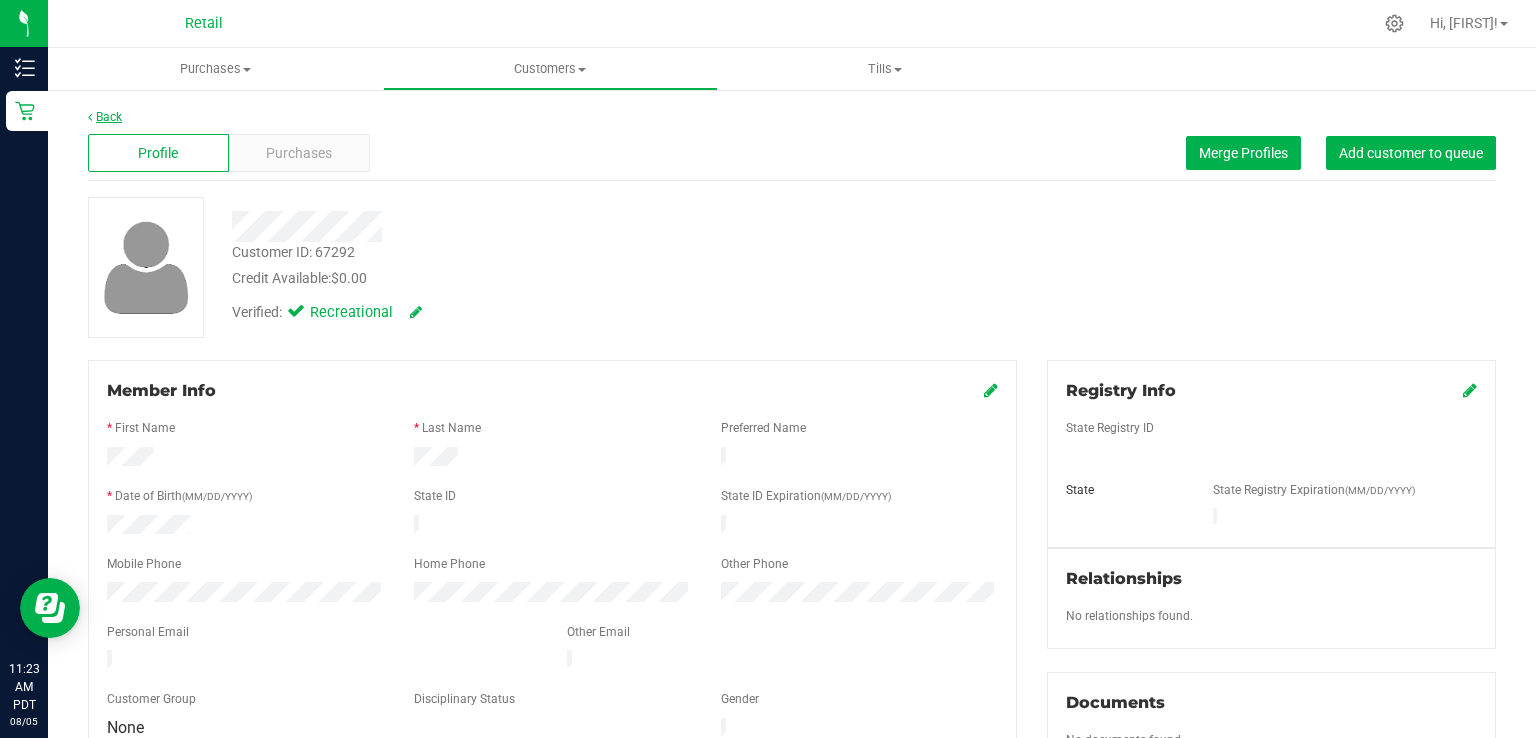 click on "Back" at bounding box center [105, 117] 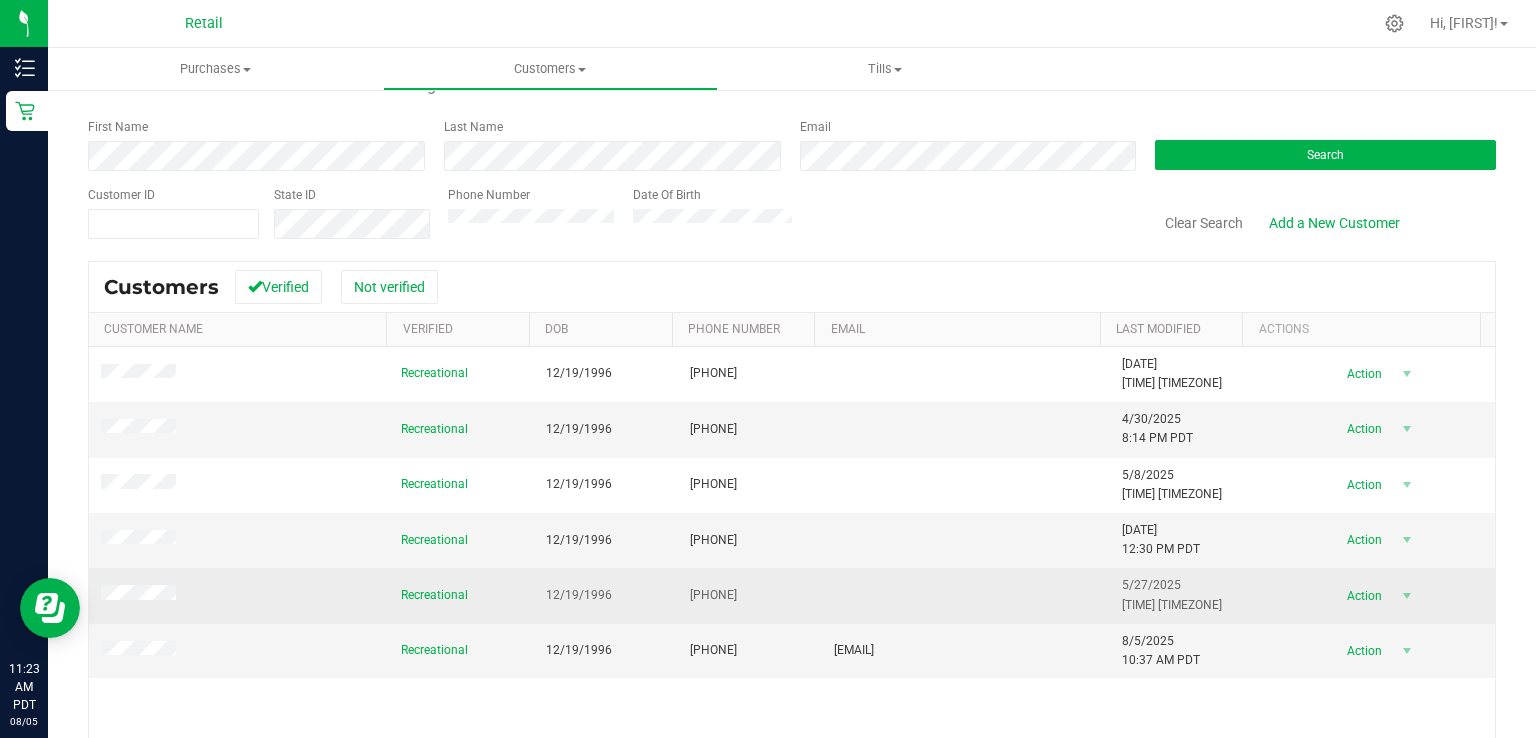 scroll, scrollTop: 100, scrollLeft: 0, axis: vertical 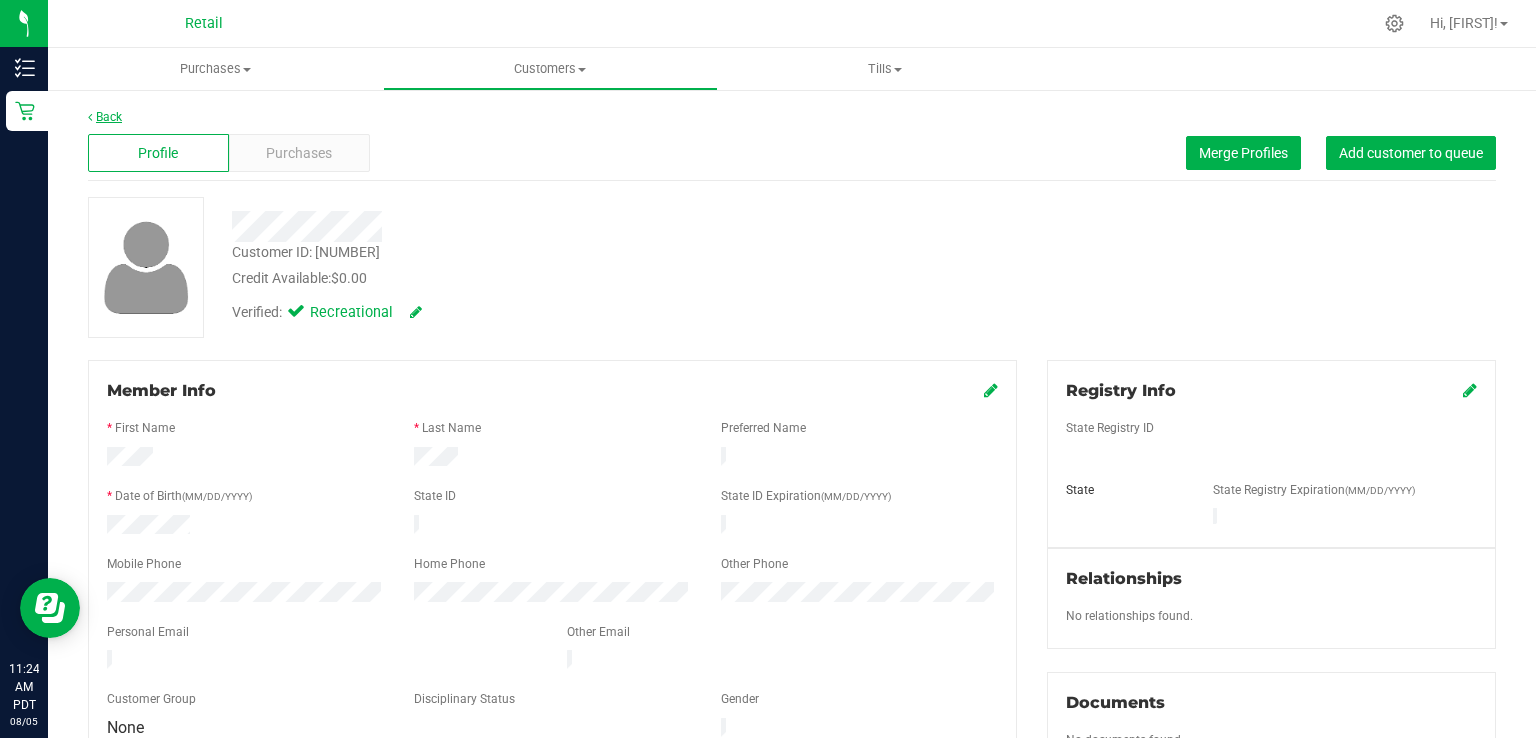 click on "Back" at bounding box center [105, 117] 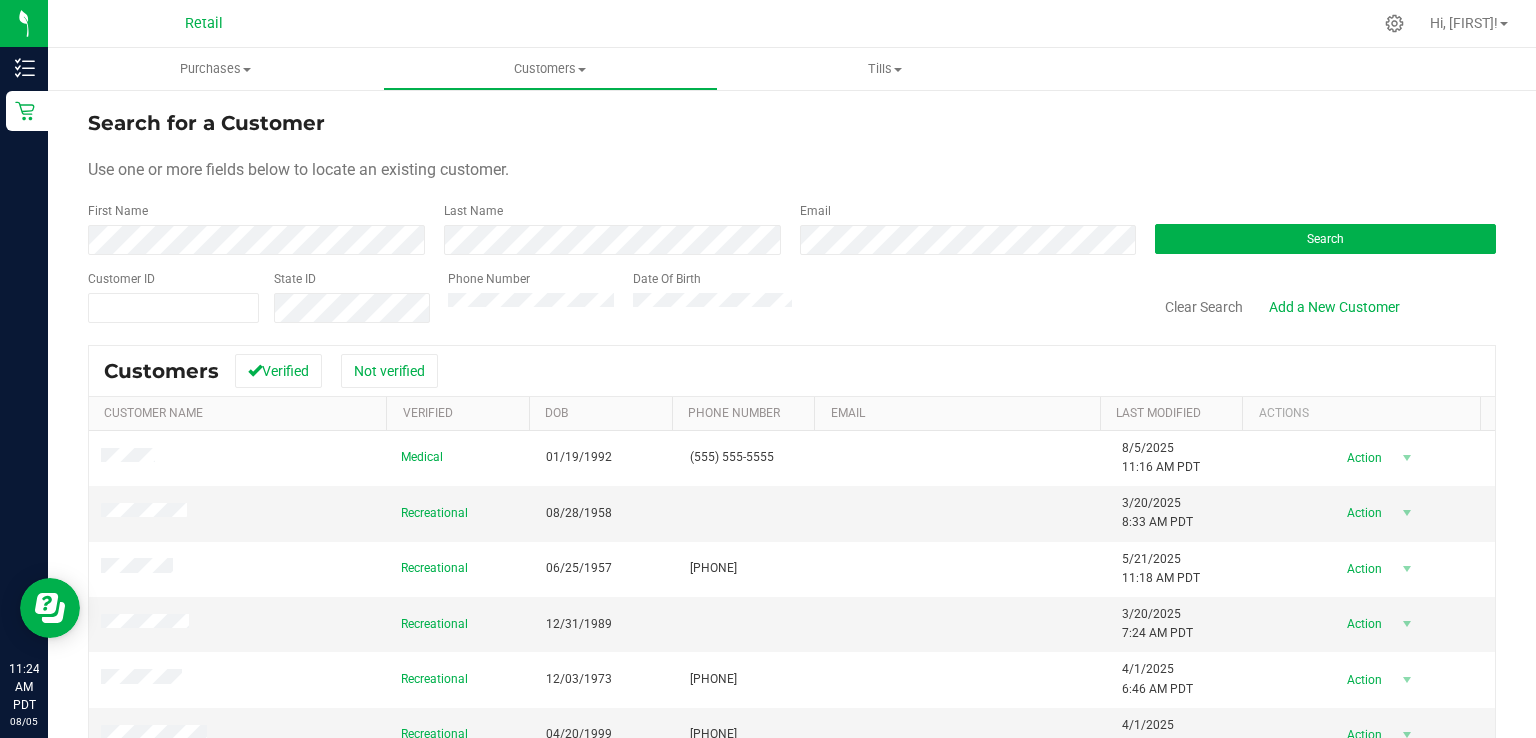 click on "Phone Number" at bounding box center (533, 297) 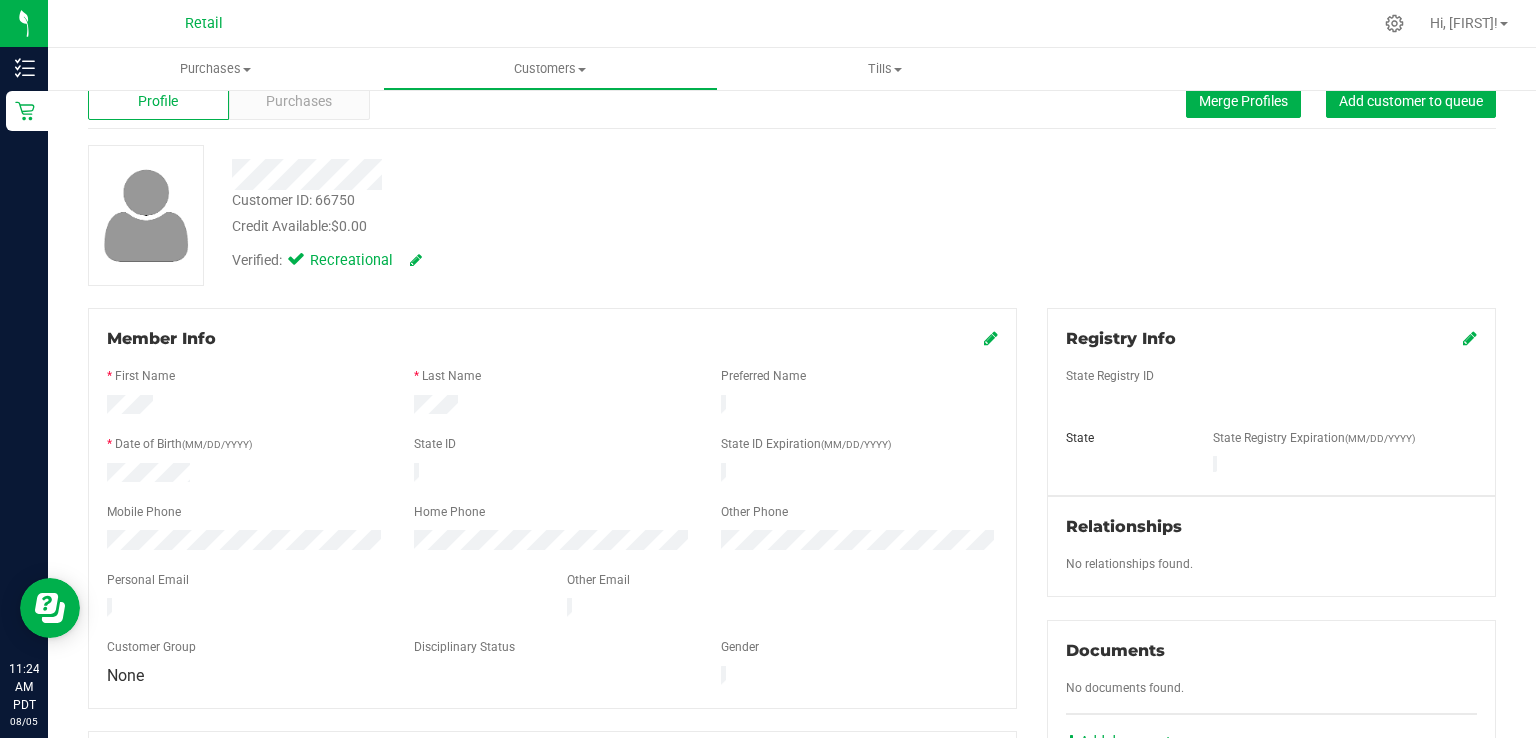 scroll, scrollTop: 0, scrollLeft: 0, axis: both 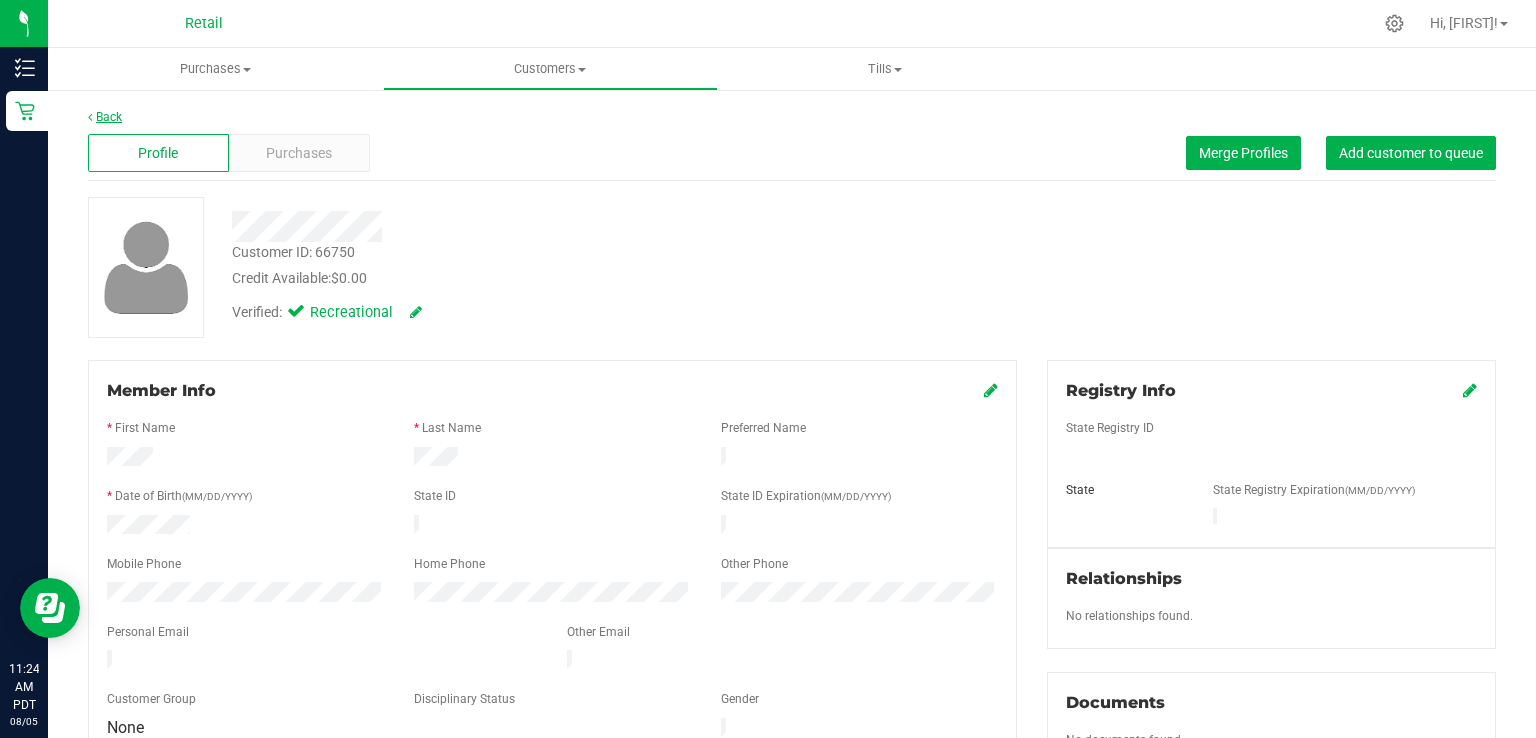 click on "Back" at bounding box center [105, 117] 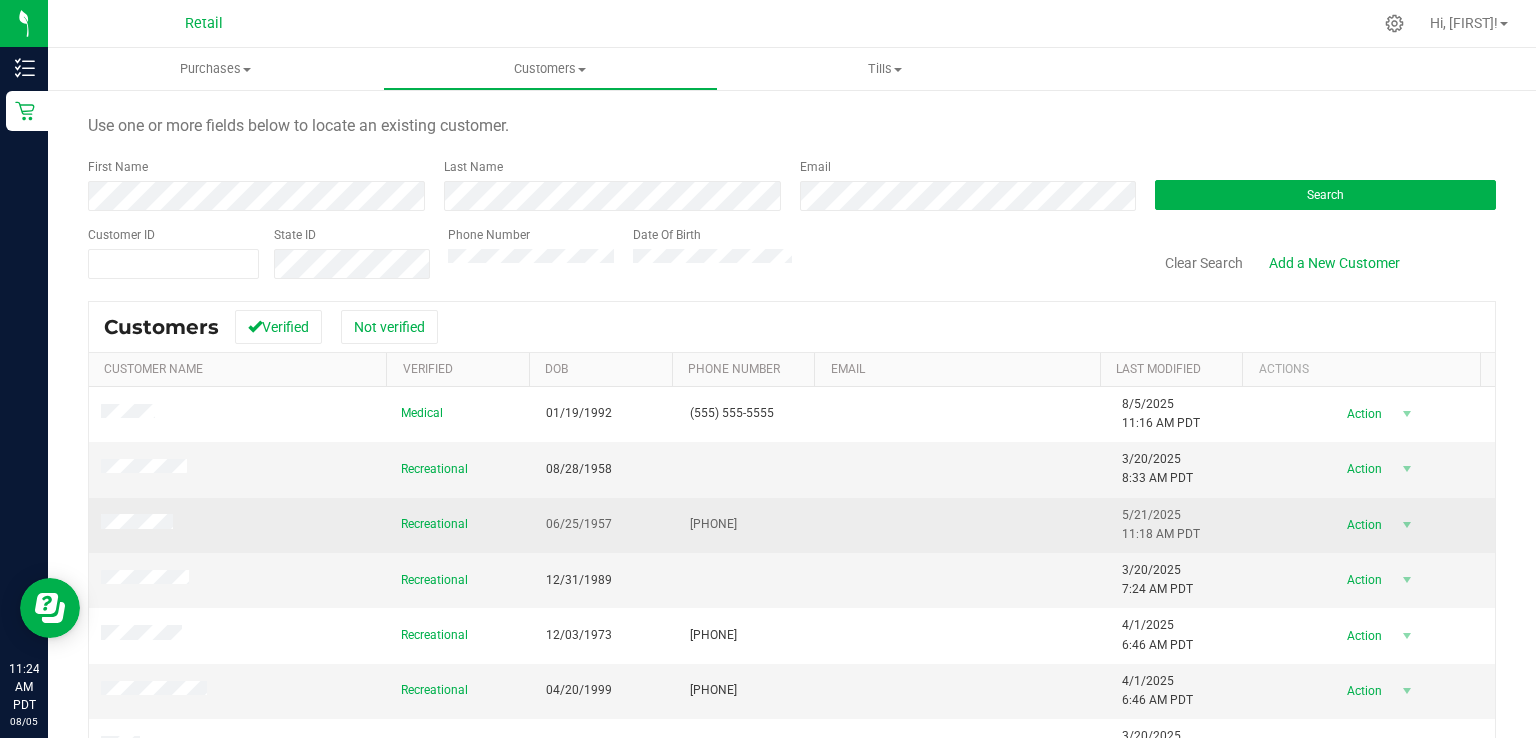 scroll, scrollTop: 66, scrollLeft: 0, axis: vertical 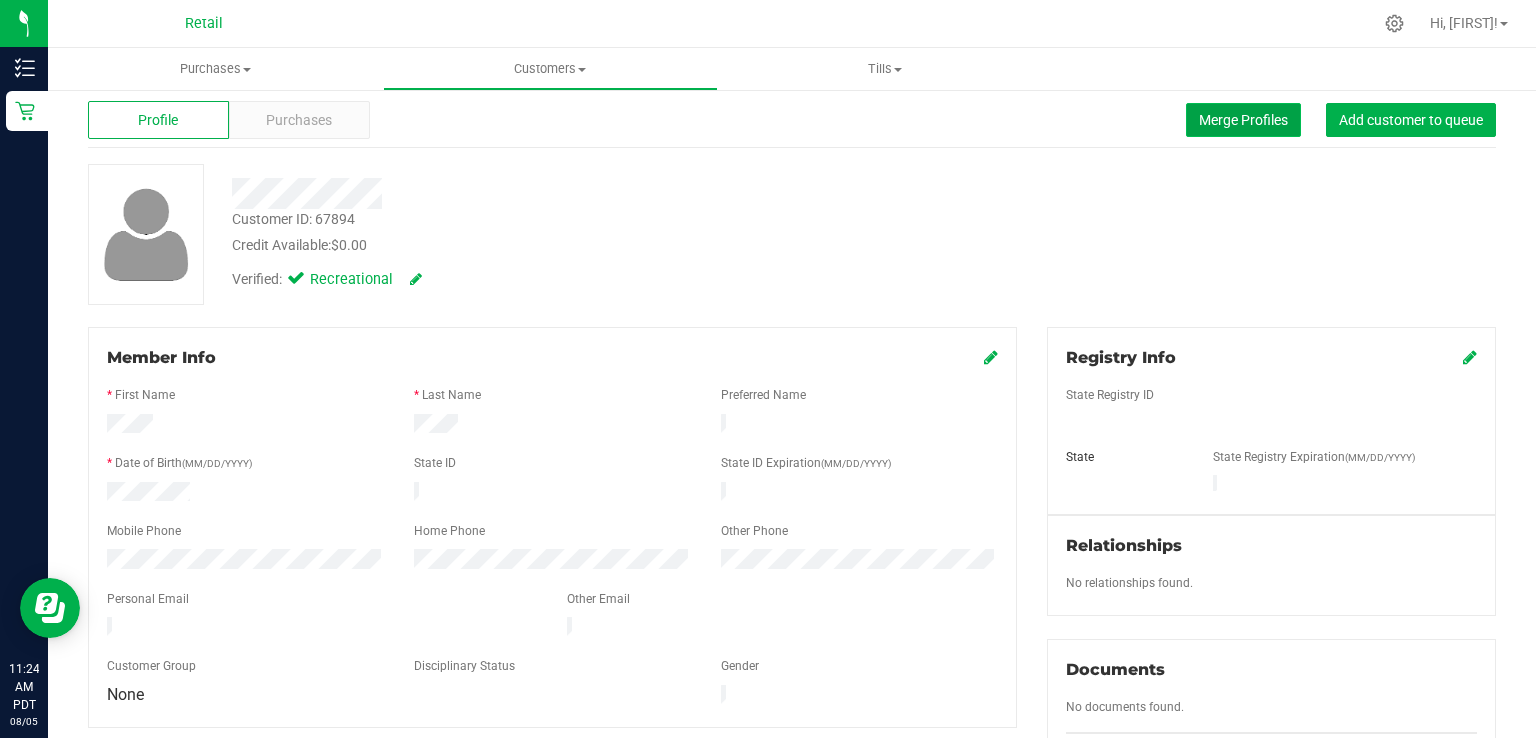 click on "Merge Profiles" at bounding box center (1243, 120) 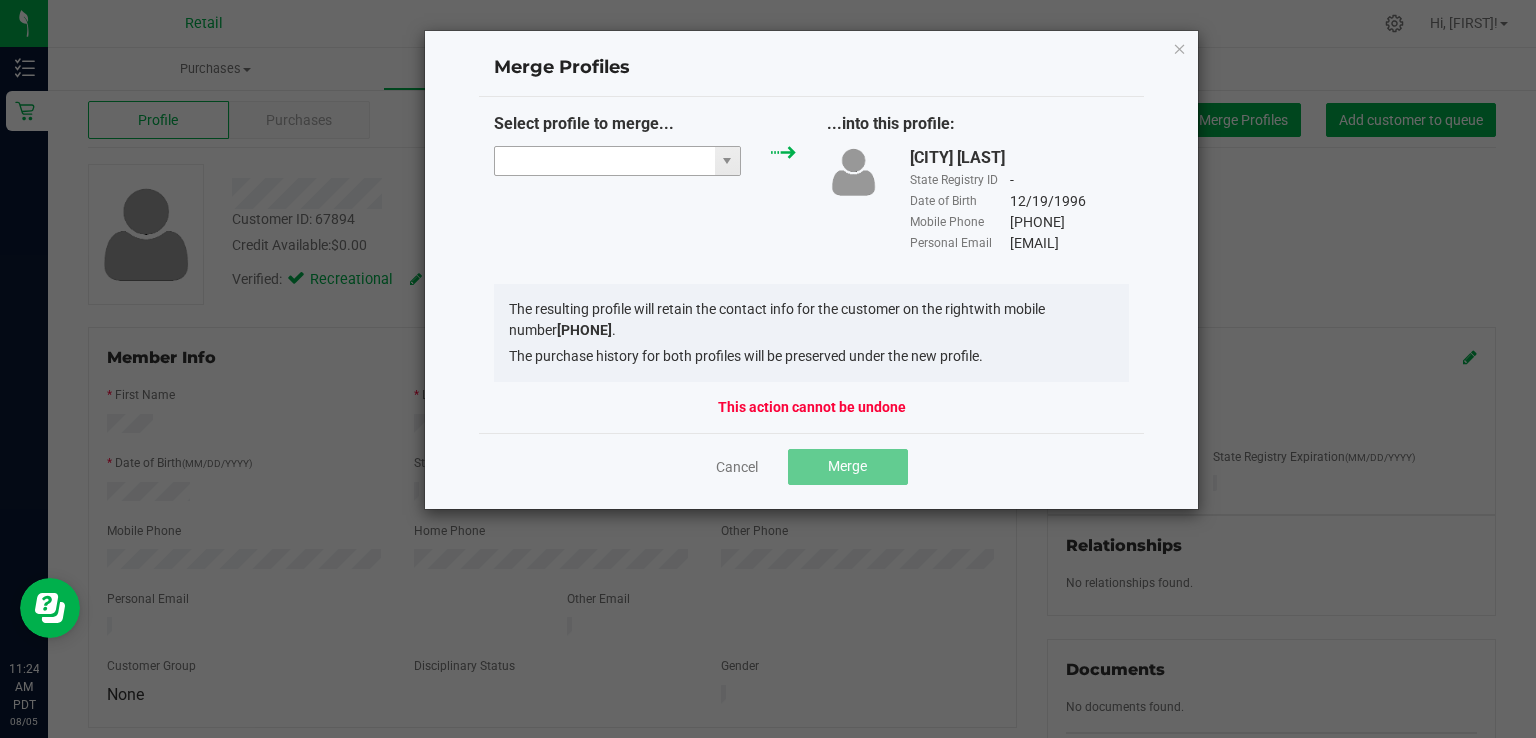 click at bounding box center (605, 161) 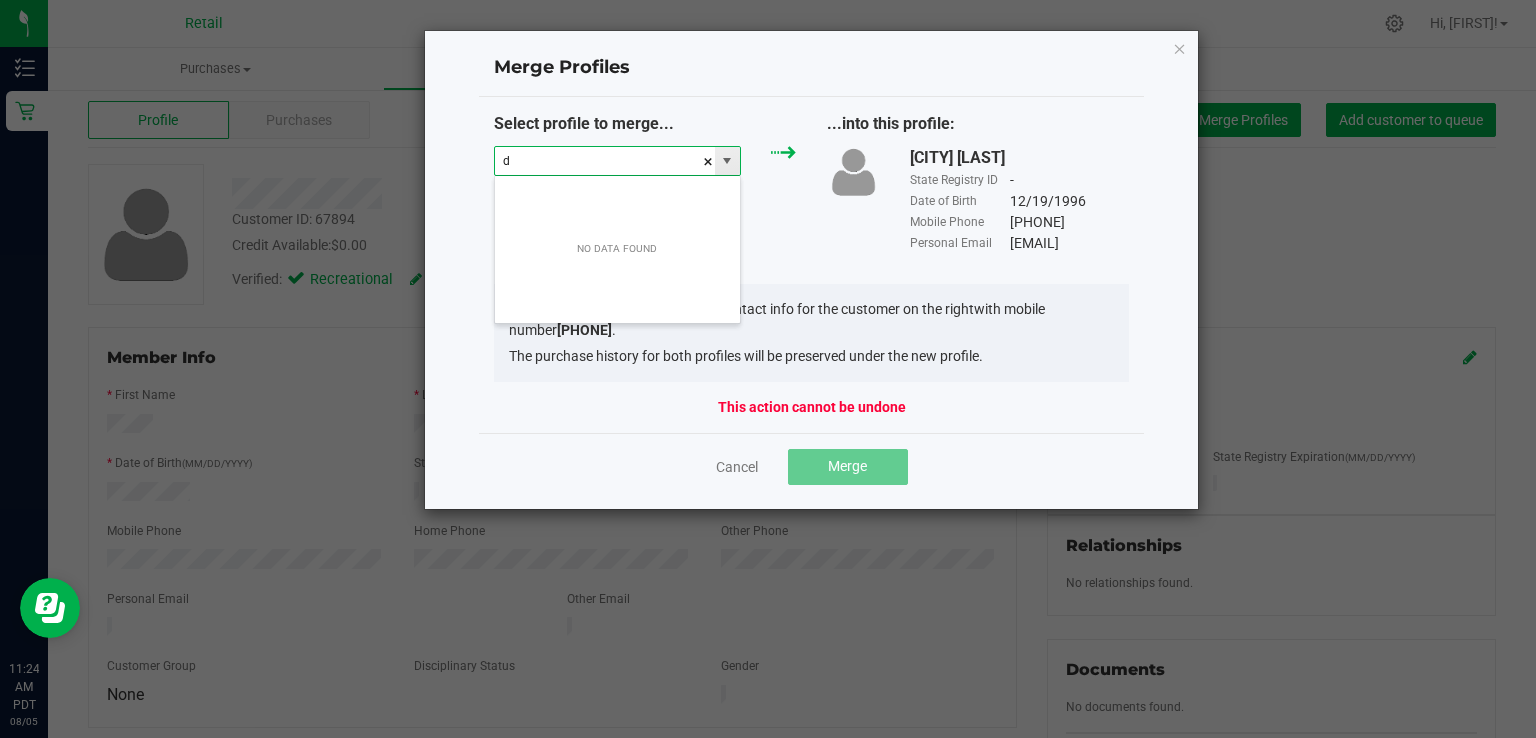 scroll, scrollTop: 99970, scrollLeft: 99752, axis: both 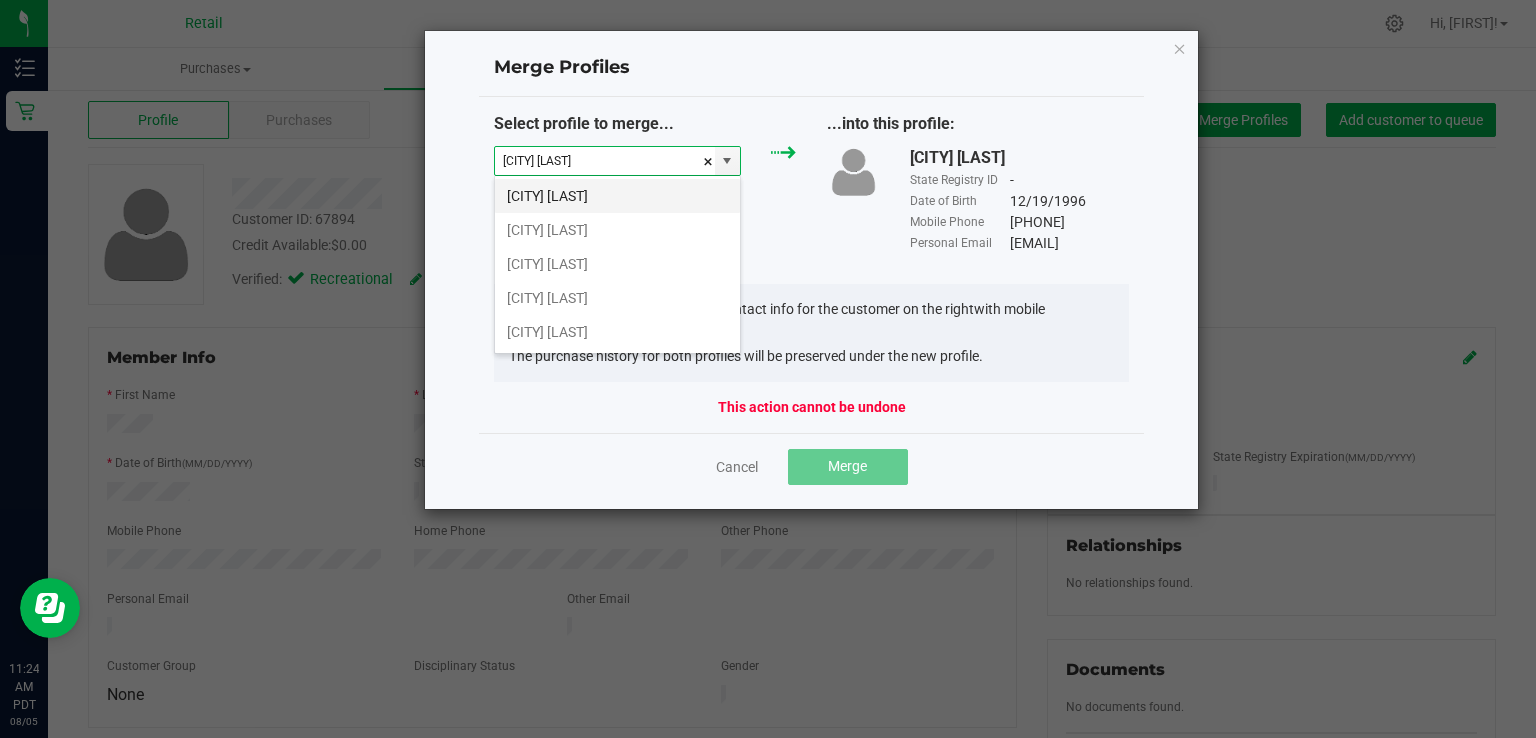 click on "Delora Flores" at bounding box center (617, 196) 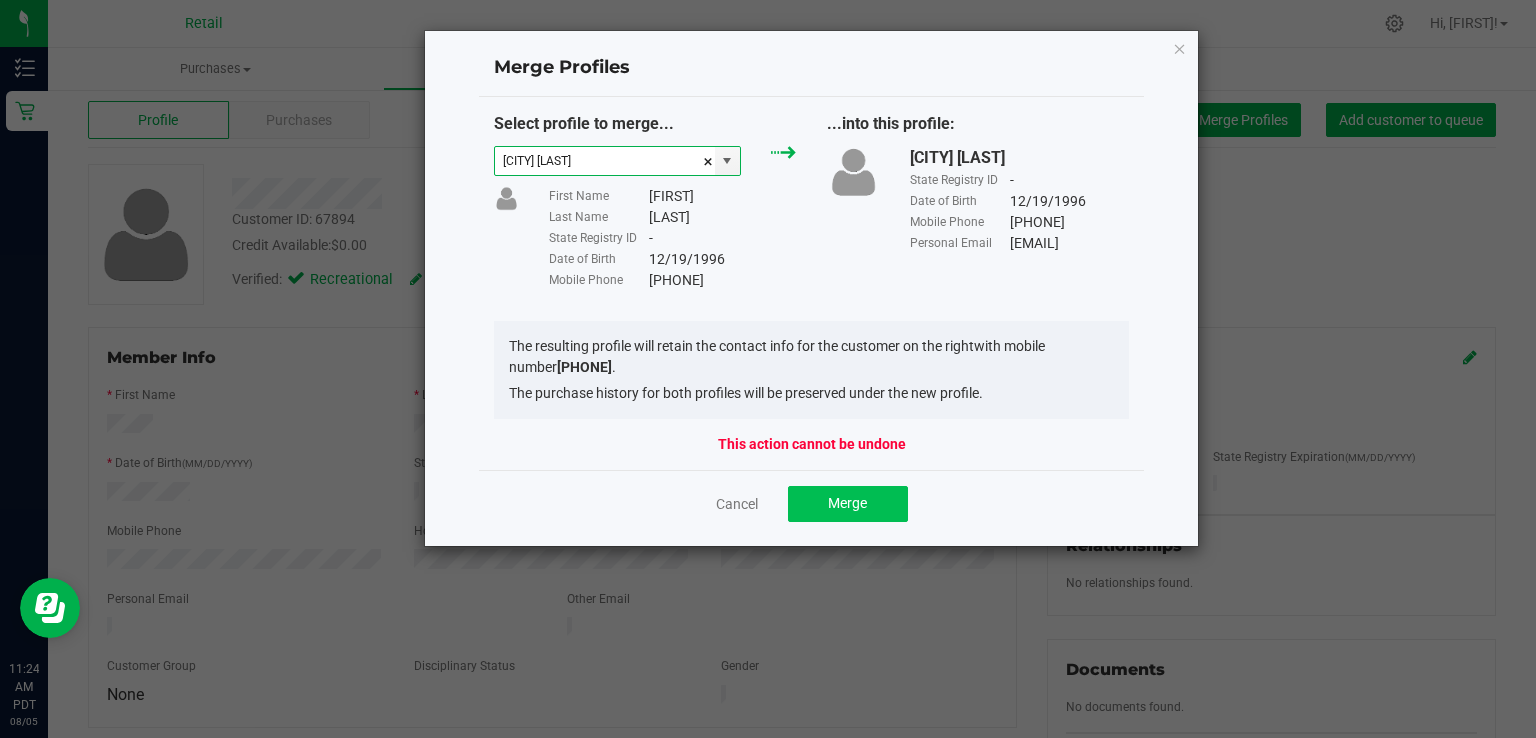 type on "Delora Flores" 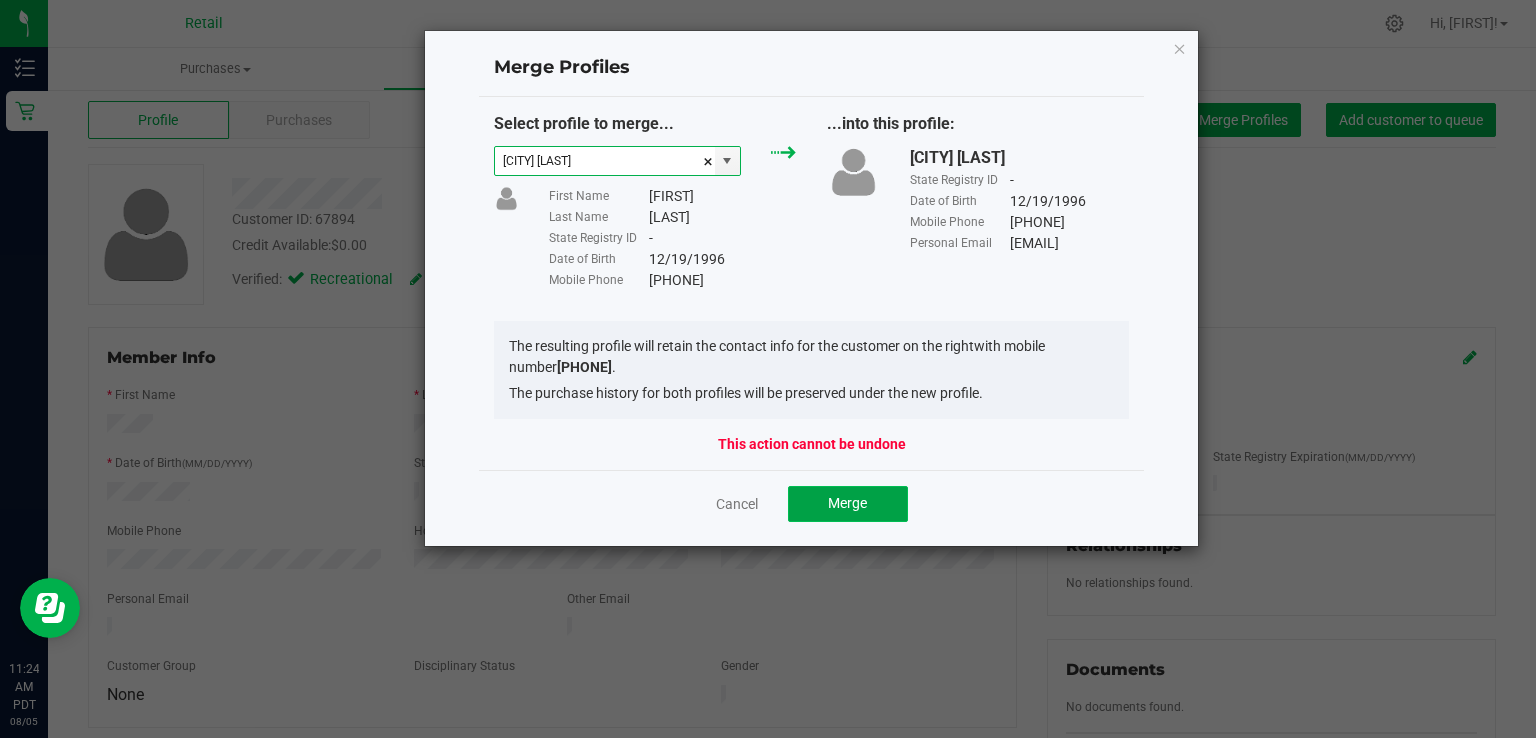 click on "Merge" 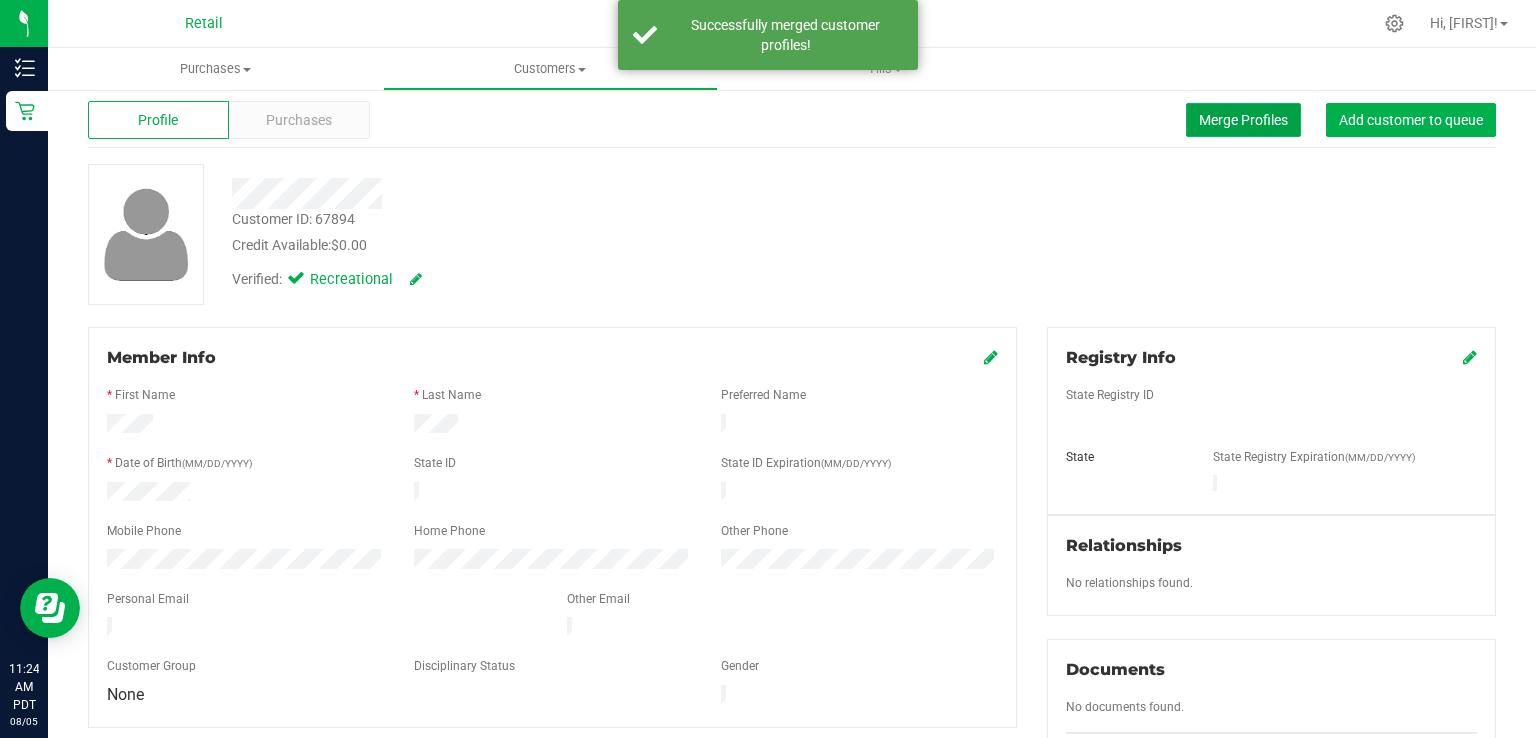 click on "Merge Profiles" at bounding box center [1243, 120] 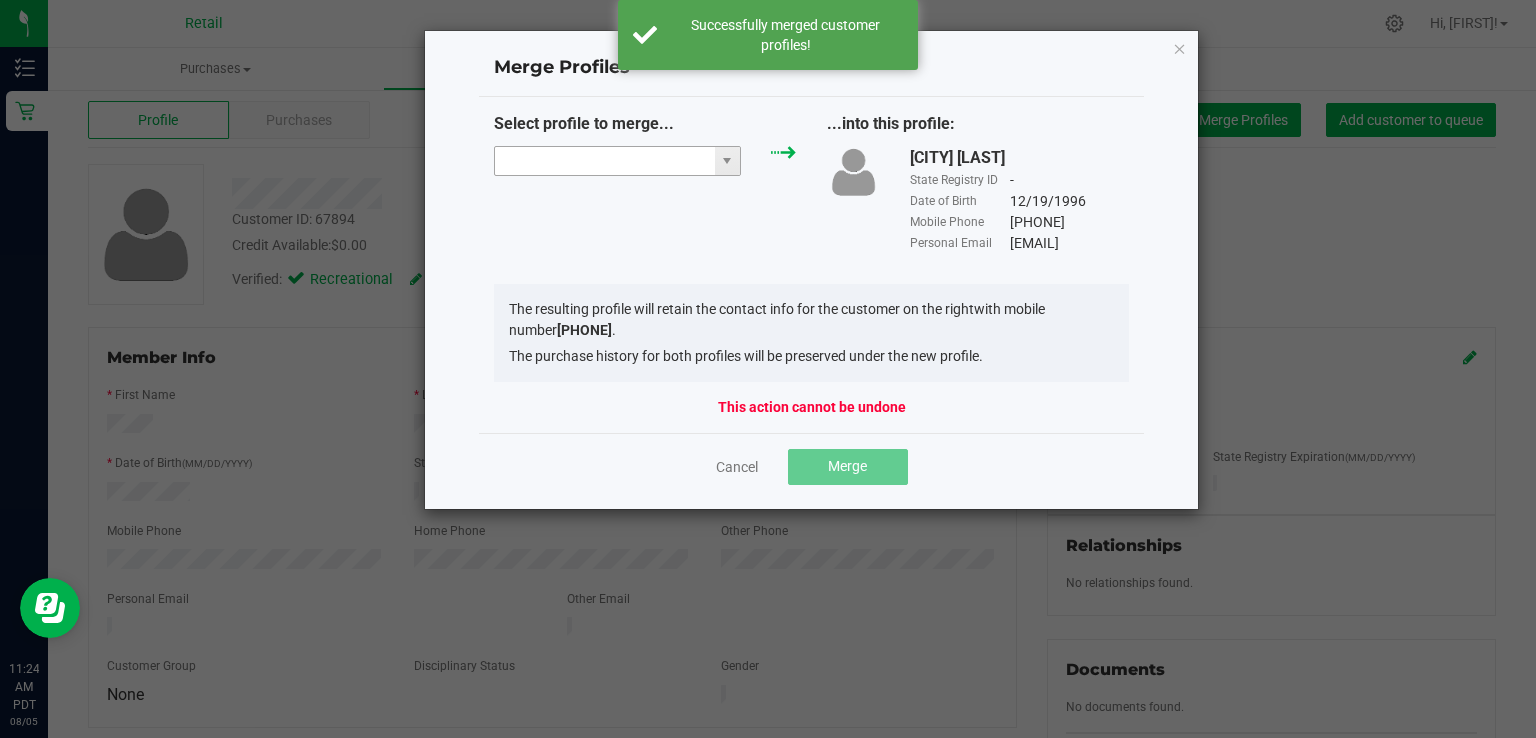 click at bounding box center [605, 161] 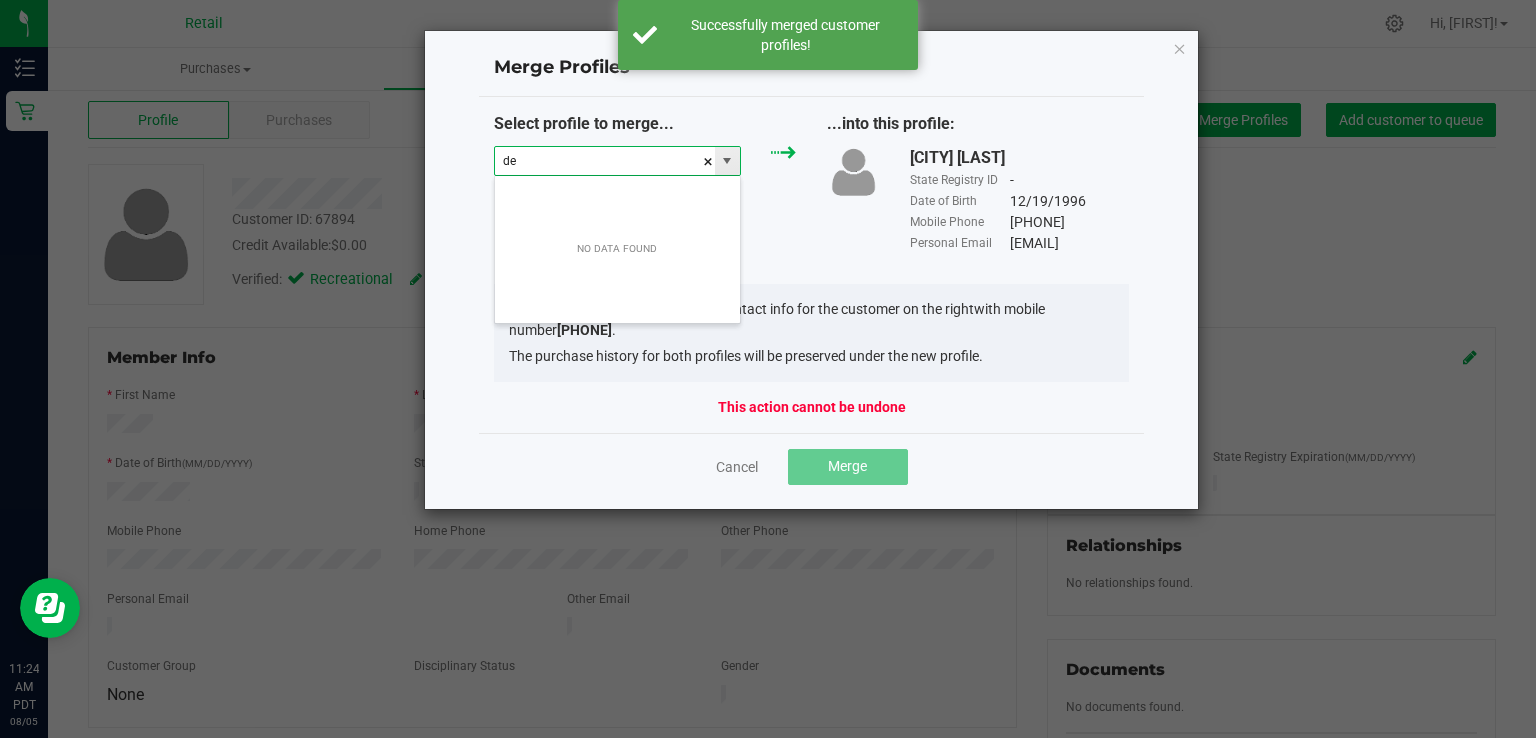 scroll, scrollTop: 99970, scrollLeft: 99752, axis: both 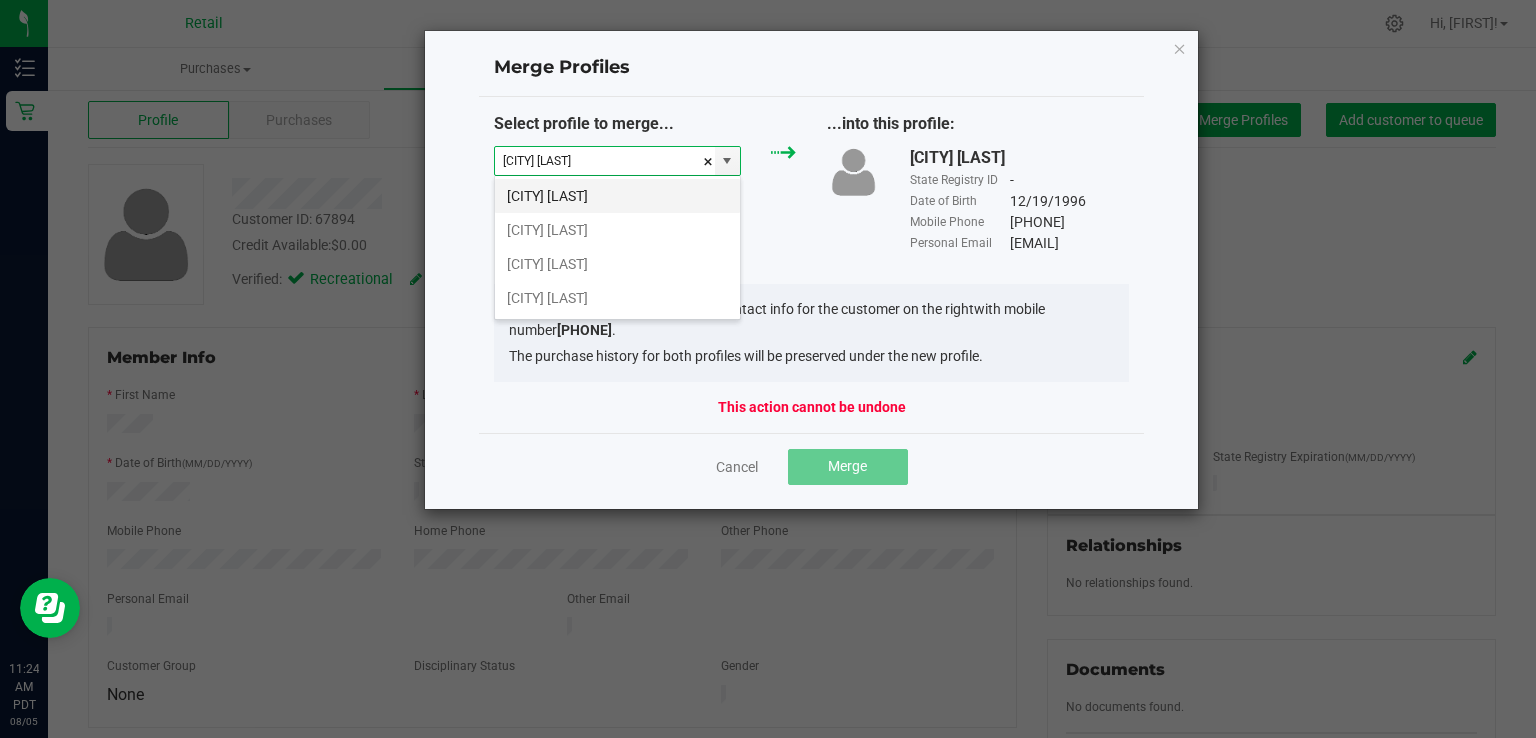 click on "Delora Flores" at bounding box center (617, 196) 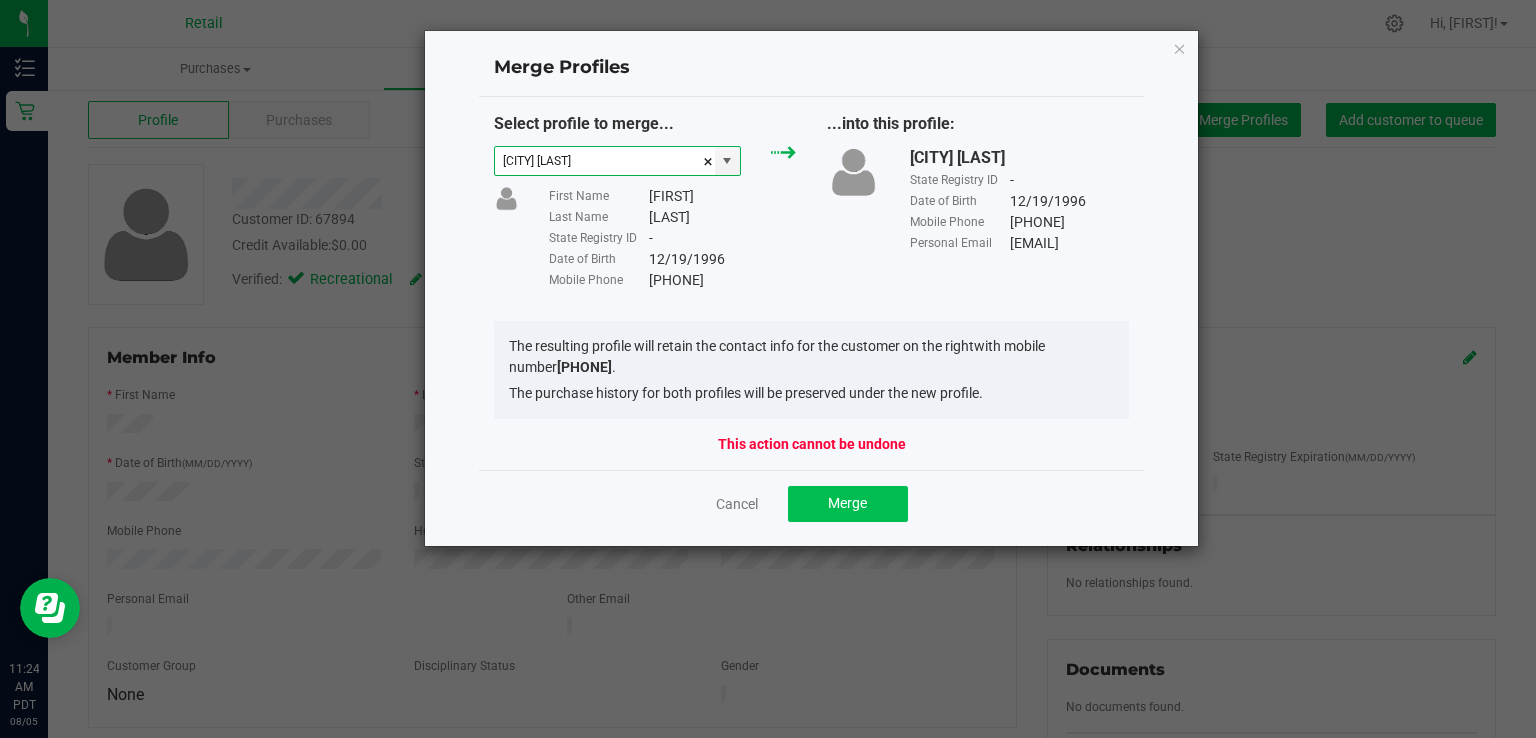 type on "Delora Flores" 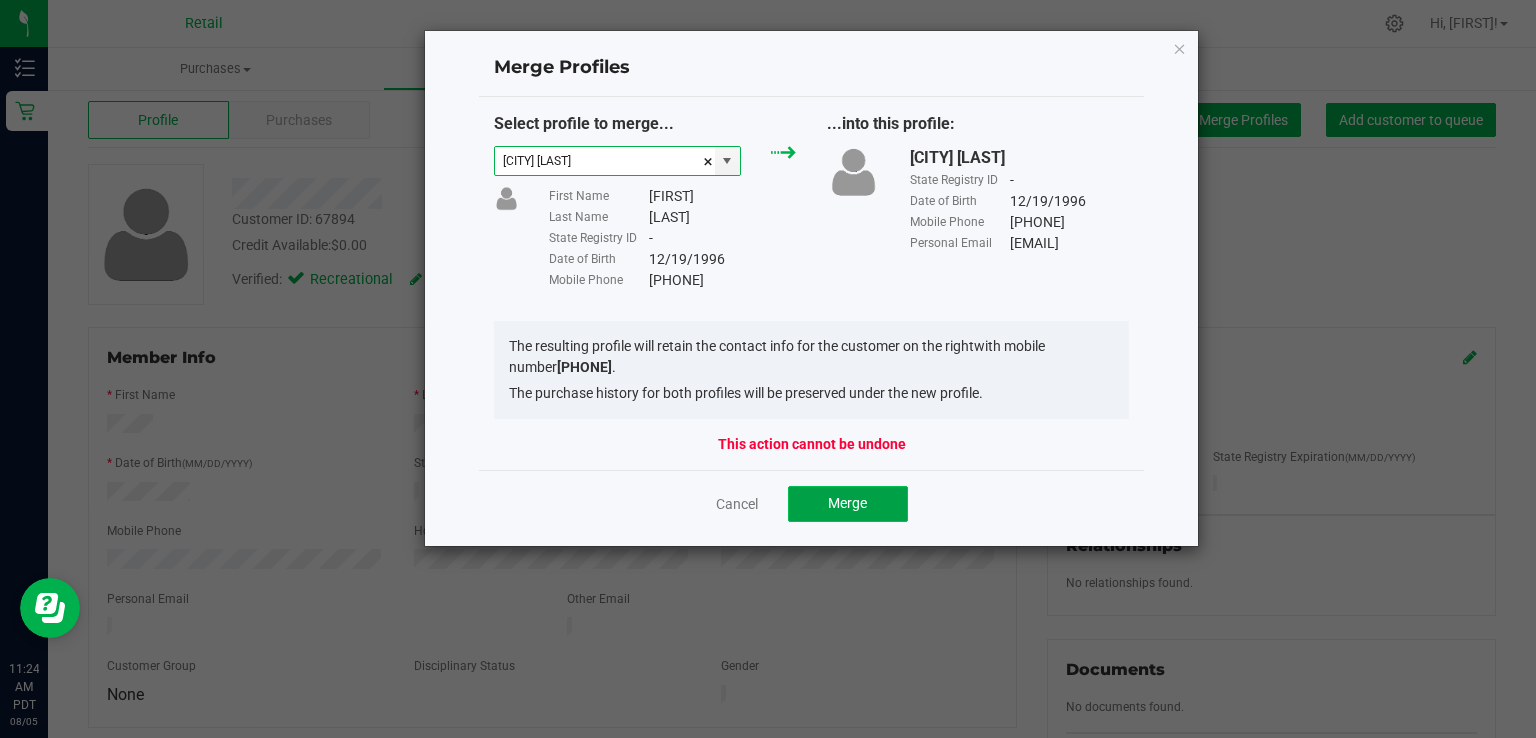 click on "Merge" 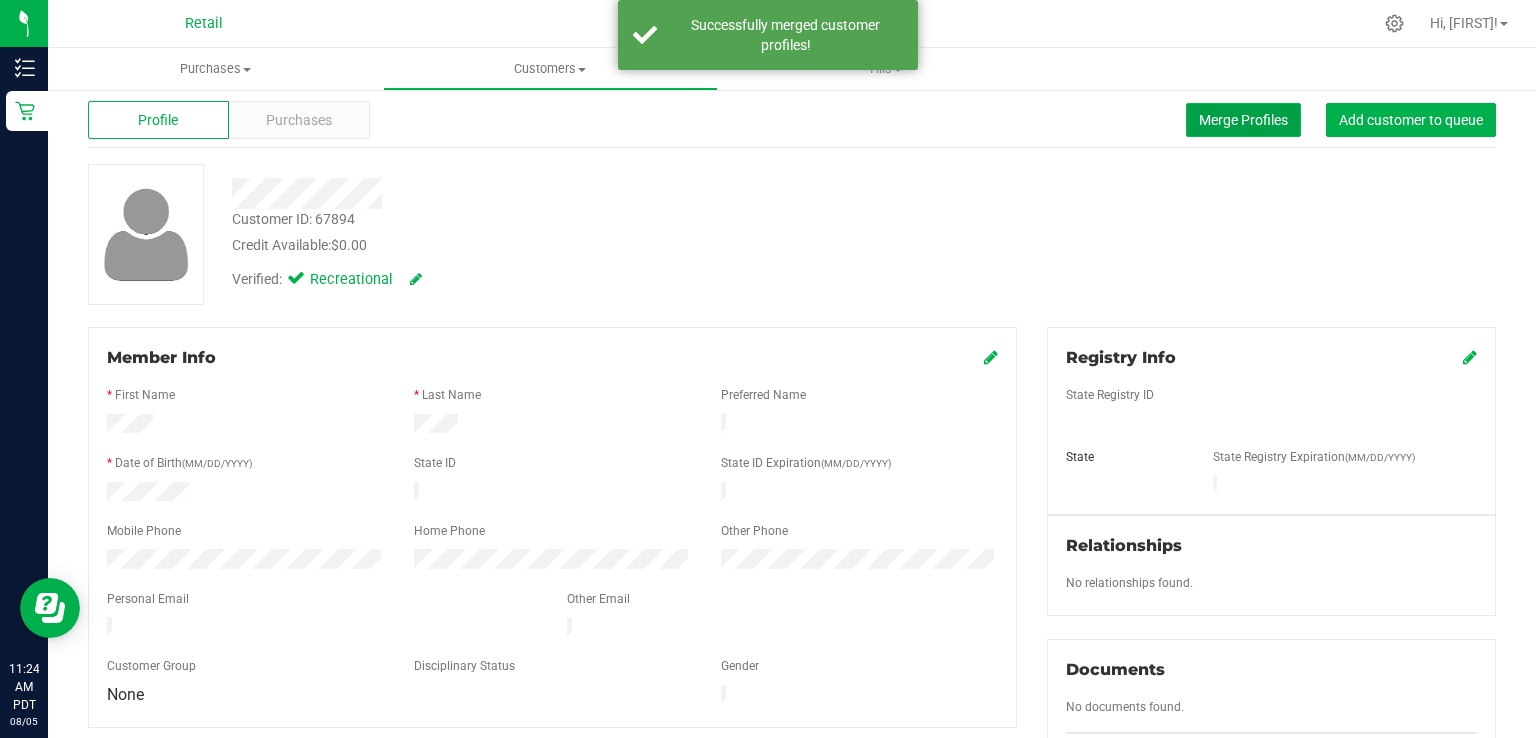 click on "Merge Profiles" at bounding box center [1243, 120] 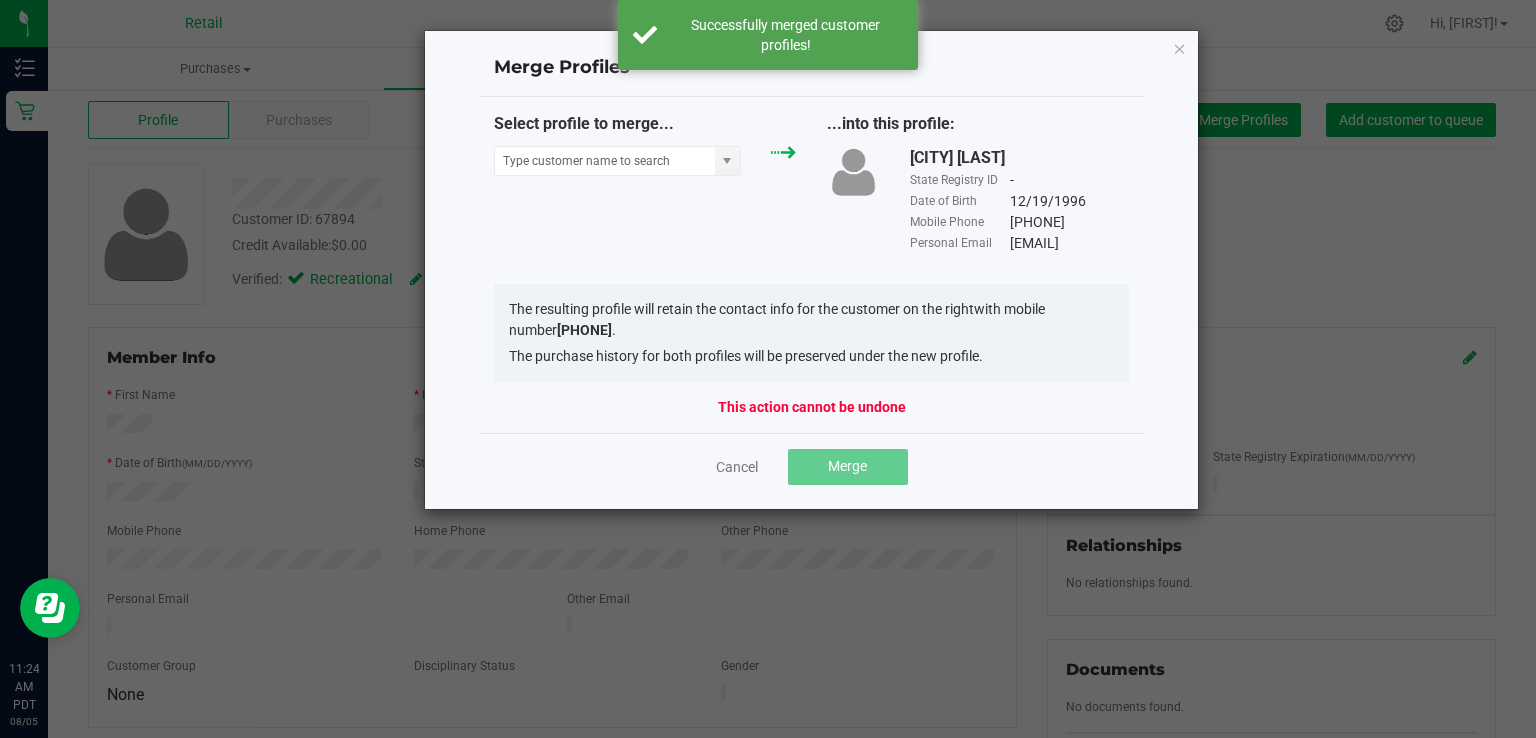 click on "Select profile to merge..." 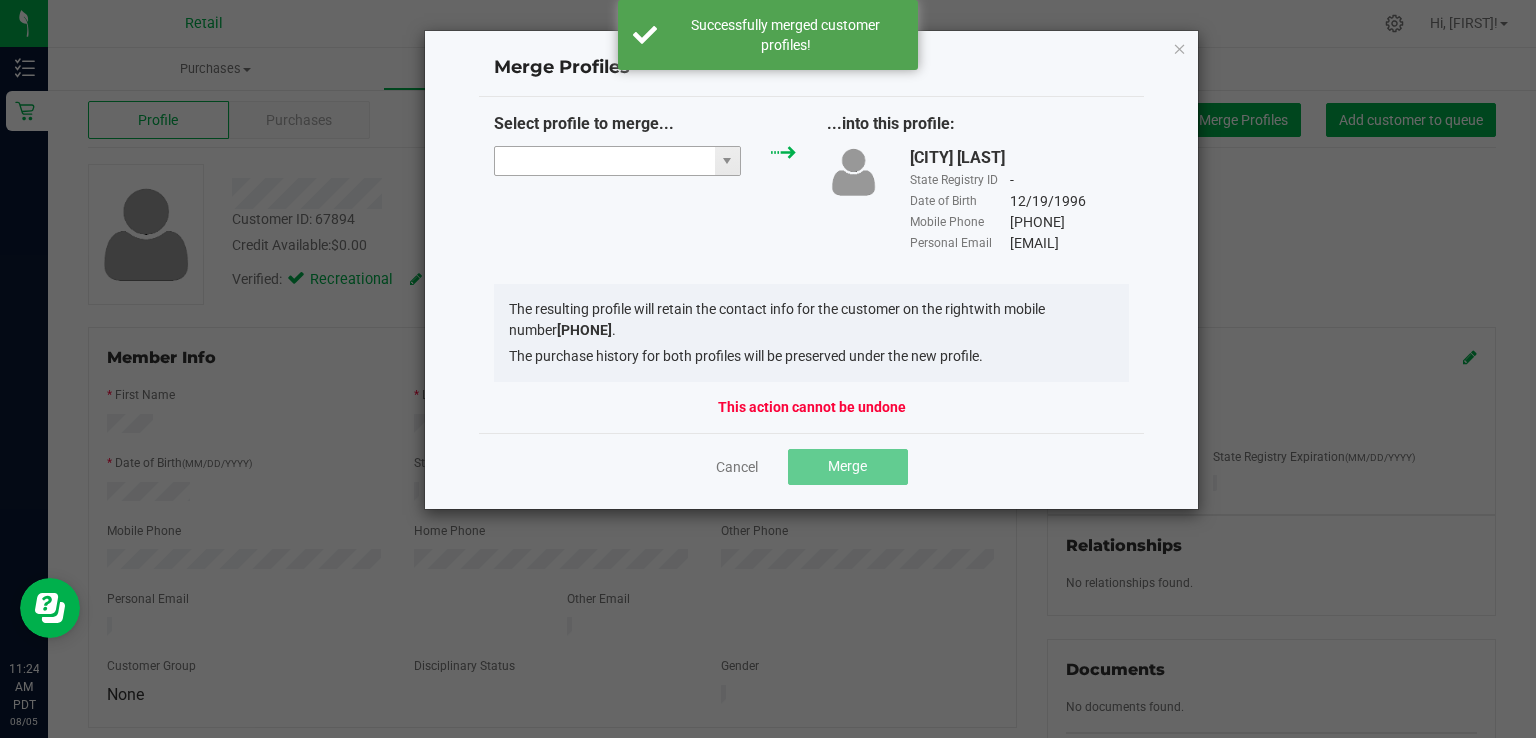 click at bounding box center [605, 161] 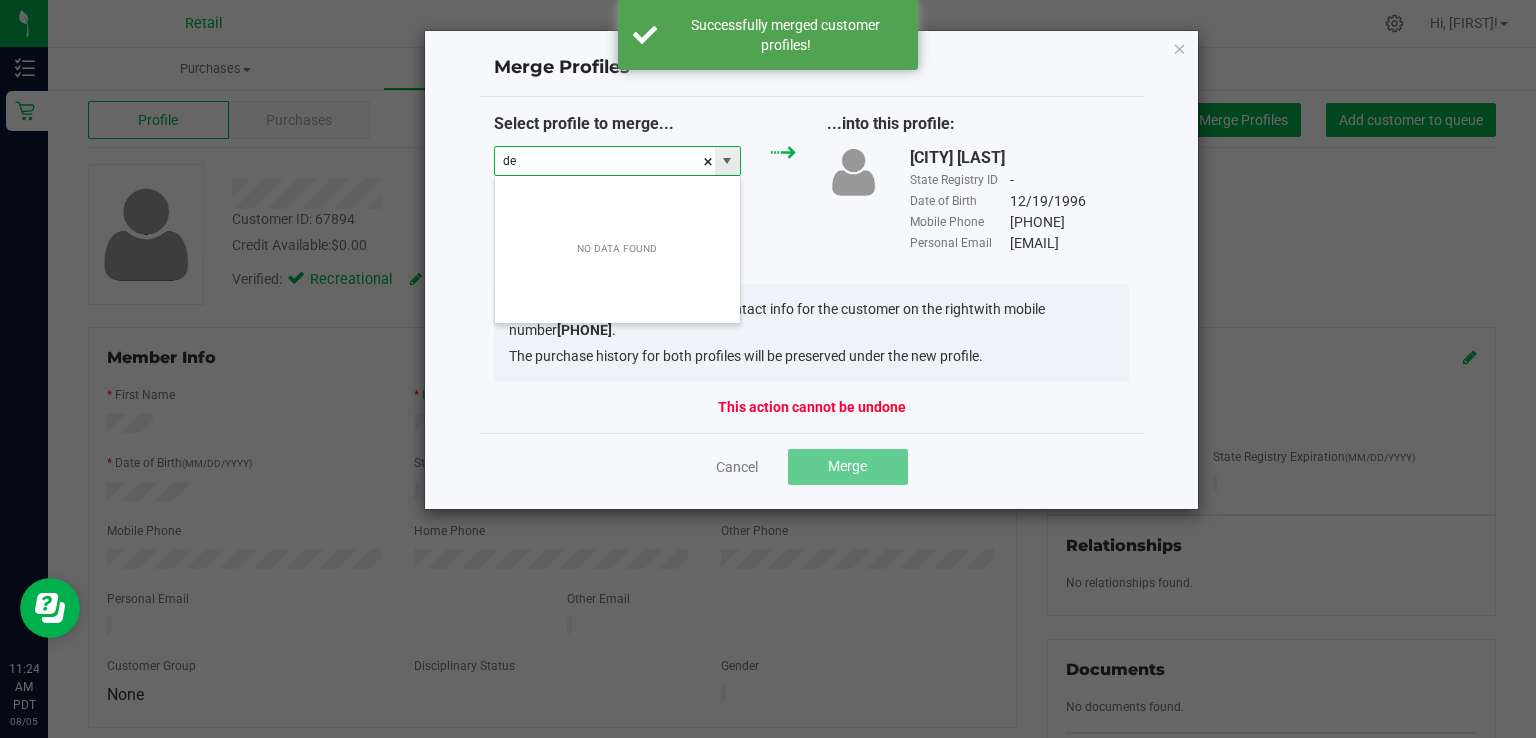 scroll, scrollTop: 99970, scrollLeft: 99752, axis: both 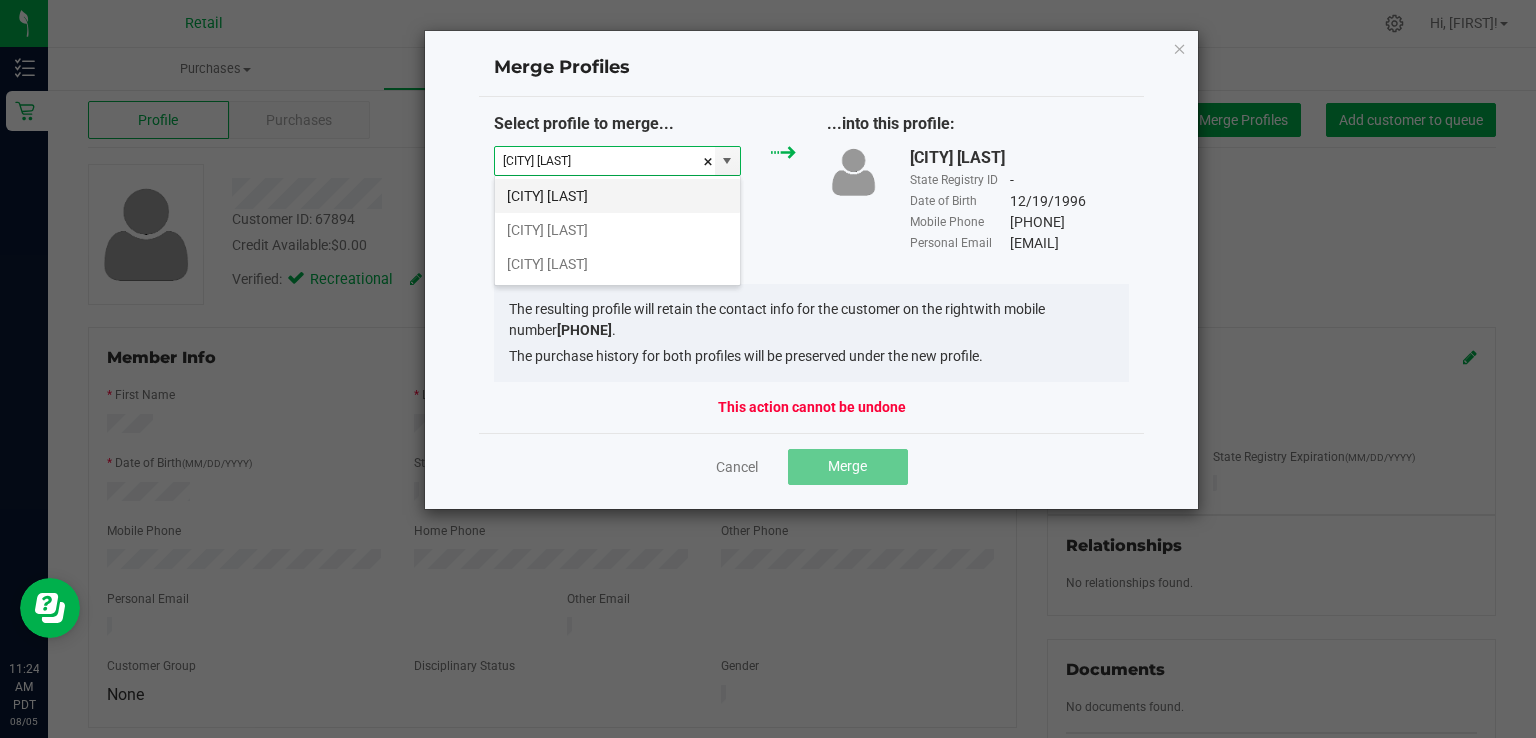 click on "Delora Flores" at bounding box center (617, 196) 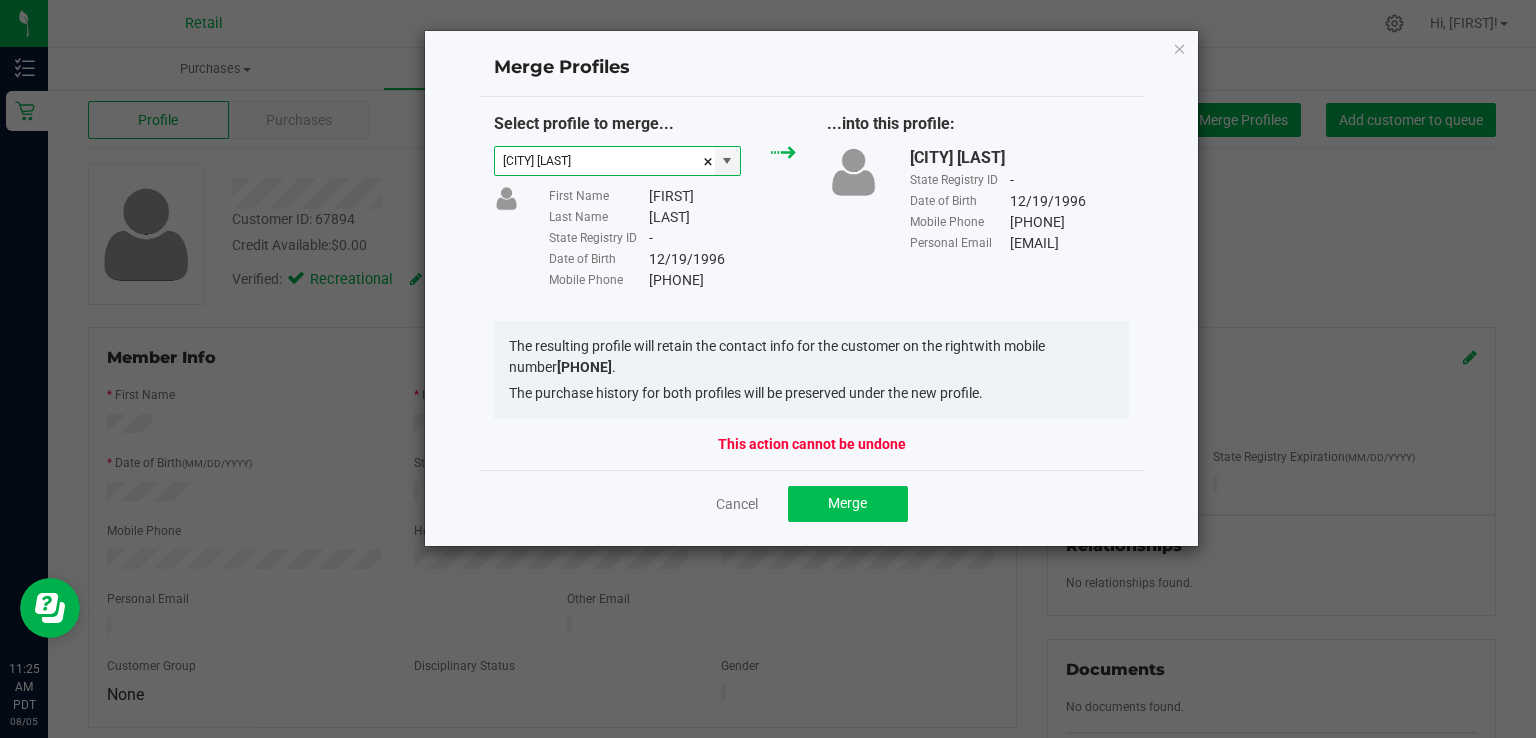 type on "Delora Flores" 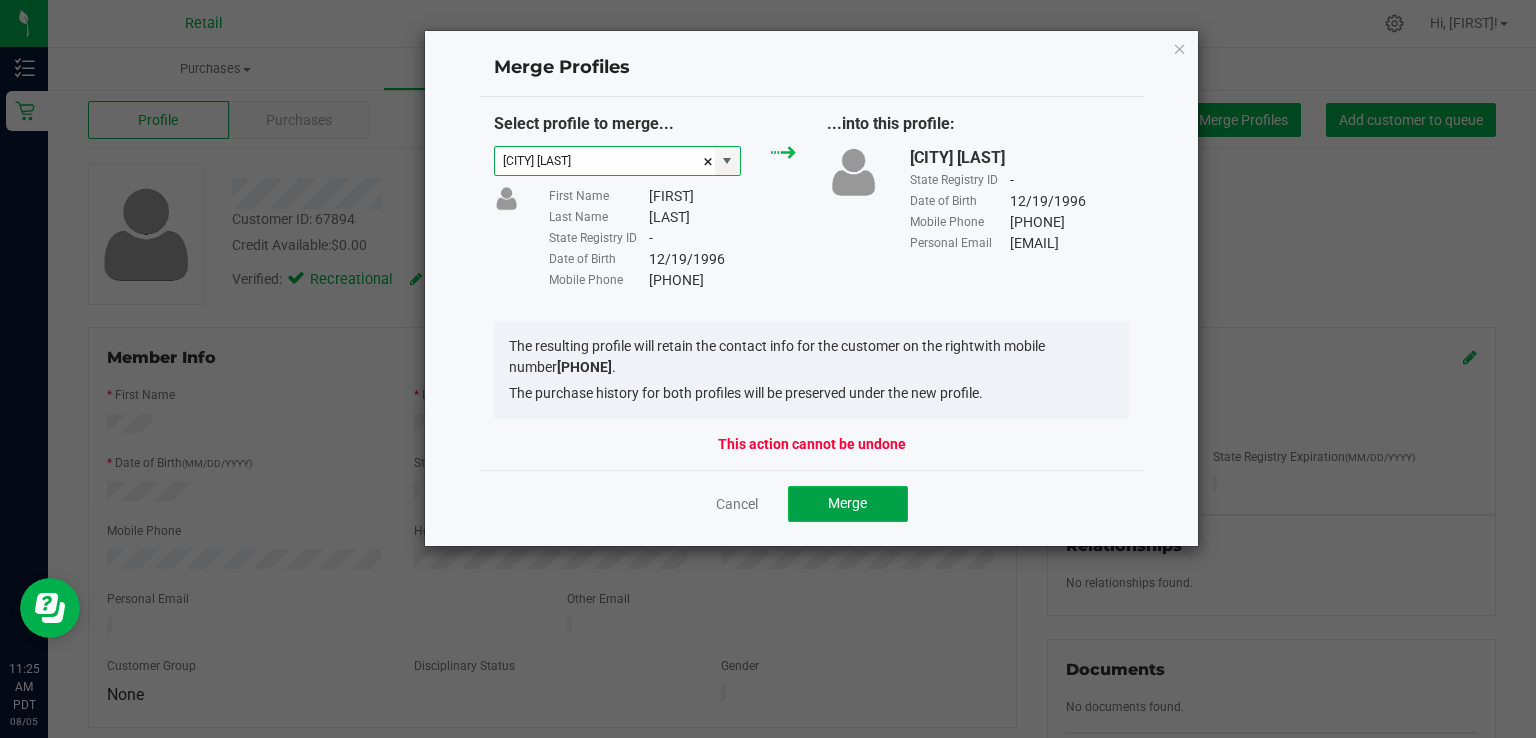 click on "Merge" 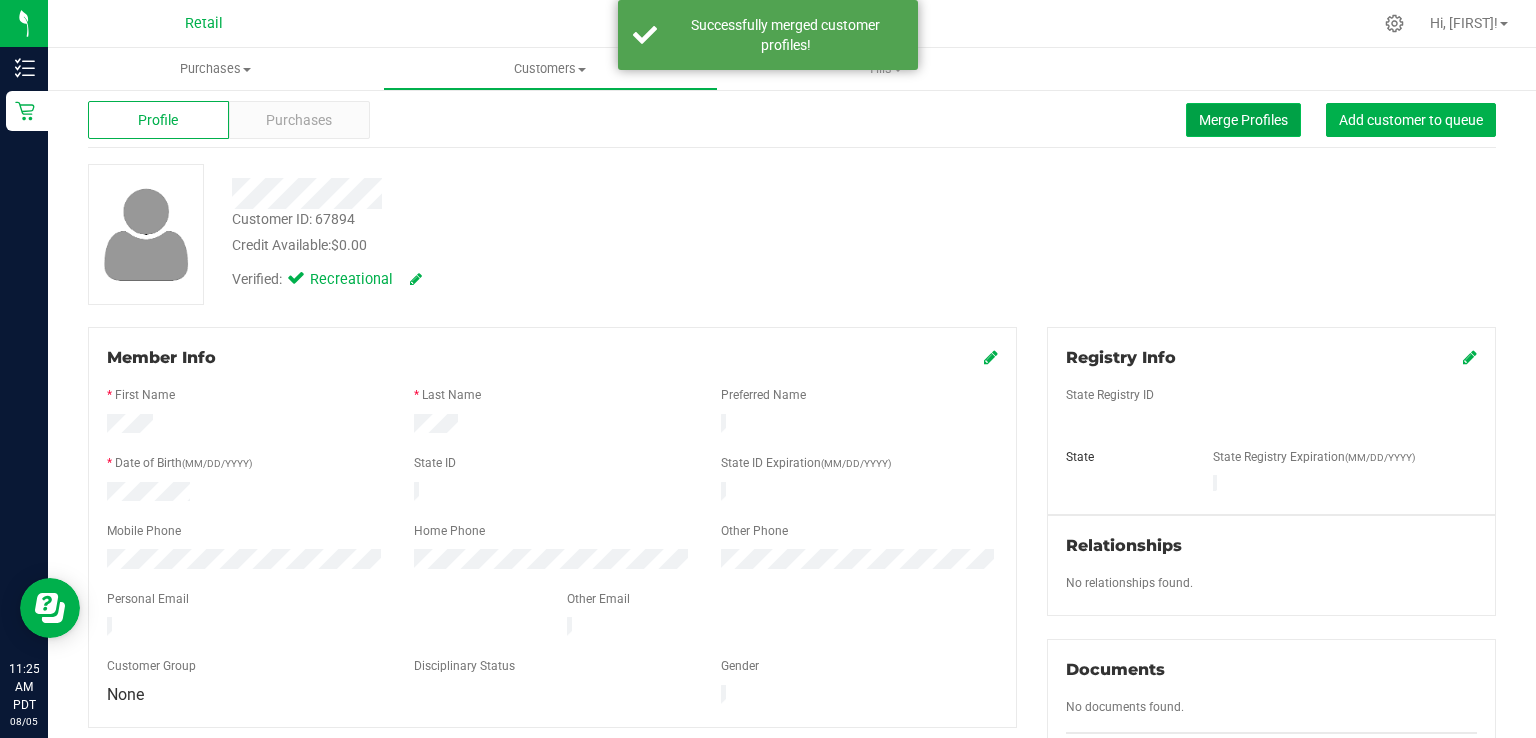 click on "Merge Profiles" at bounding box center [1243, 120] 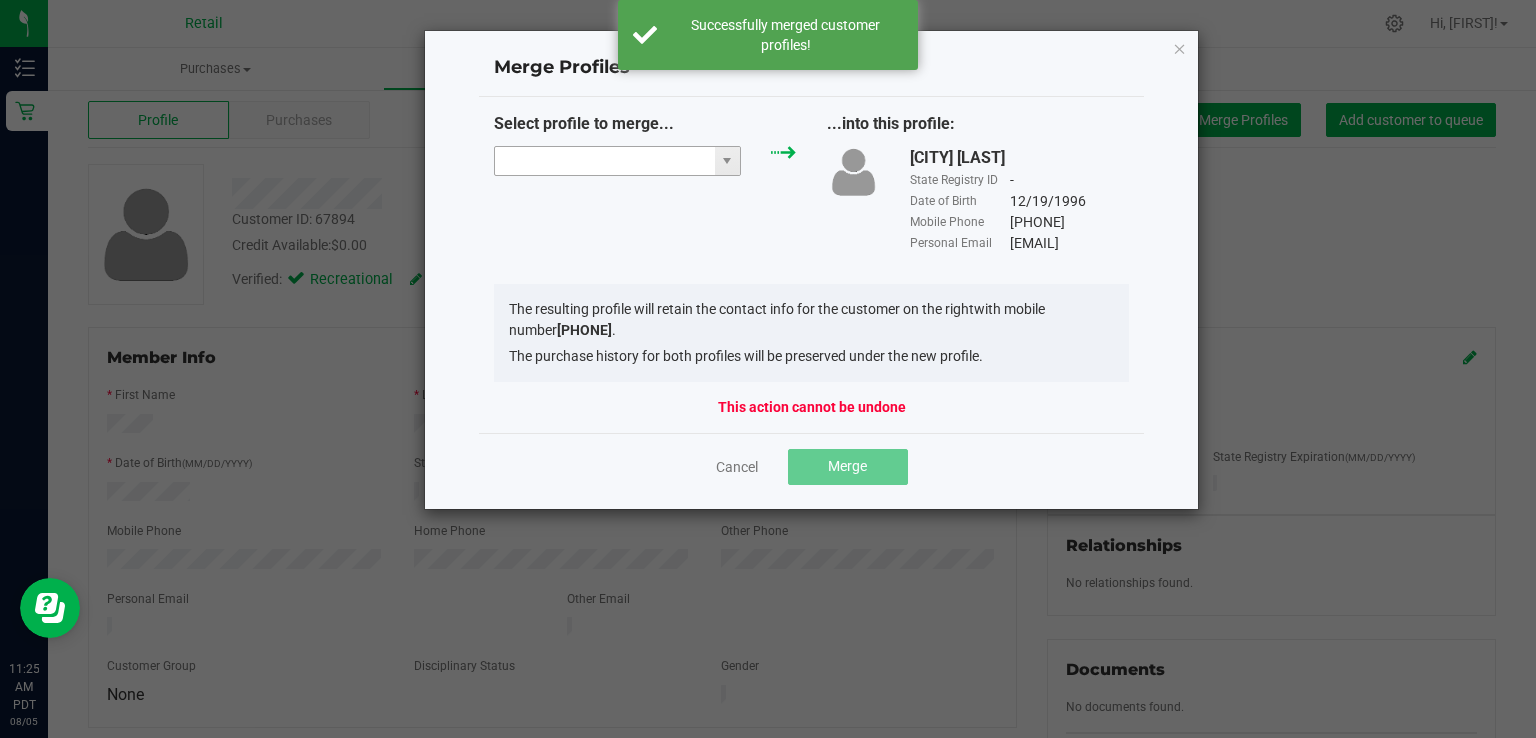 click at bounding box center [605, 161] 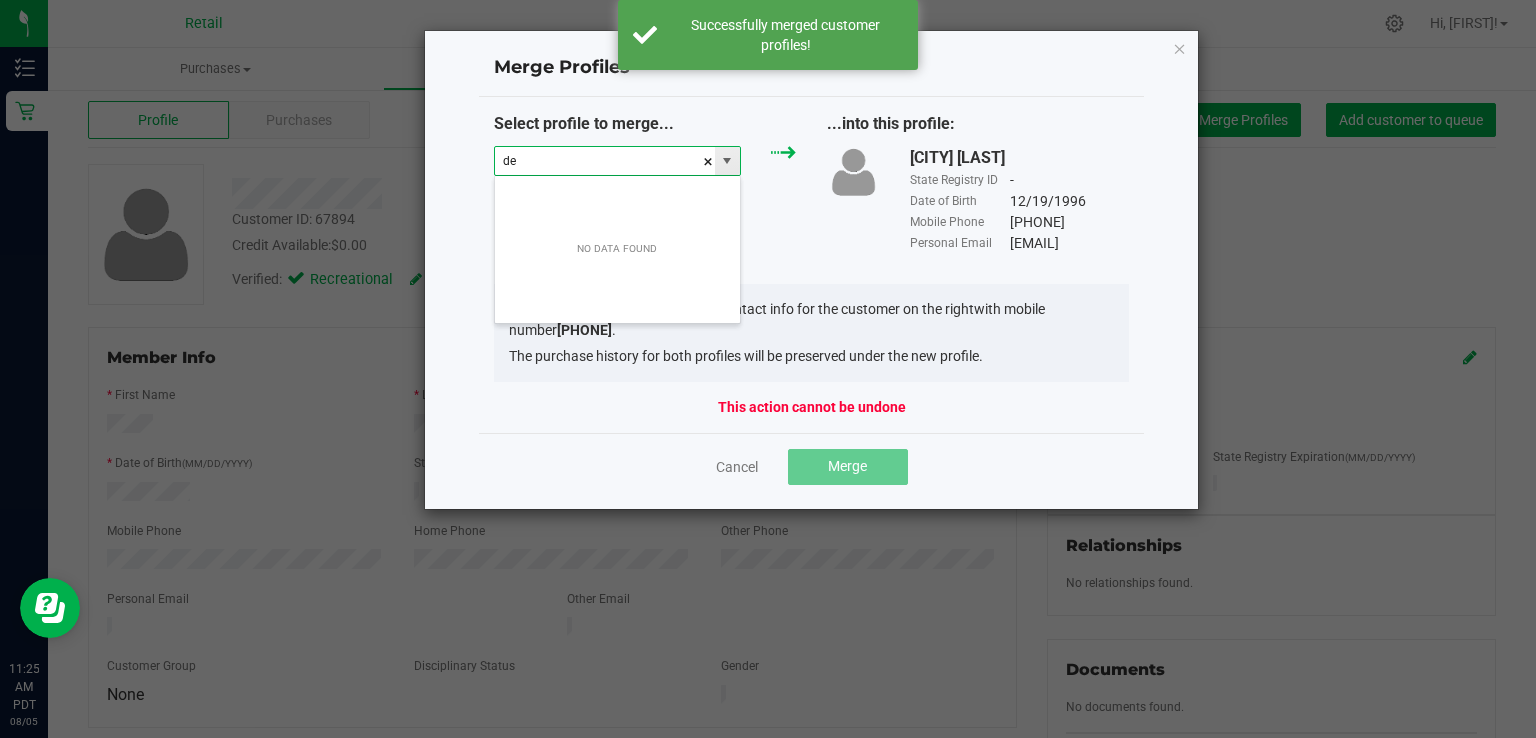 scroll, scrollTop: 99970, scrollLeft: 99752, axis: both 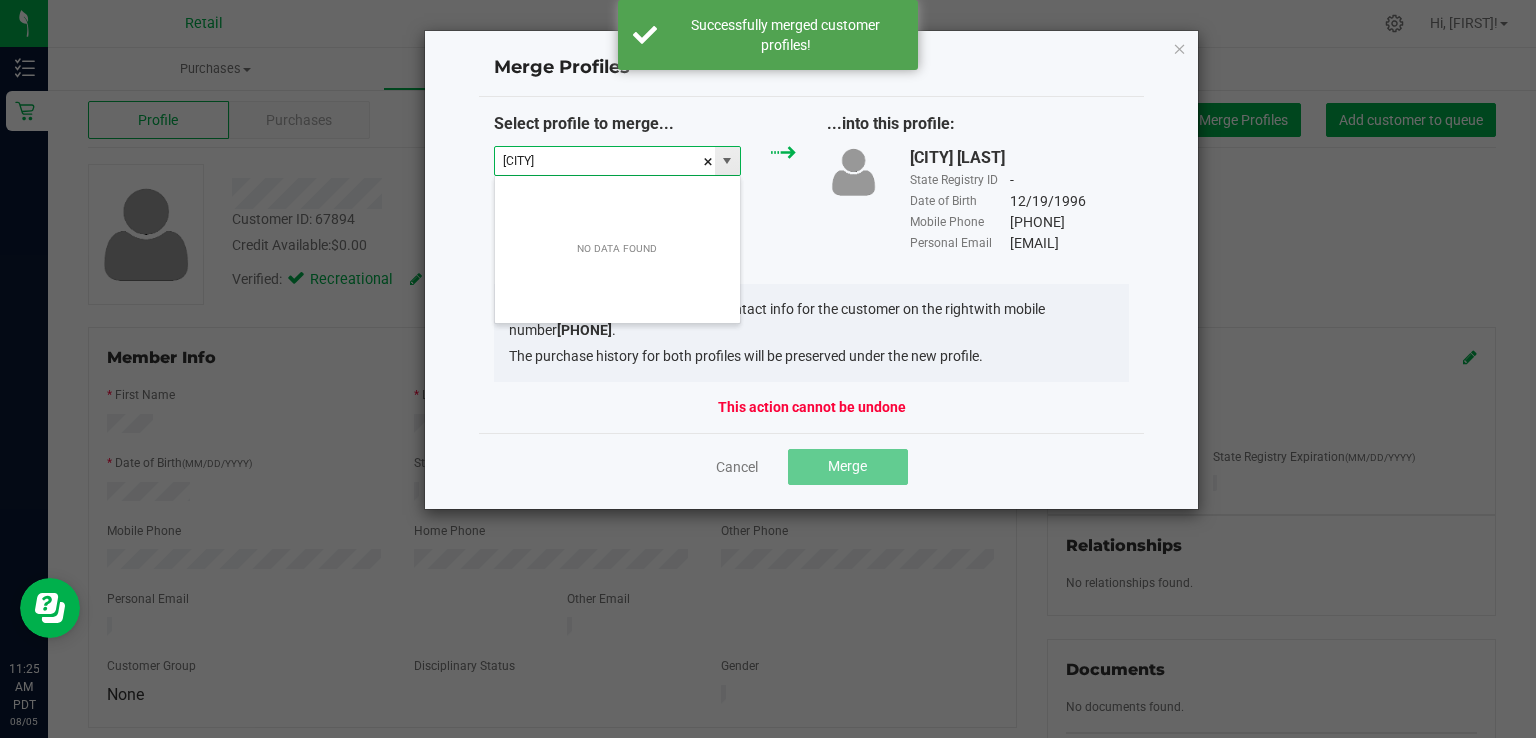 type on "delora" 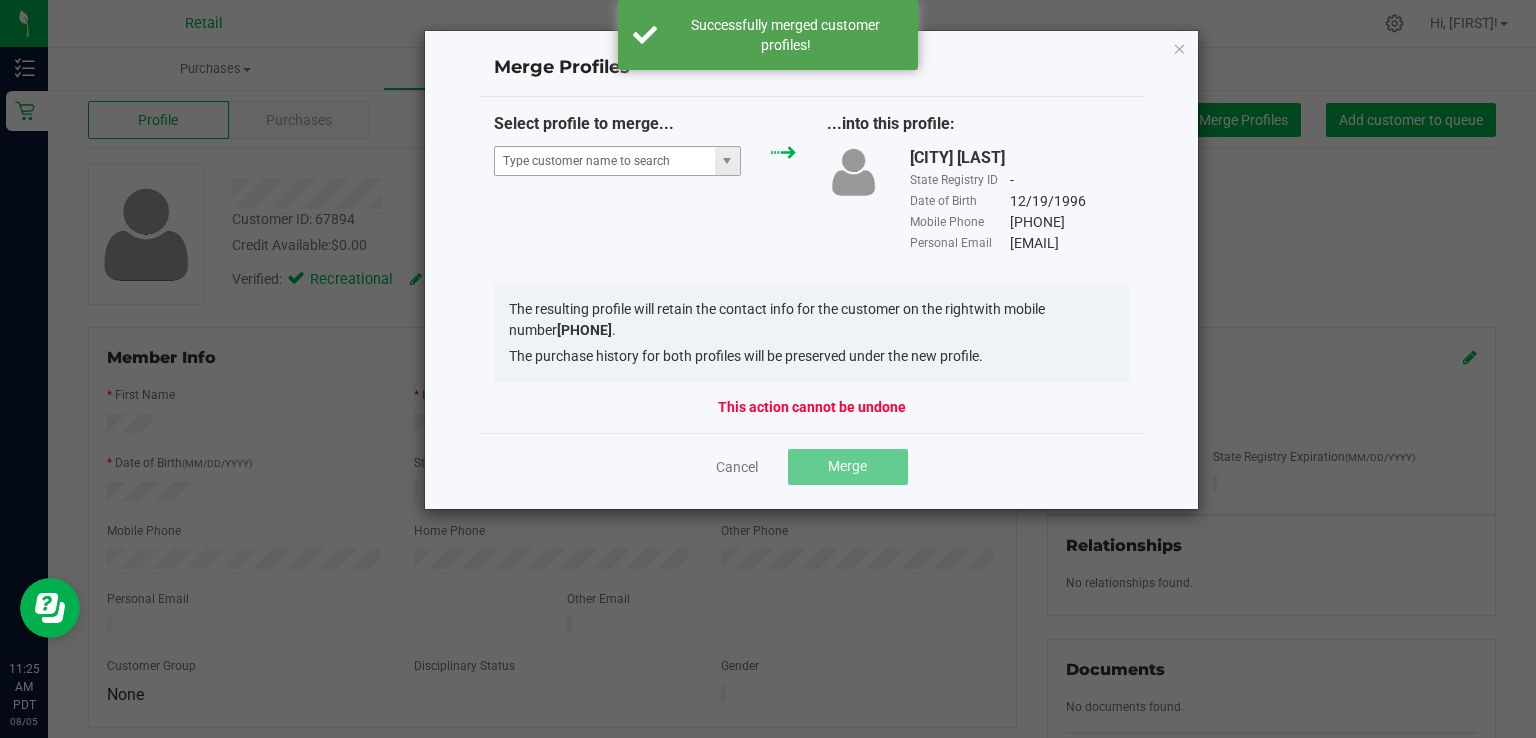 type 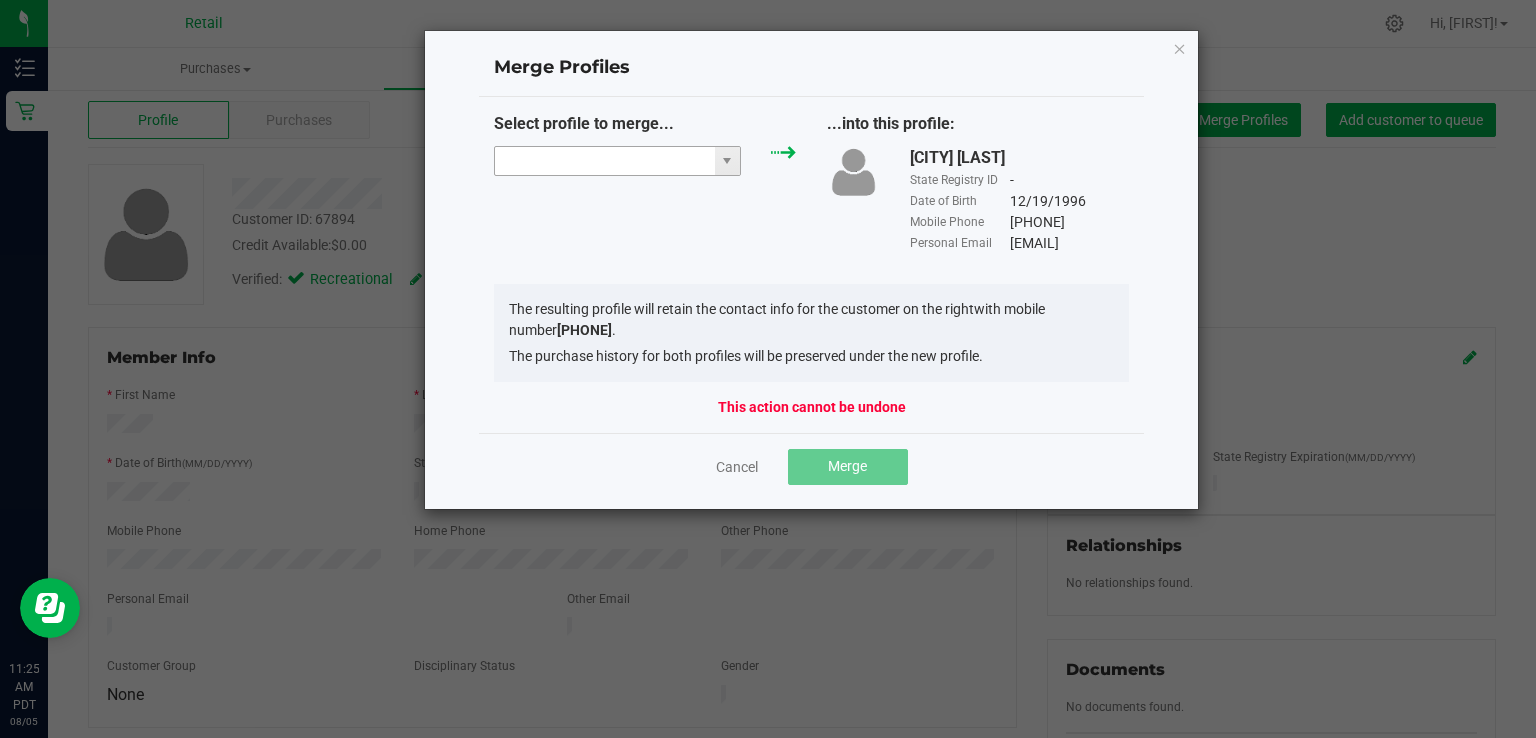 click at bounding box center (605, 161) 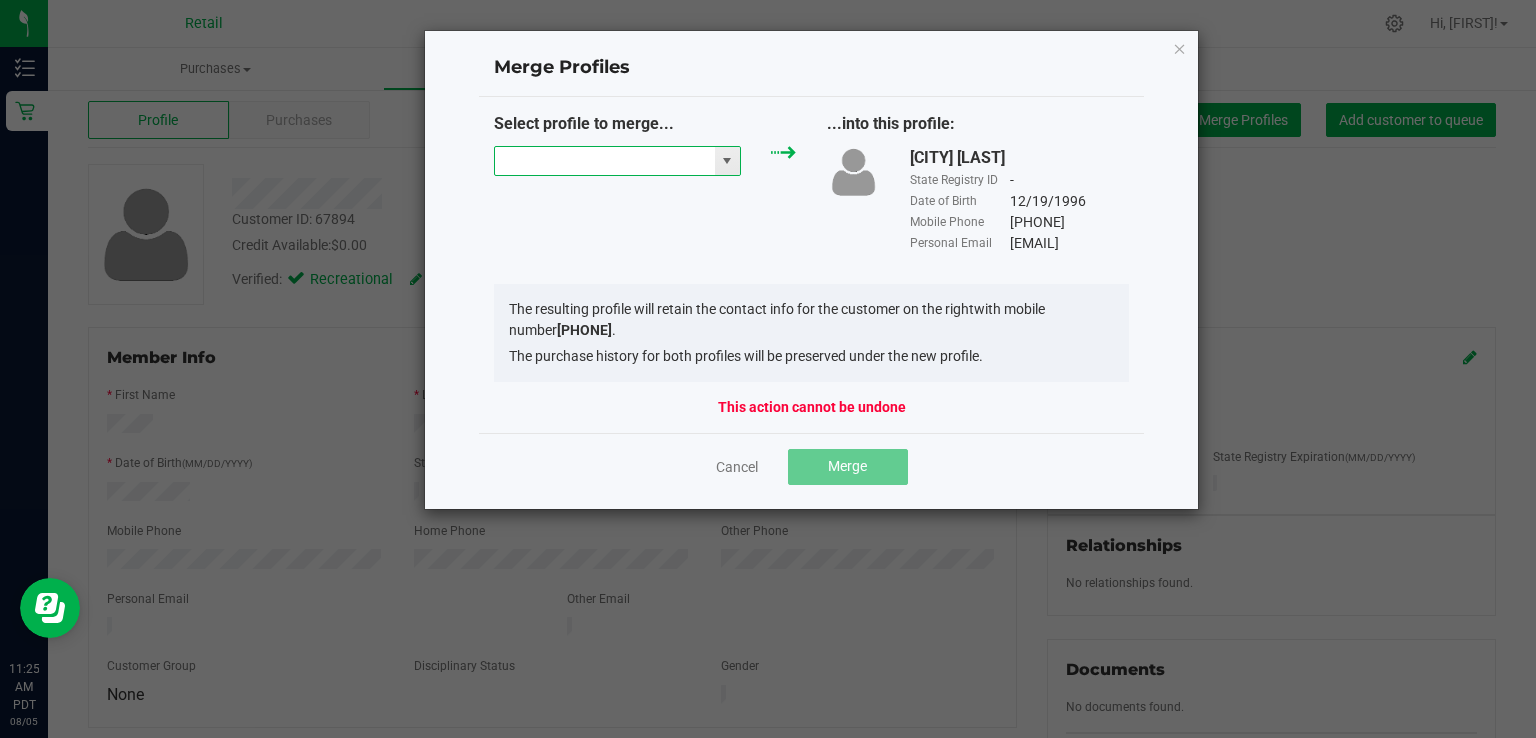 type on "f" 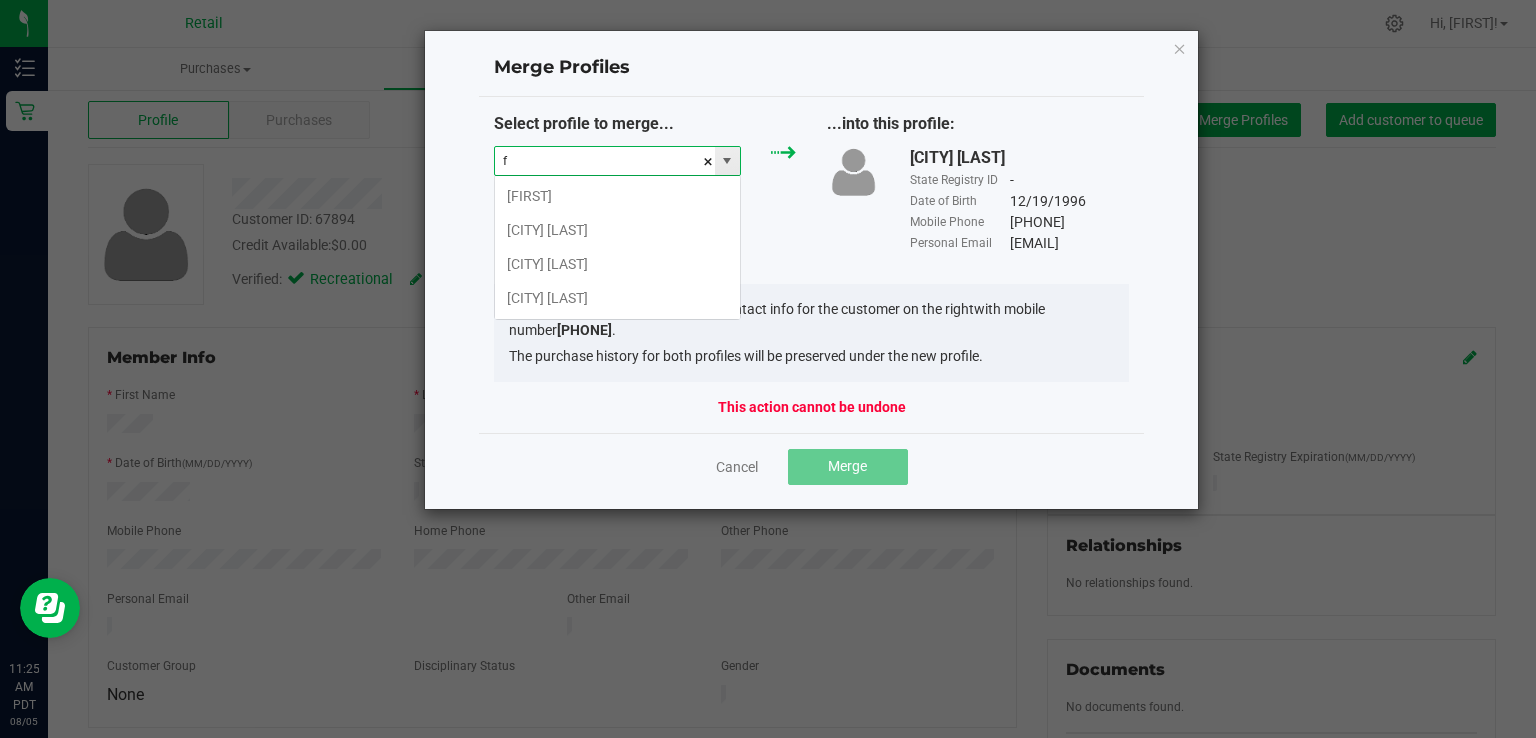 scroll, scrollTop: 99970, scrollLeft: 99752, axis: both 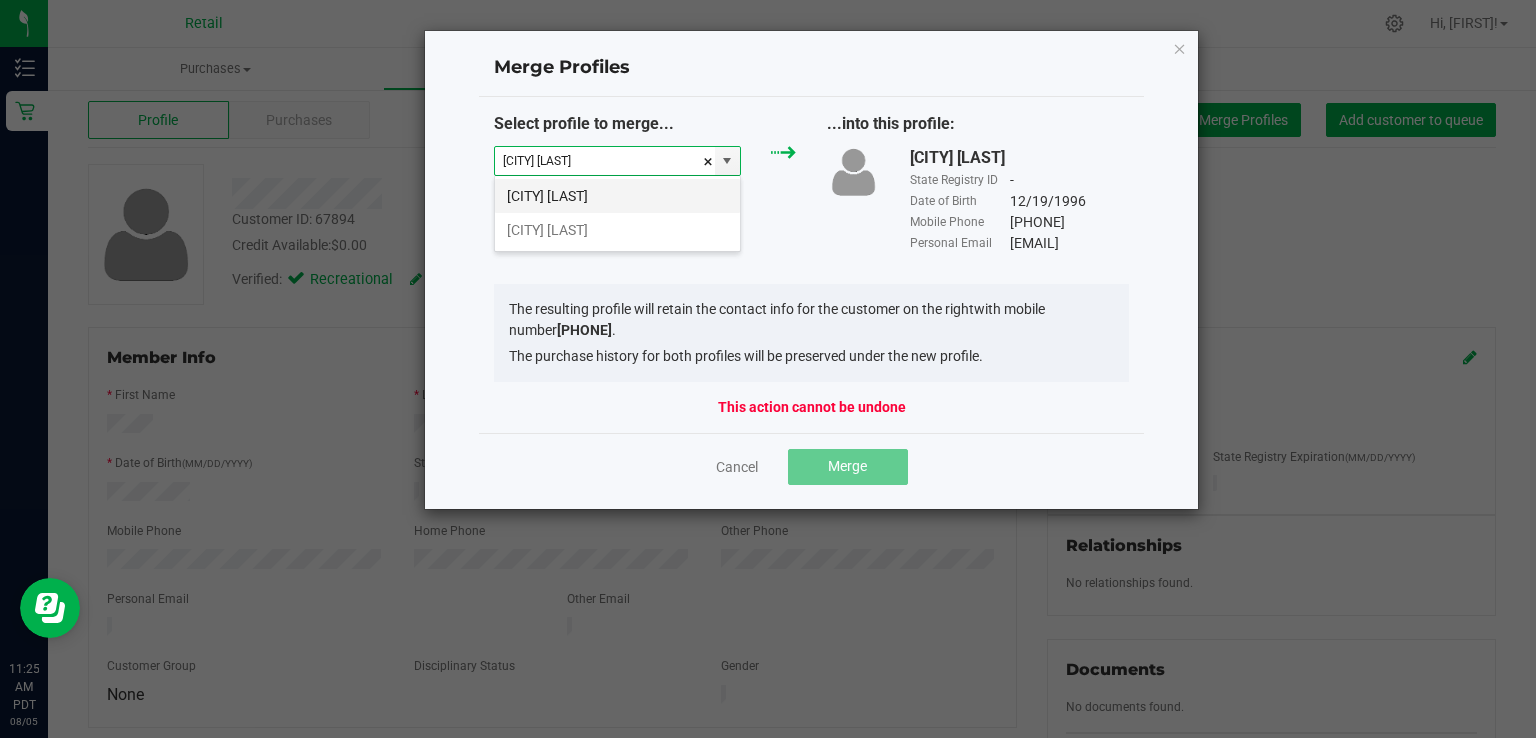 click on "Delora Flores" at bounding box center [617, 196] 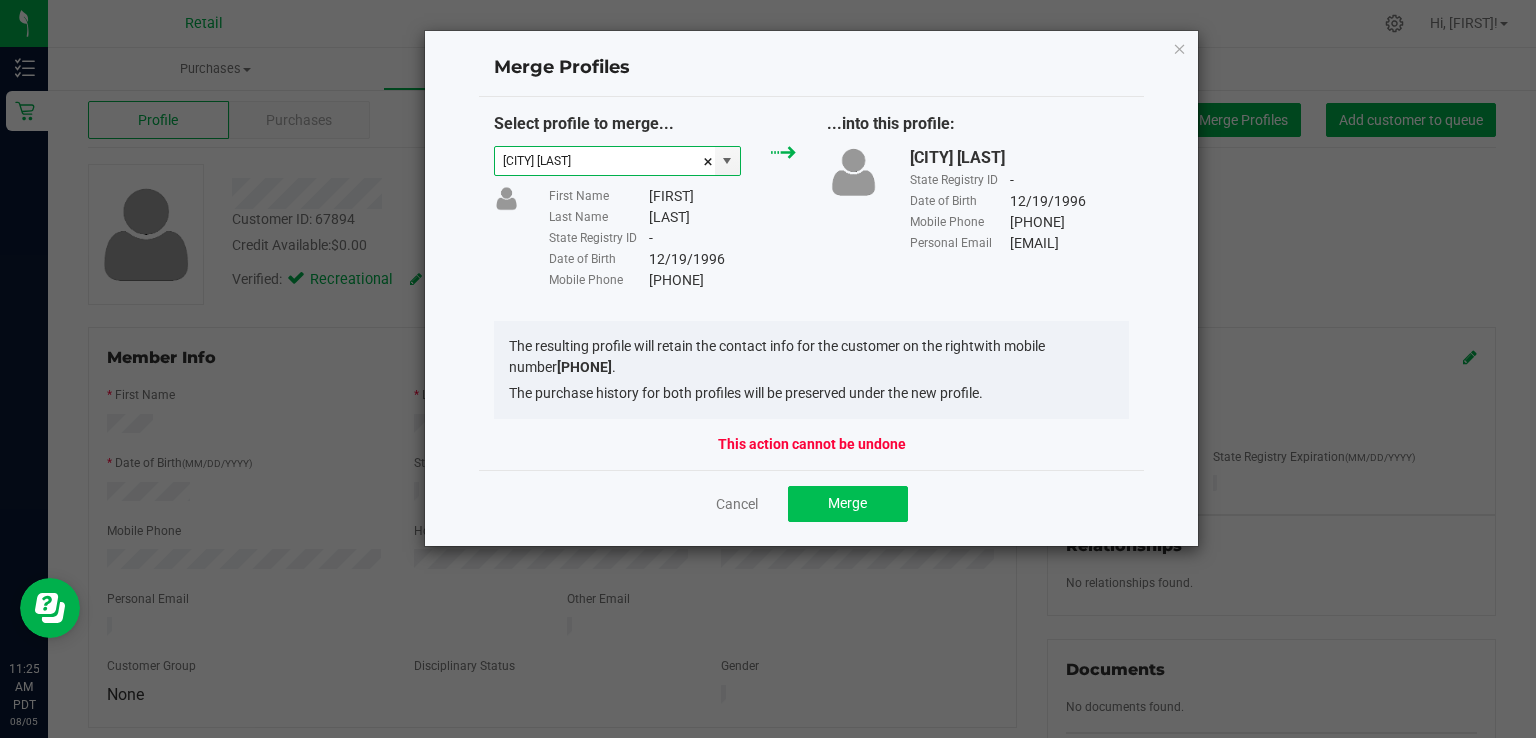 type on "Delora Flores" 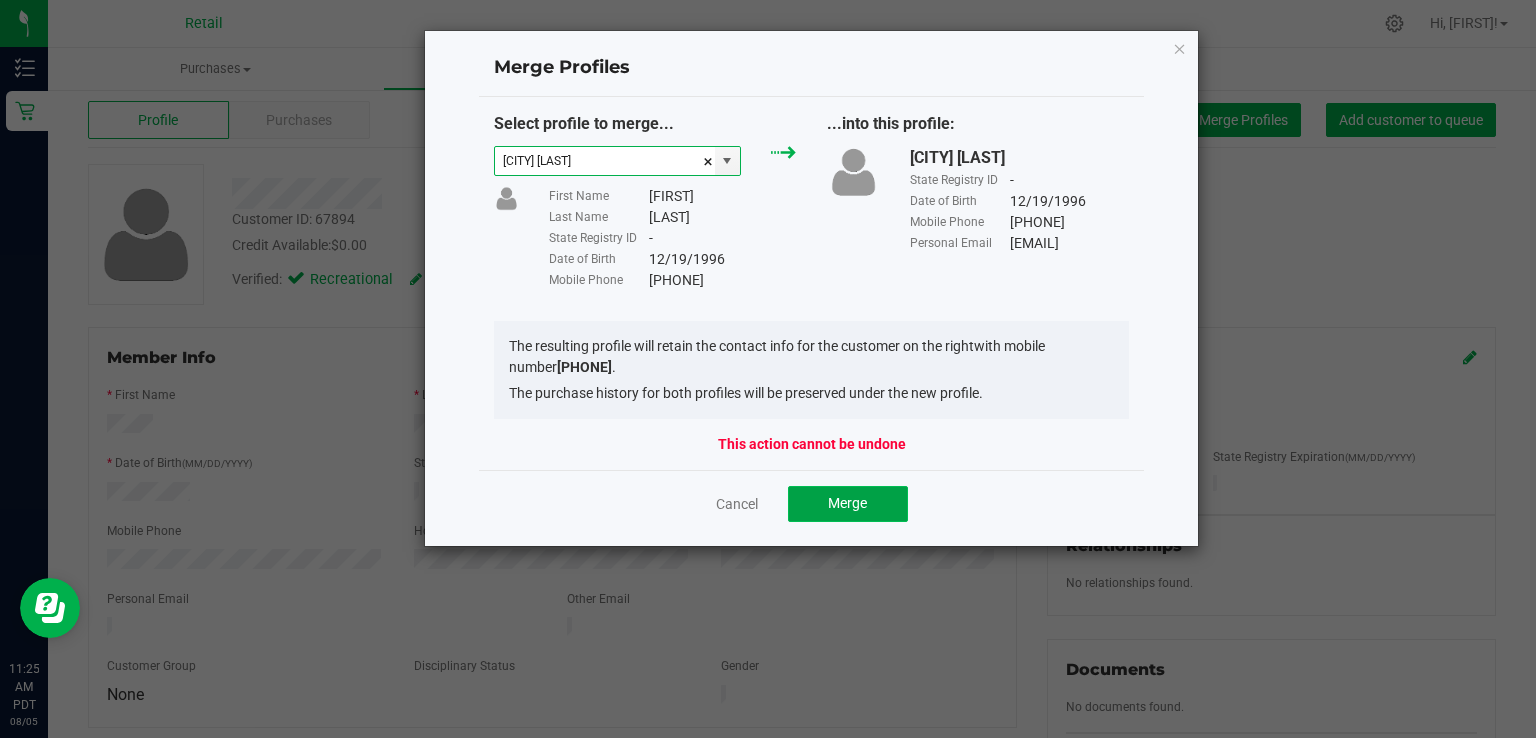click on "Merge" 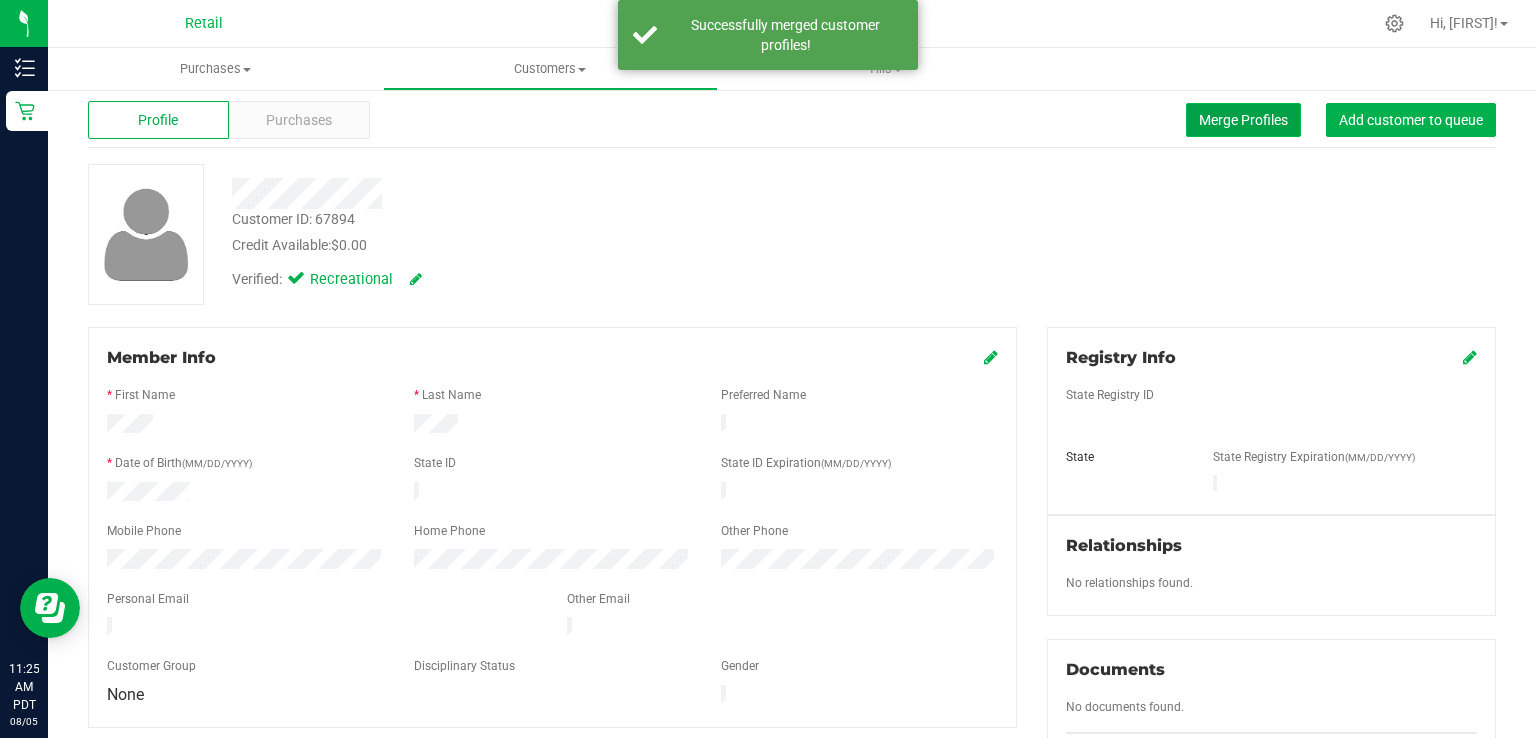 click on "Merge Profiles" at bounding box center (1243, 120) 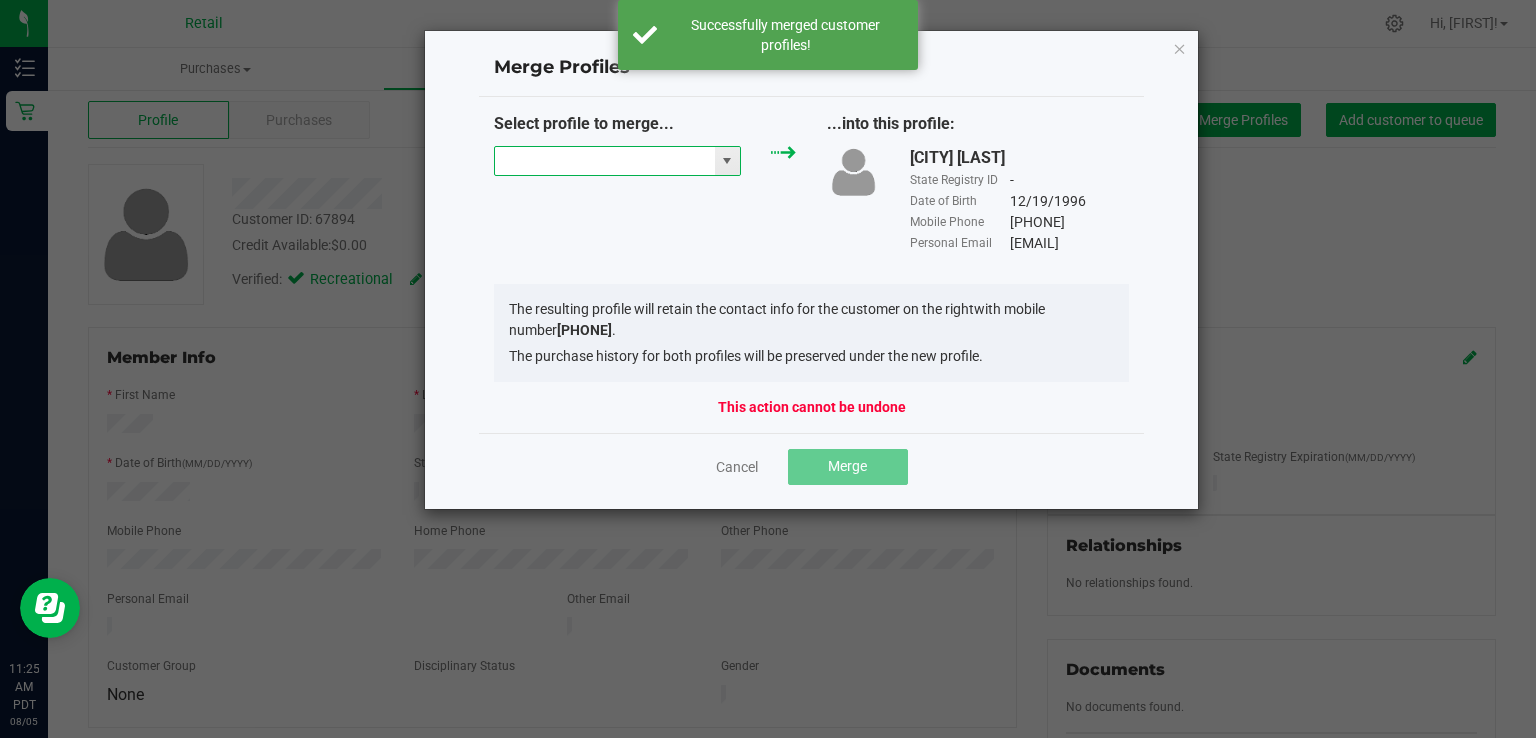 click at bounding box center [605, 161] 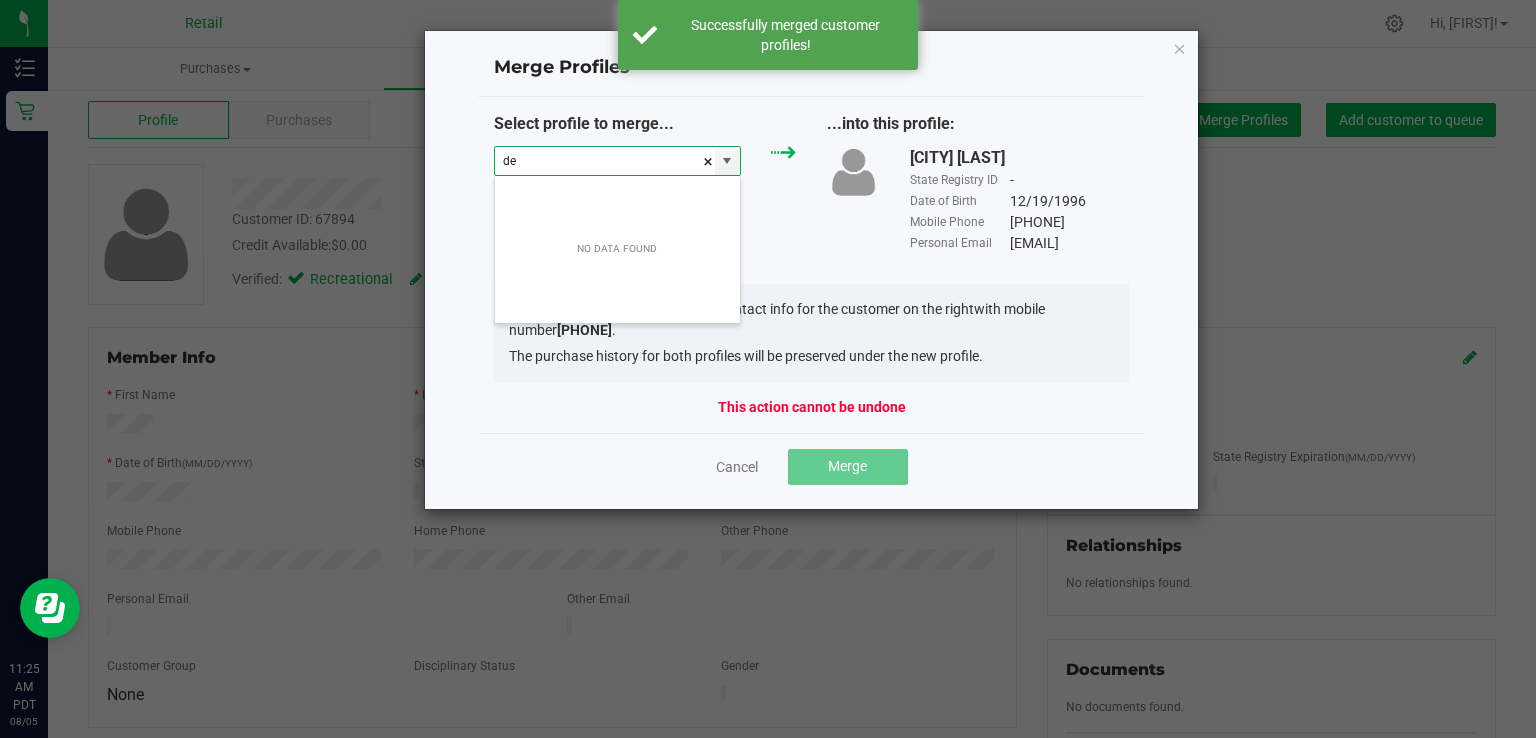 scroll, scrollTop: 99970, scrollLeft: 99752, axis: both 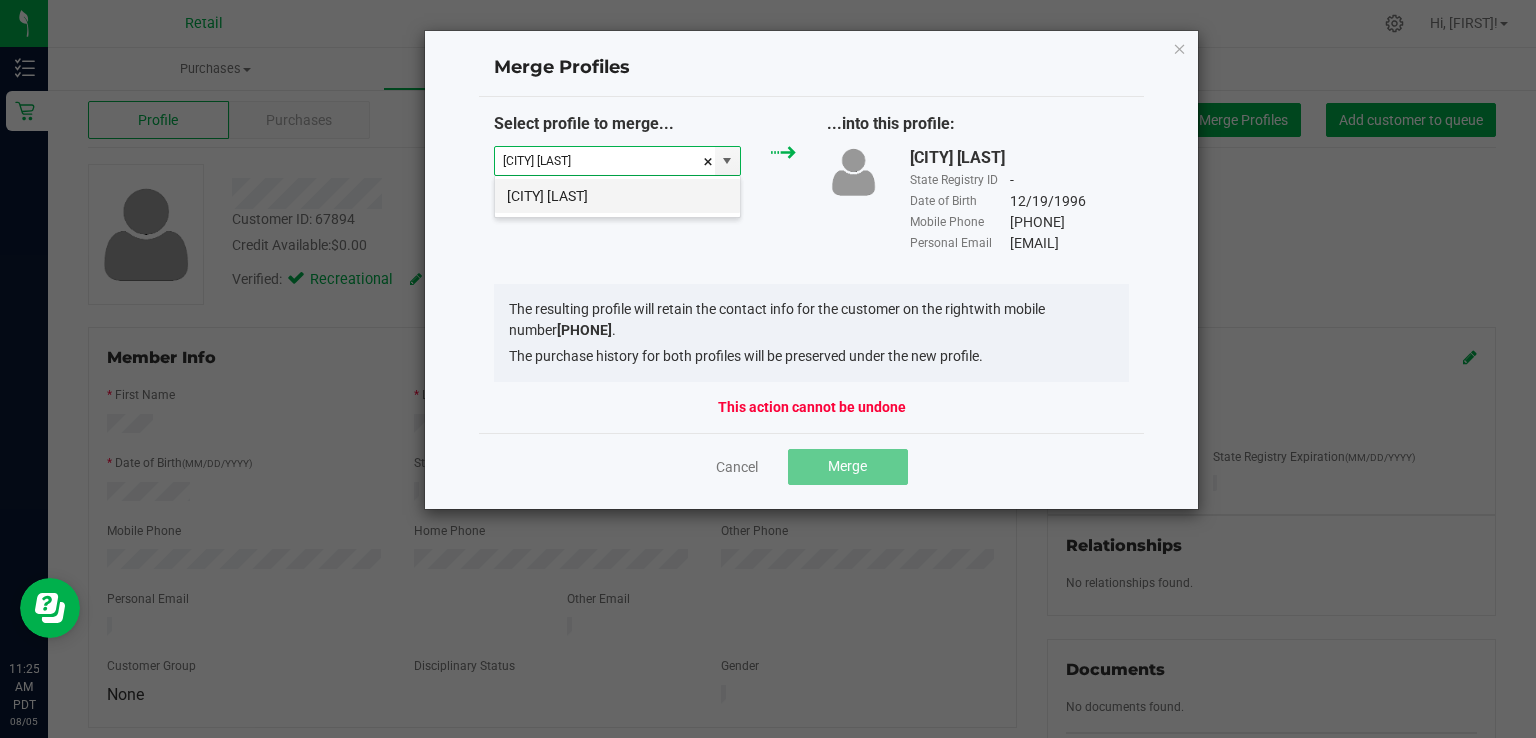 click on "Delora Flores" at bounding box center [617, 196] 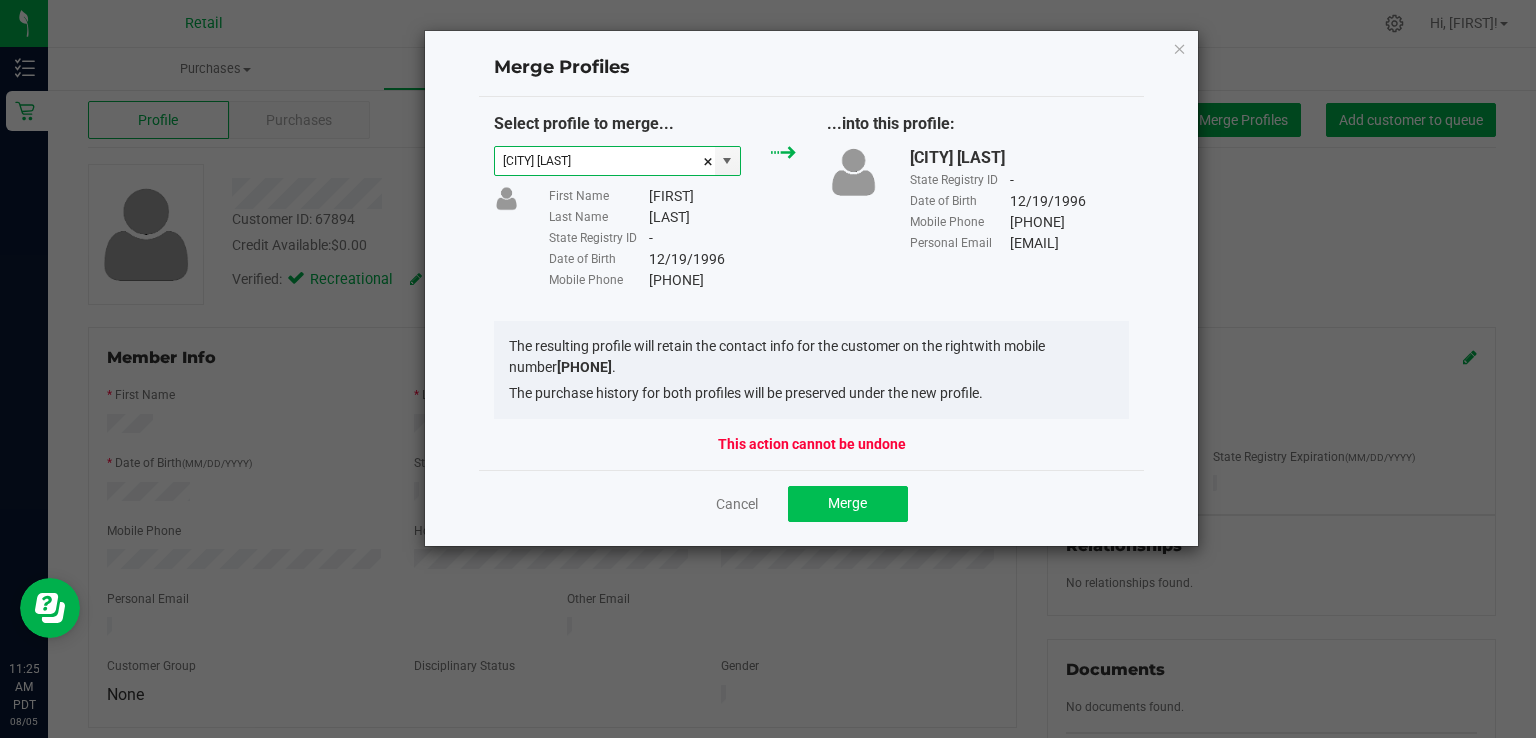 type on "Delora Flores" 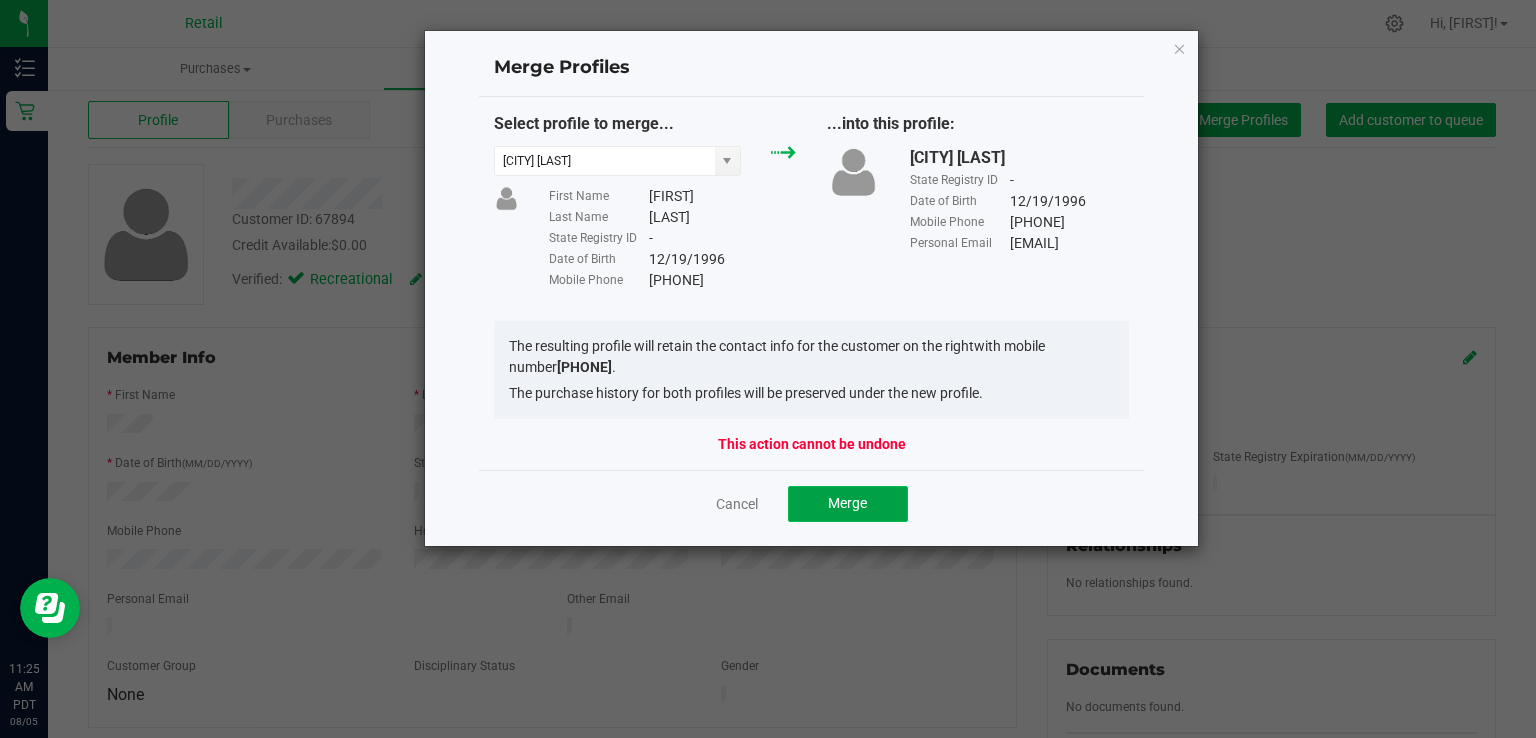 click on "Merge" 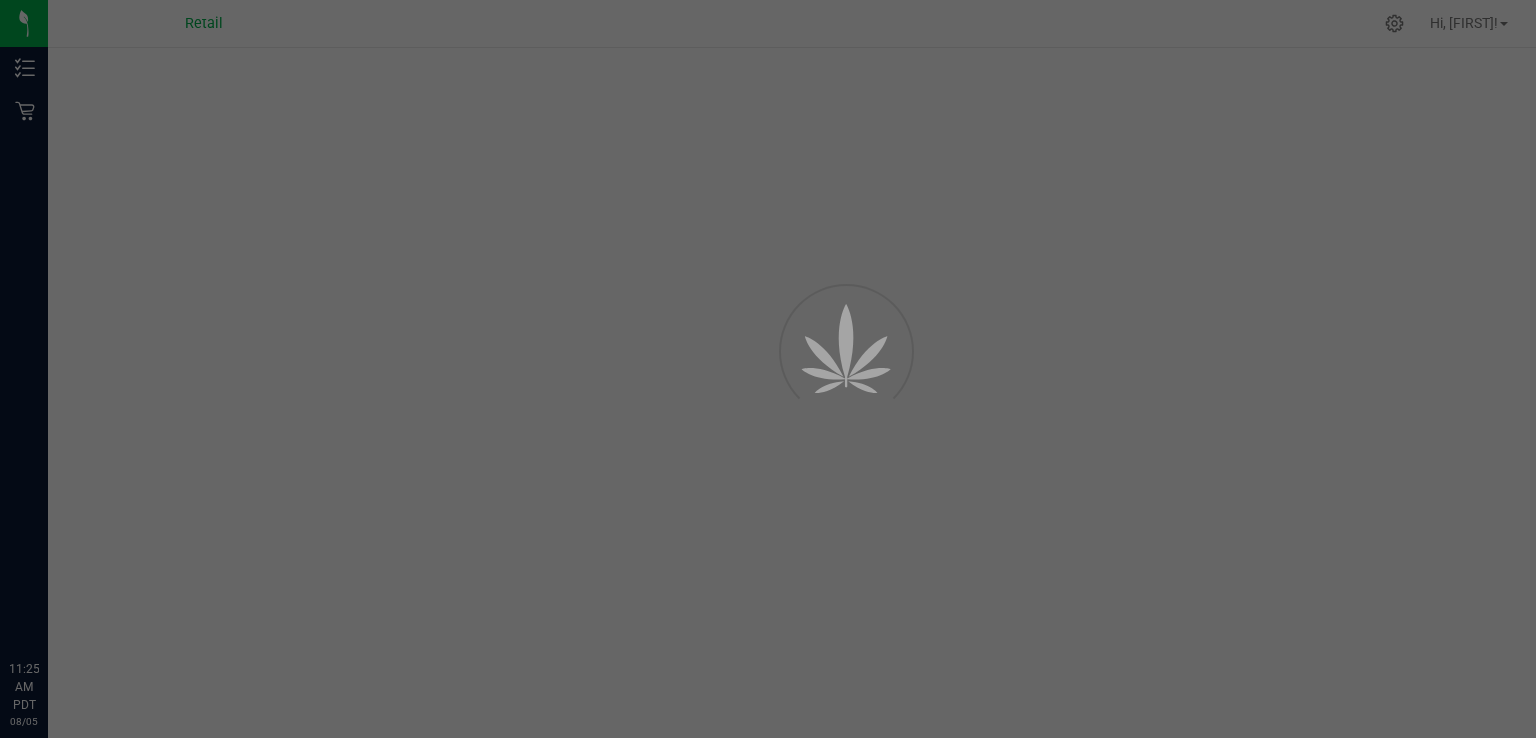 scroll, scrollTop: 0, scrollLeft: 0, axis: both 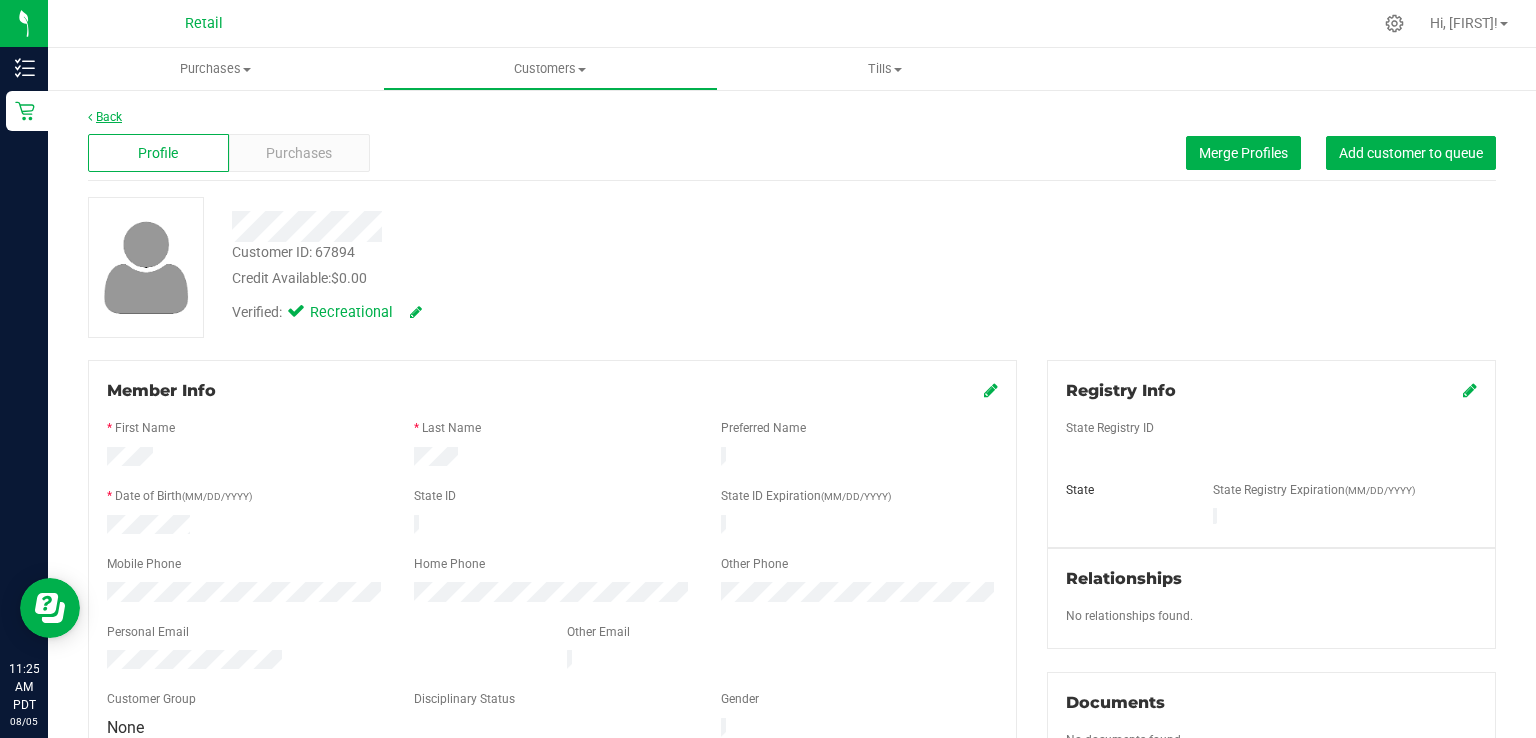 click on "Back" at bounding box center (105, 117) 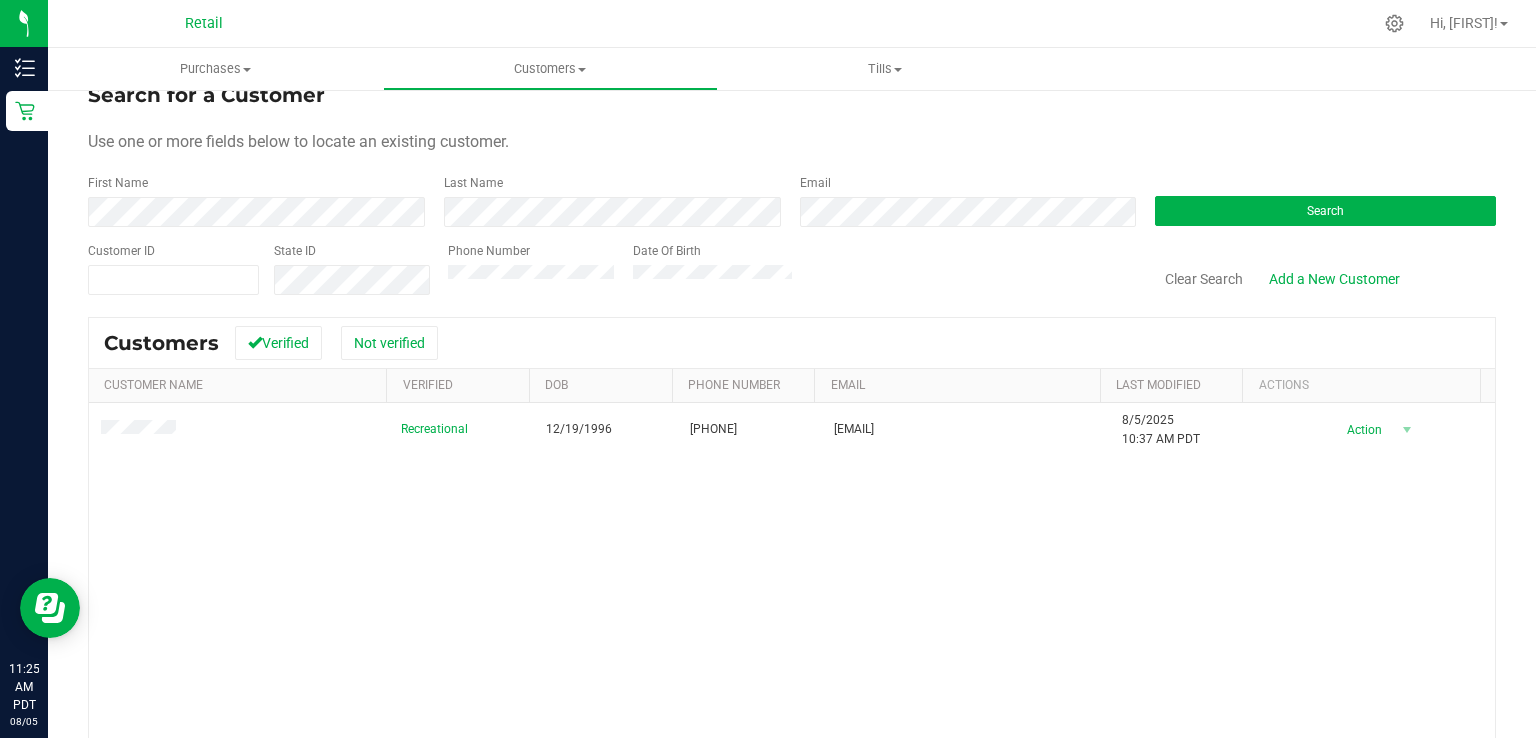 scroll, scrollTop: 0, scrollLeft: 0, axis: both 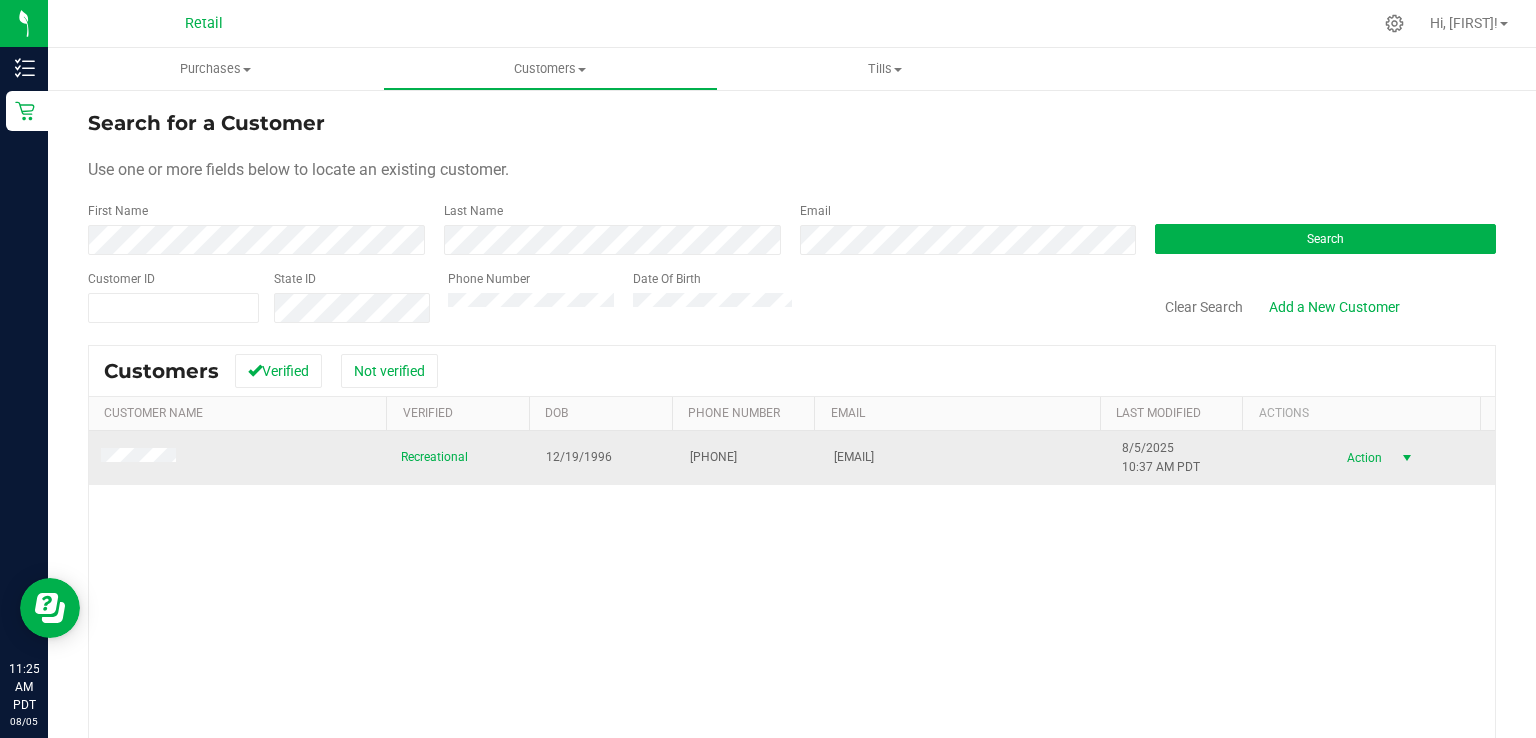 click on "Action" at bounding box center (1362, 458) 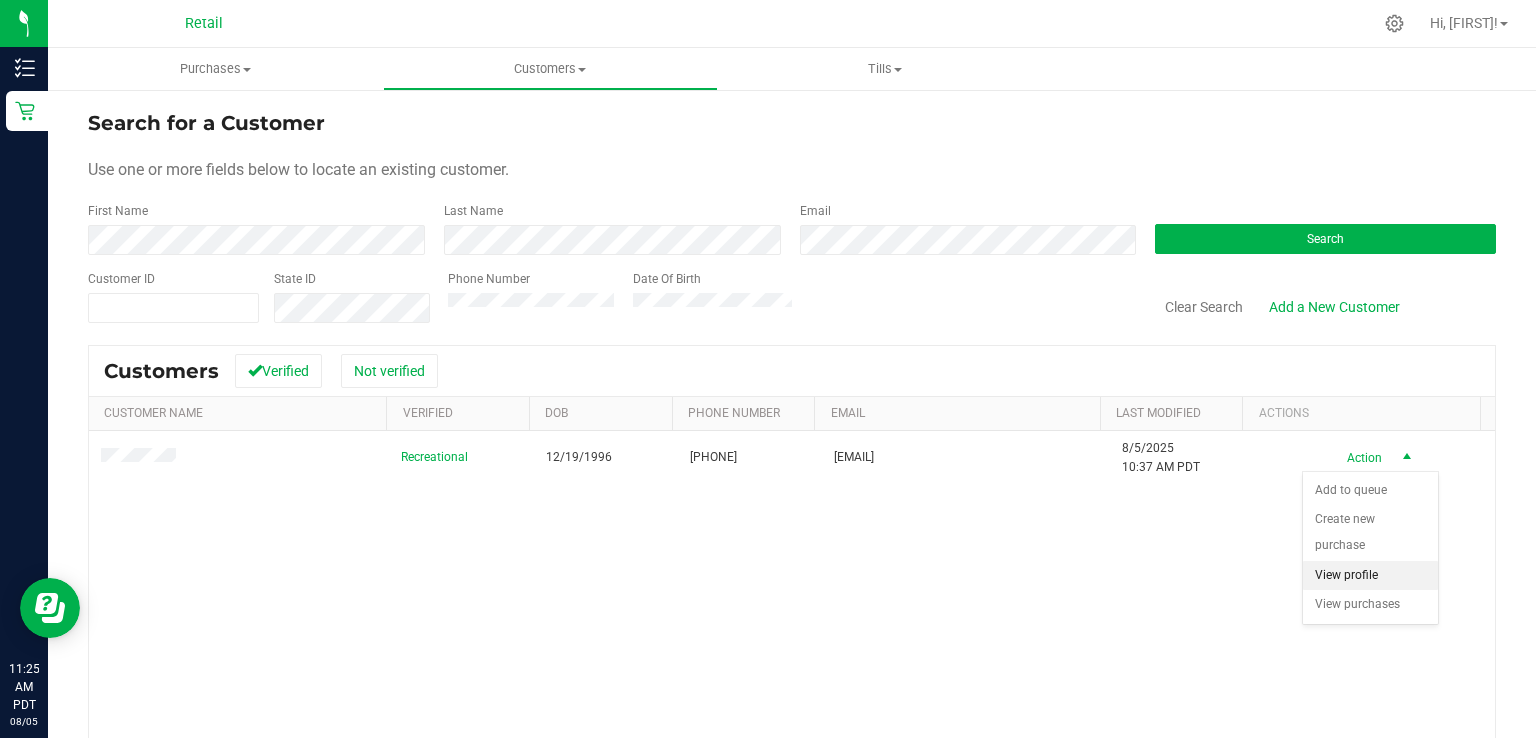 click on "View profile" at bounding box center [1370, 576] 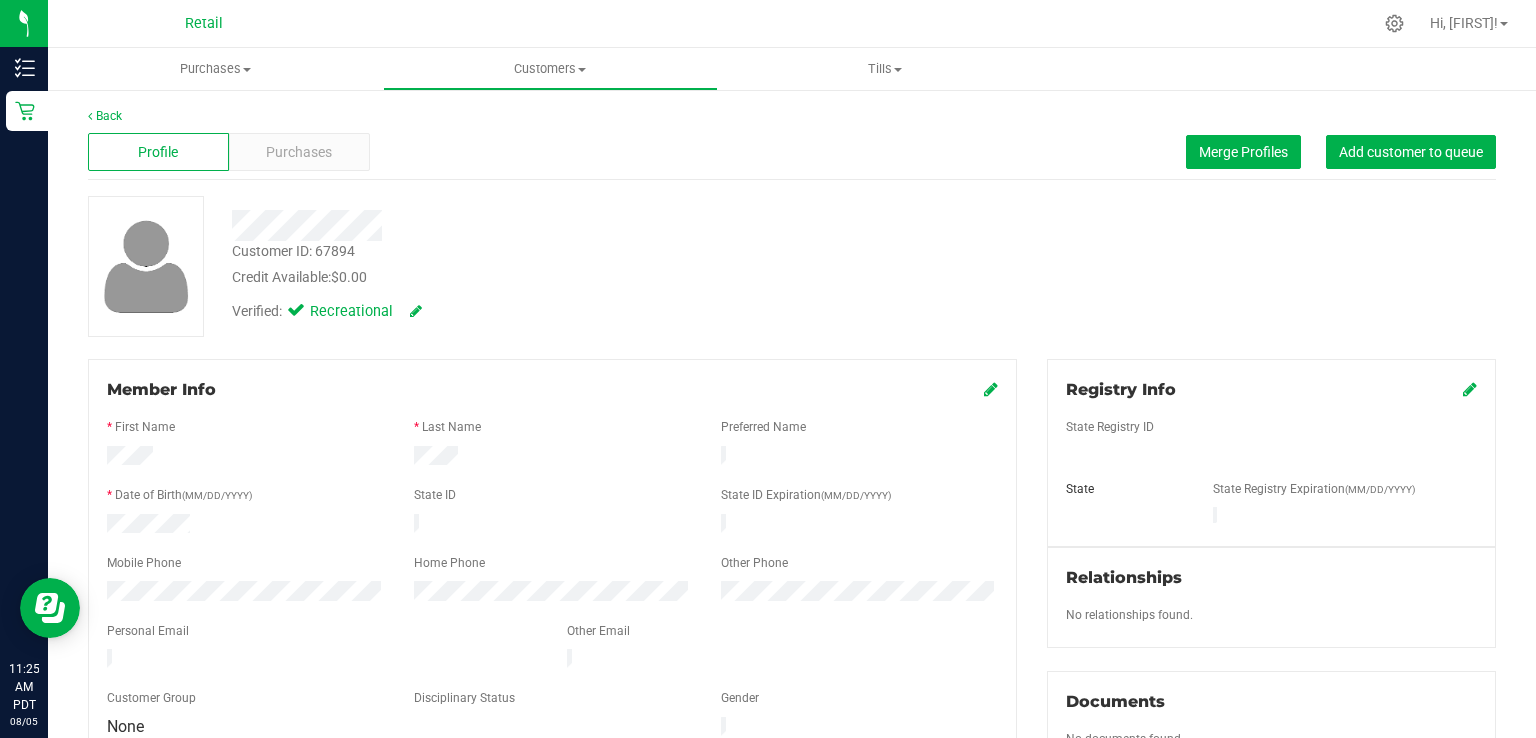 scroll, scrollTop: 0, scrollLeft: 0, axis: both 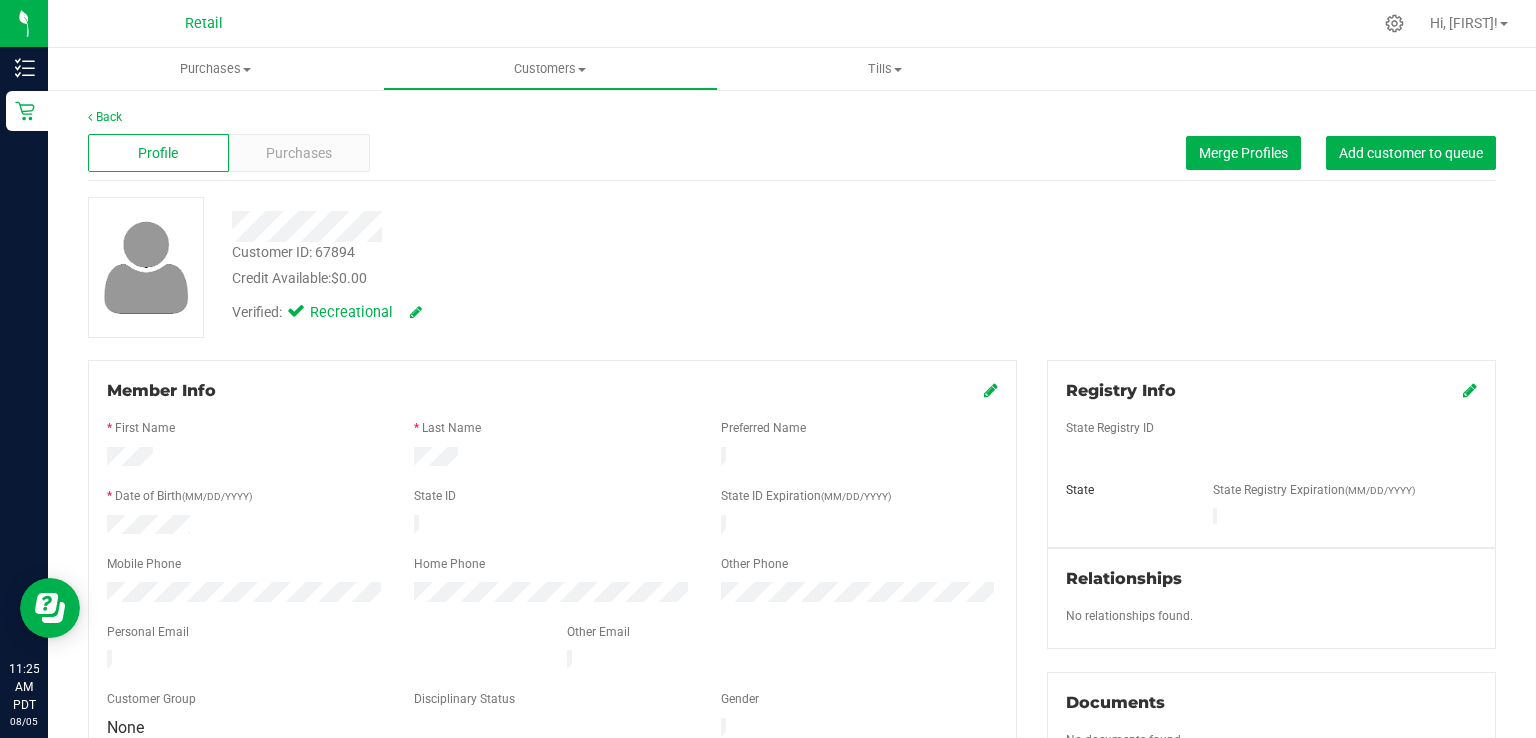 click on "Credit Available:
$0.00" at bounding box center (576, 278) 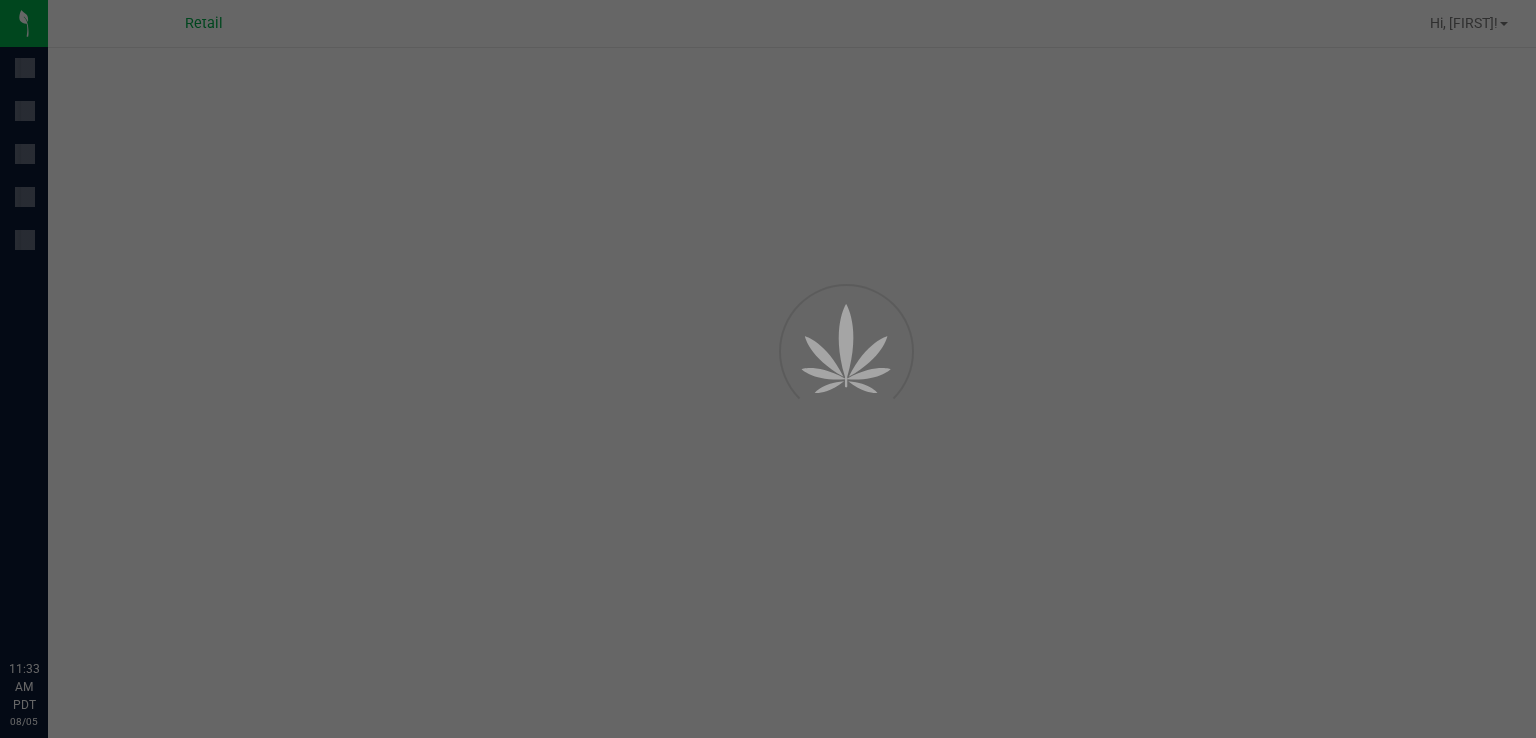 scroll, scrollTop: 0, scrollLeft: 0, axis: both 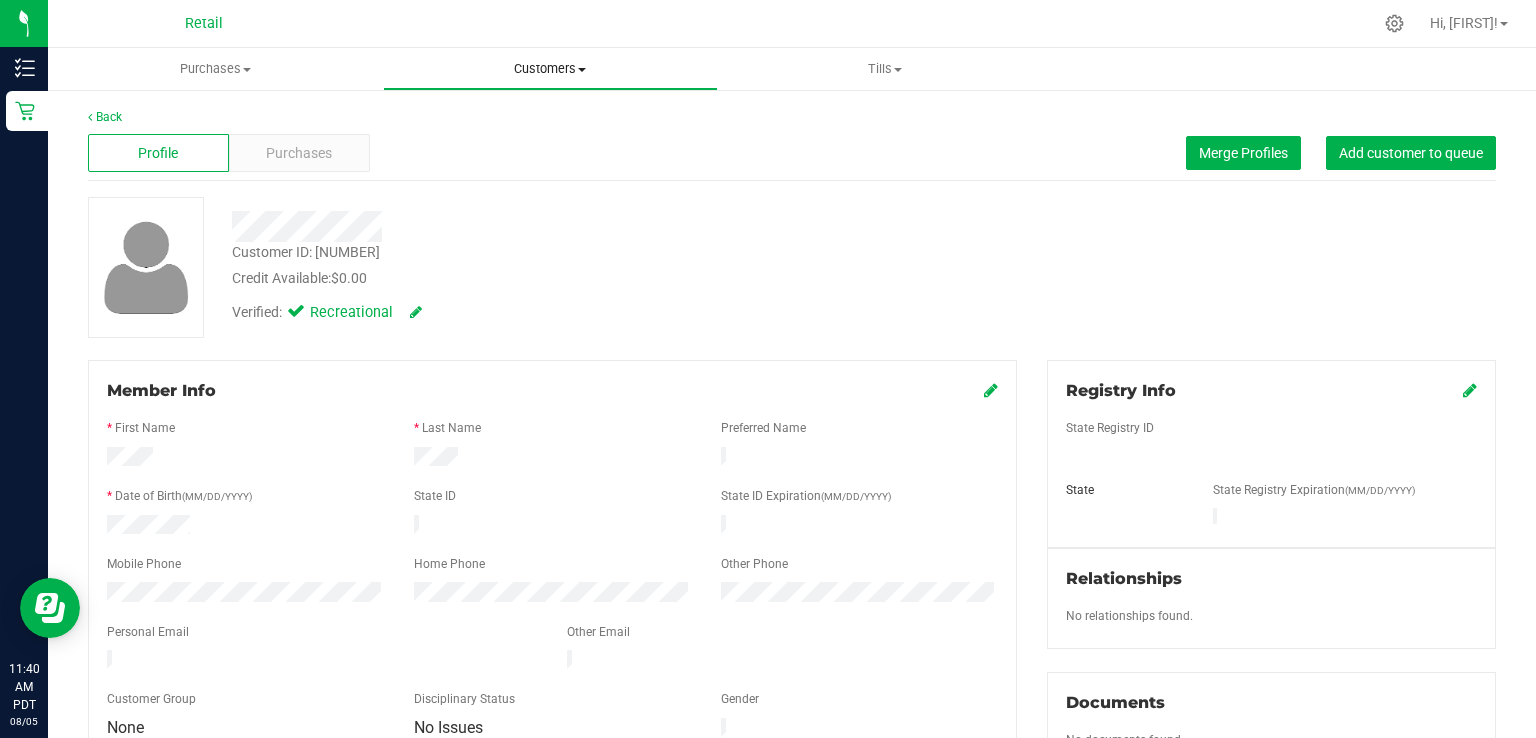 click on "Customers" at bounding box center [550, 69] 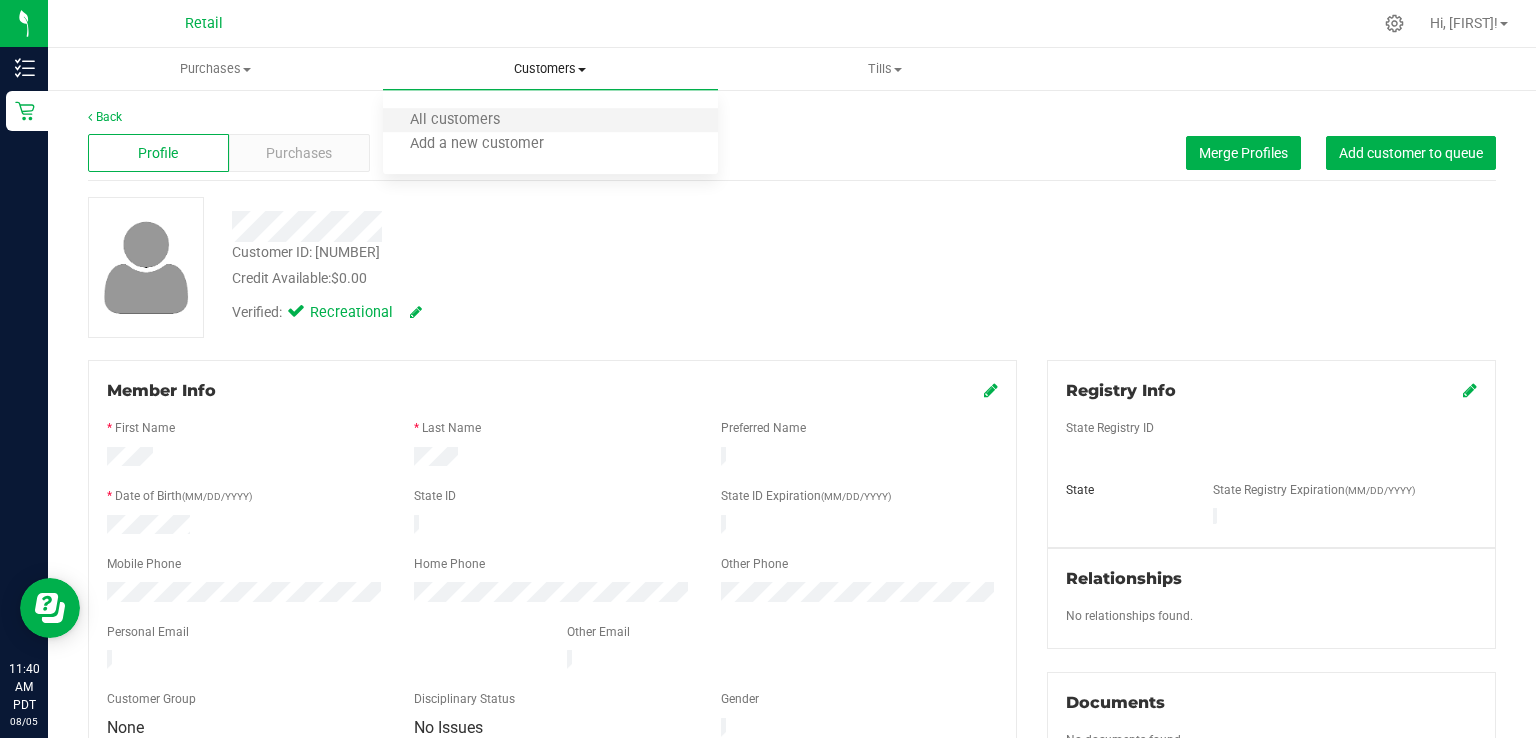 click on "All customers" at bounding box center [550, 121] 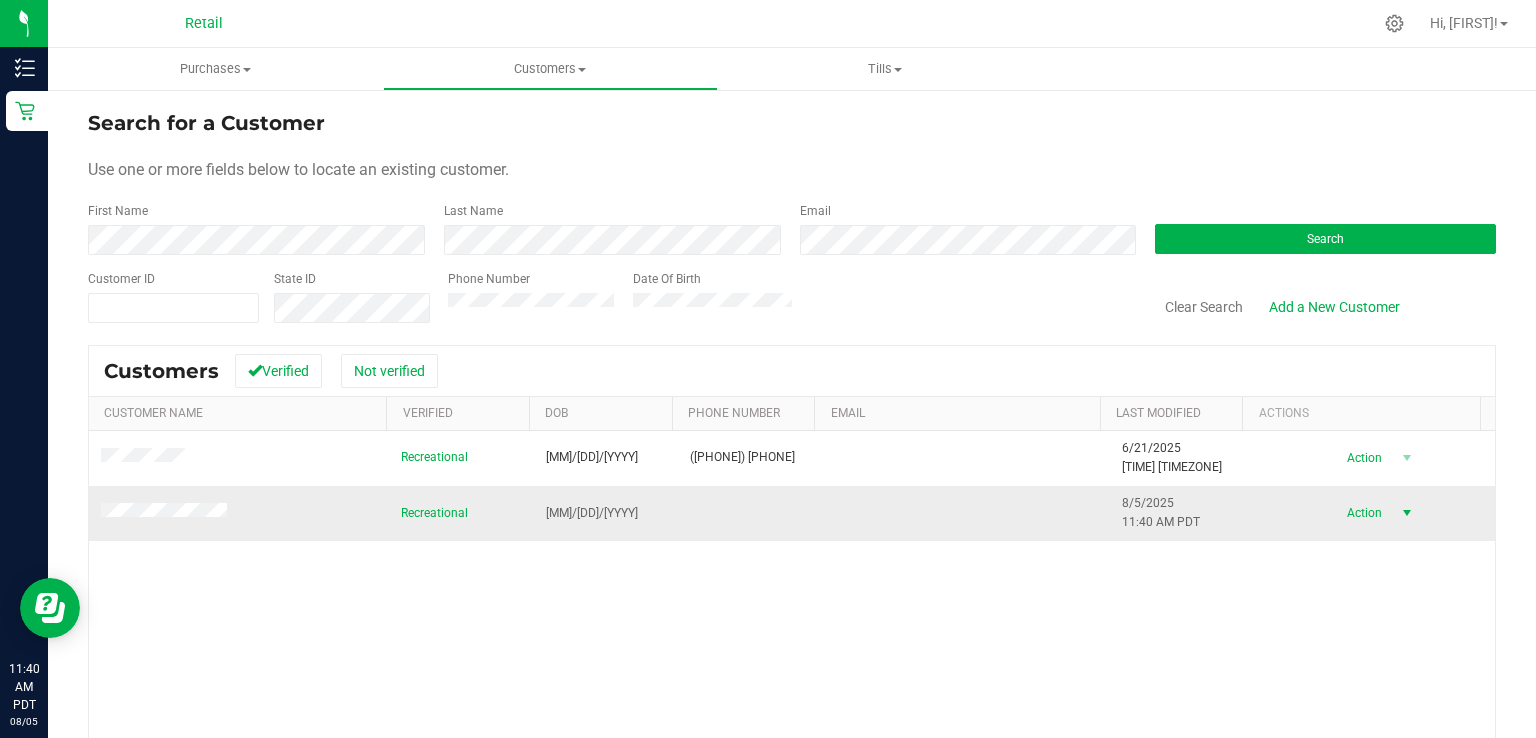 click on "Action" at bounding box center (1362, 513) 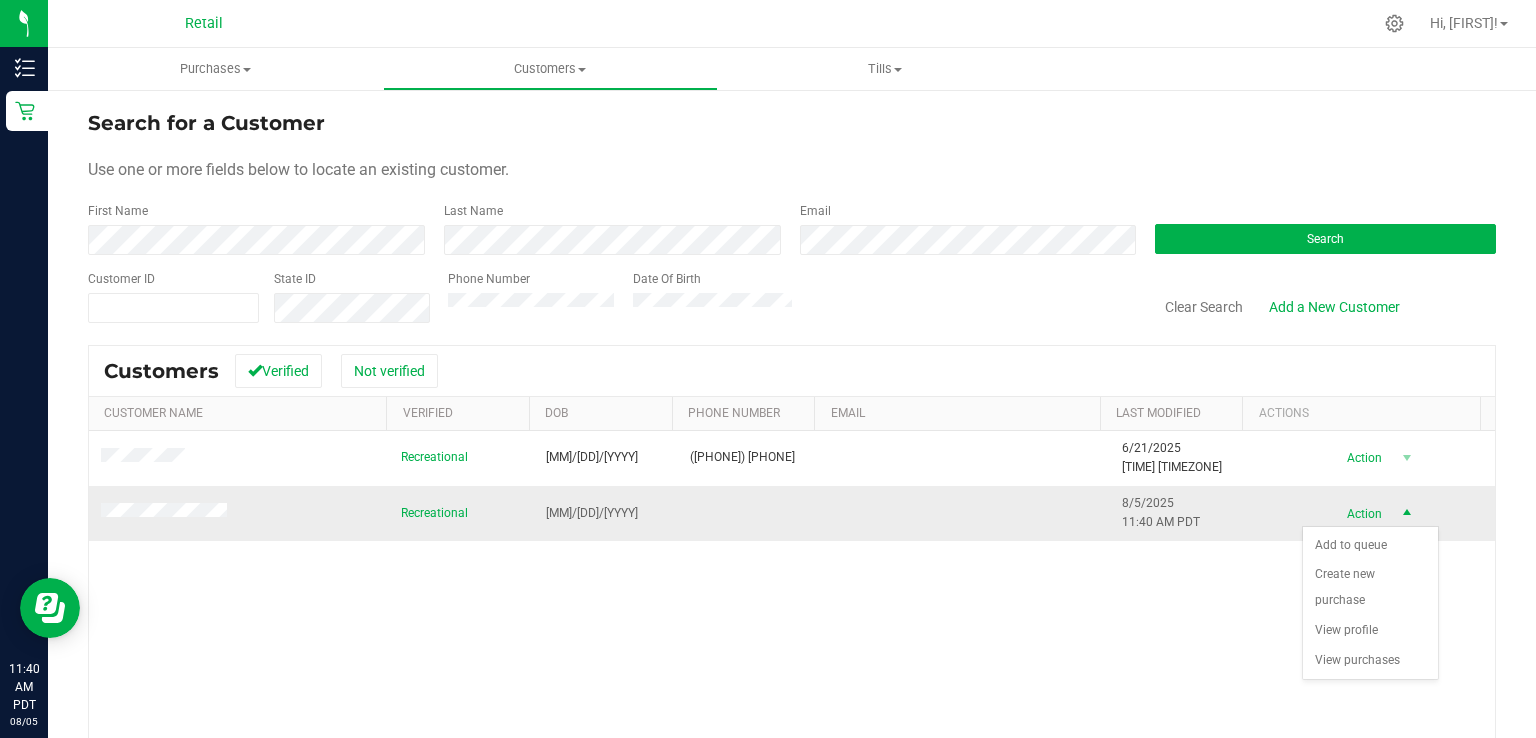 drag, startPoint x: 1161, startPoint y: 676, endPoint x: 1327, endPoint y: 523, distance: 225.75429 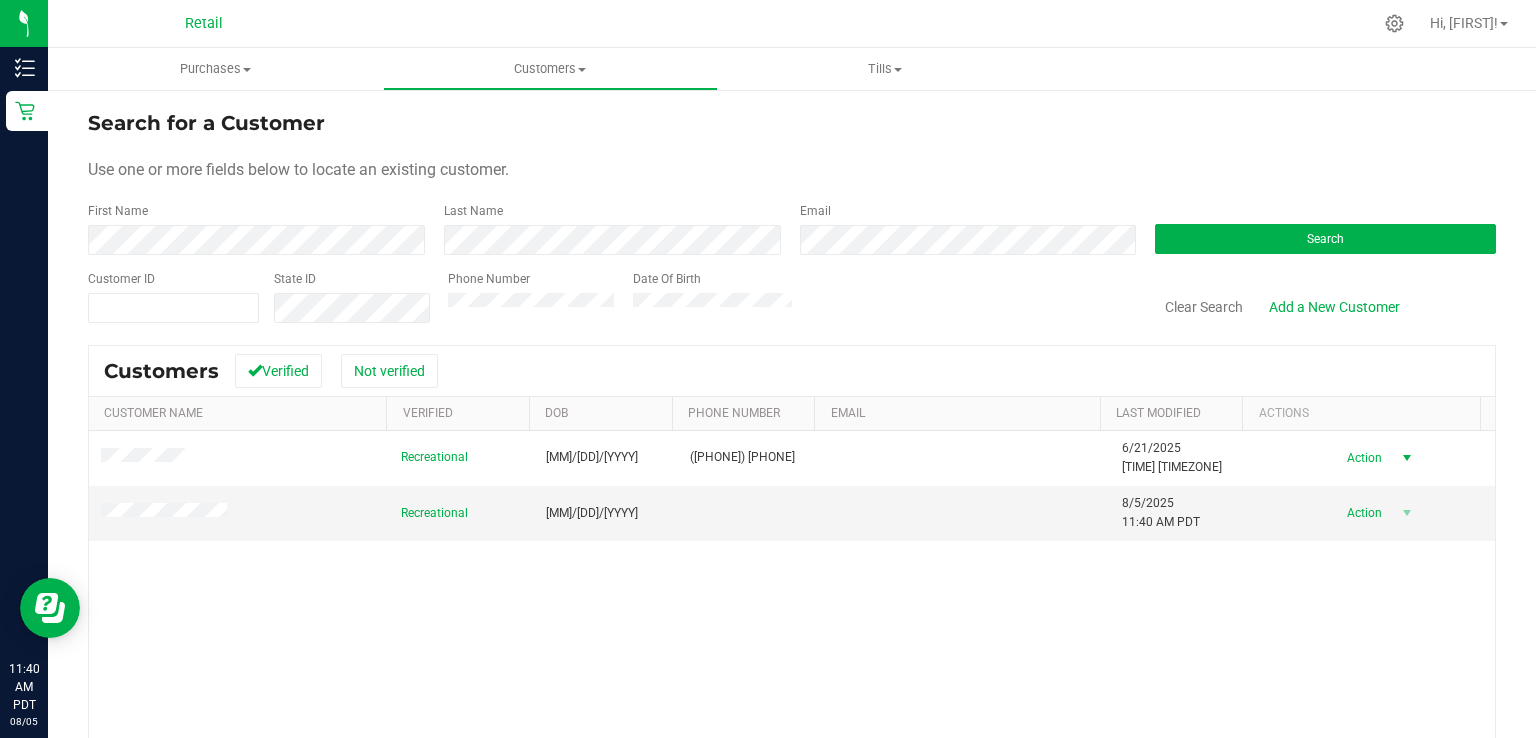 drag, startPoint x: 1340, startPoint y: 460, endPoint x: 1346, endPoint y: 477, distance: 18.027756 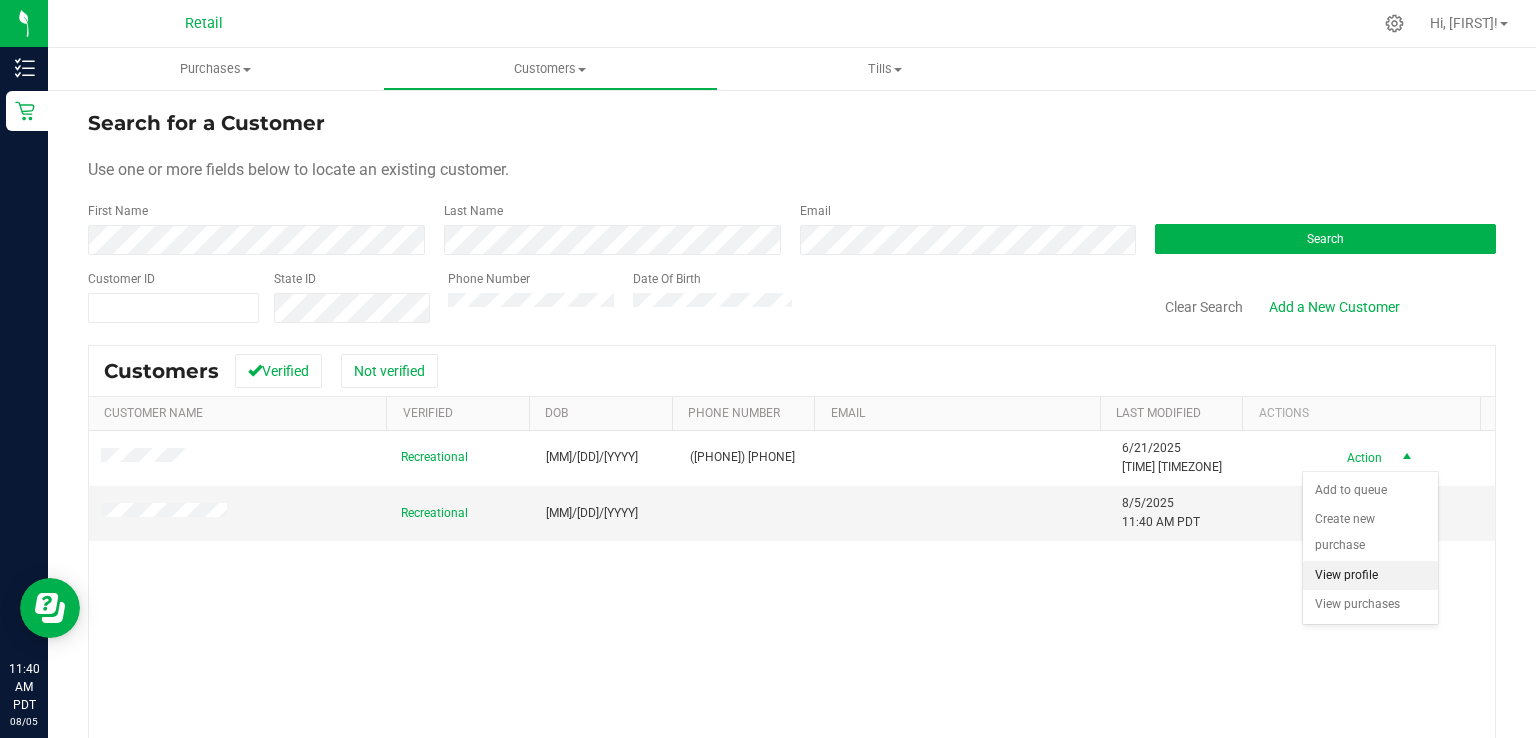 click on "View profile" at bounding box center [1370, 576] 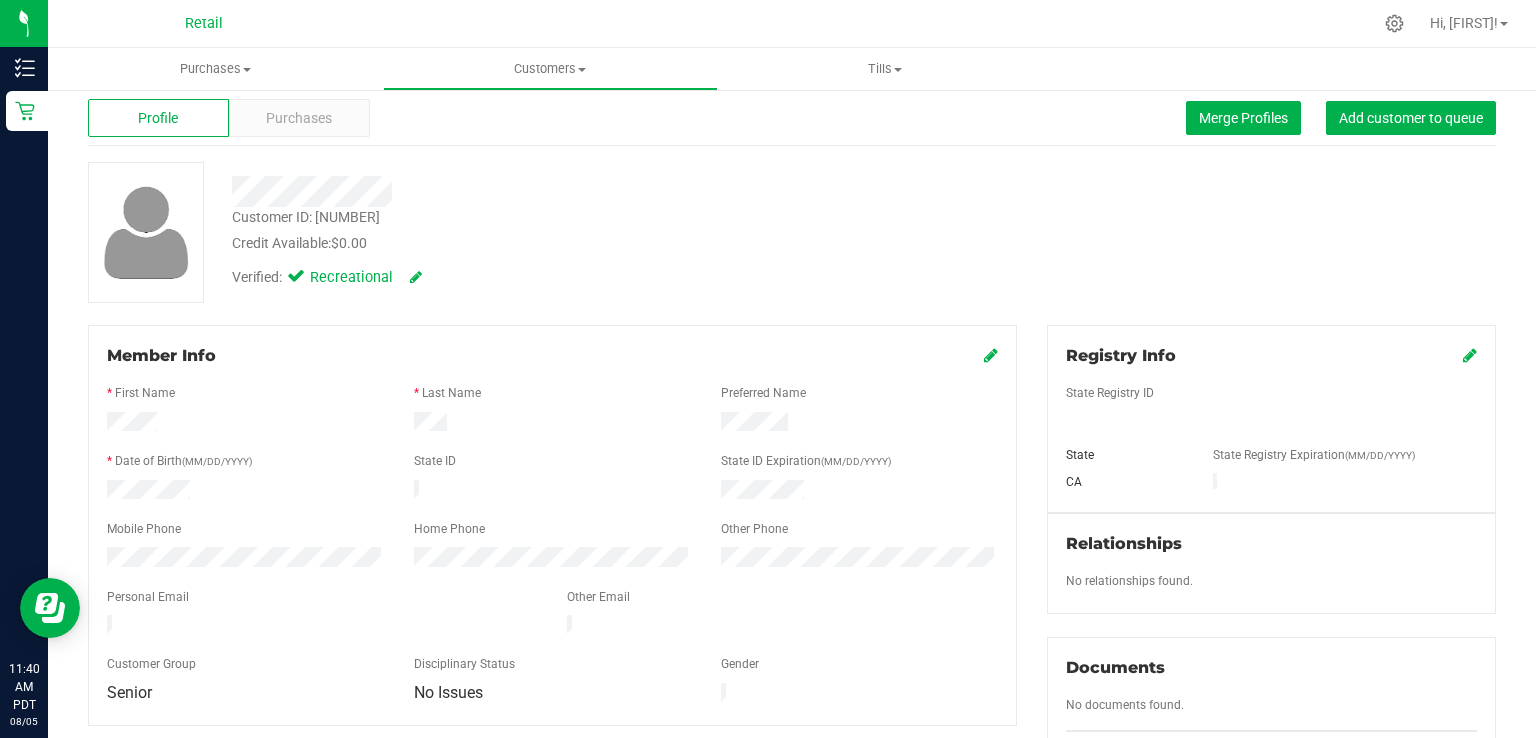 scroll, scrollTop: 33, scrollLeft: 0, axis: vertical 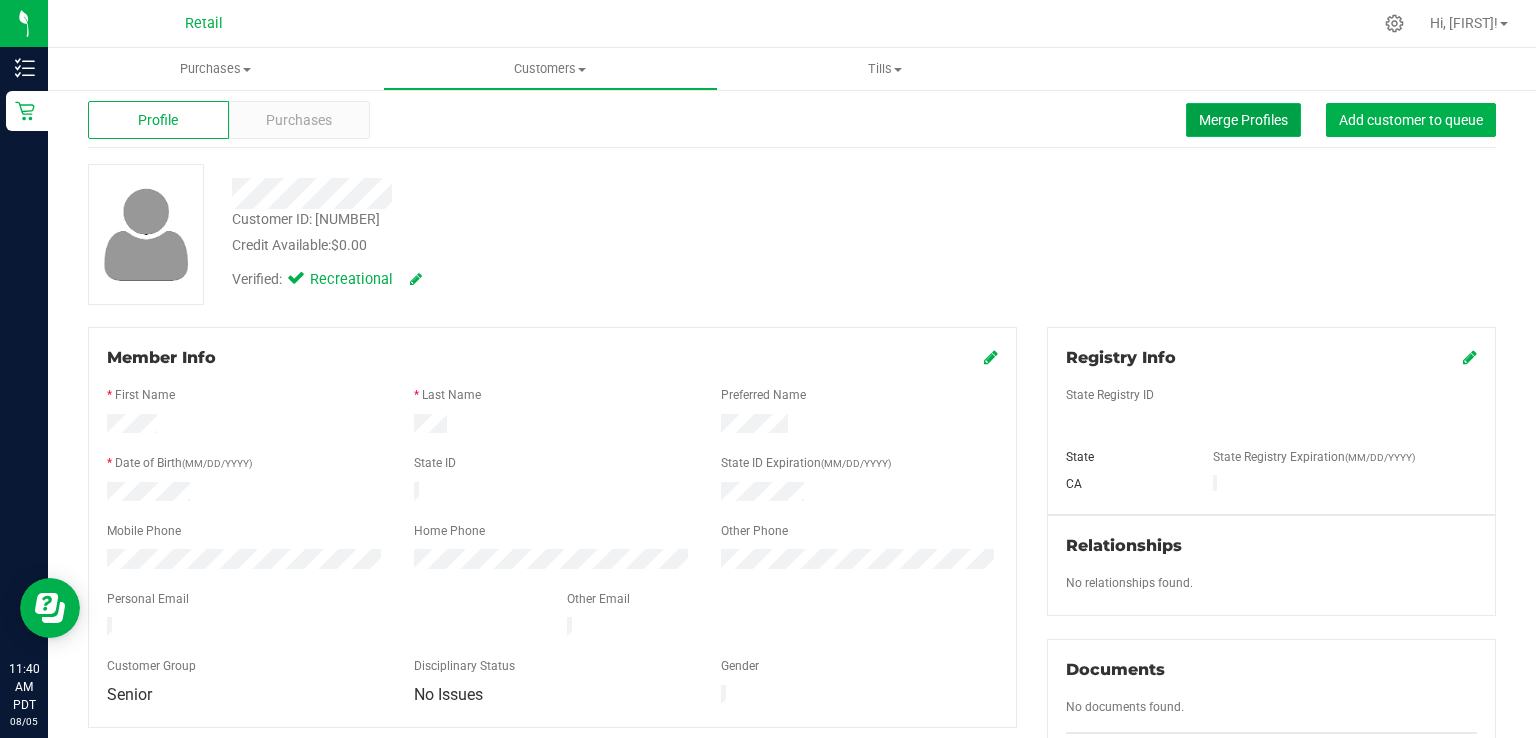click on "Merge Profiles" at bounding box center (1243, 120) 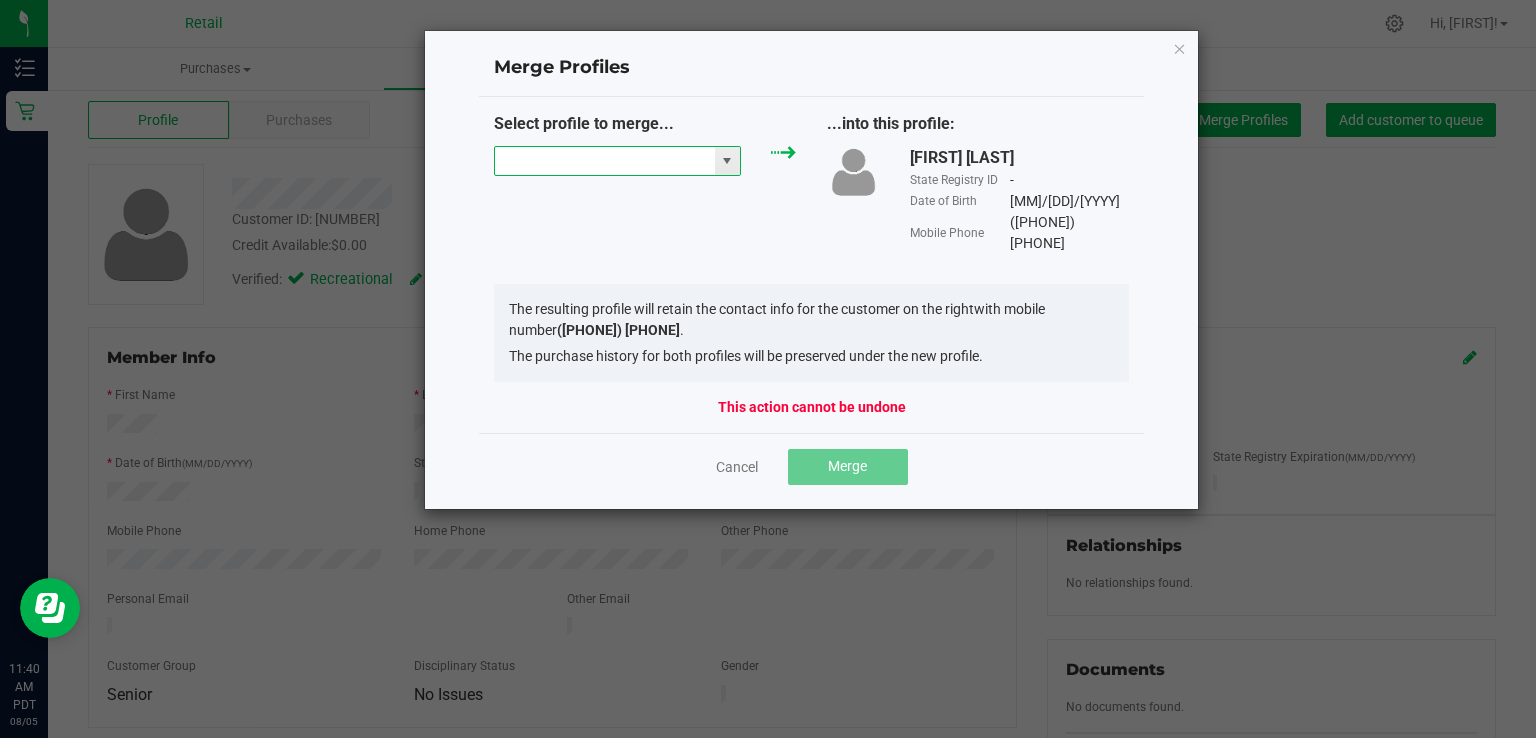 click at bounding box center [605, 161] 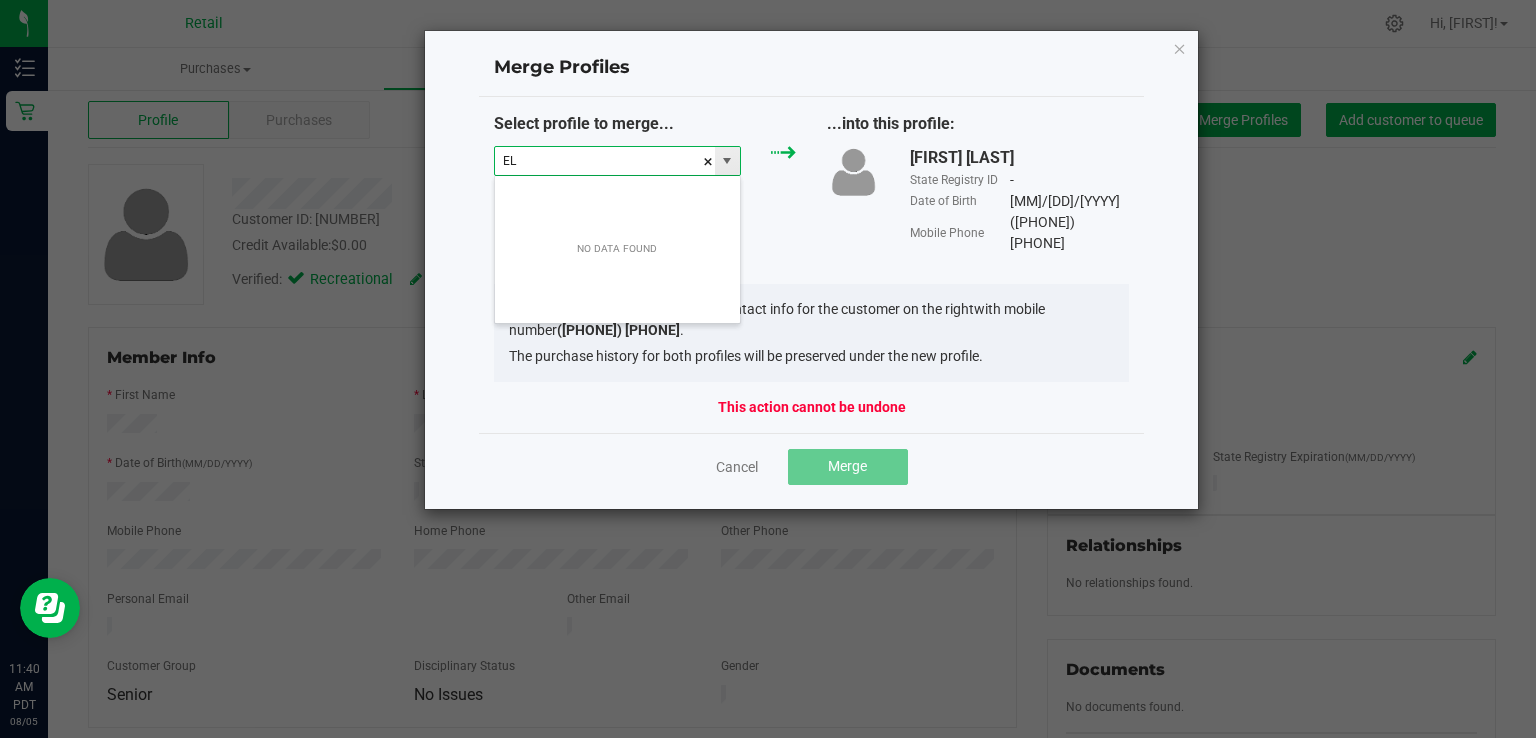 scroll, scrollTop: 99970, scrollLeft: 99752, axis: both 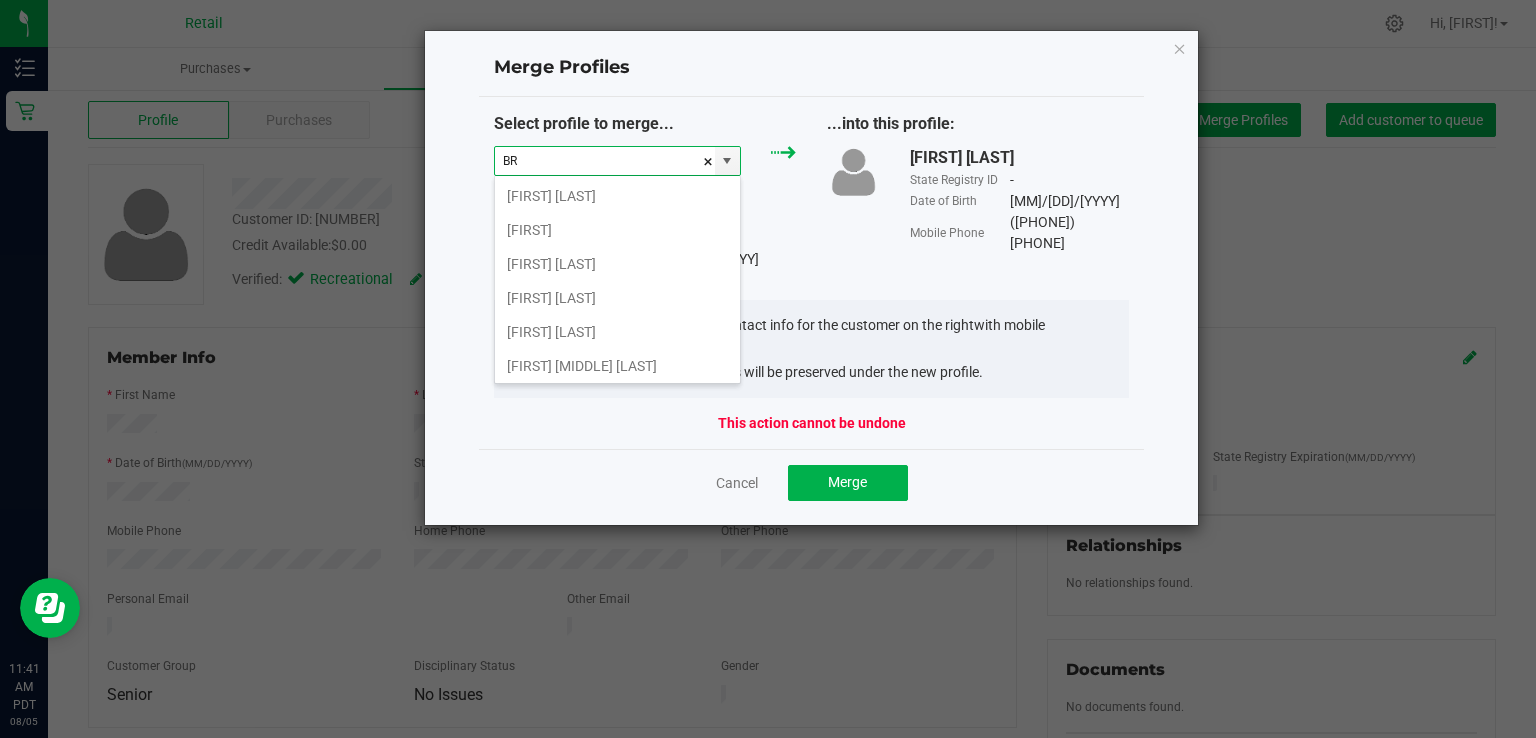 type on "B" 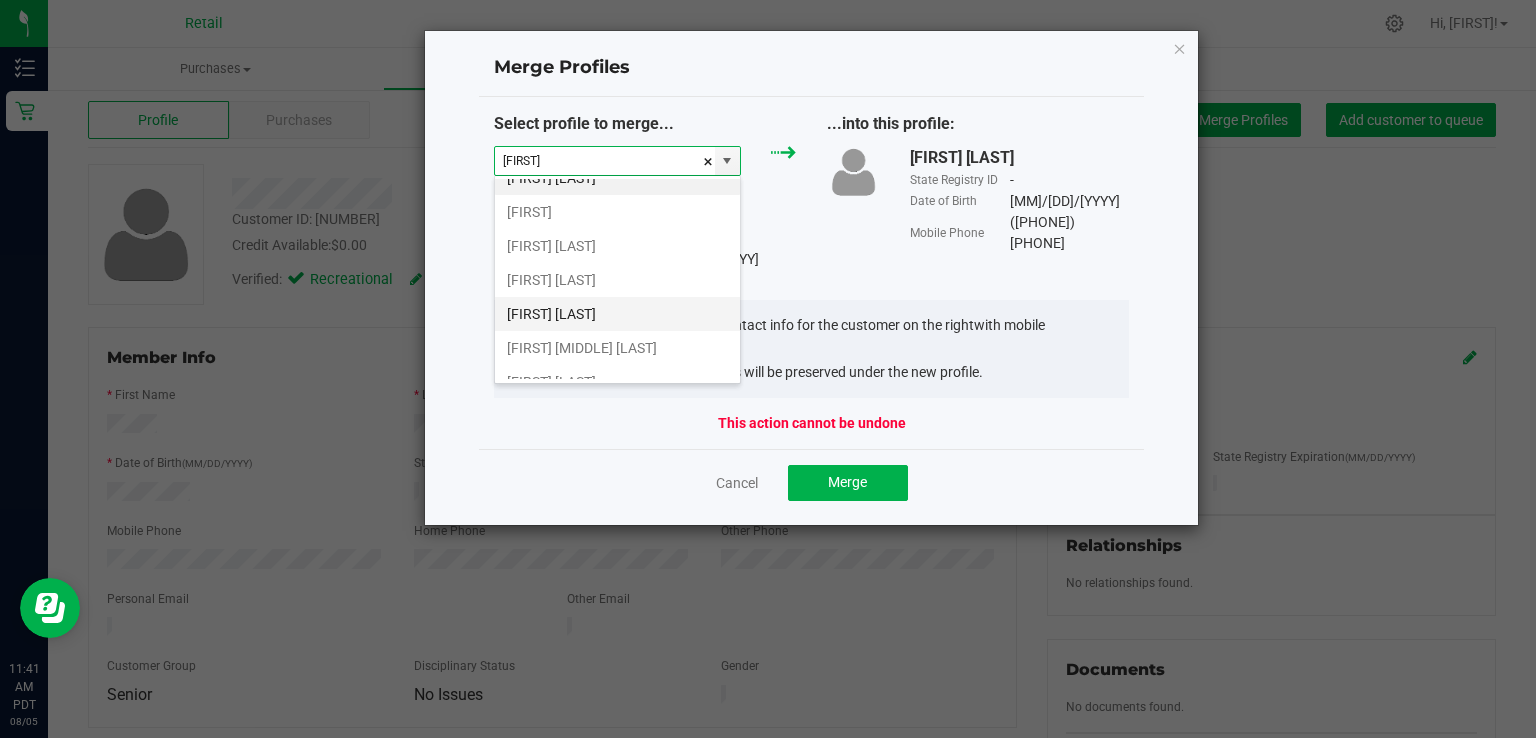 scroll, scrollTop: 35, scrollLeft: 0, axis: vertical 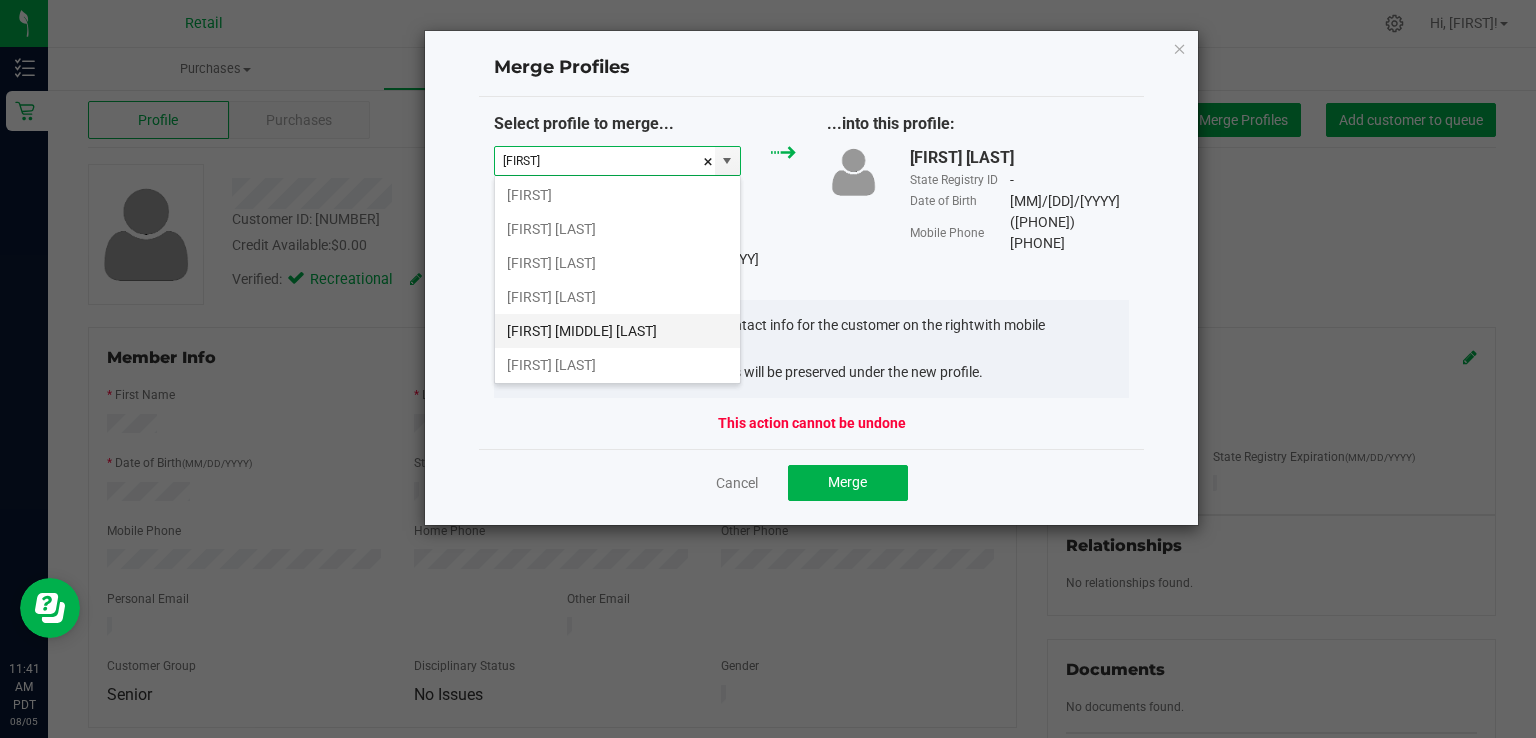 click on "ELMER MICHAEL FISH" at bounding box center (617, 331) 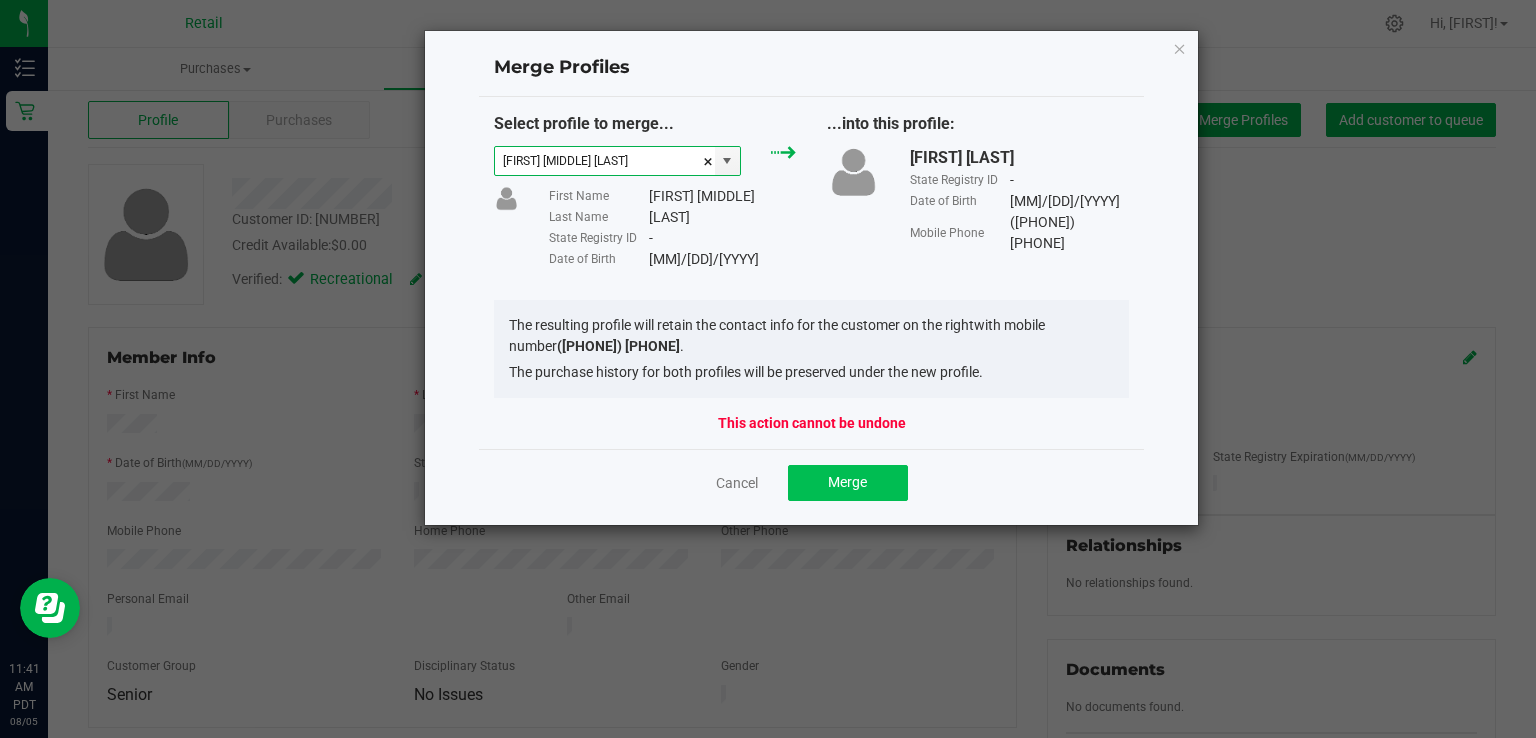 type on "ELMER MICHAEL FISH" 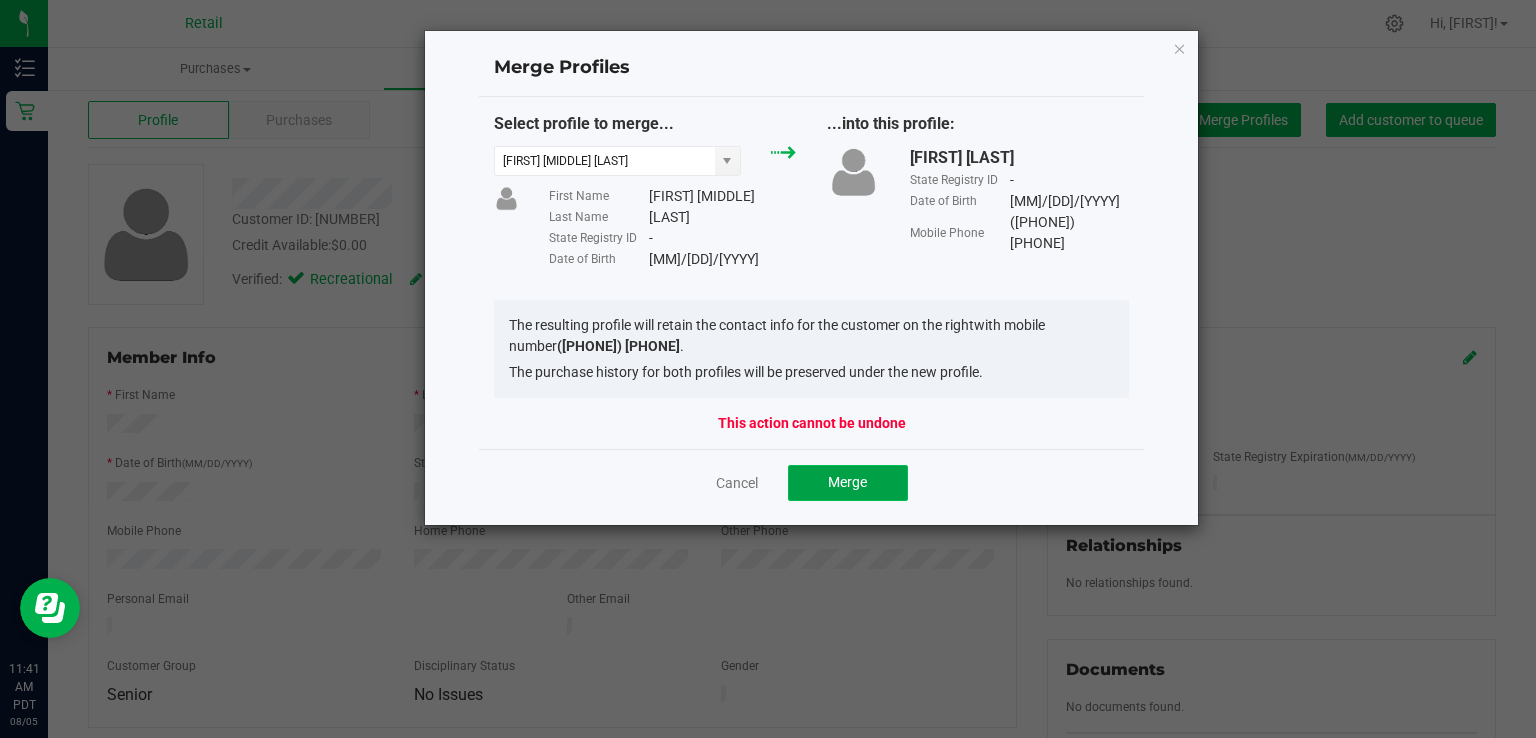 click on "Merge" 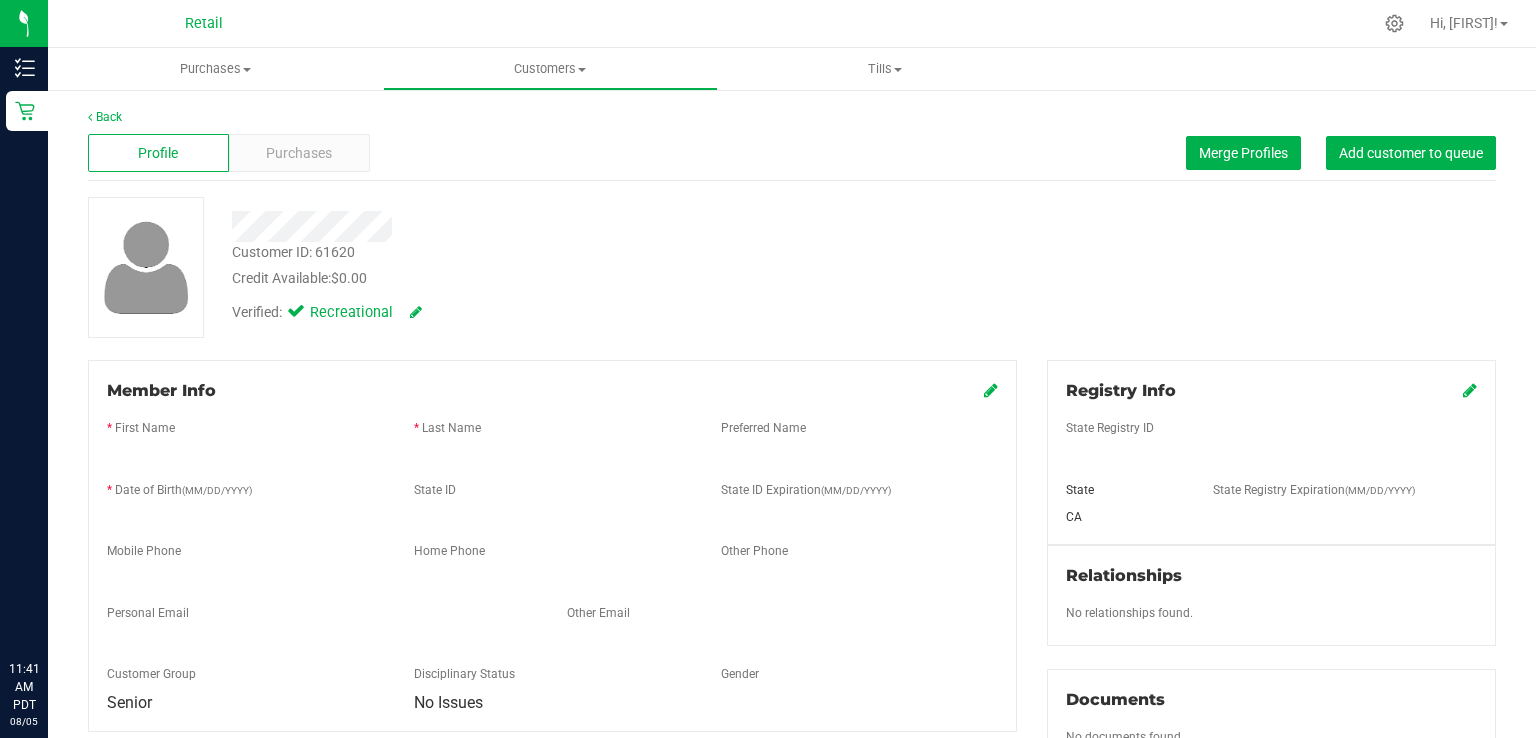 scroll, scrollTop: 0, scrollLeft: 0, axis: both 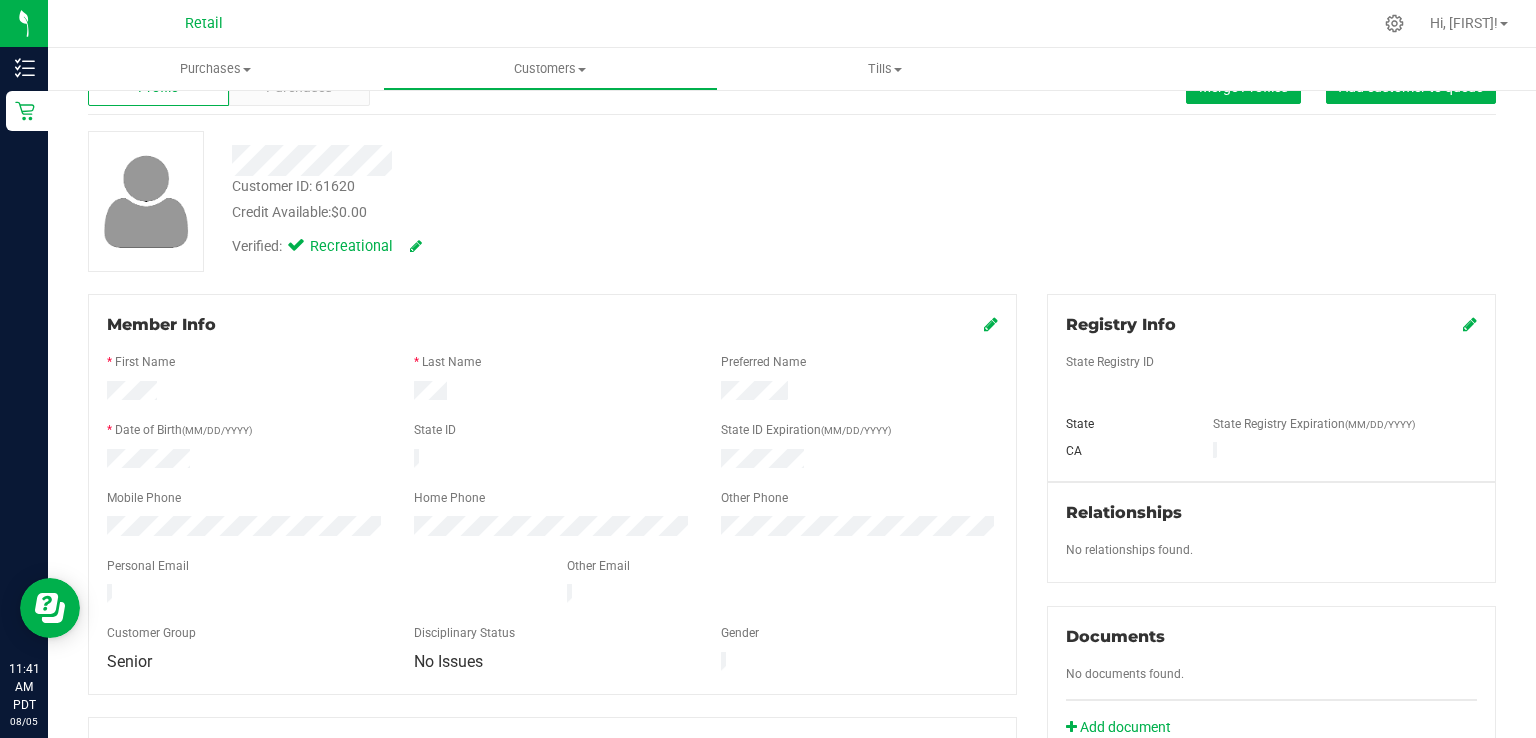 click at bounding box center [991, 324] 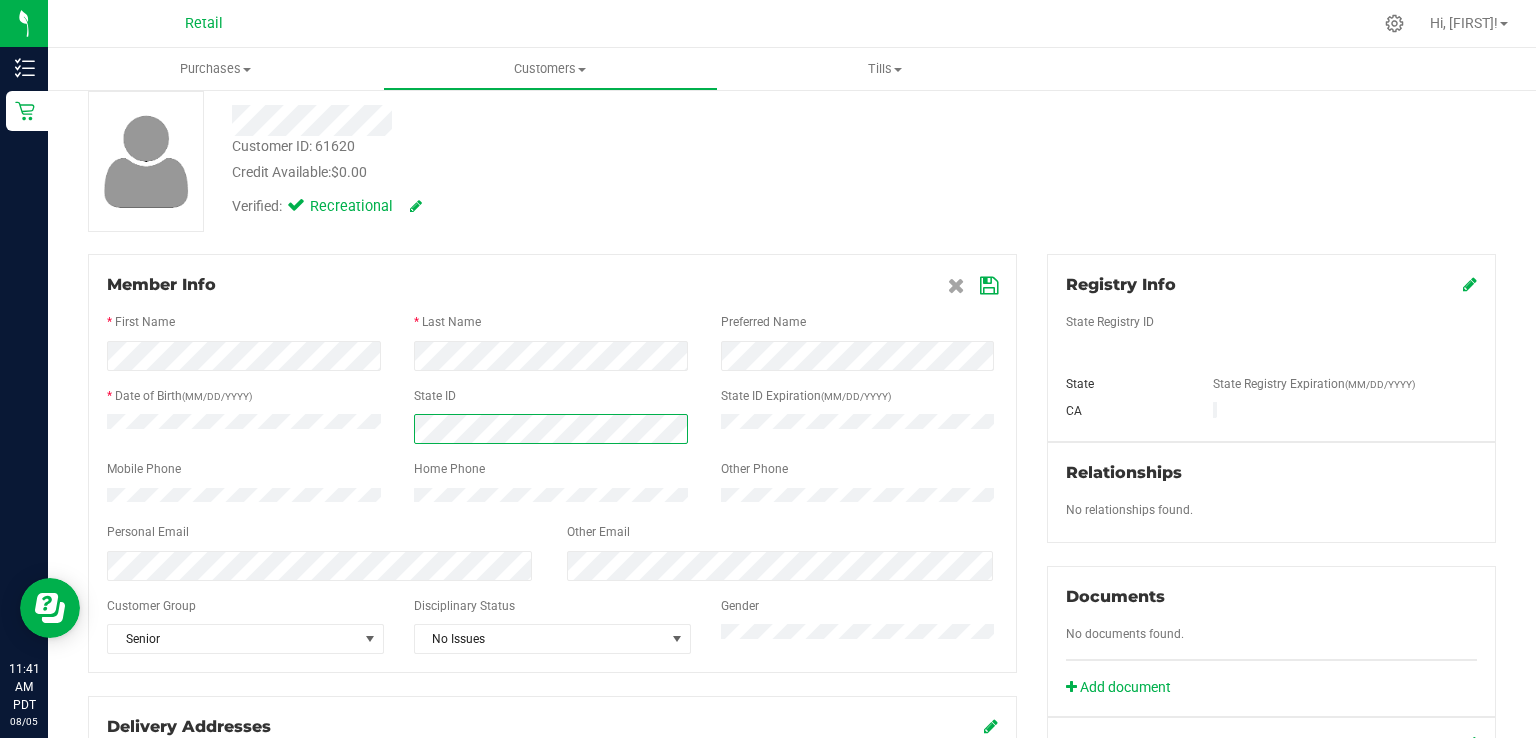 scroll, scrollTop: 133, scrollLeft: 0, axis: vertical 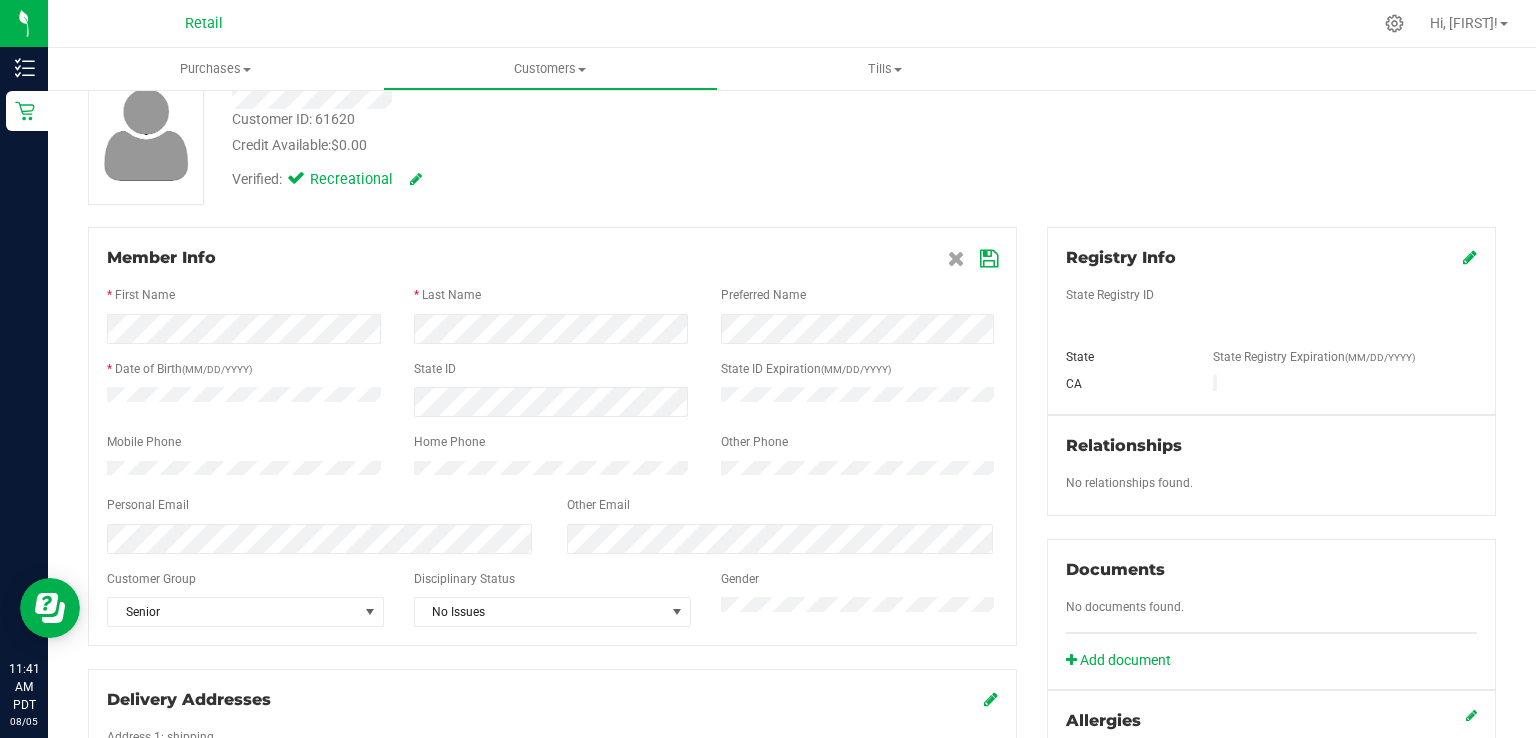 click at bounding box center (989, 259) 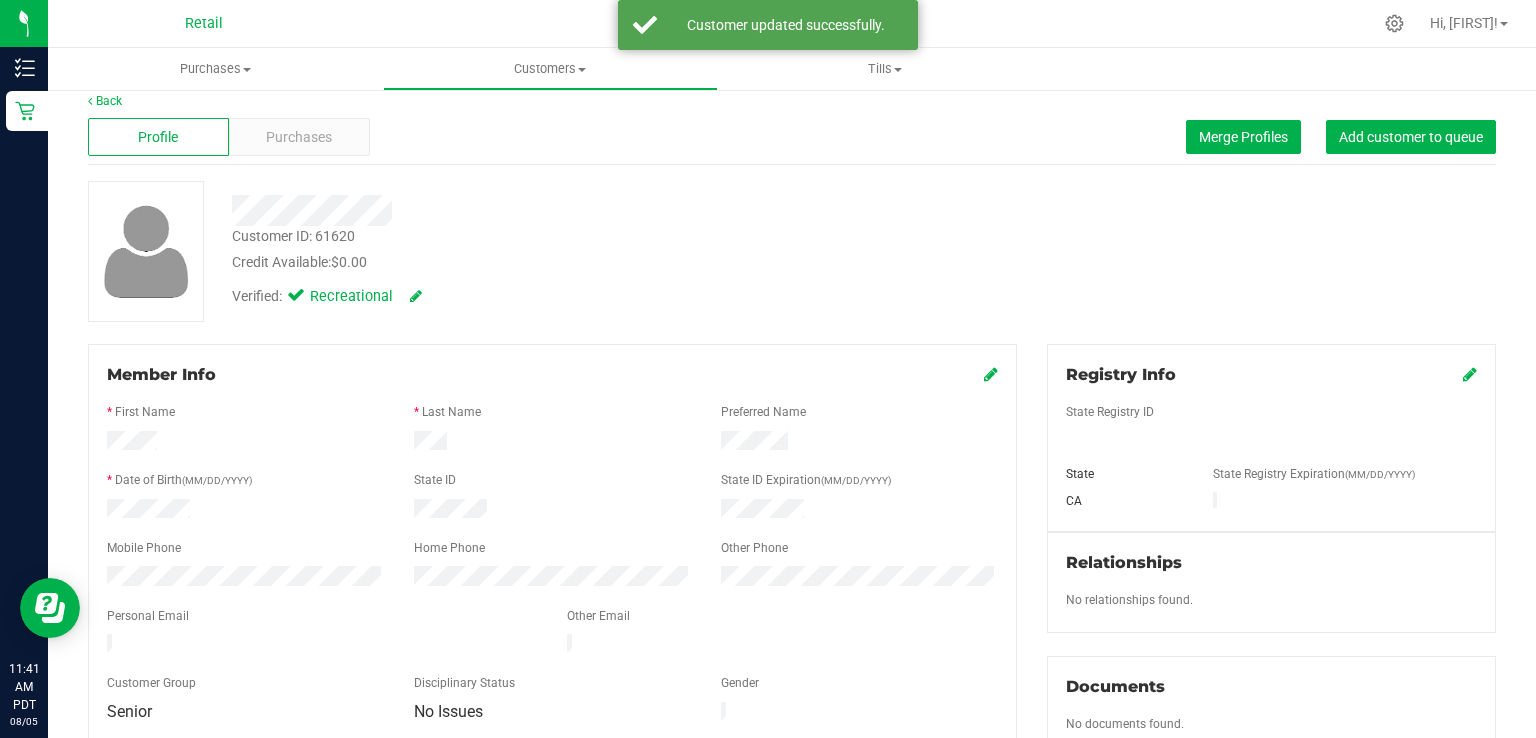 scroll, scrollTop: 0, scrollLeft: 0, axis: both 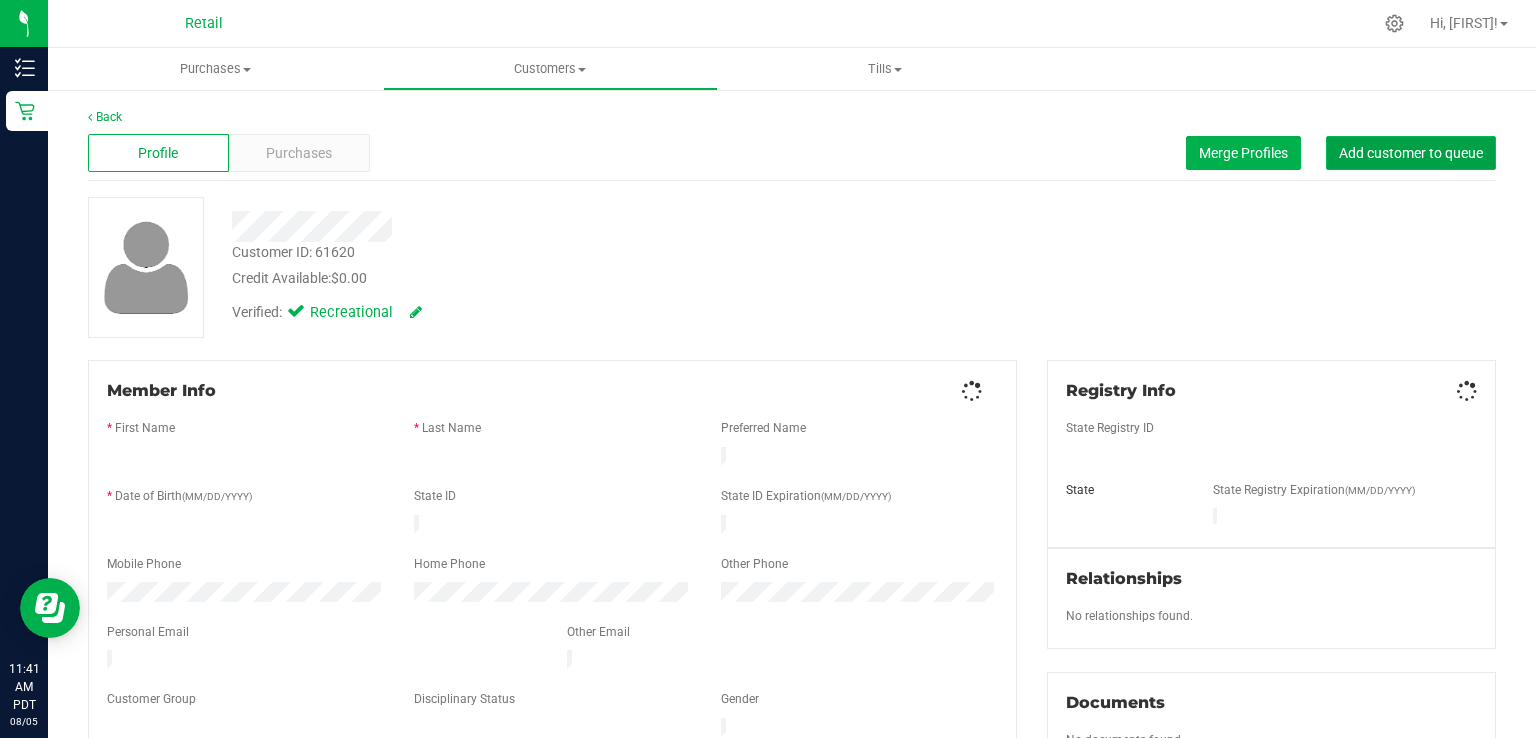 click on "Add customer to queue" at bounding box center [1411, 153] 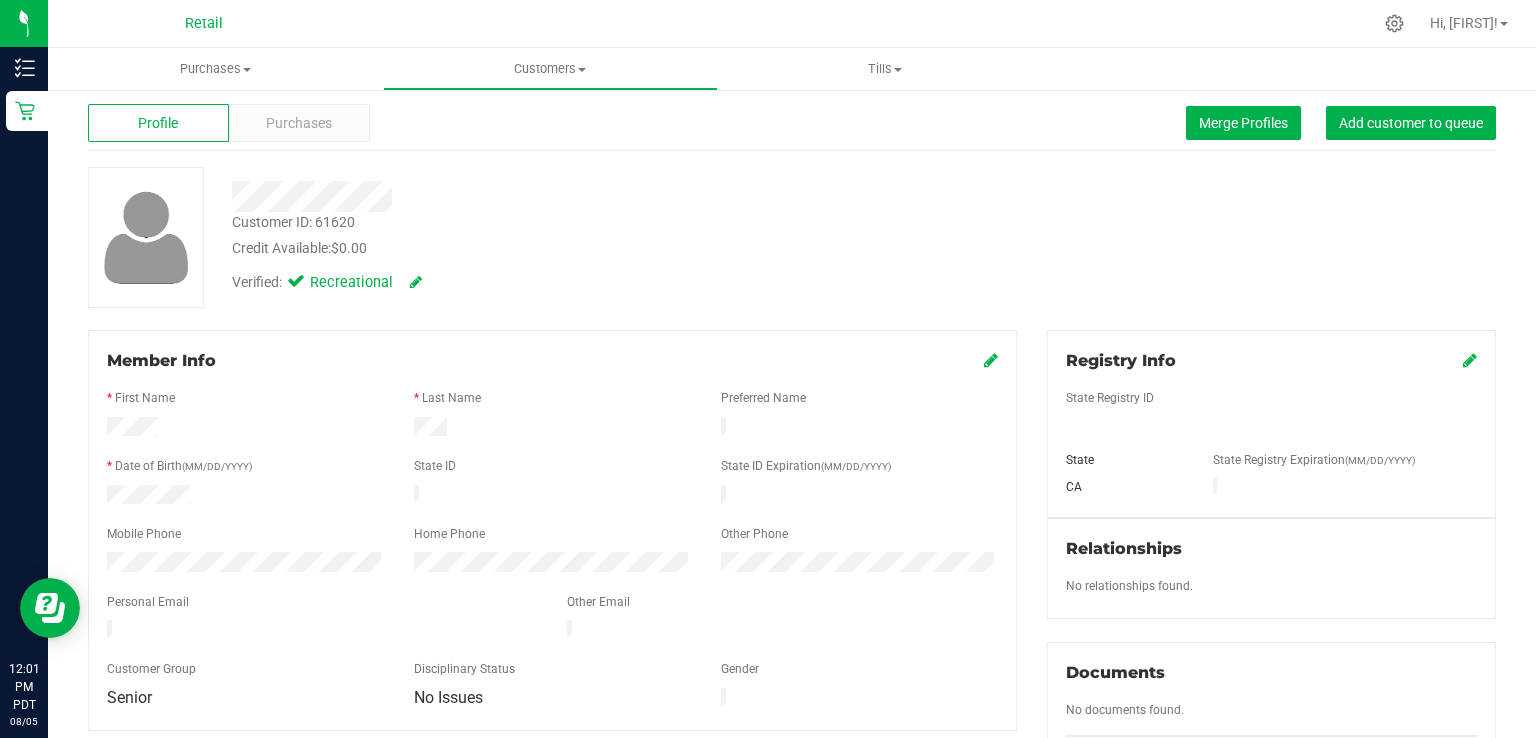 scroll, scrollTop: 0, scrollLeft: 0, axis: both 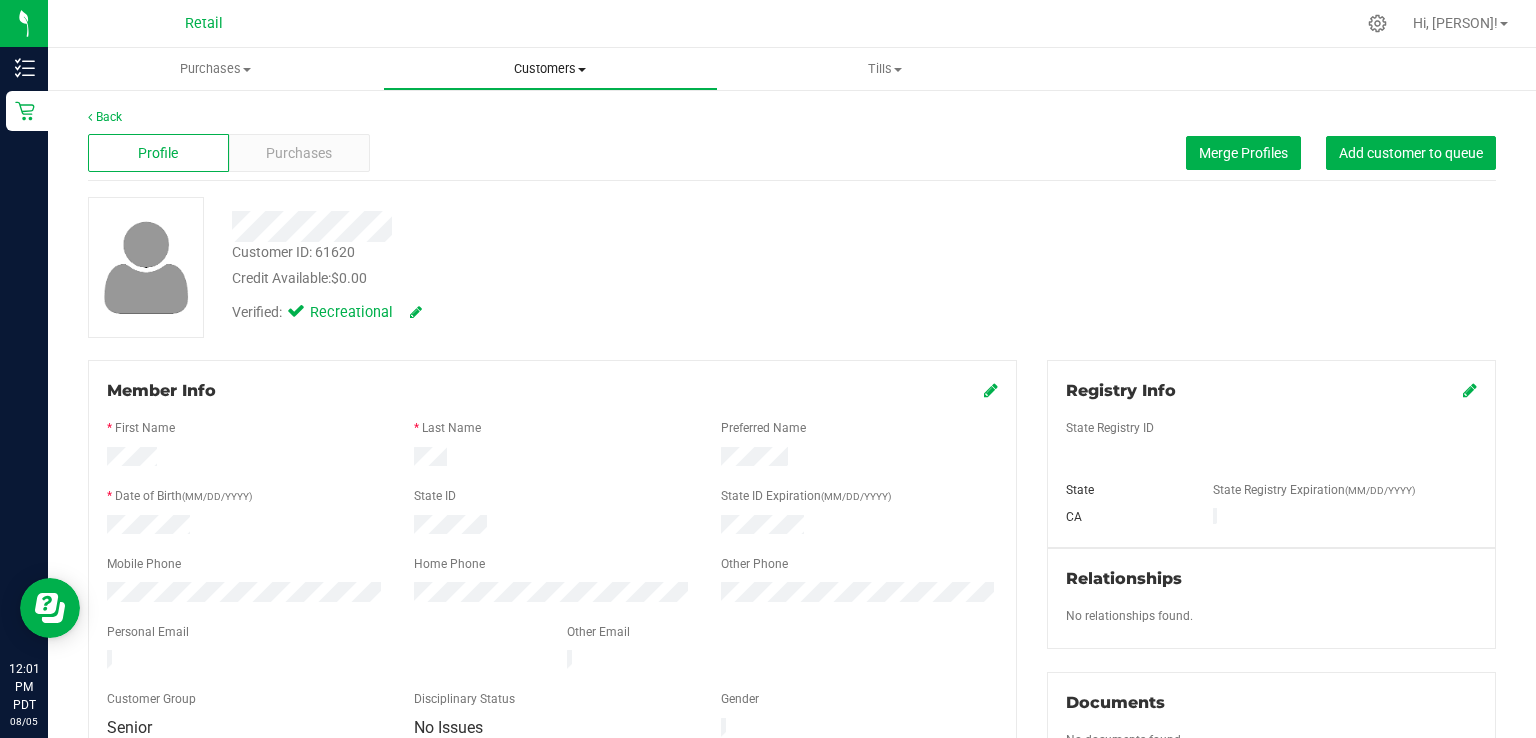 click on "Customers" at bounding box center [550, 69] 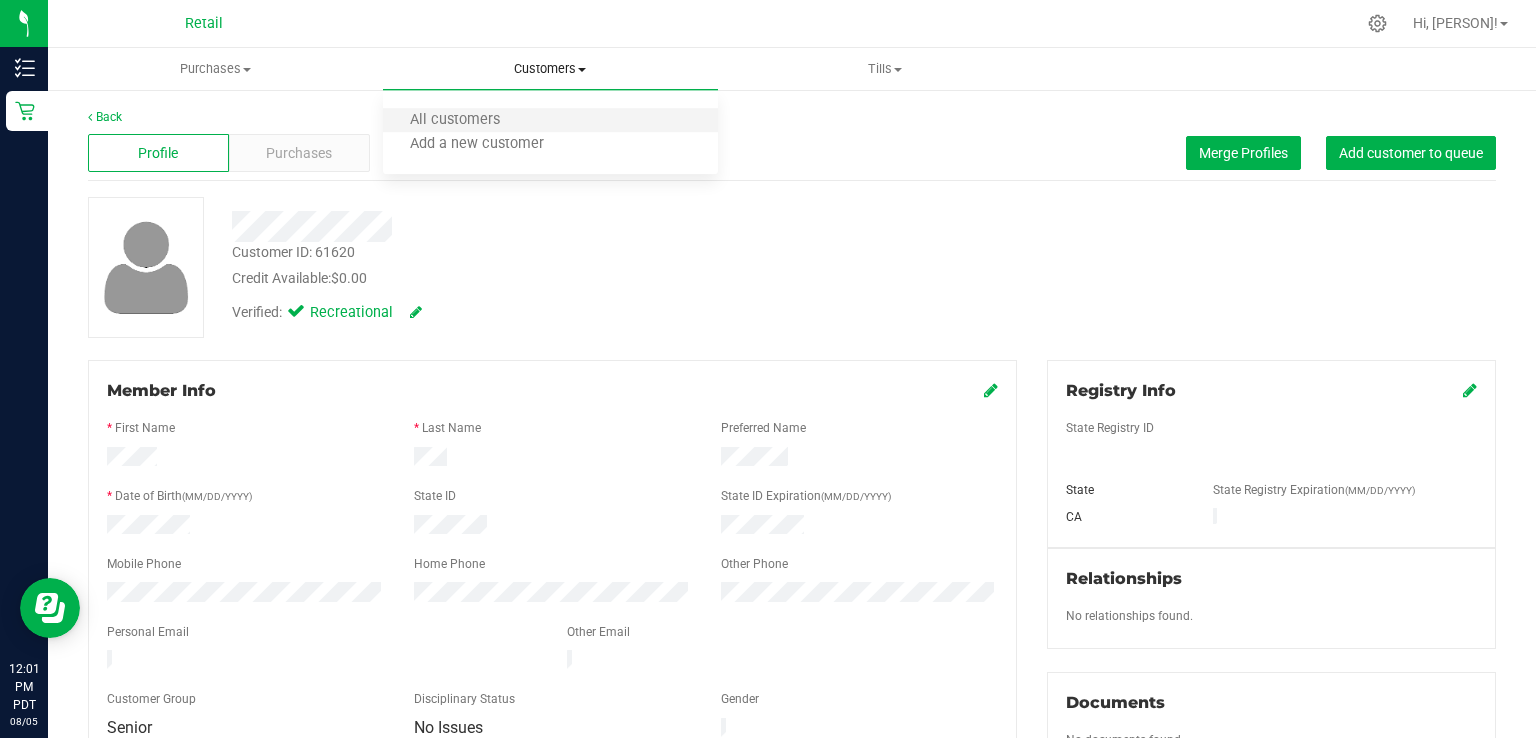 click on "All customers" at bounding box center [550, 121] 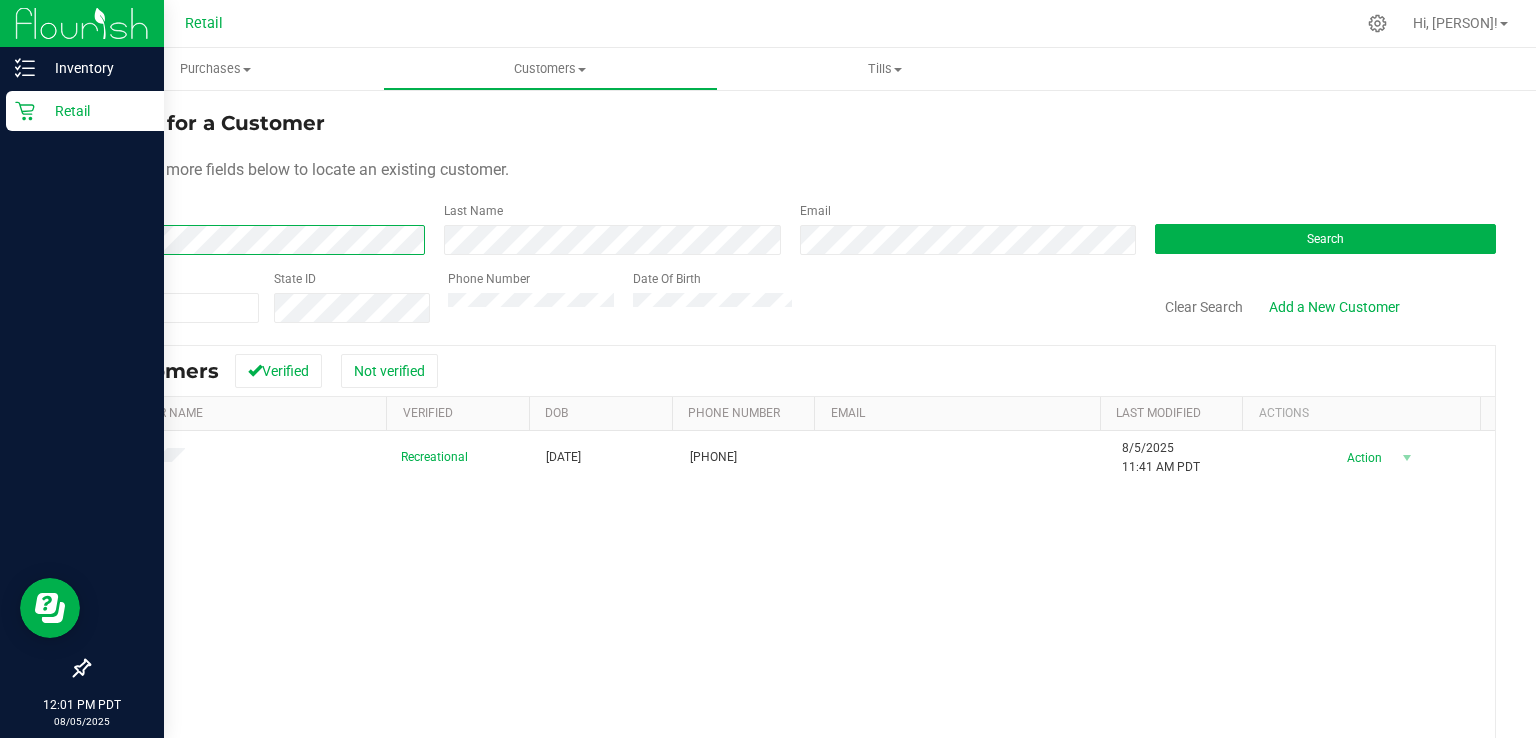 click on "Inventory Retail 12:01 PM PDT 08/05/2025  08/05   Retail   Hi, Selena!
Purchases
Summary of purchases
Fulfillment
All purchases
Customers
All customers
Add a new customer" at bounding box center [768, 369] 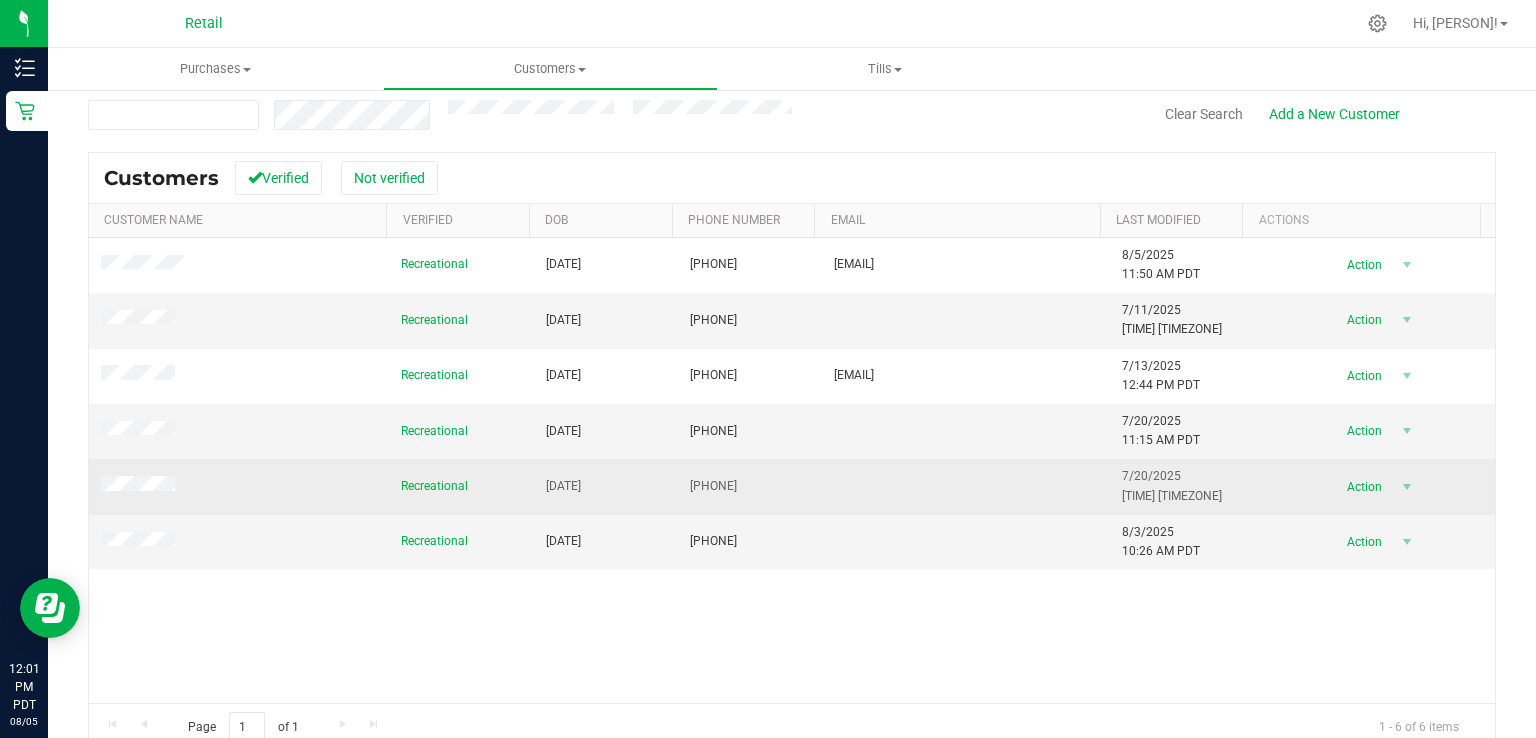 scroll, scrollTop: 225, scrollLeft: 0, axis: vertical 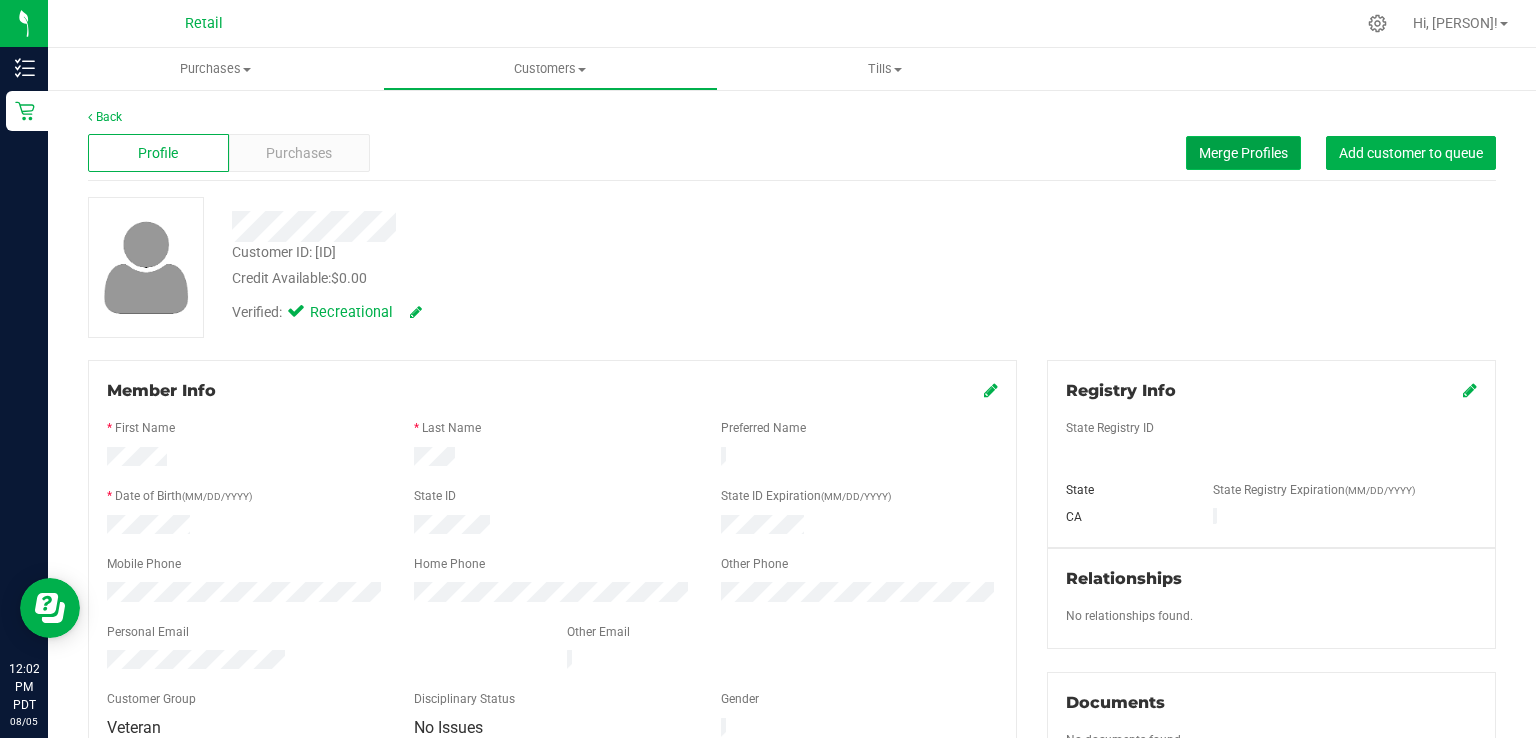 click on "Merge Profiles" at bounding box center [1243, 153] 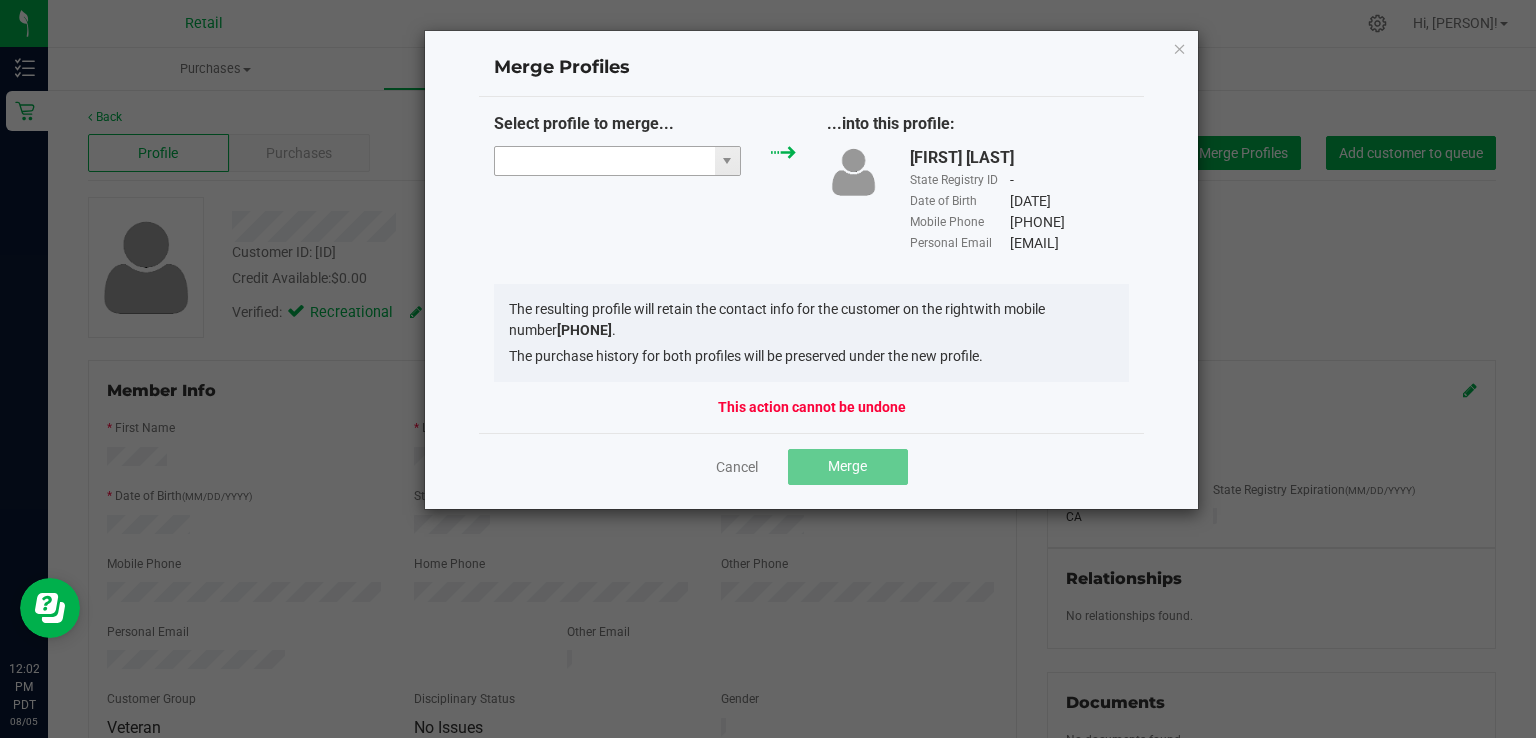 click at bounding box center [605, 161] 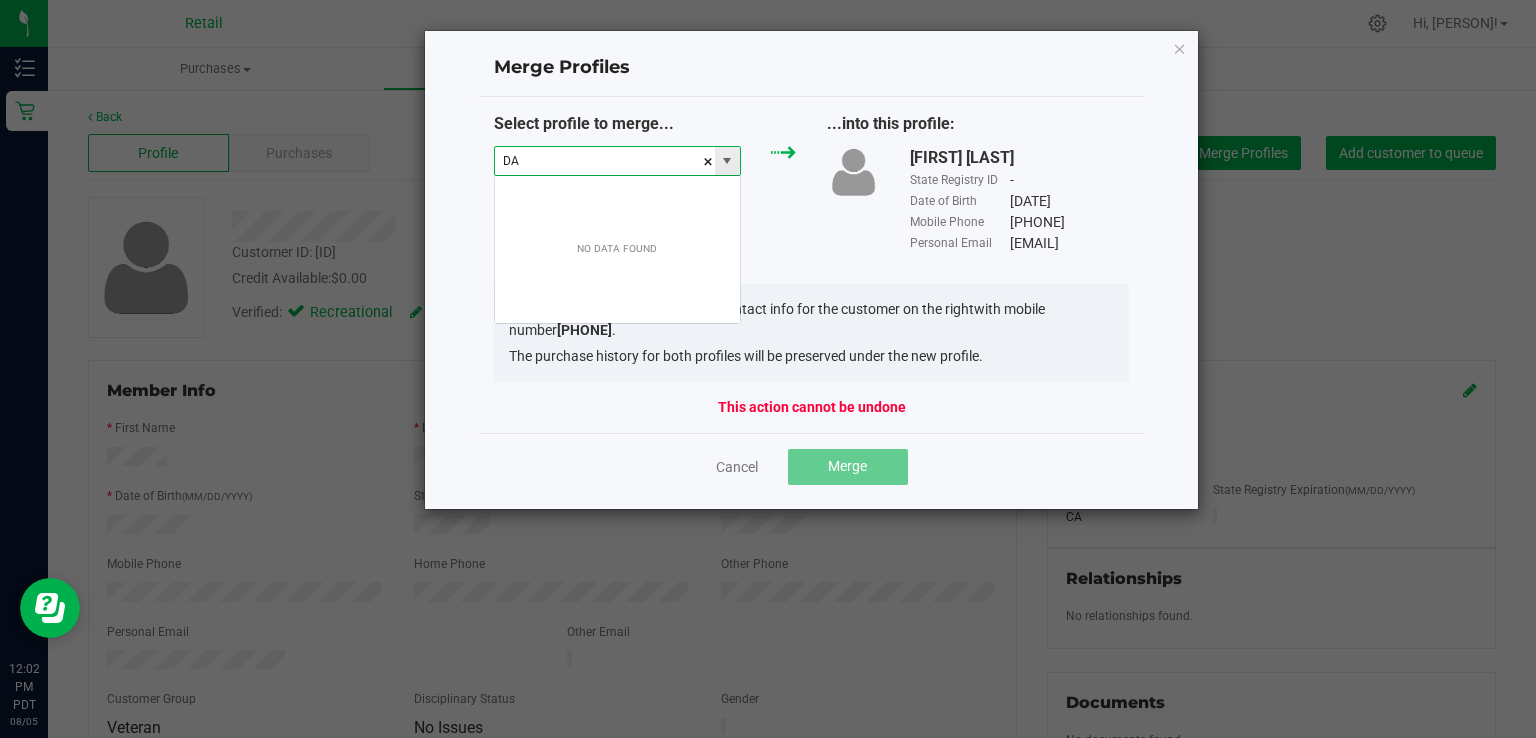 scroll, scrollTop: 99970, scrollLeft: 99752, axis: both 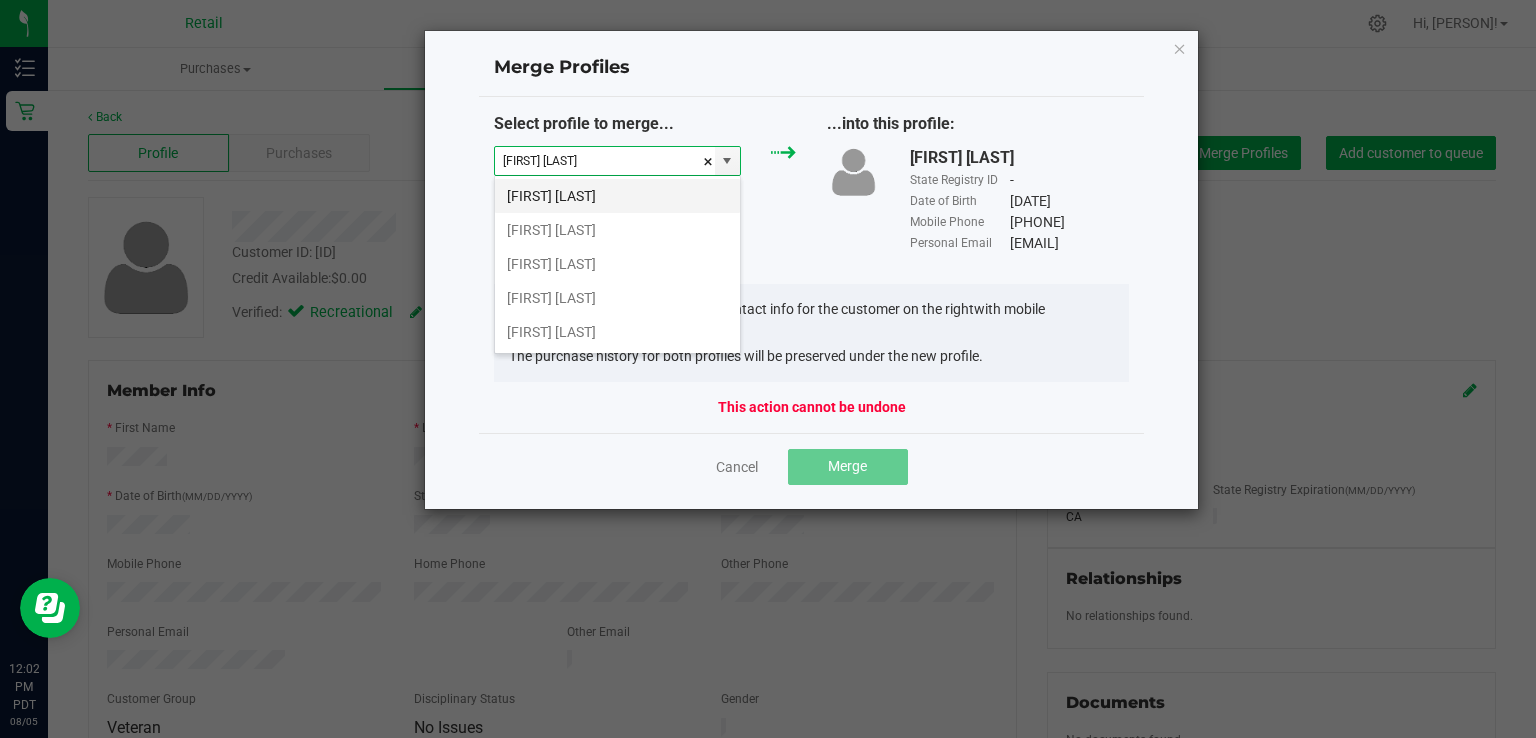 click on "Damian Rosa" at bounding box center [617, 196] 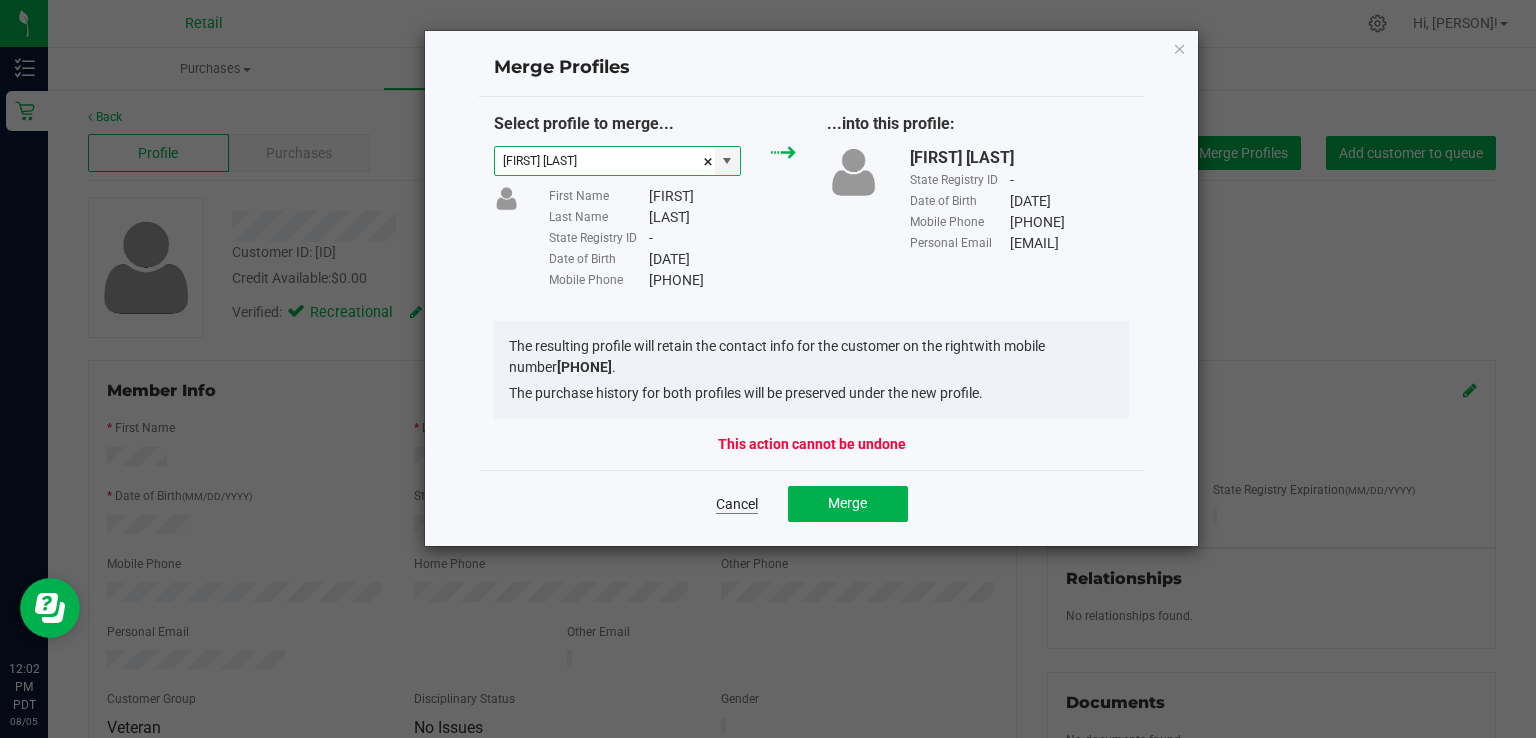 type on "Damian Rosa" 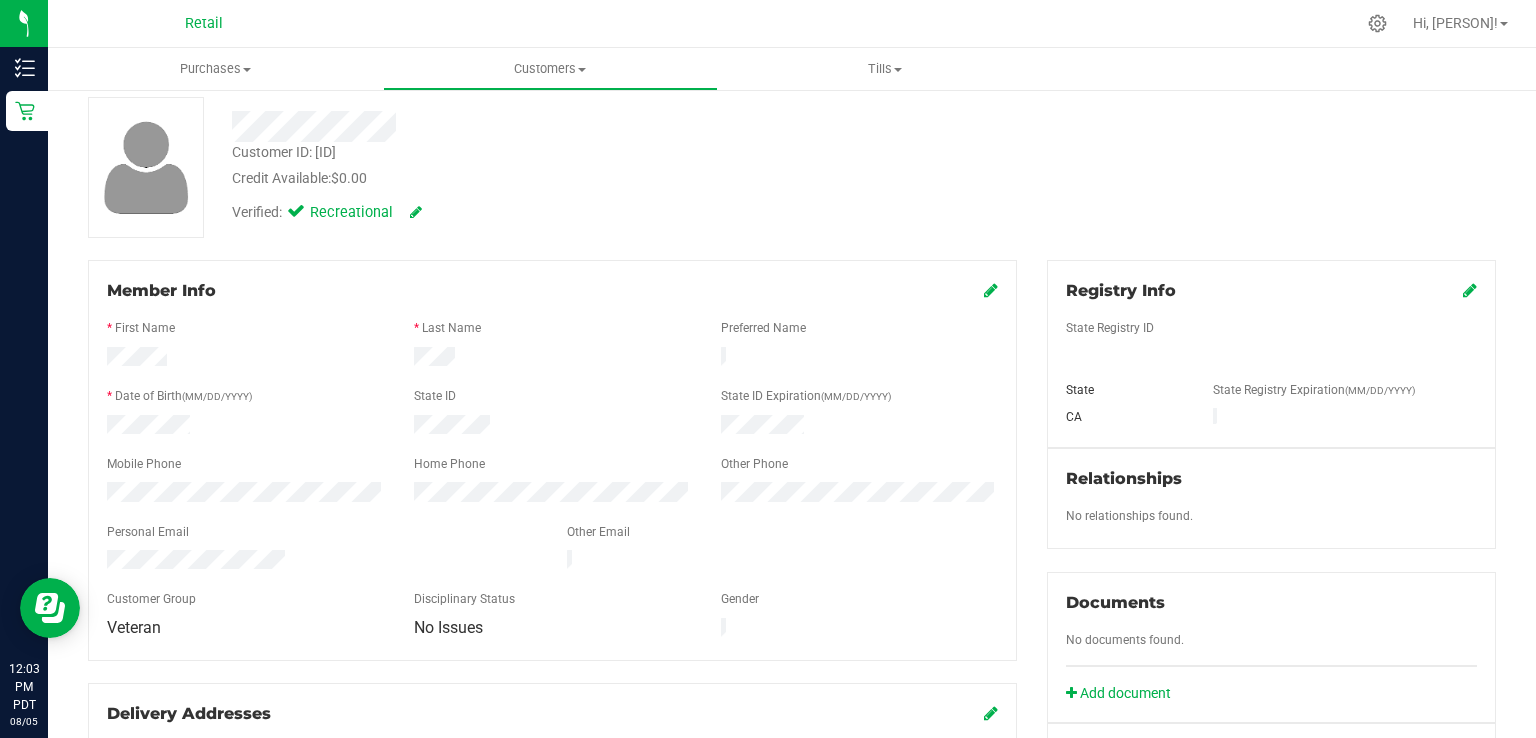 scroll, scrollTop: 0, scrollLeft: 0, axis: both 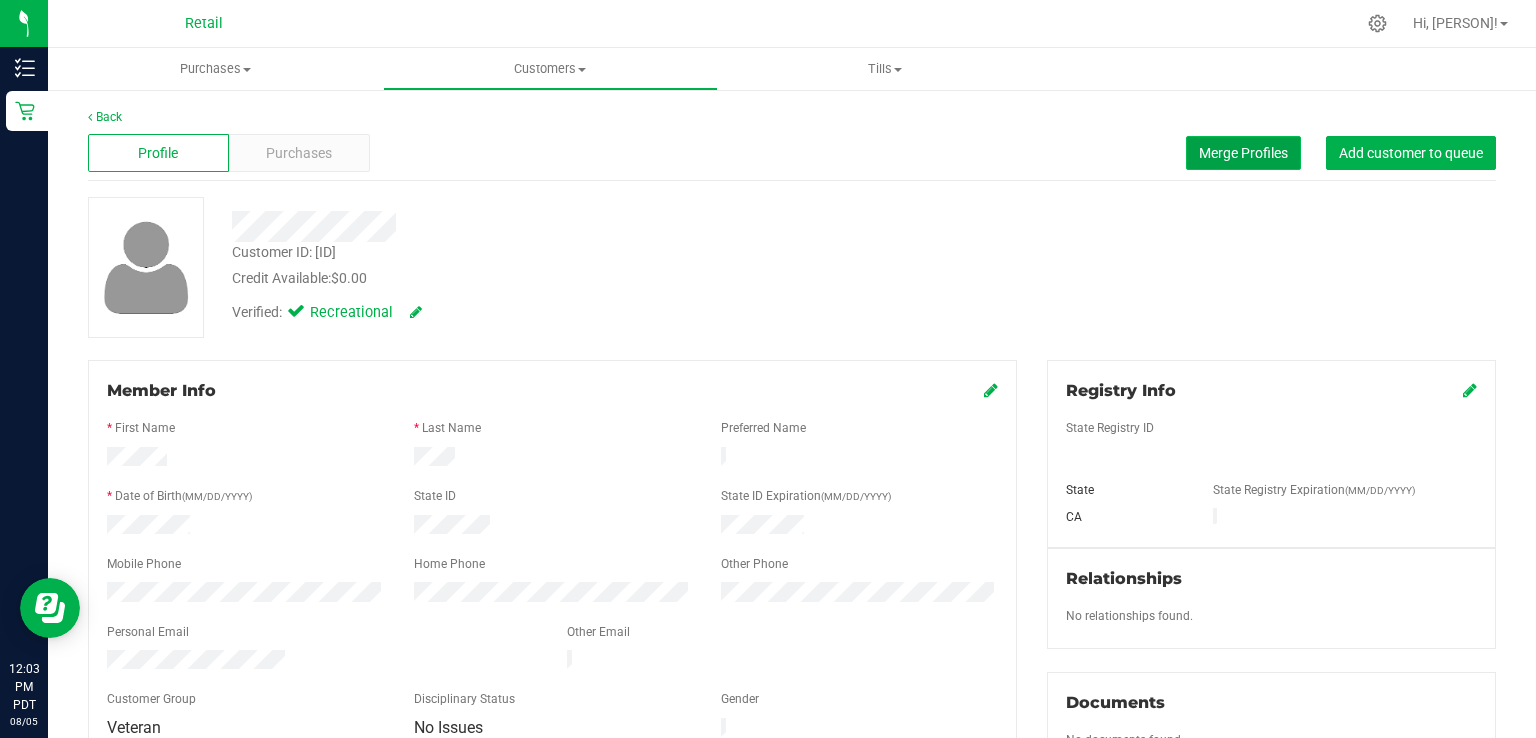 click on "Merge Profiles" at bounding box center [1243, 153] 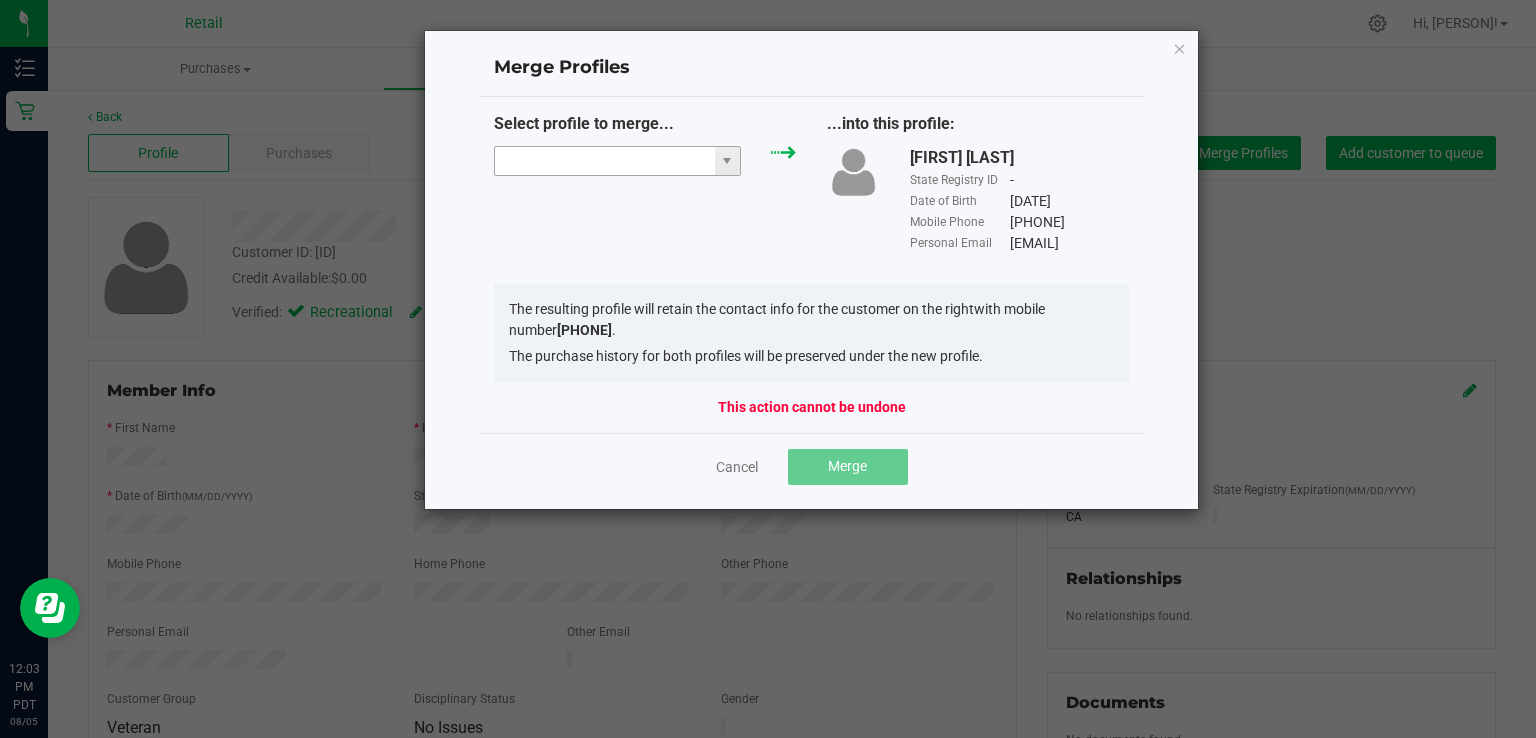 click at bounding box center [605, 161] 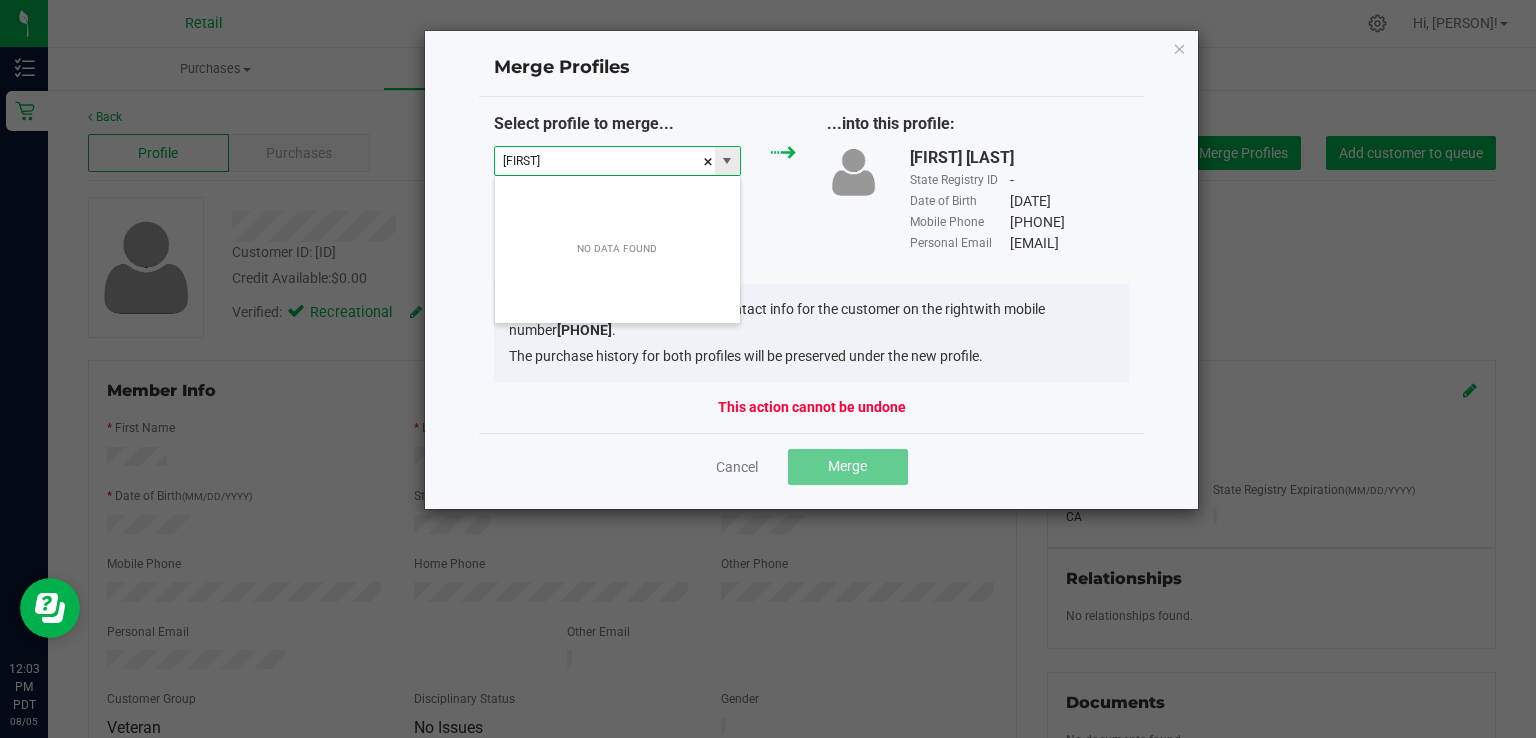 scroll, scrollTop: 99970, scrollLeft: 99752, axis: both 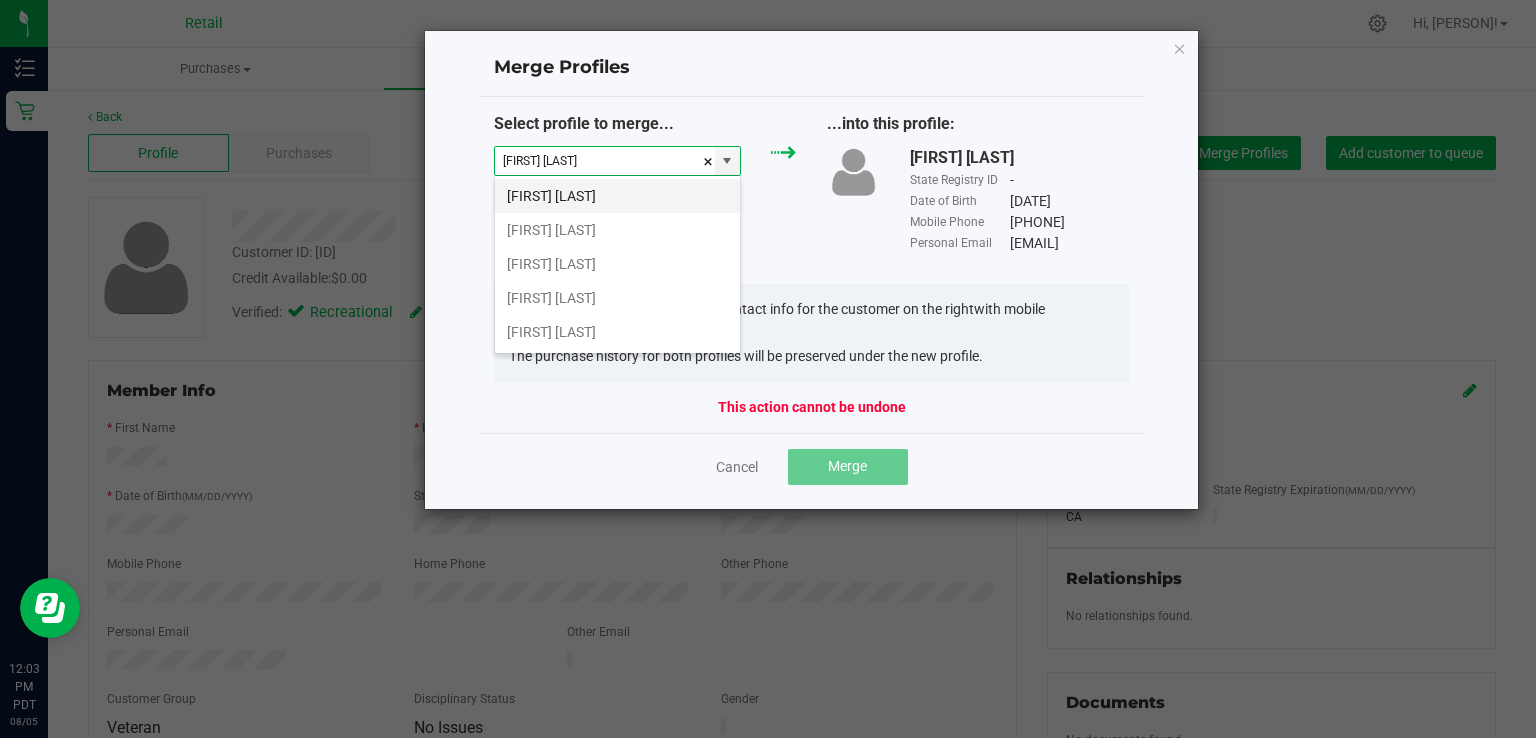click on "Damian Rosa" at bounding box center (617, 196) 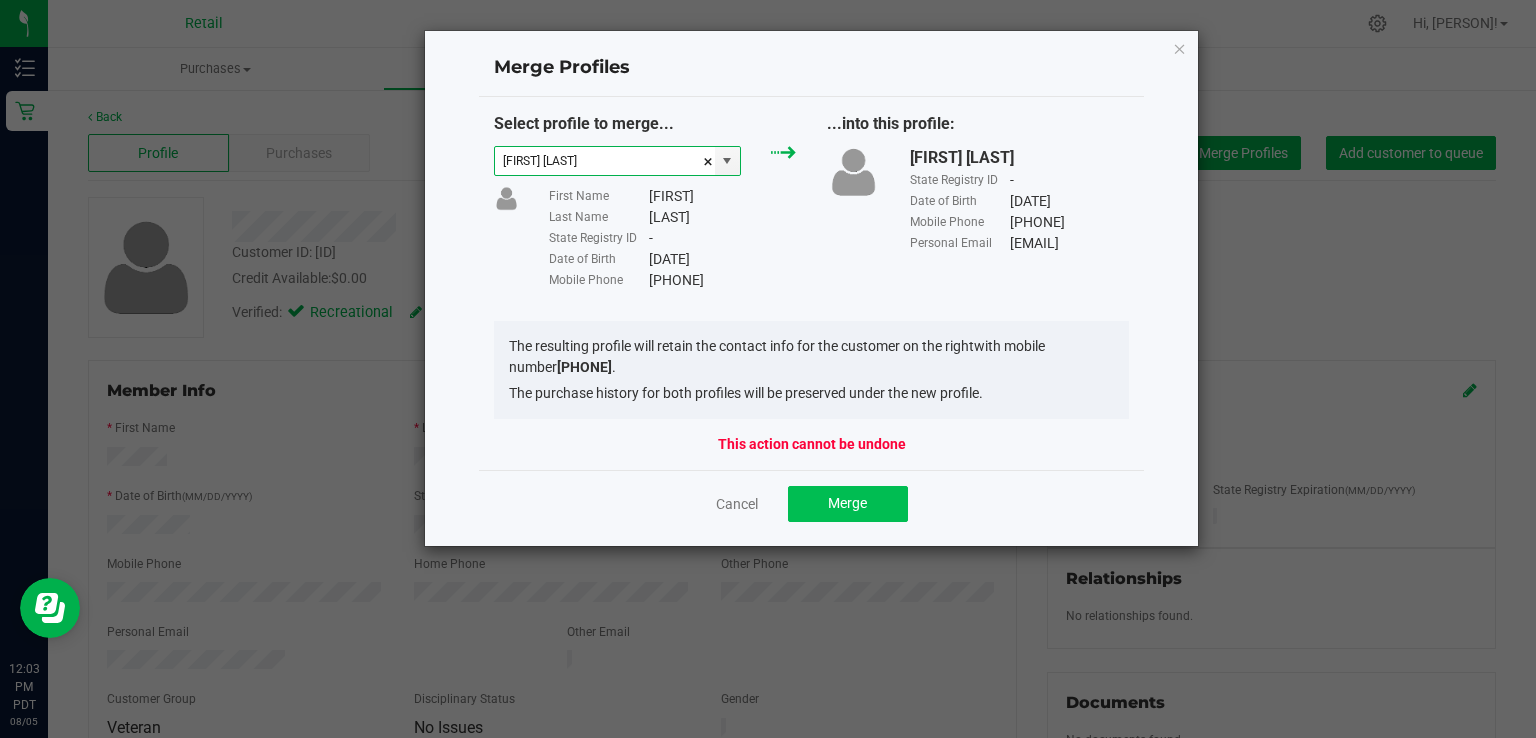 type on "Damian Rosa" 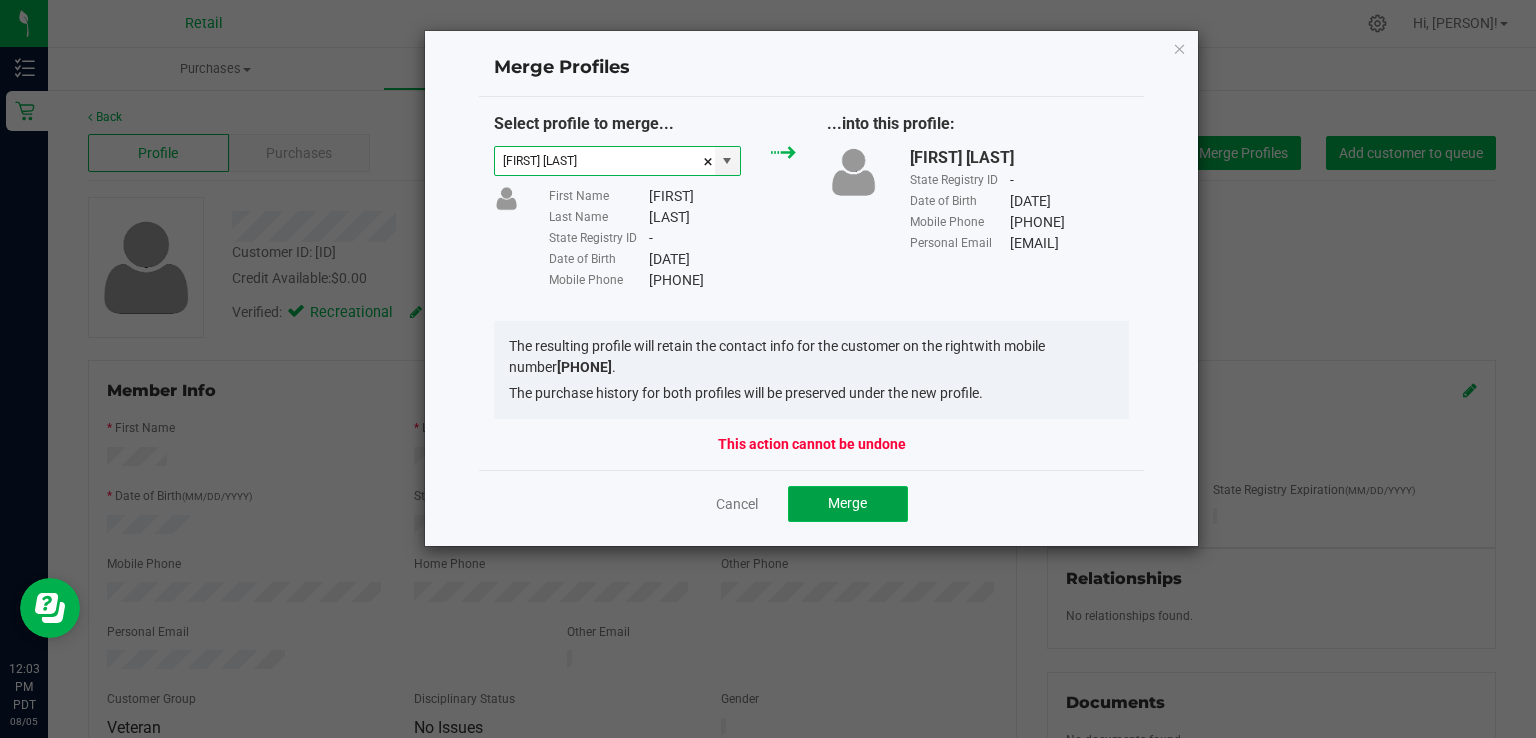 click on "Merge" 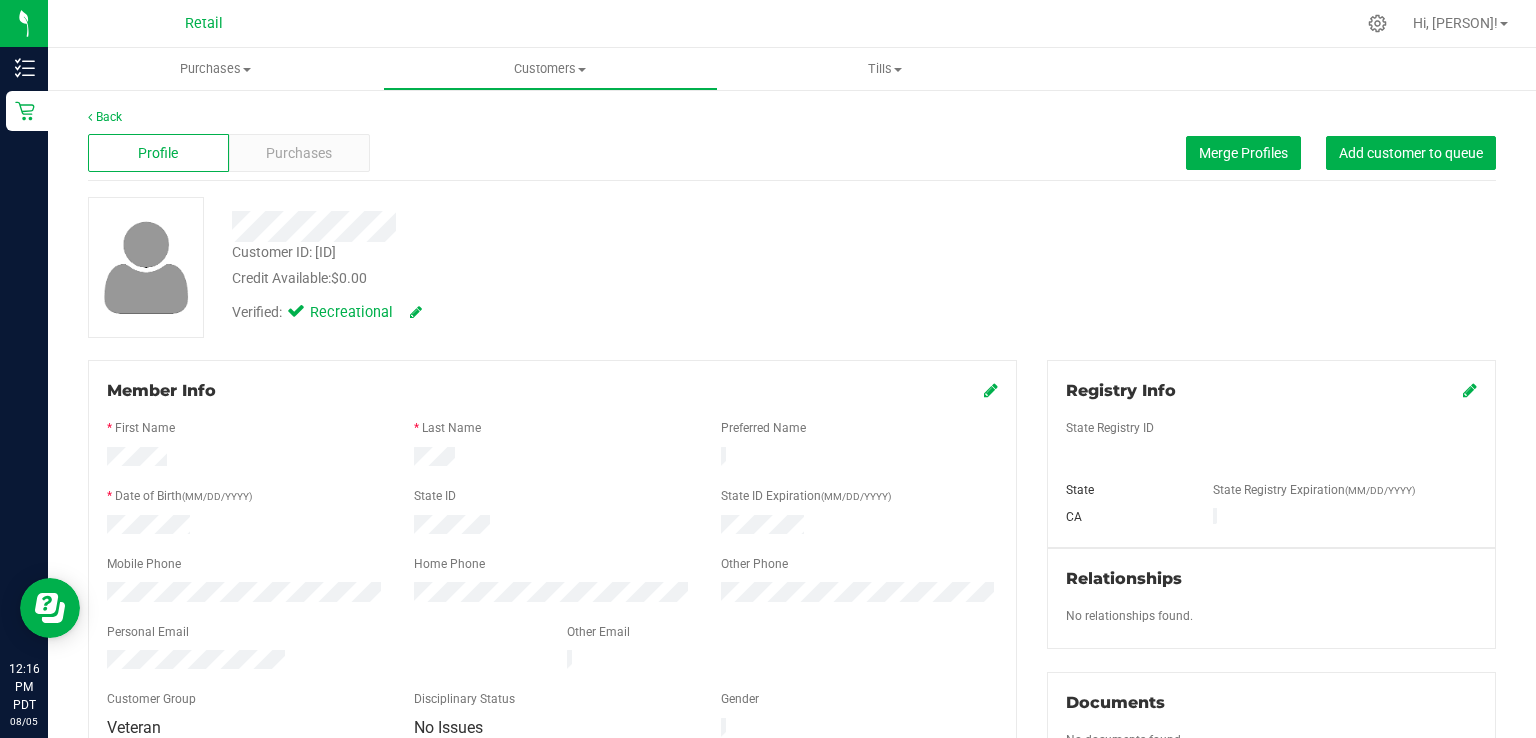 click at bounding box center (576, 226) 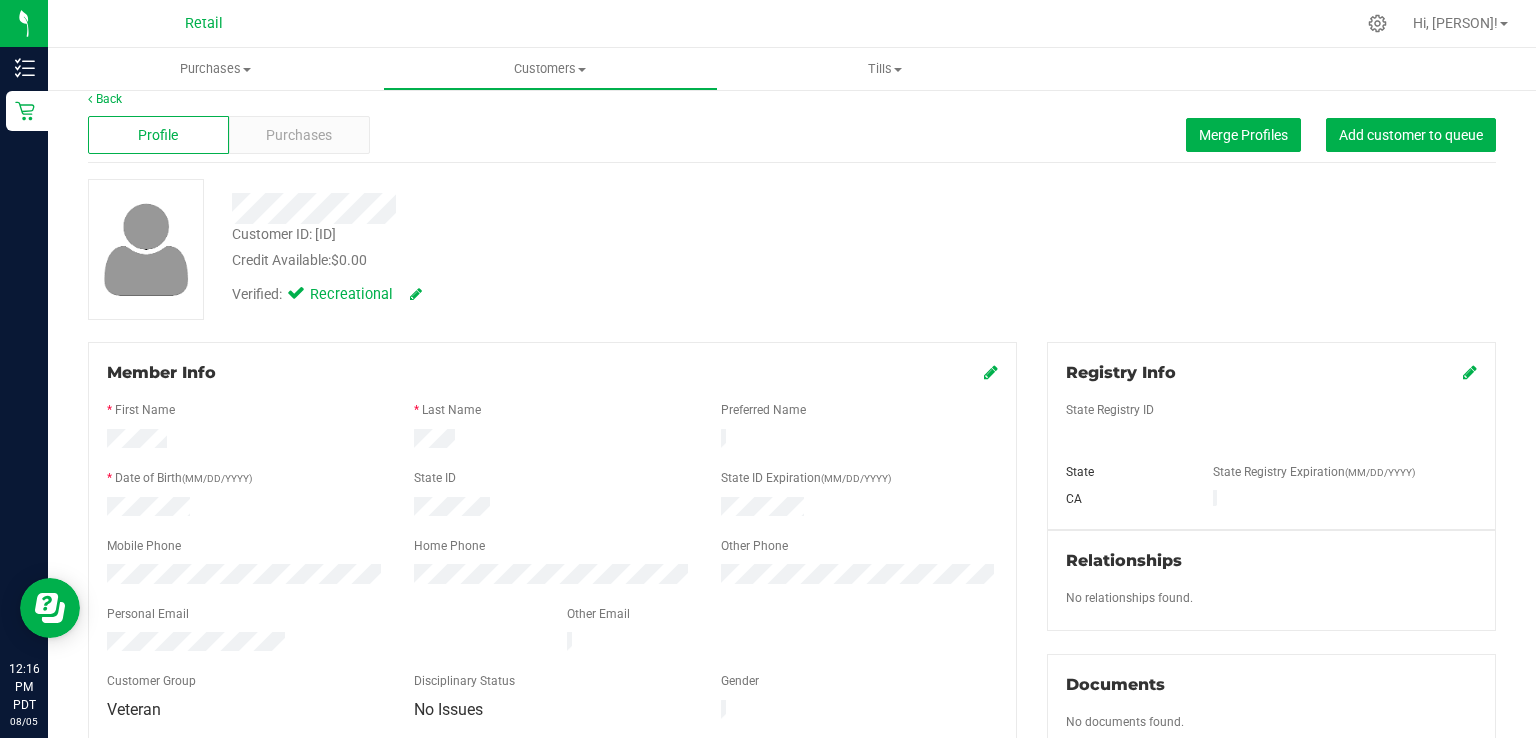 scroll, scrollTop: 0, scrollLeft: 0, axis: both 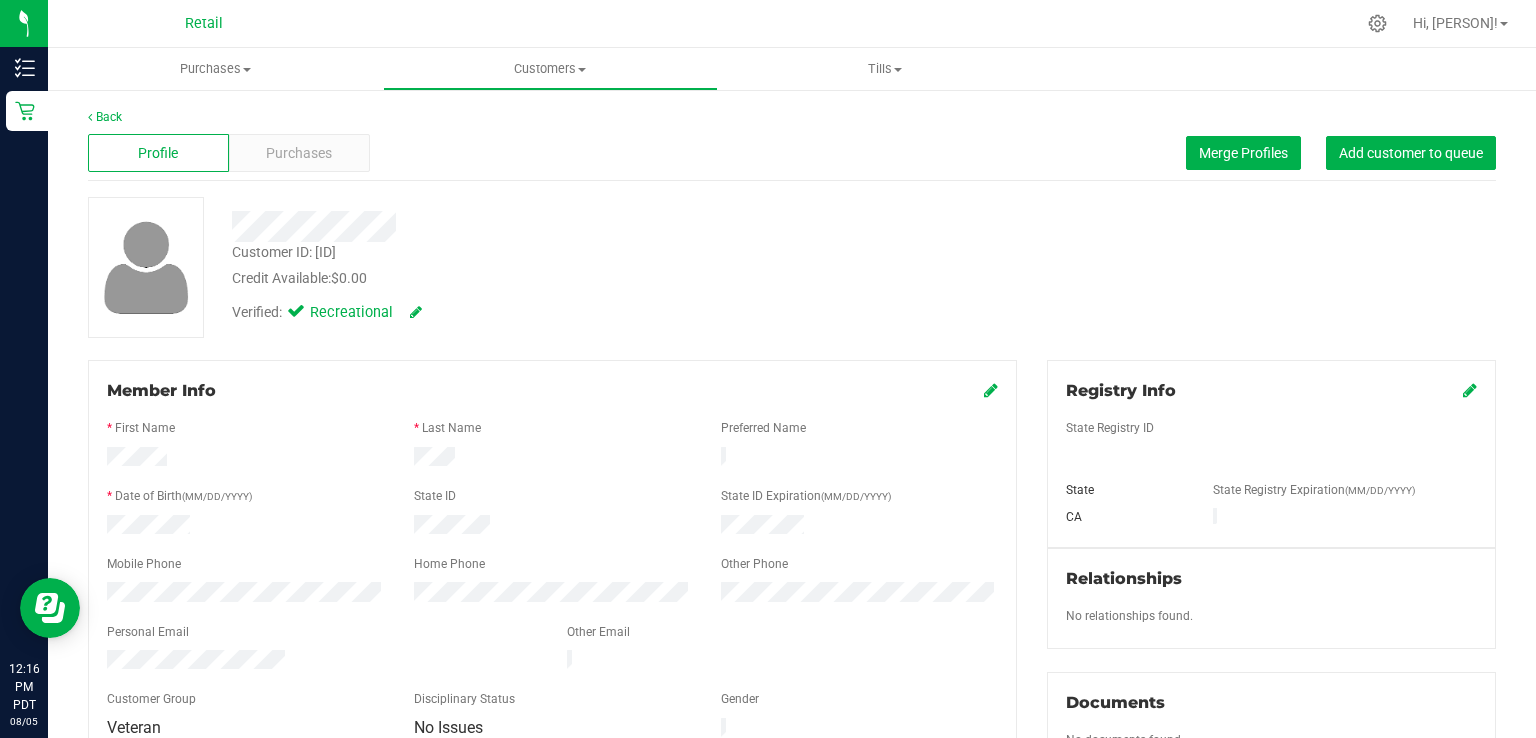 click on "Profile
Purchases
Merge Profiles
Add customer to queue" at bounding box center [792, 153] 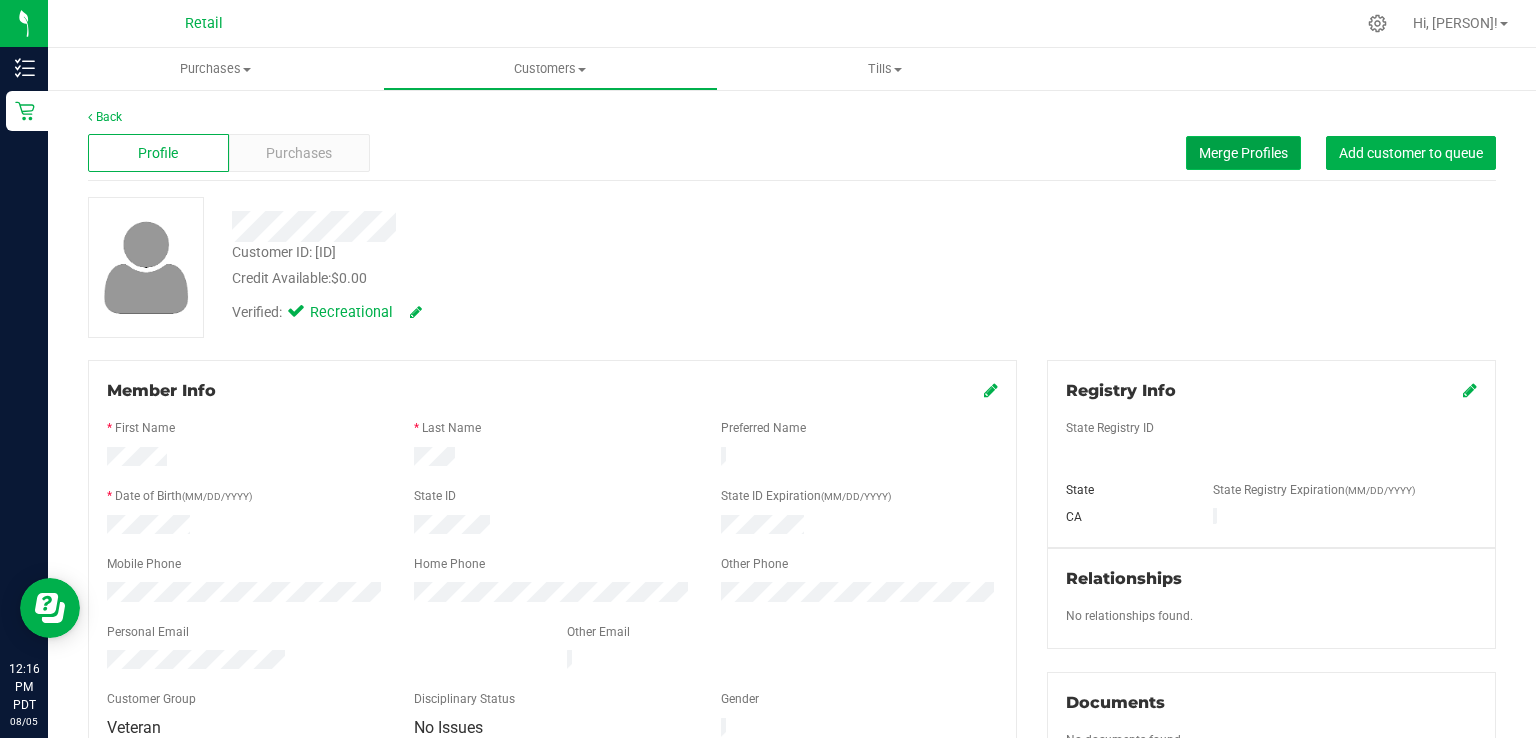 click on "Merge Profiles" at bounding box center [1243, 153] 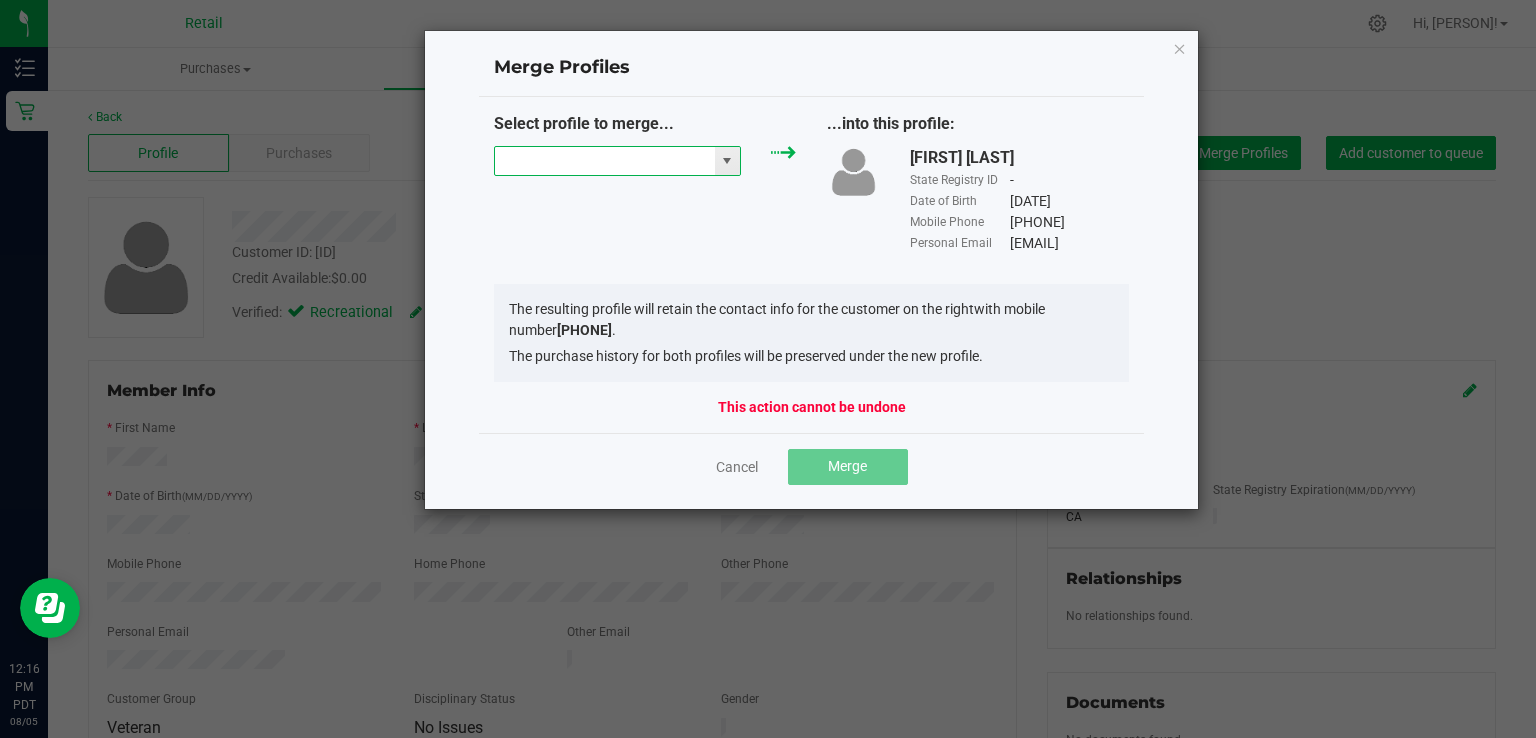 click at bounding box center (605, 161) 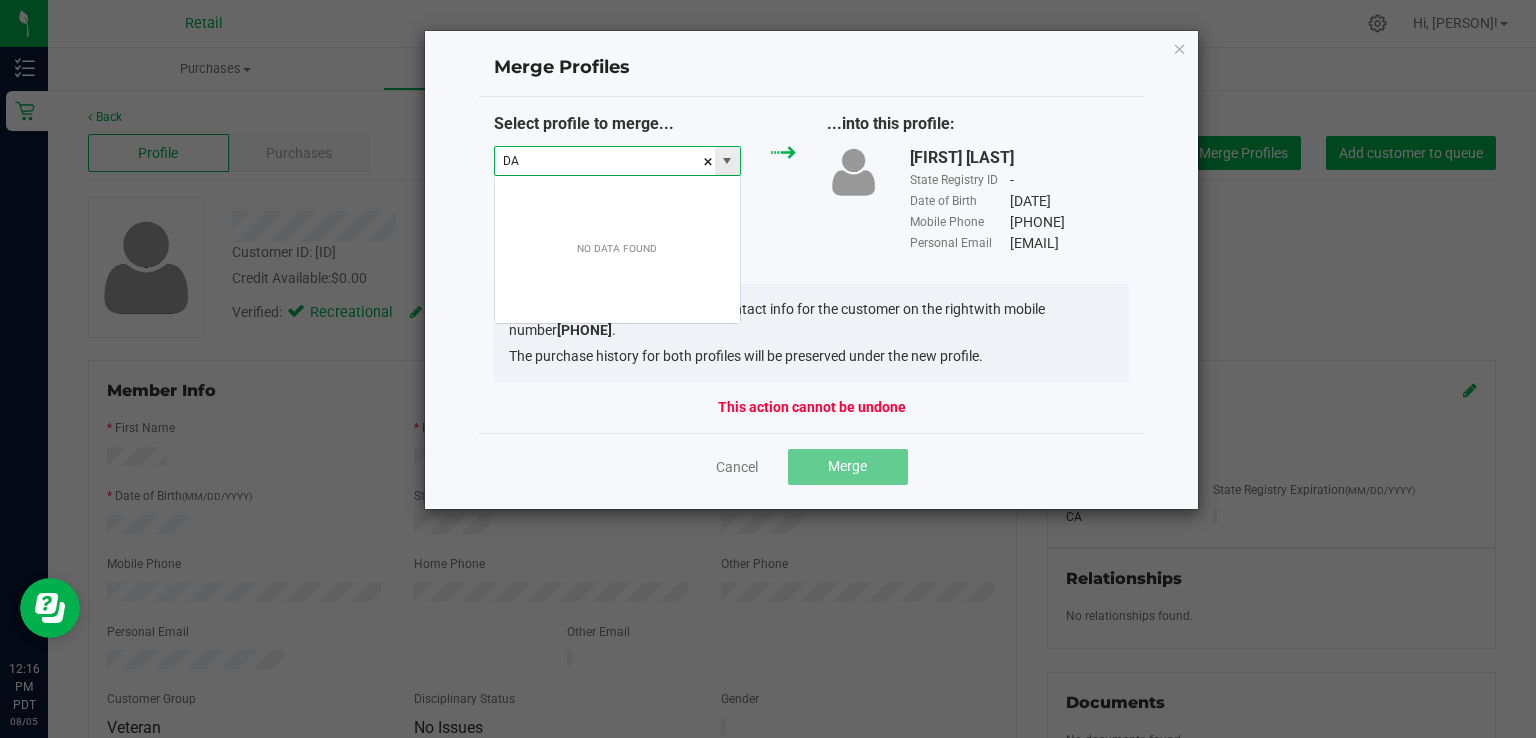 scroll, scrollTop: 99970, scrollLeft: 99752, axis: both 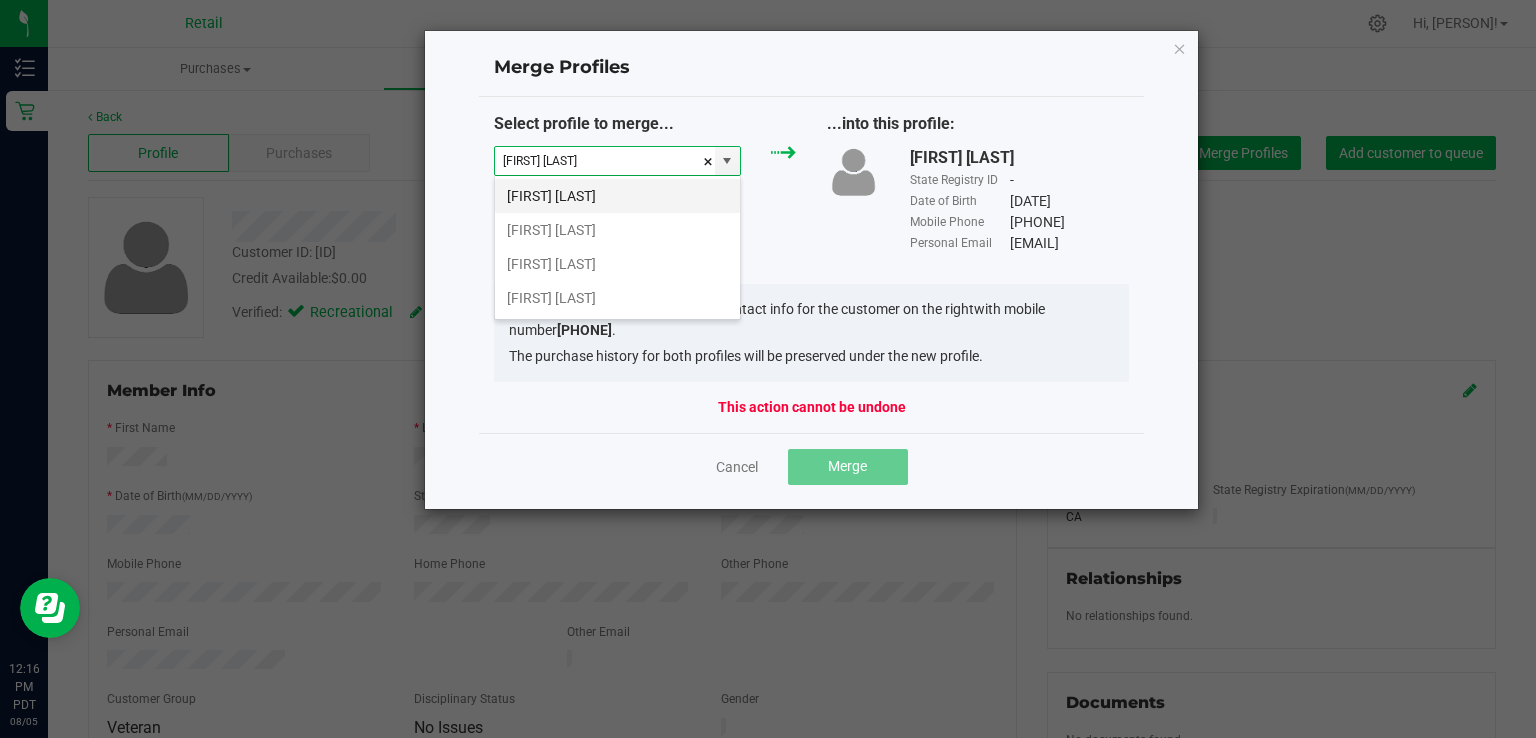 click on "Damian Rosa" at bounding box center (617, 196) 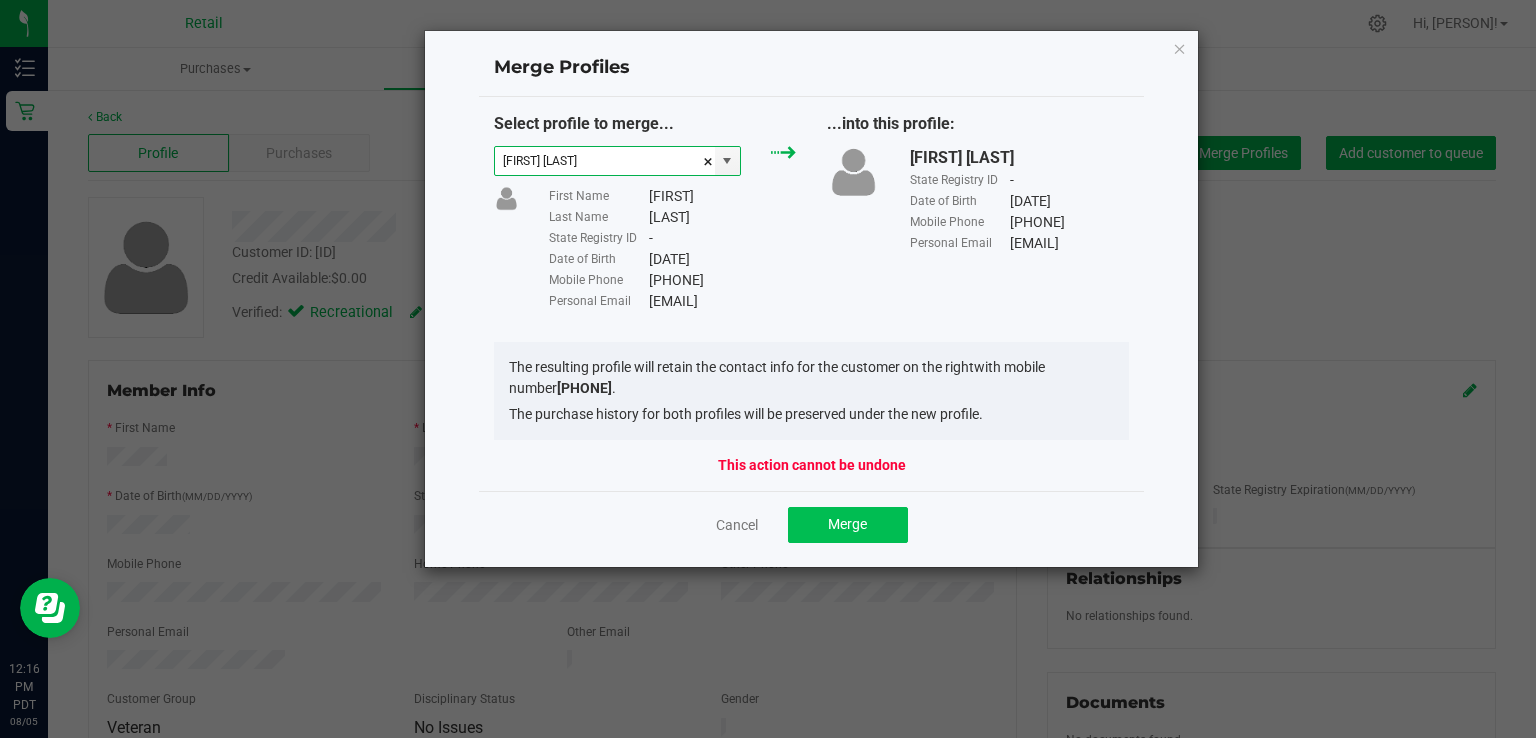 type on "Damian Rosa" 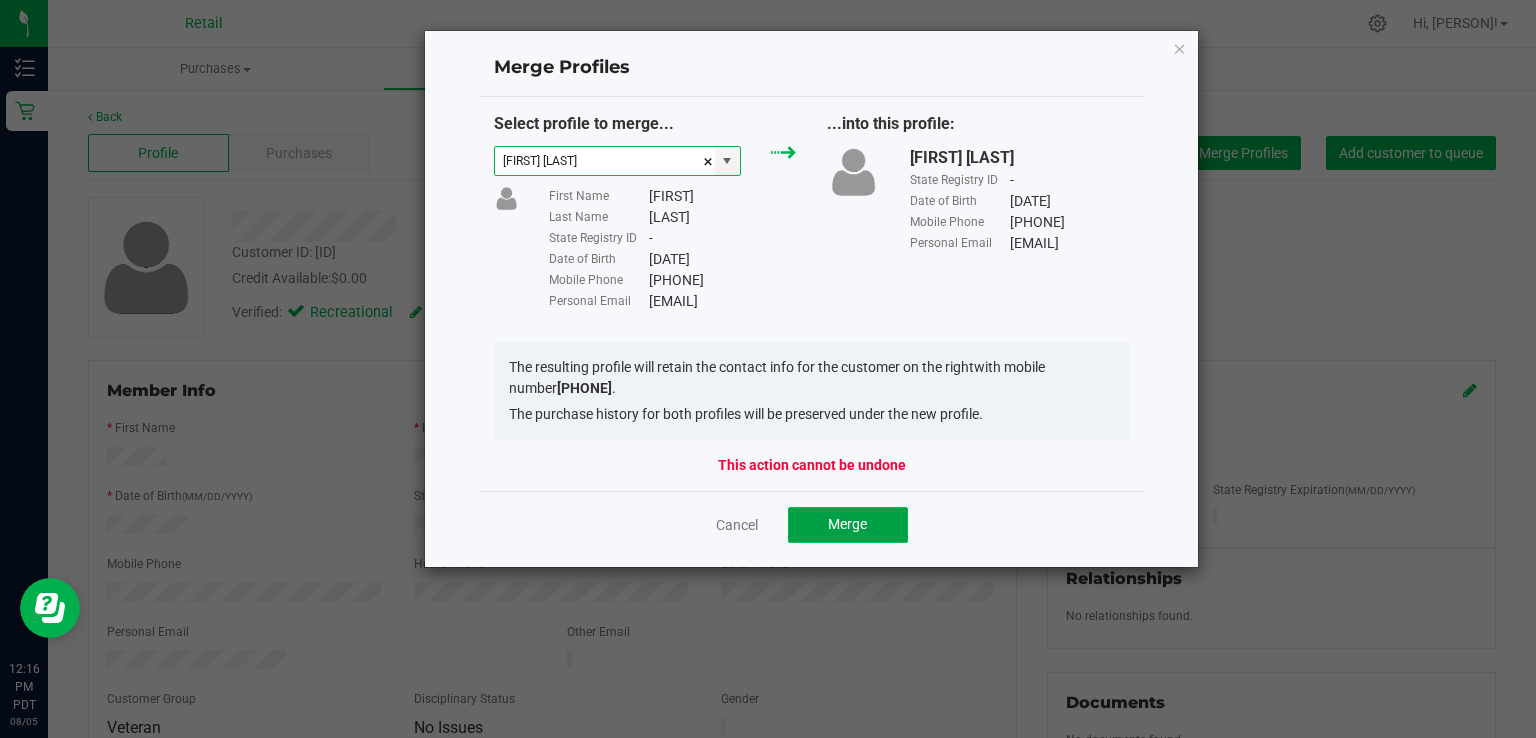 click on "Merge" 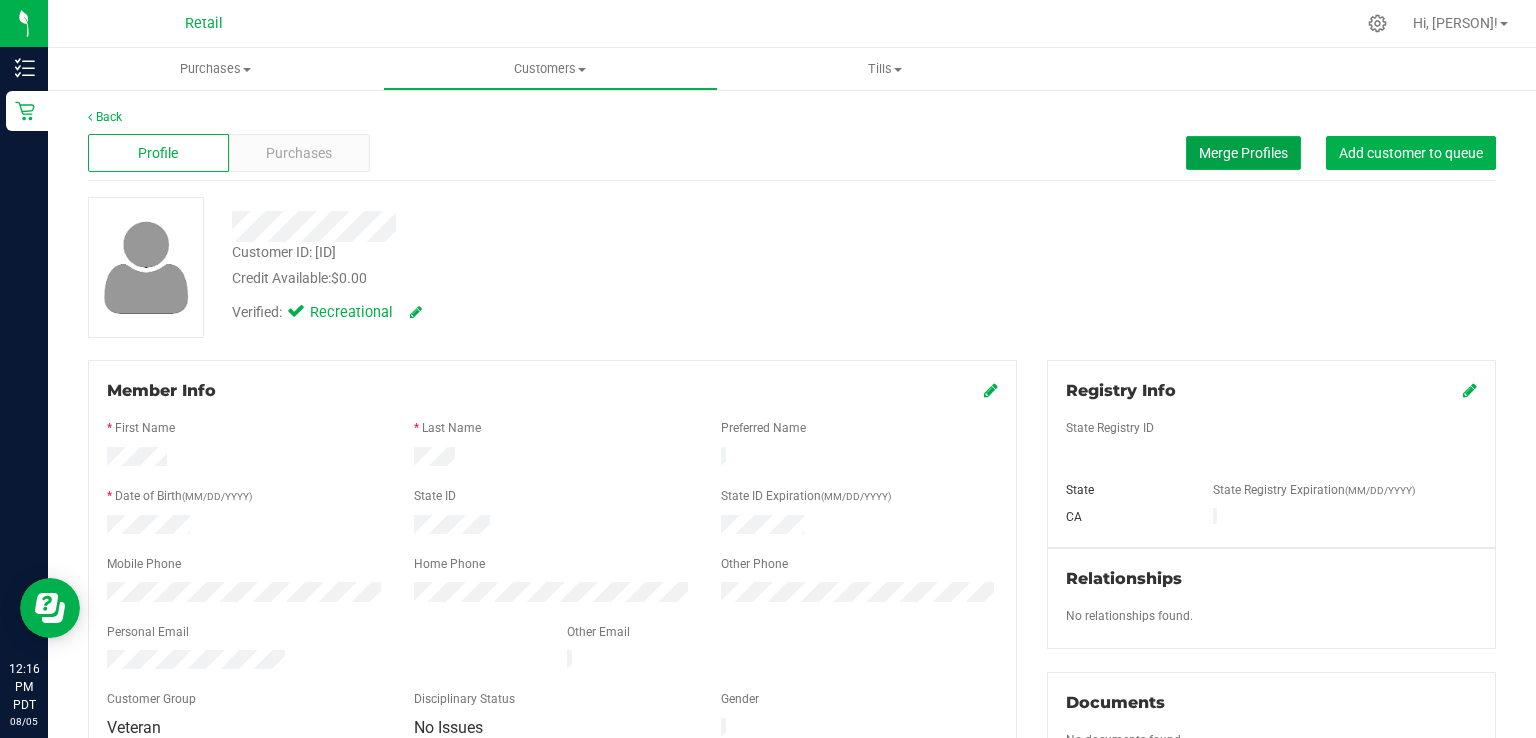 click on "Merge Profiles" at bounding box center [1243, 153] 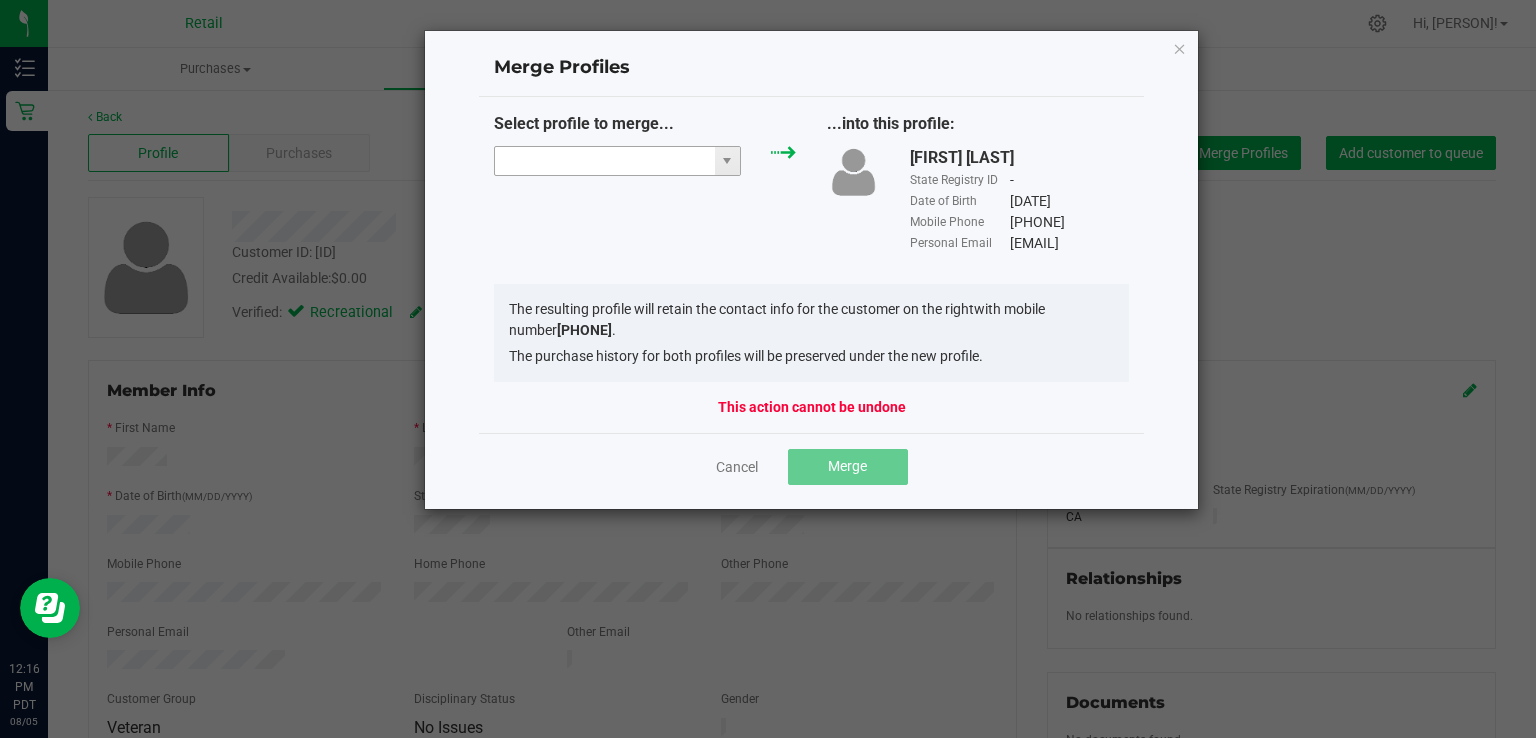 click at bounding box center (605, 161) 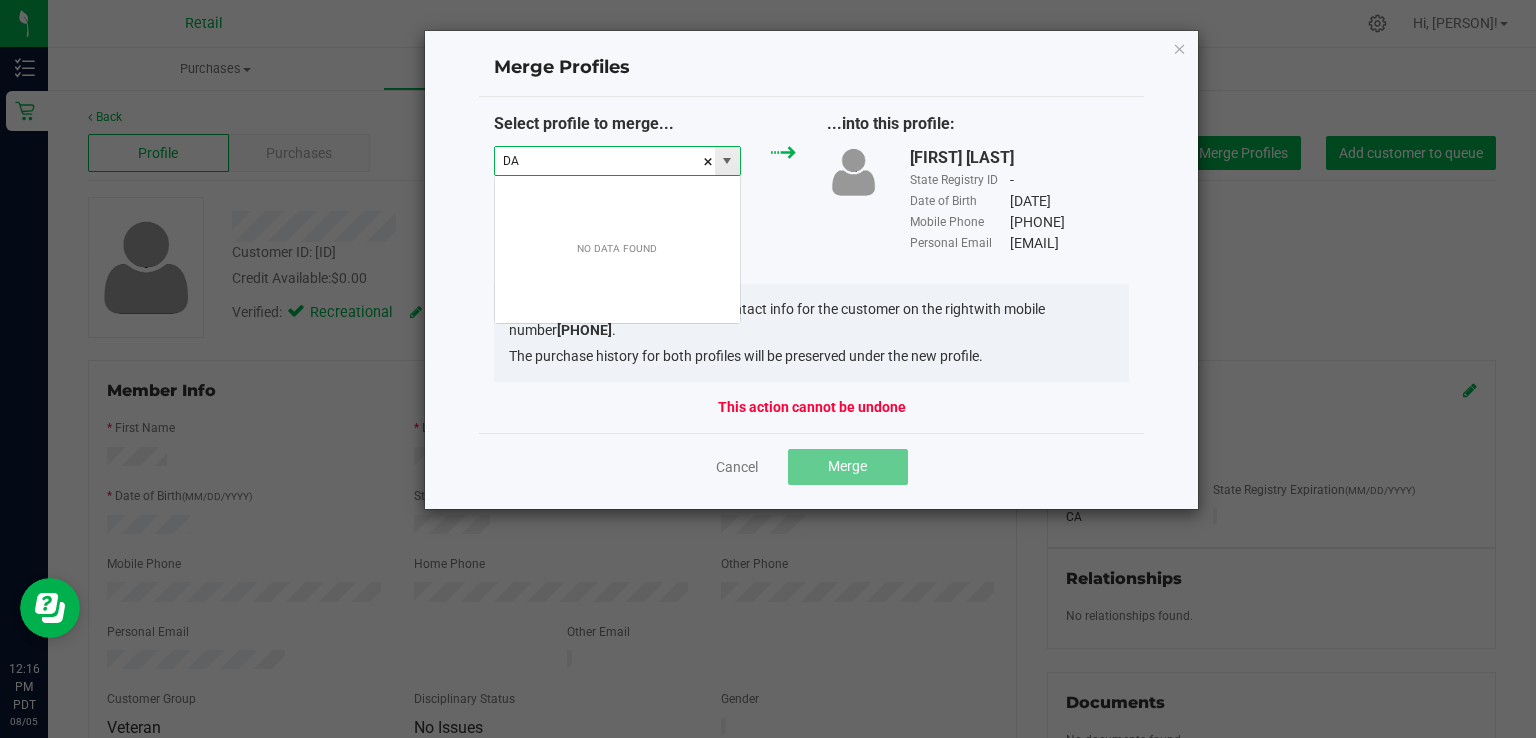scroll, scrollTop: 99970, scrollLeft: 99752, axis: both 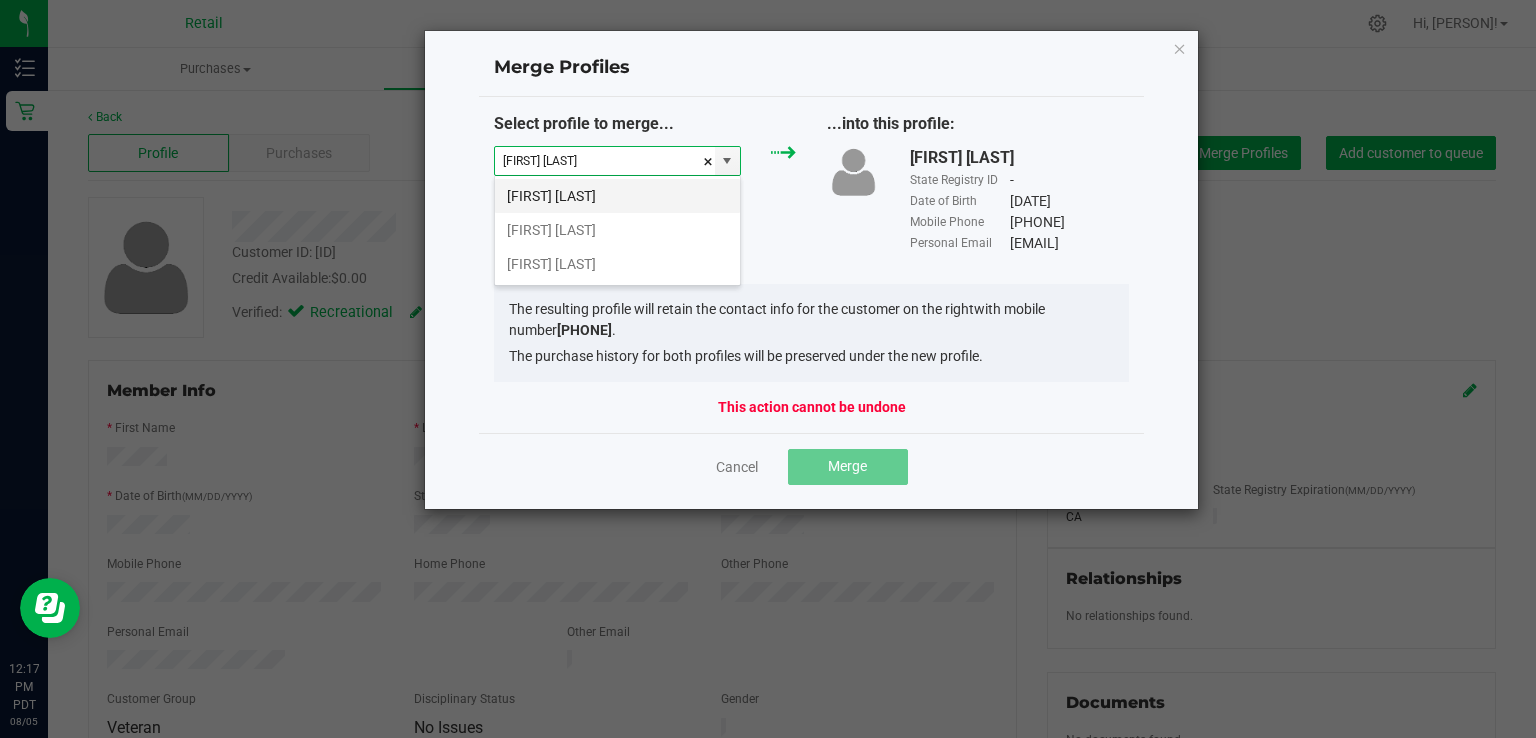 click on "Damian Rosa" at bounding box center (617, 196) 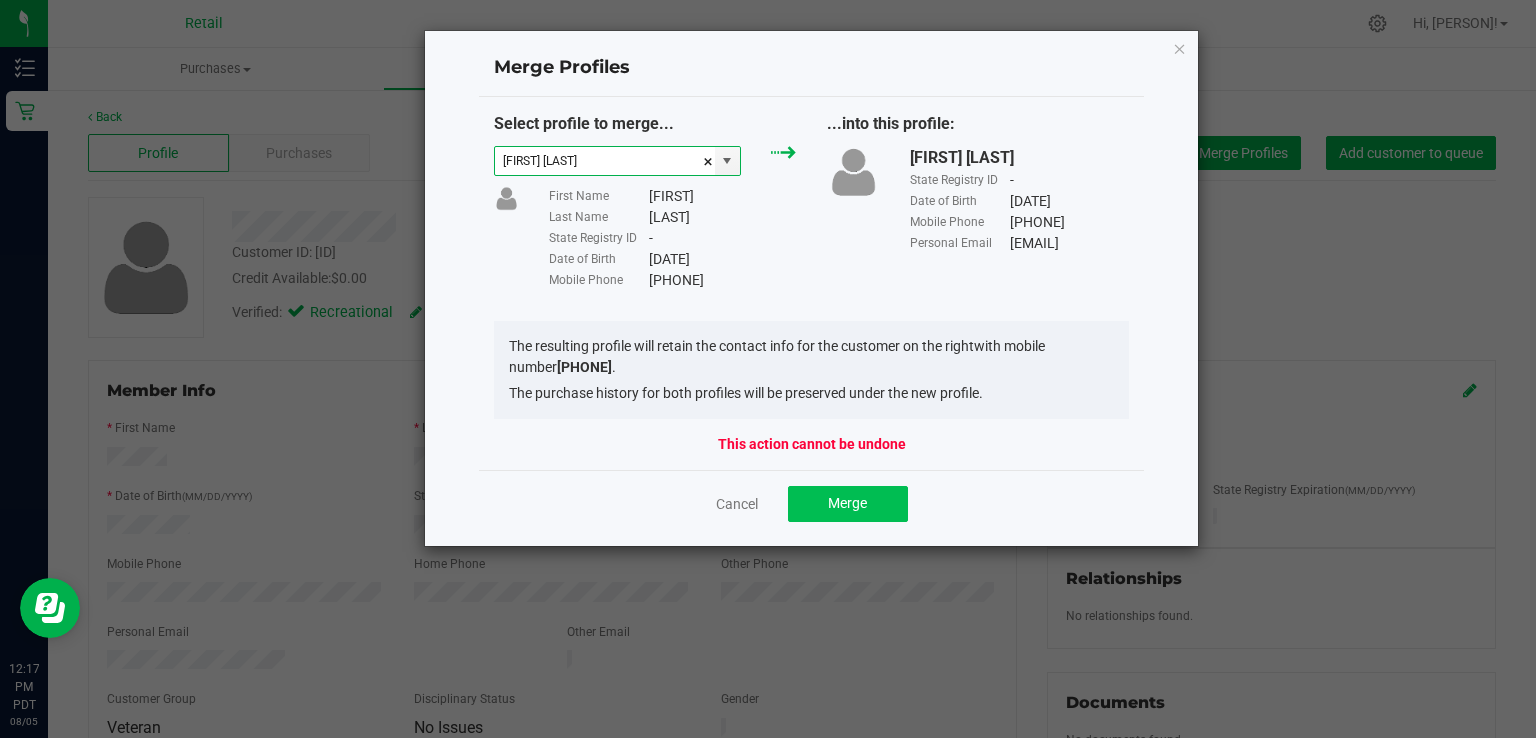 type on "Damian Rosa" 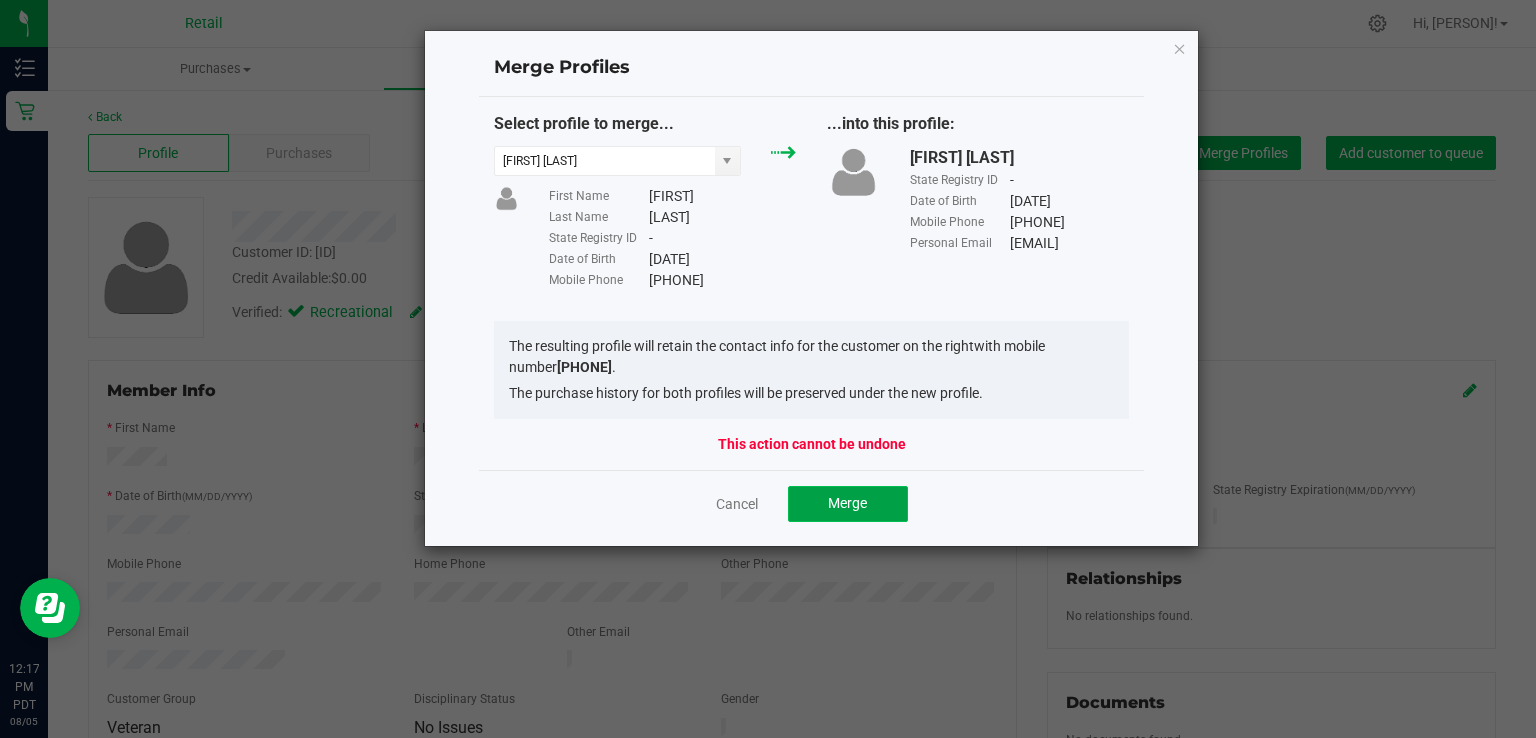 click on "Merge" 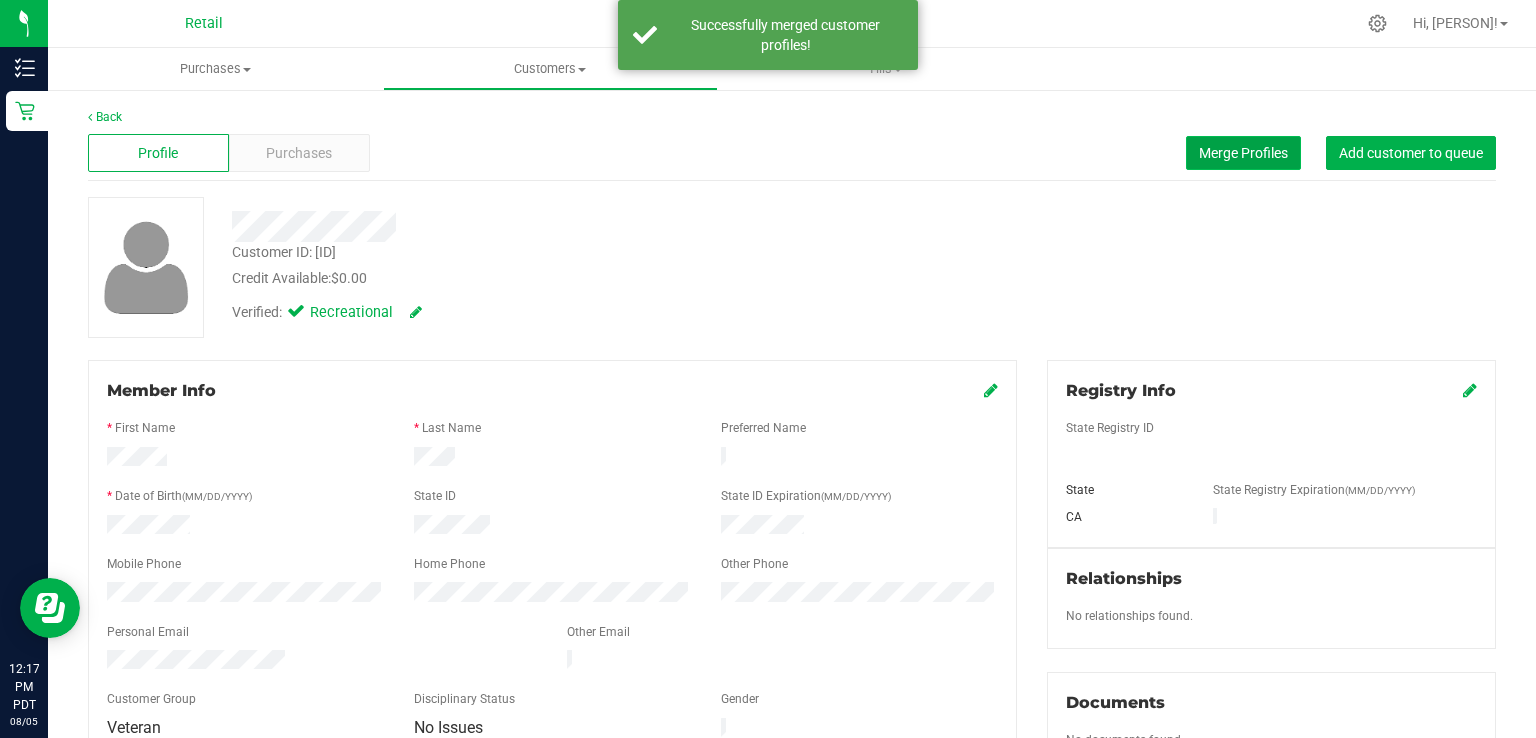 click on "Merge Profiles" at bounding box center [1243, 153] 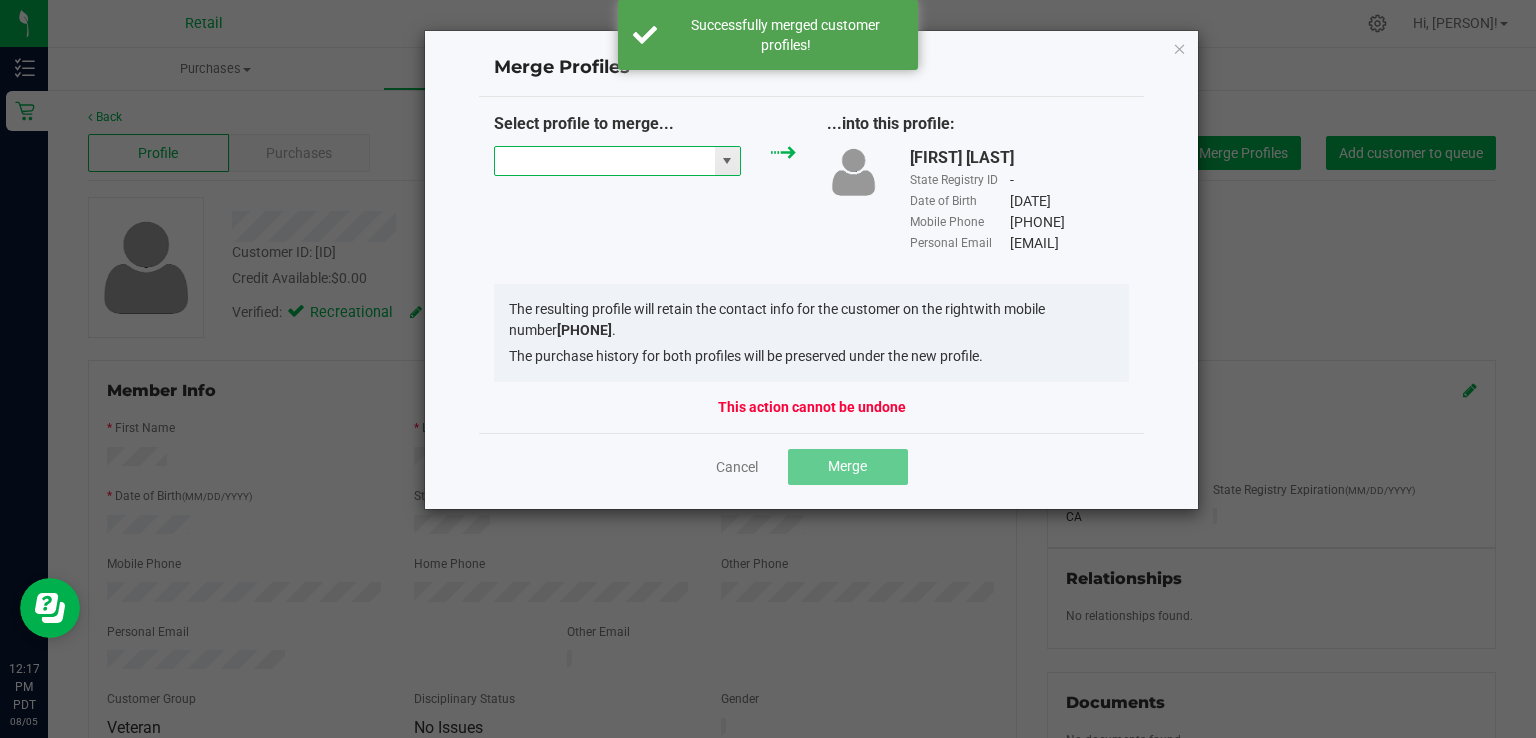 drag, startPoint x: 637, startPoint y: 160, endPoint x: 657, endPoint y: 165, distance: 20.615528 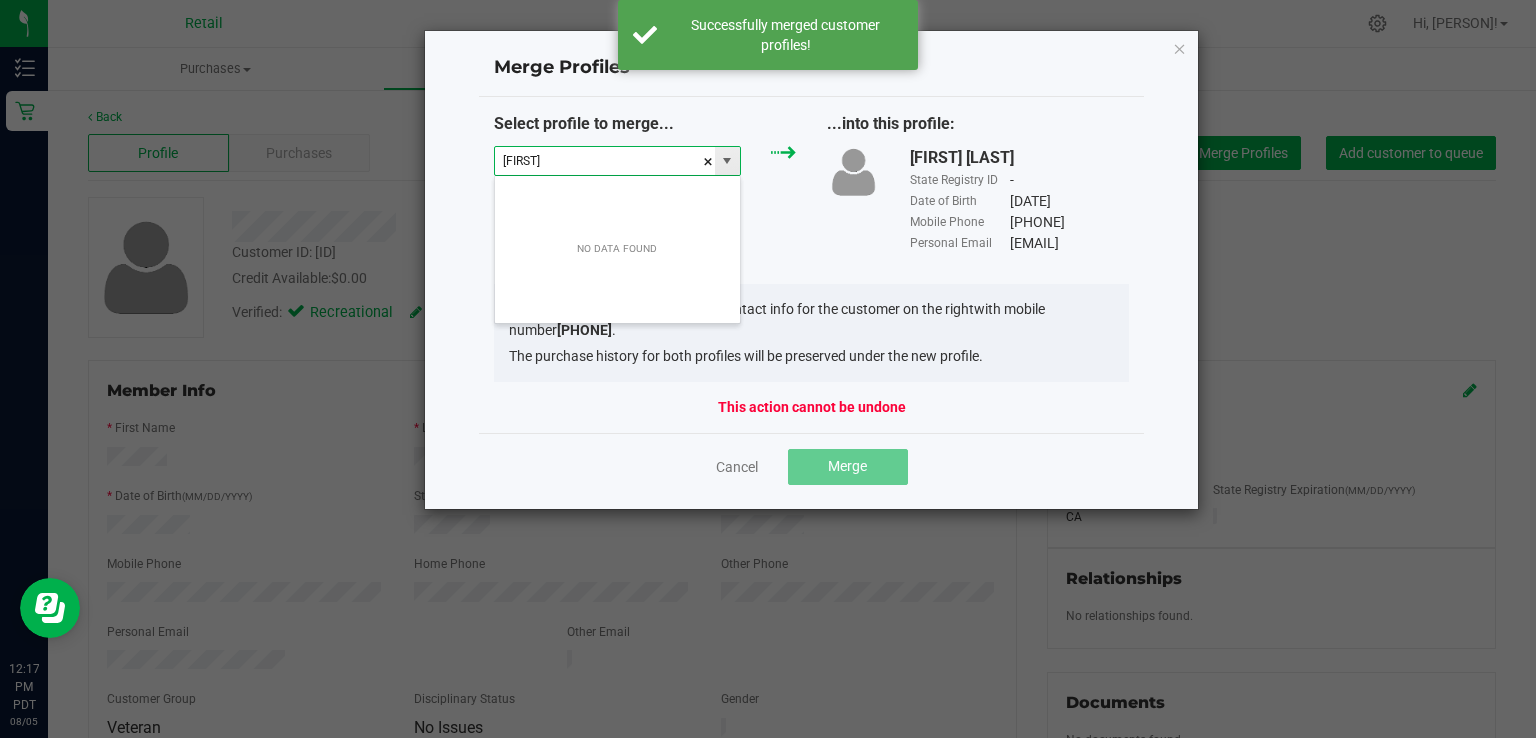 scroll, scrollTop: 99970, scrollLeft: 99752, axis: both 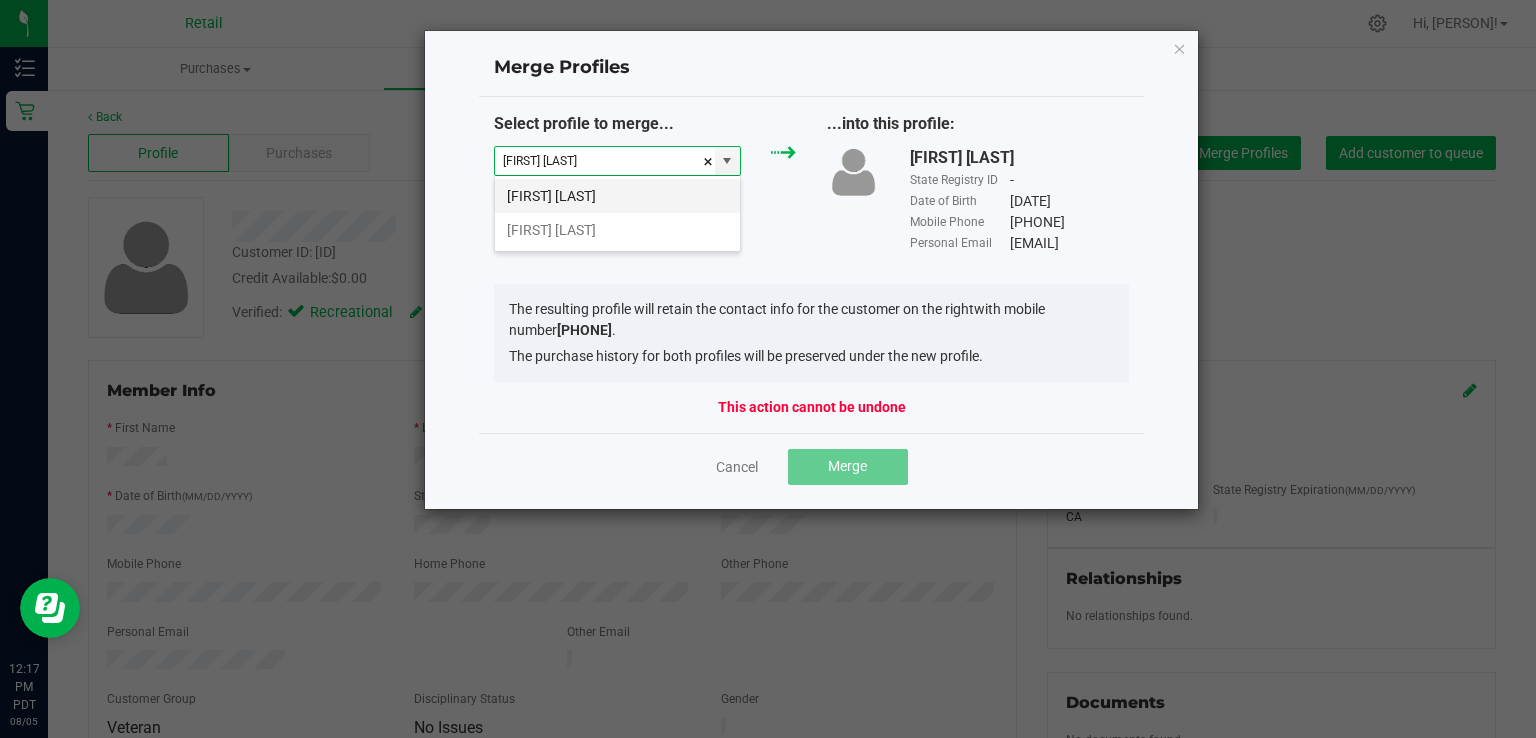 click on "Damian Rosa" at bounding box center [617, 196] 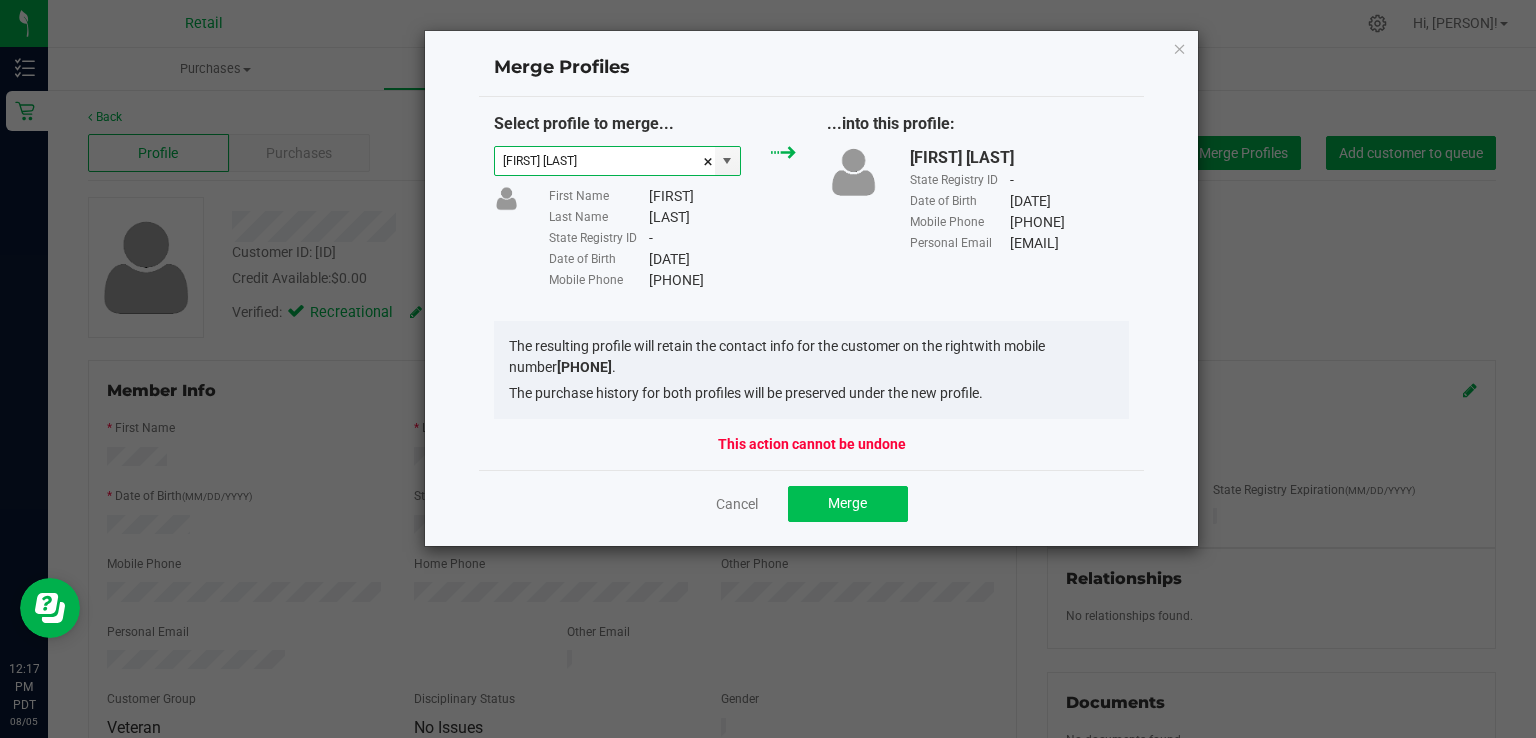 type on "Damian Rosa" 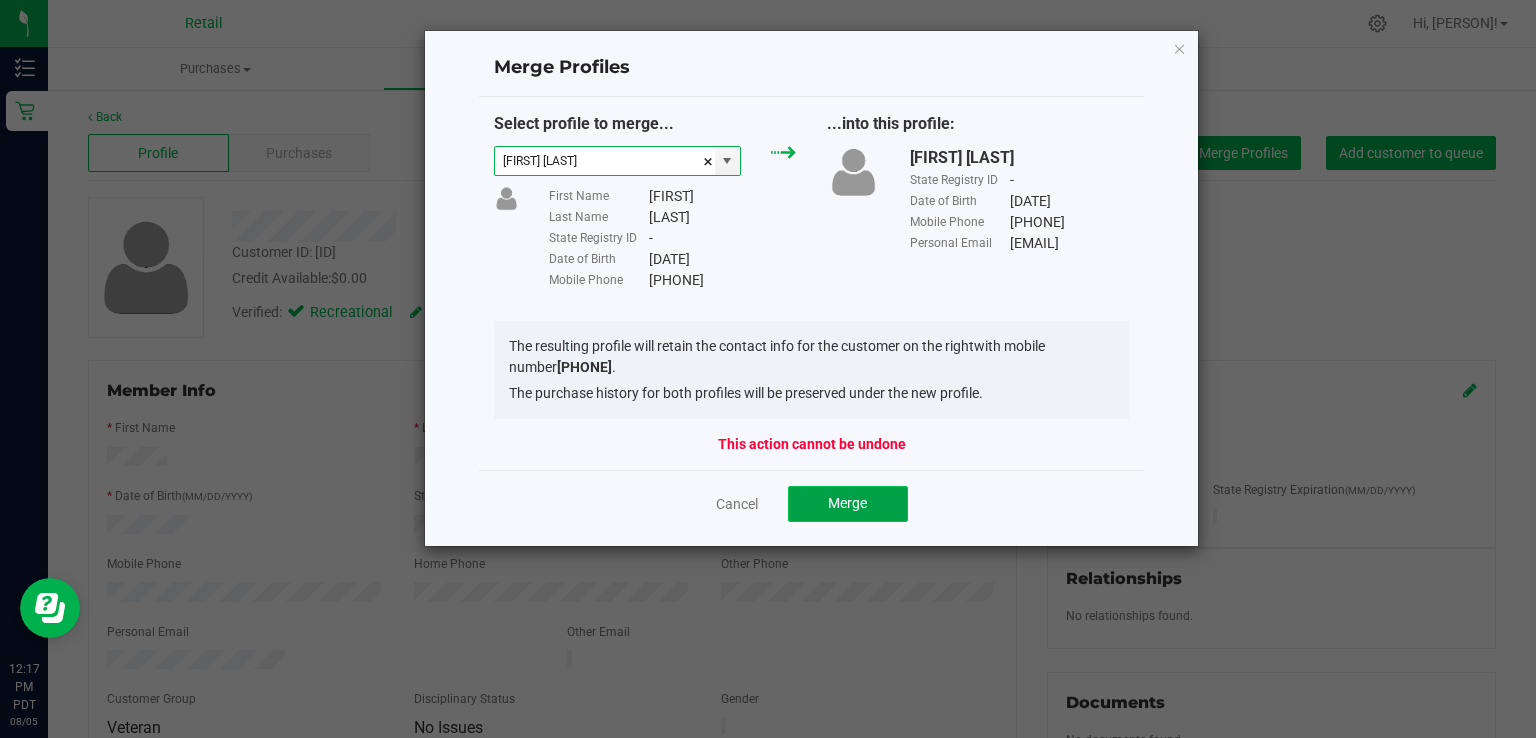 click on "Merge" 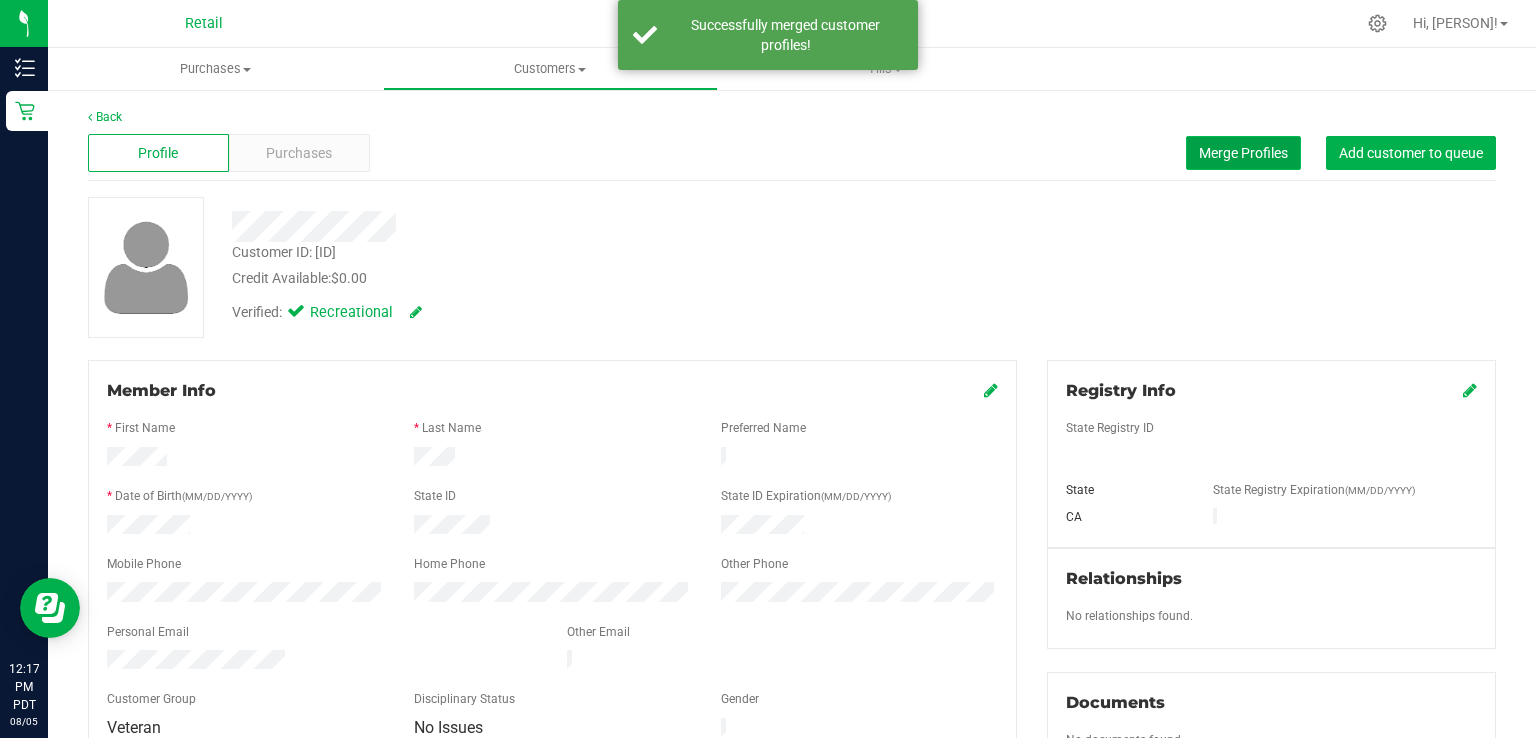 click on "Merge Profiles" at bounding box center [1243, 153] 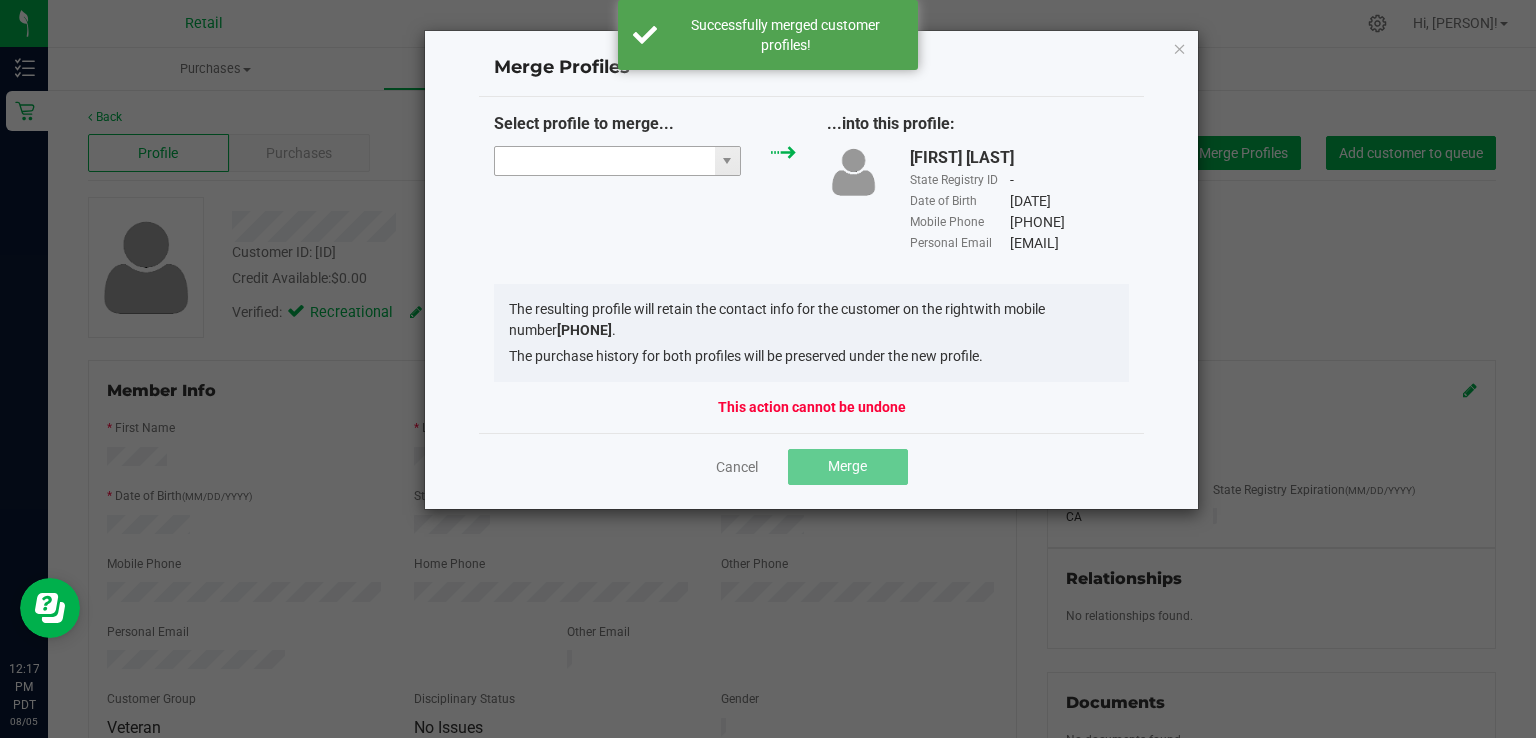 click at bounding box center [605, 161] 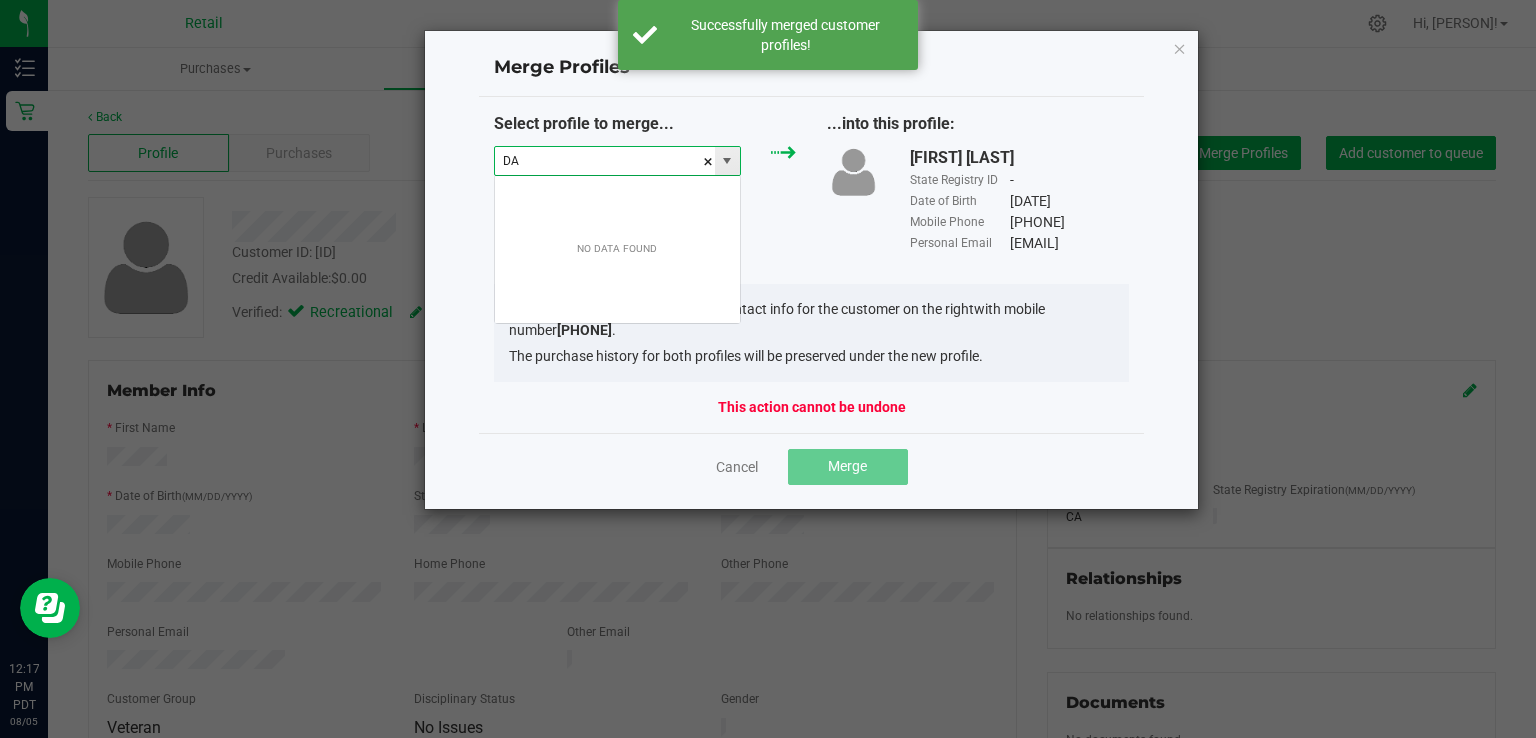 scroll, scrollTop: 99970, scrollLeft: 99752, axis: both 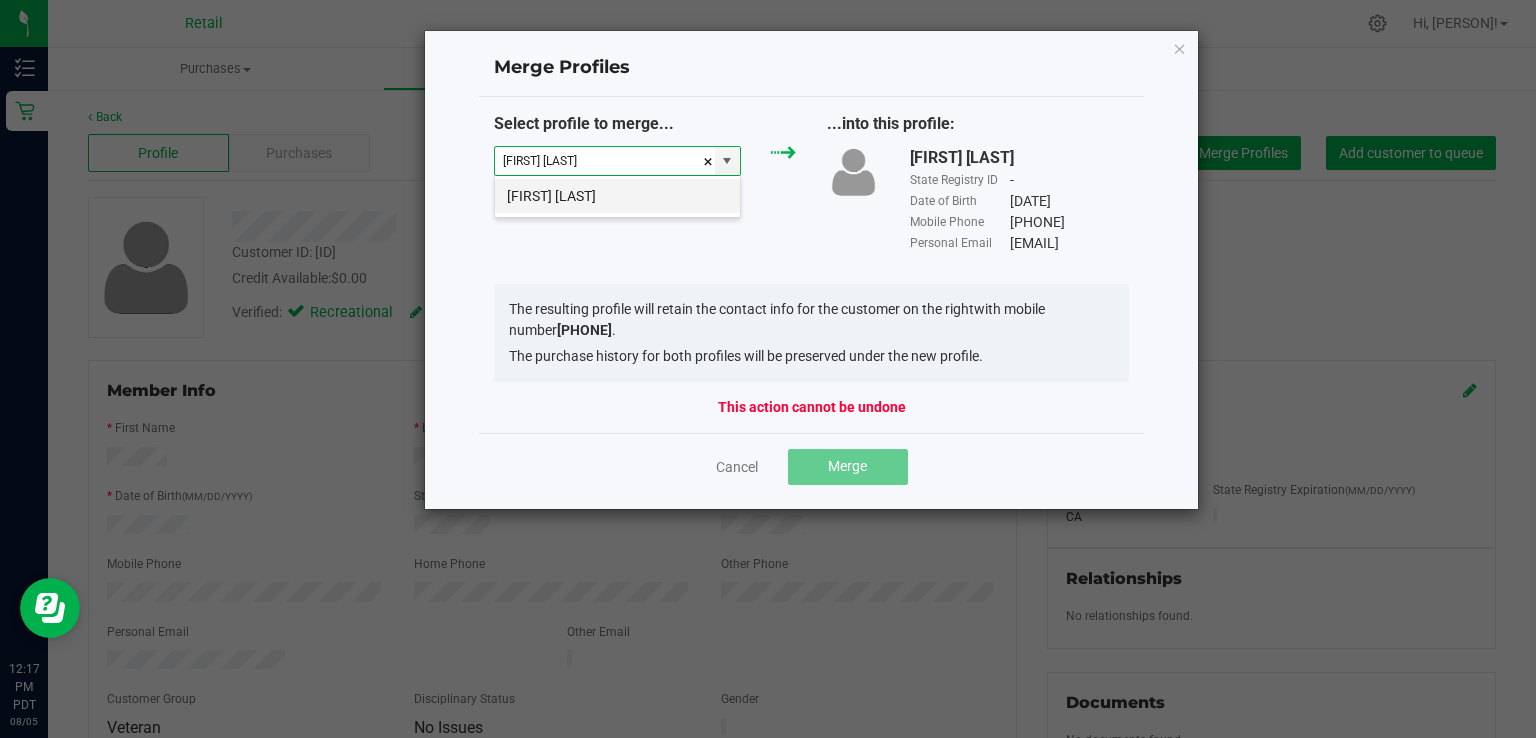 click on "Damian Rosa" at bounding box center (617, 196) 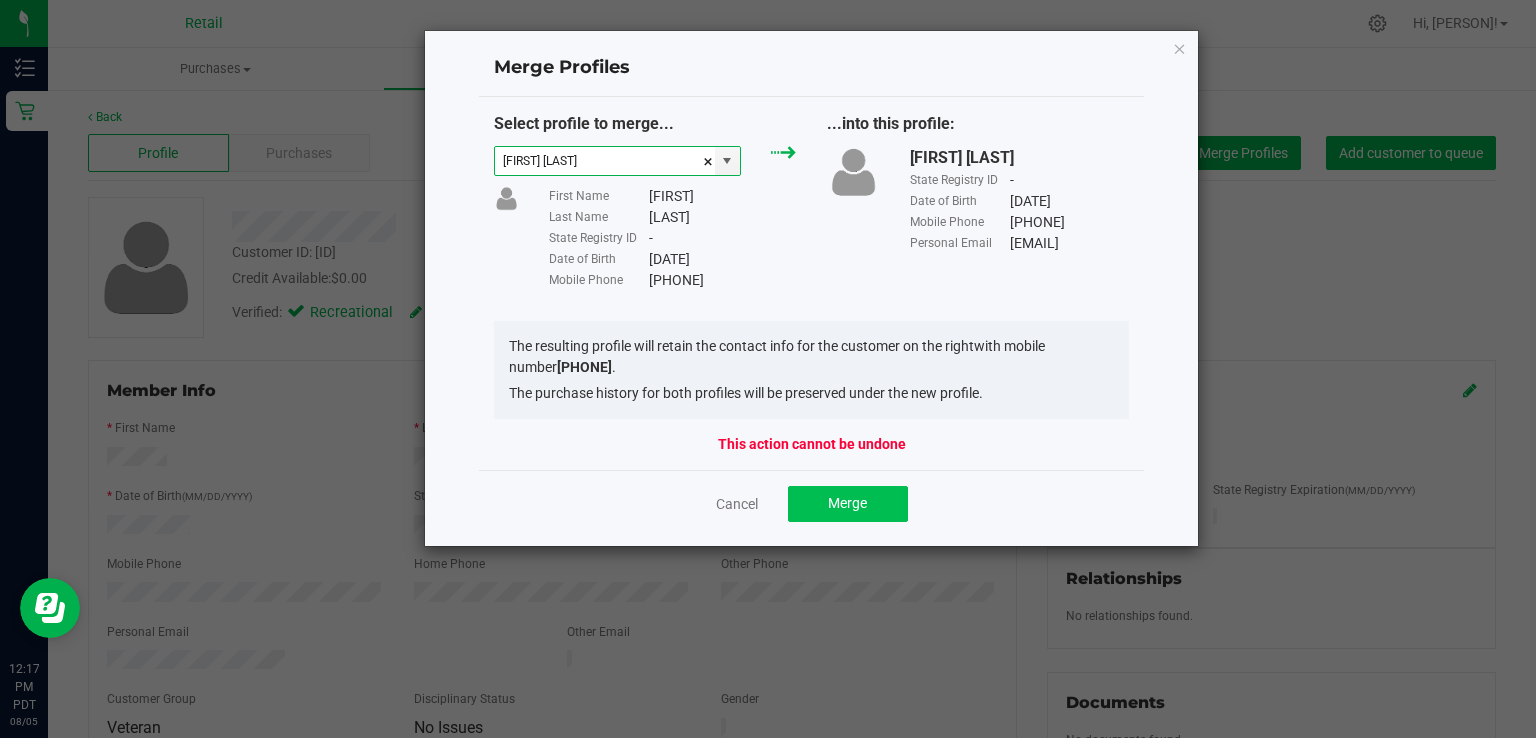 type on "Damian Rosa" 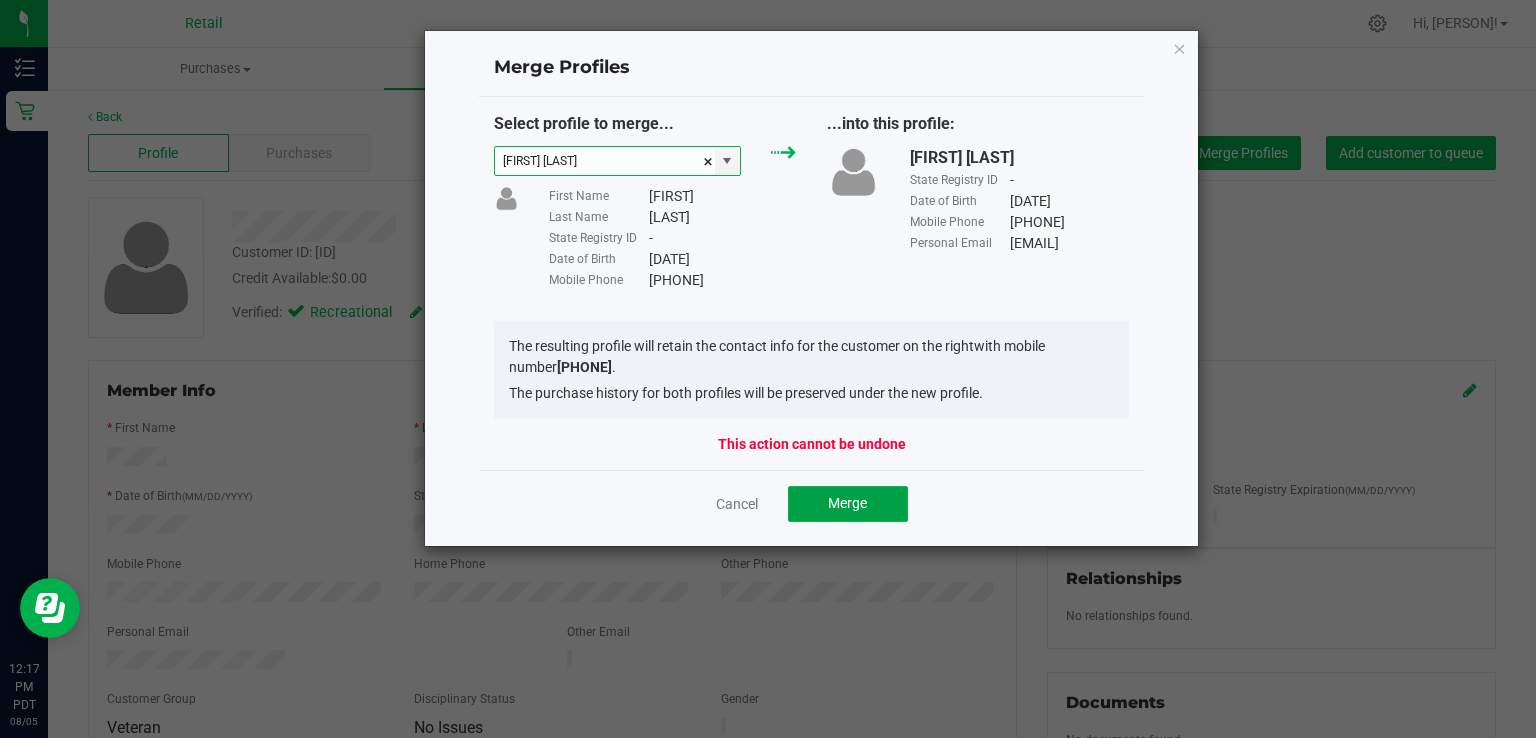 click on "Merge" 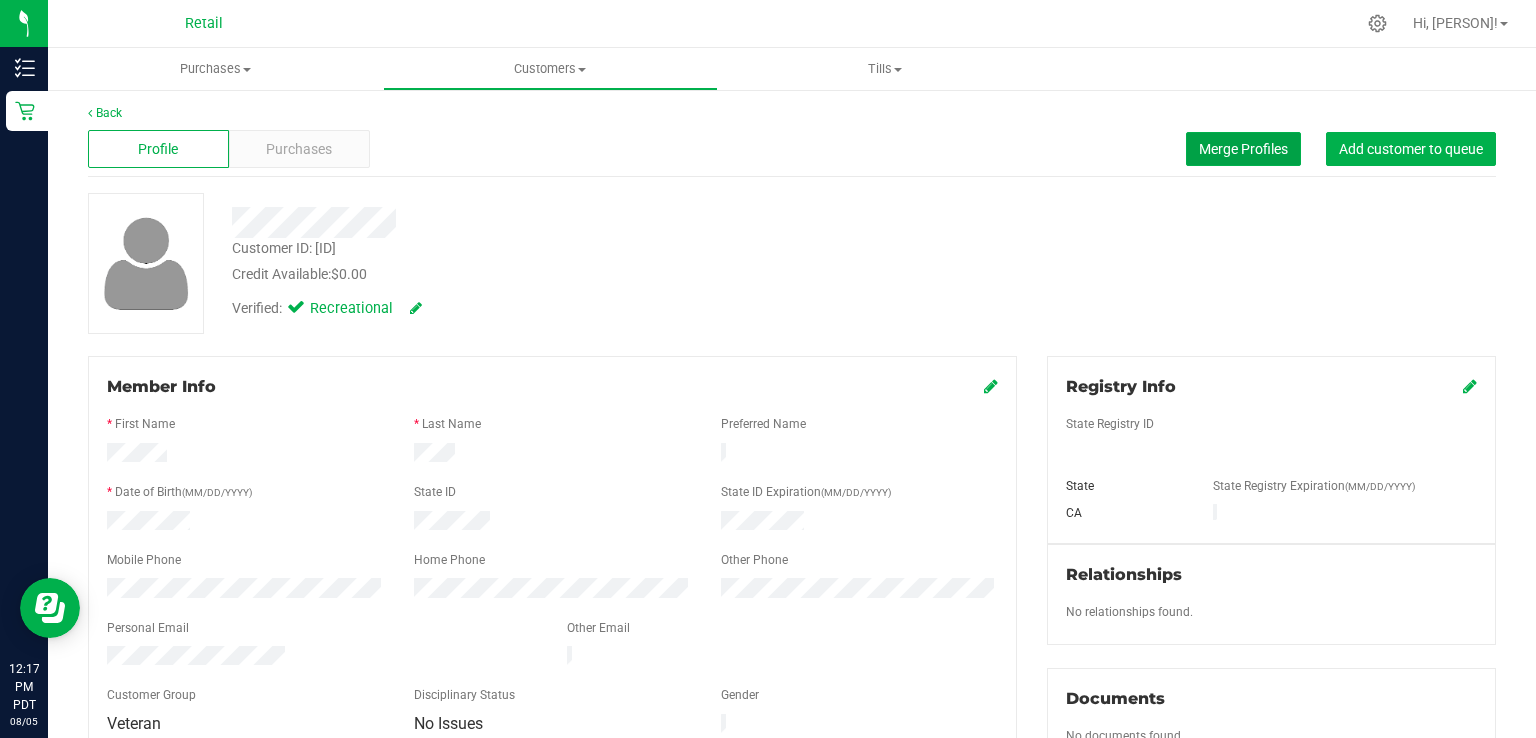 scroll, scrollTop: 0, scrollLeft: 0, axis: both 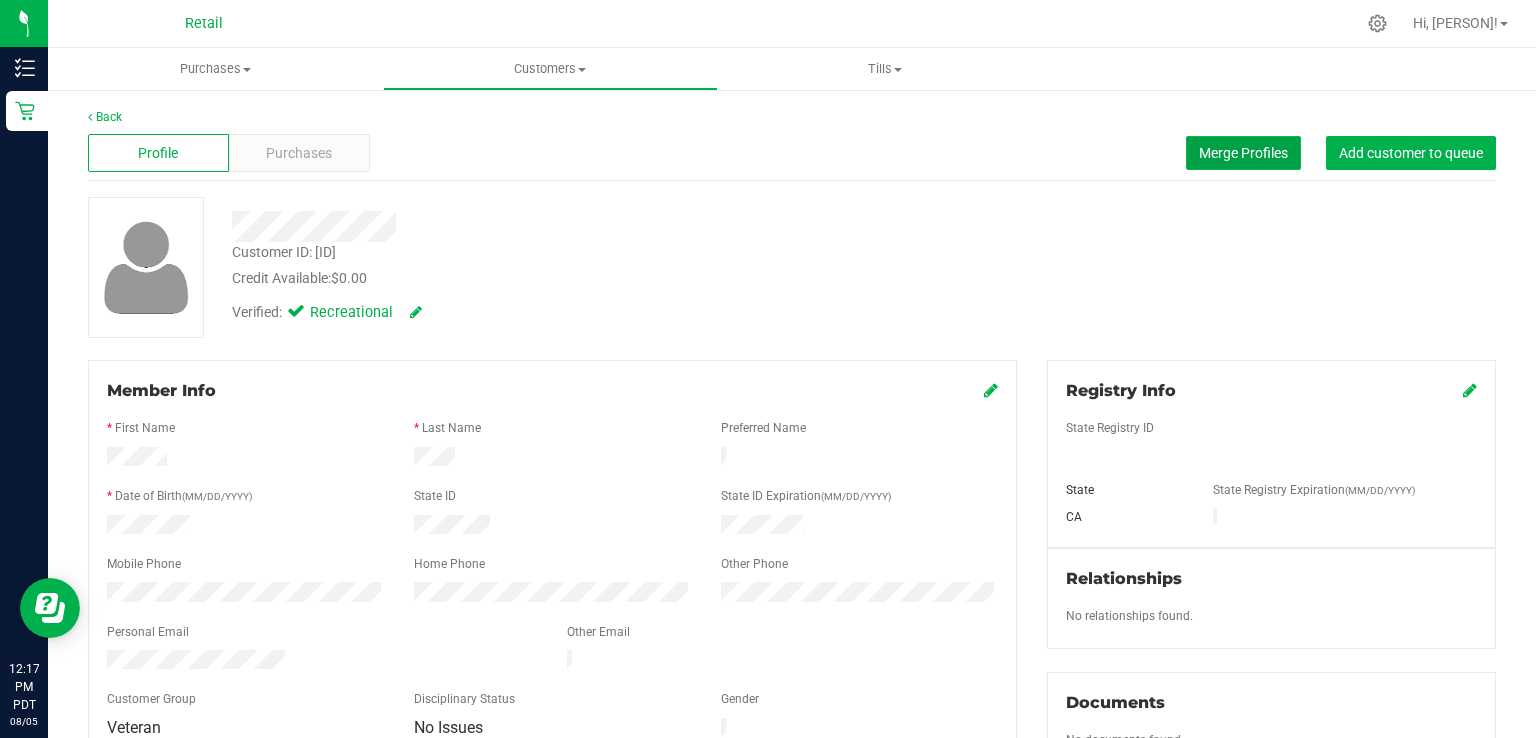 click on "Merge Profiles" at bounding box center [1243, 153] 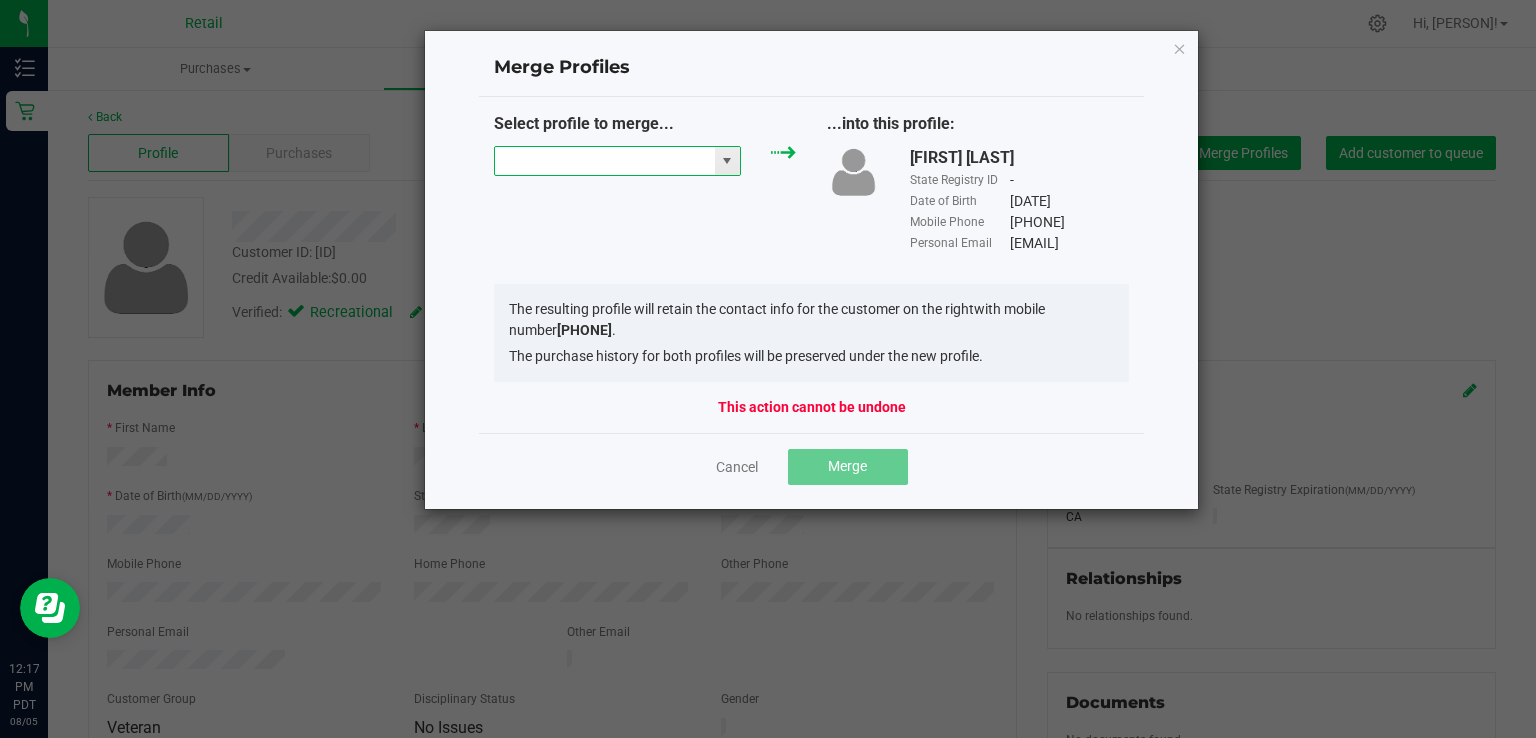 click at bounding box center [605, 161] 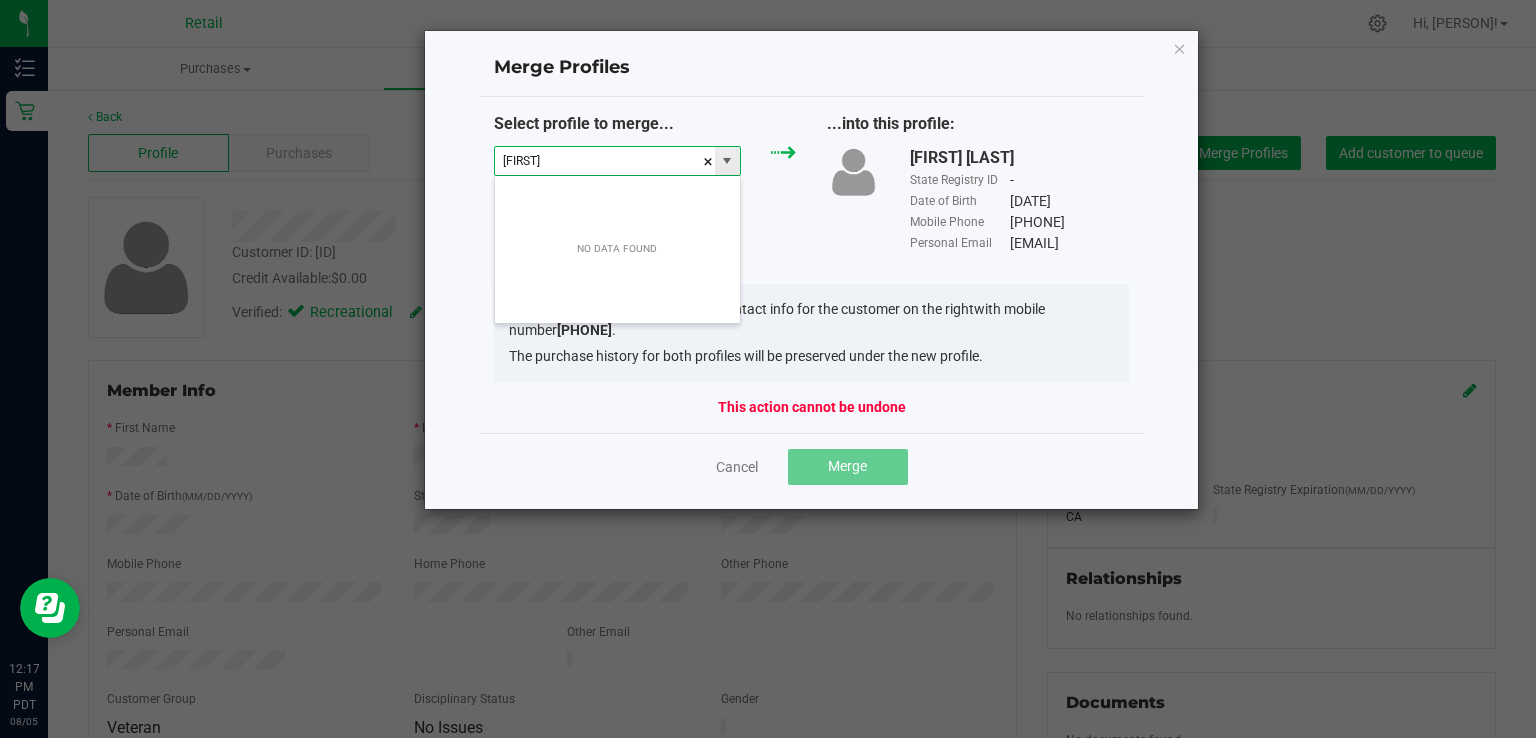scroll, scrollTop: 99970, scrollLeft: 99752, axis: both 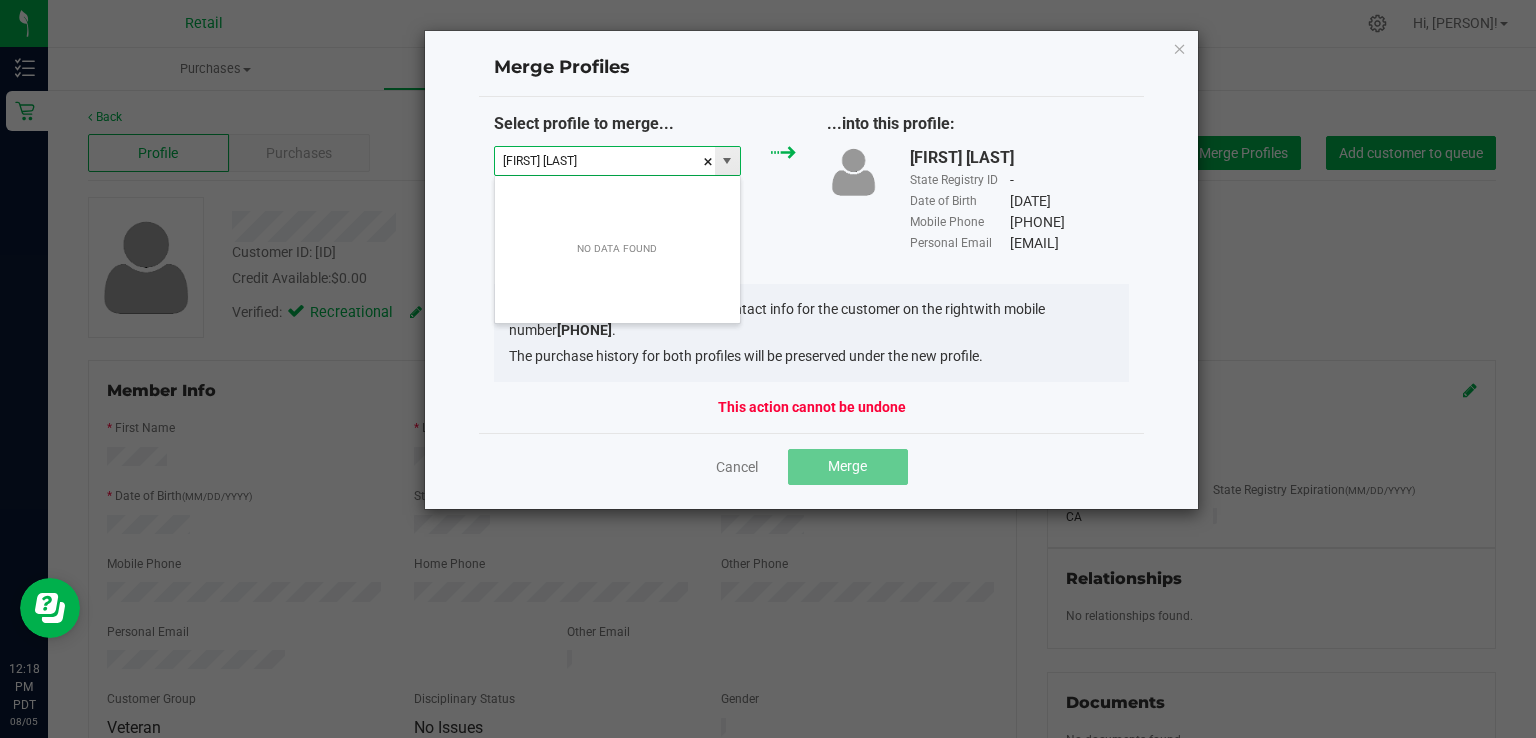 click on "DAMIAN ROSA" at bounding box center (605, 161) 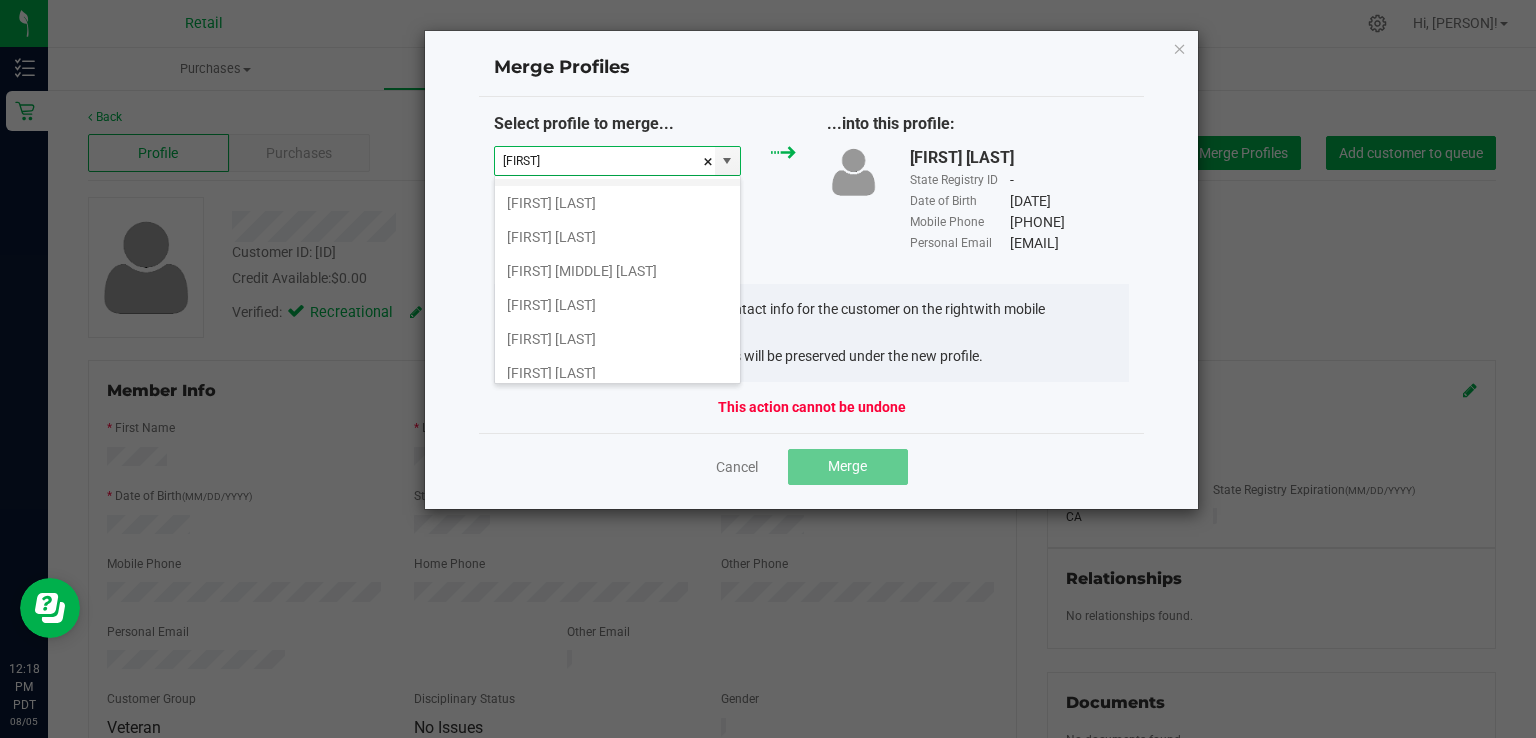 scroll, scrollTop: 404, scrollLeft: 0, axis: vertical 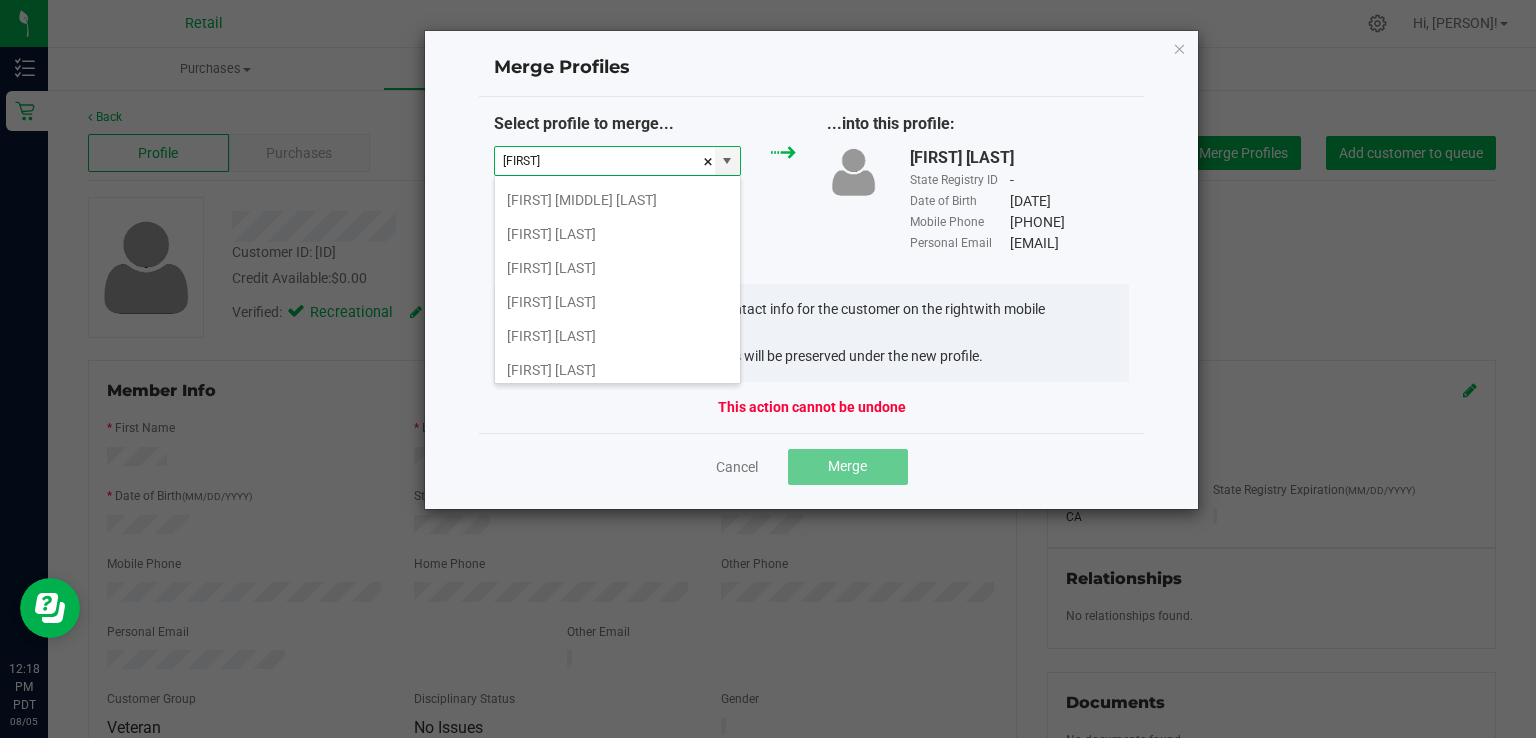 click on "Merge Profiles" 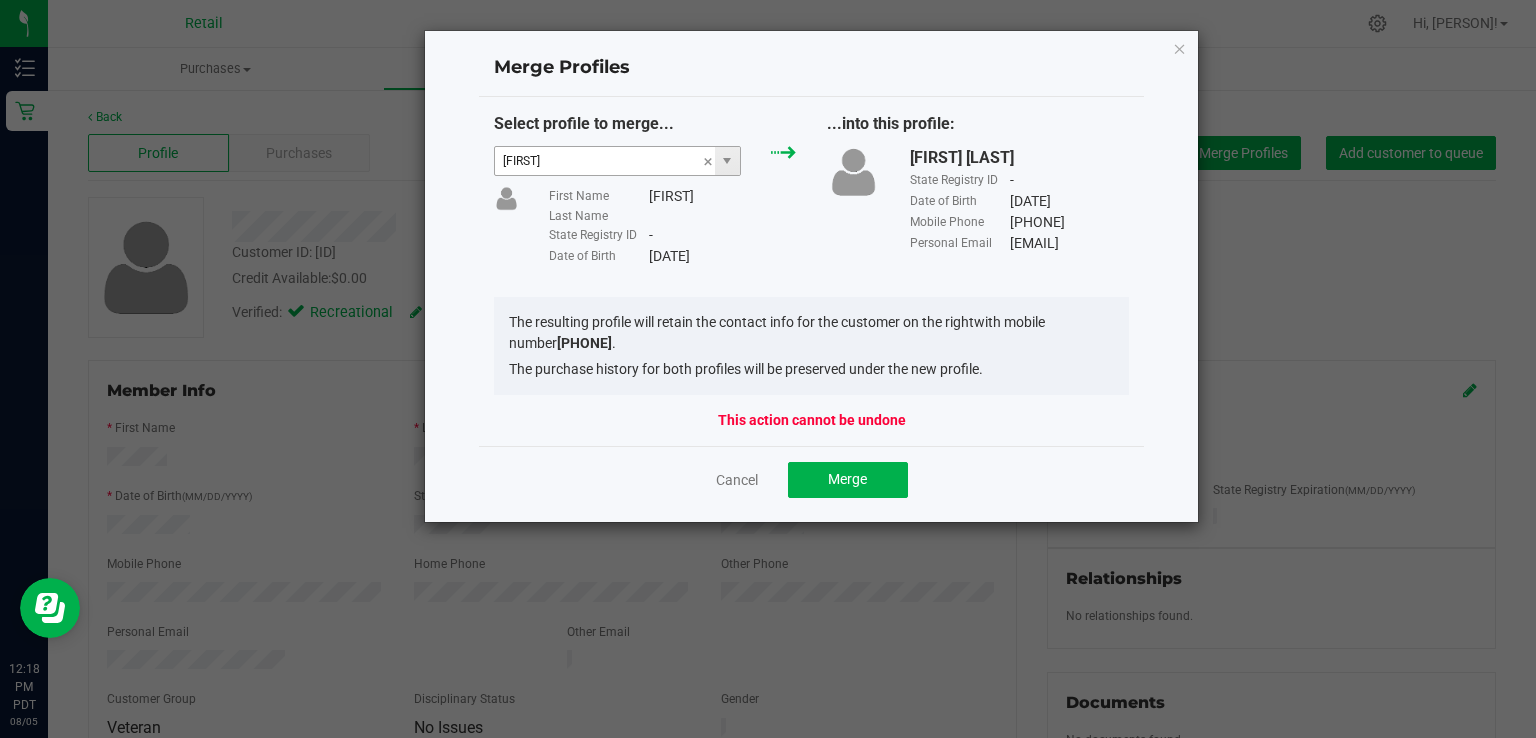 click on "Damian" at bounding box center [605, 161] 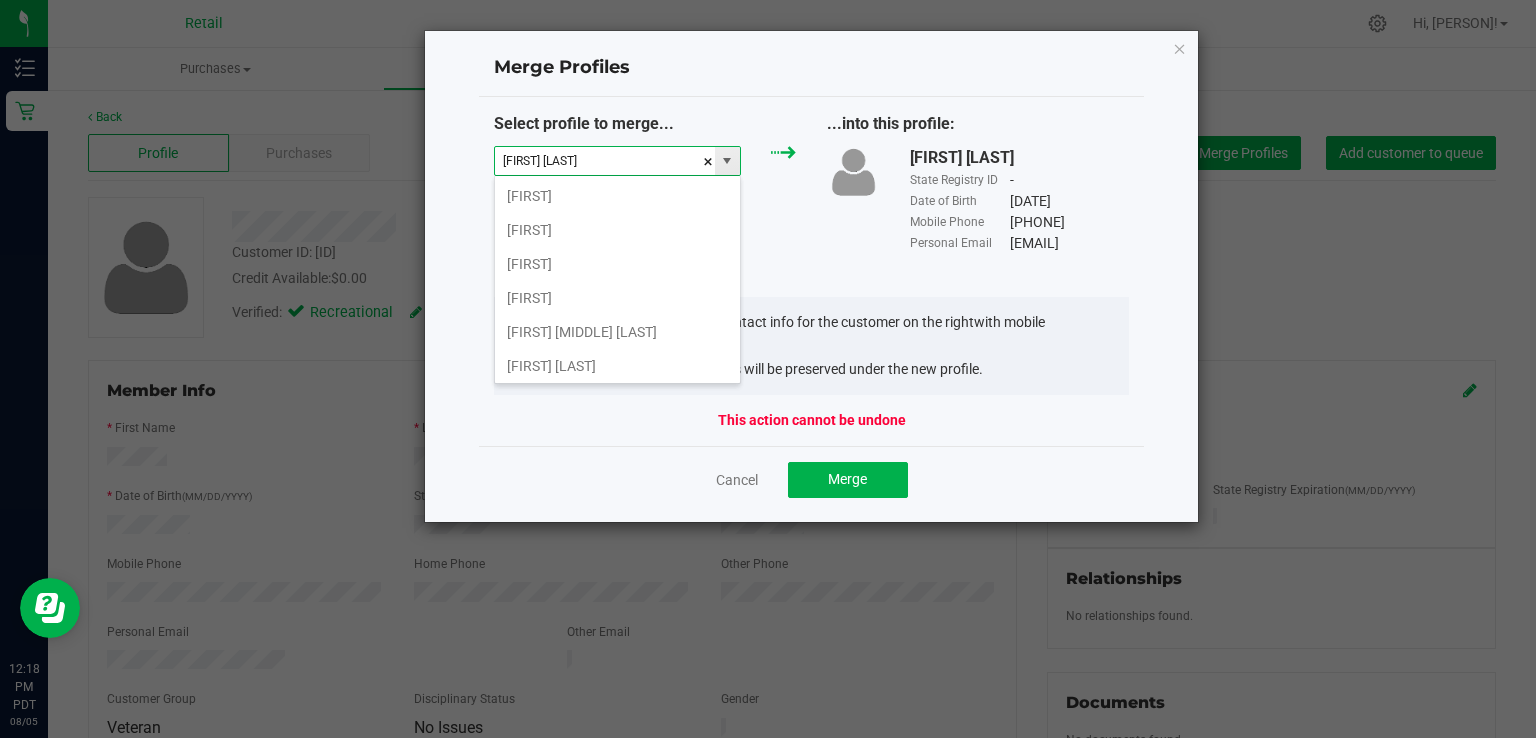 scroll, scrollTop: 99970, scrollLeft: 99752, axis: both 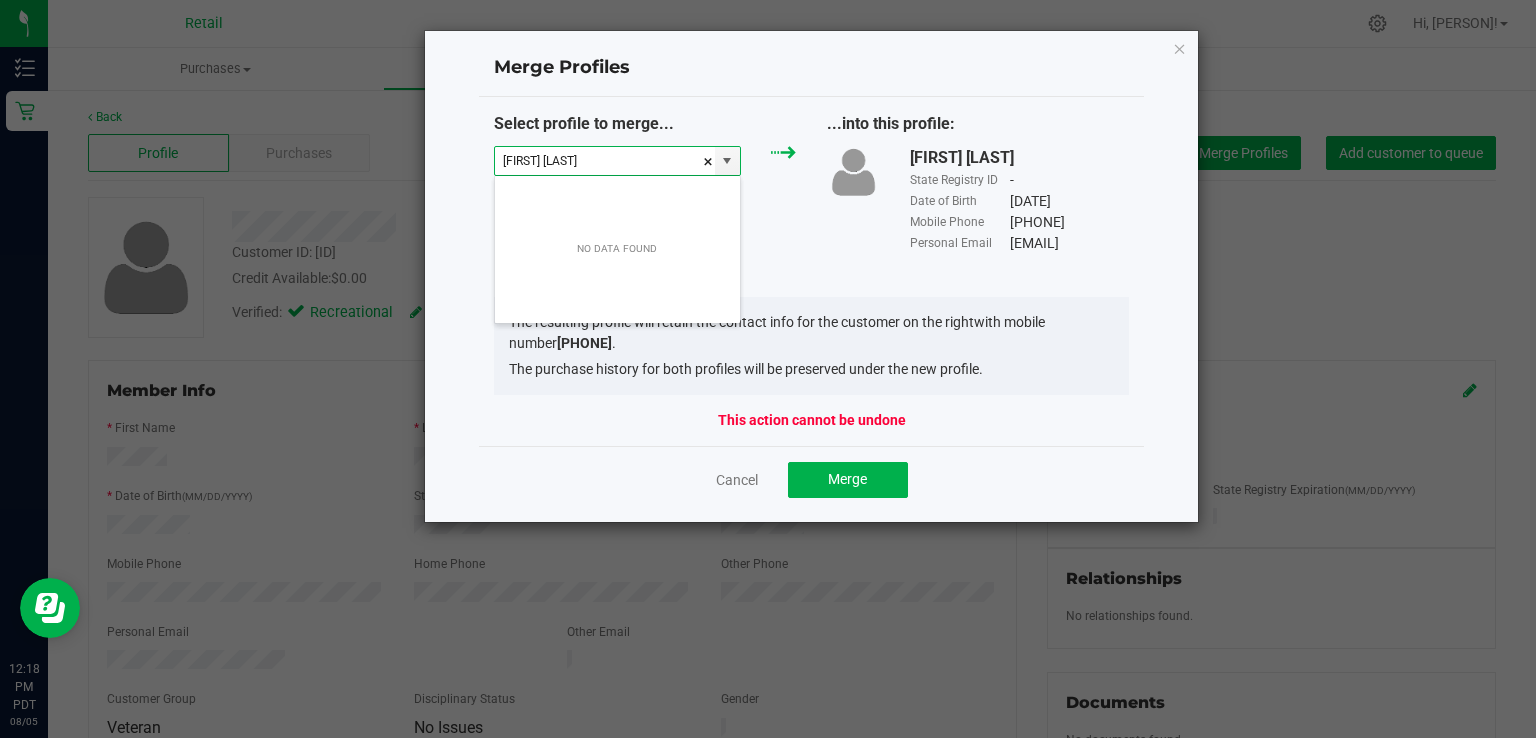 drag, startPoint x: 608, startPoint y: 149, endPoint x: 419, endPoint y: 209, distance: 198.29523 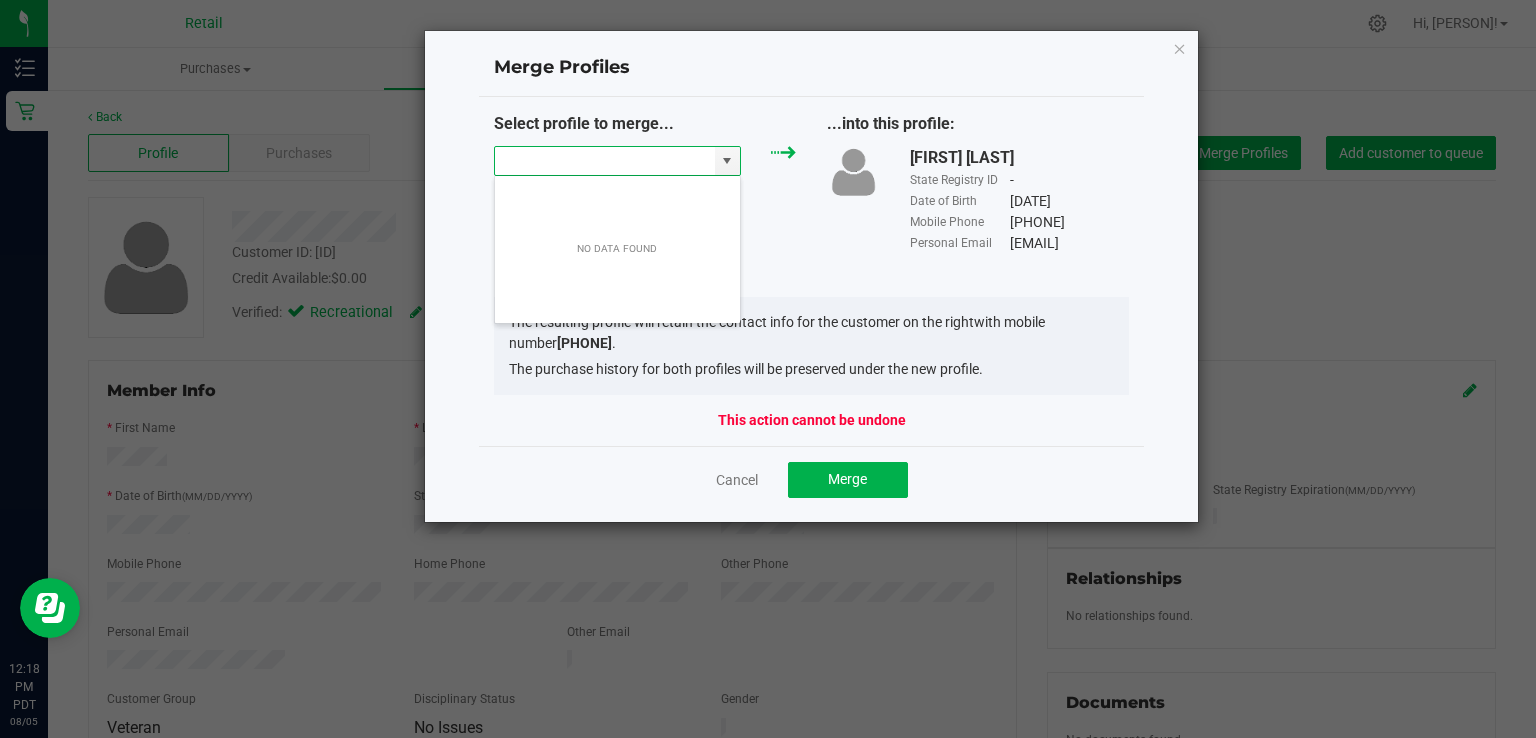 type 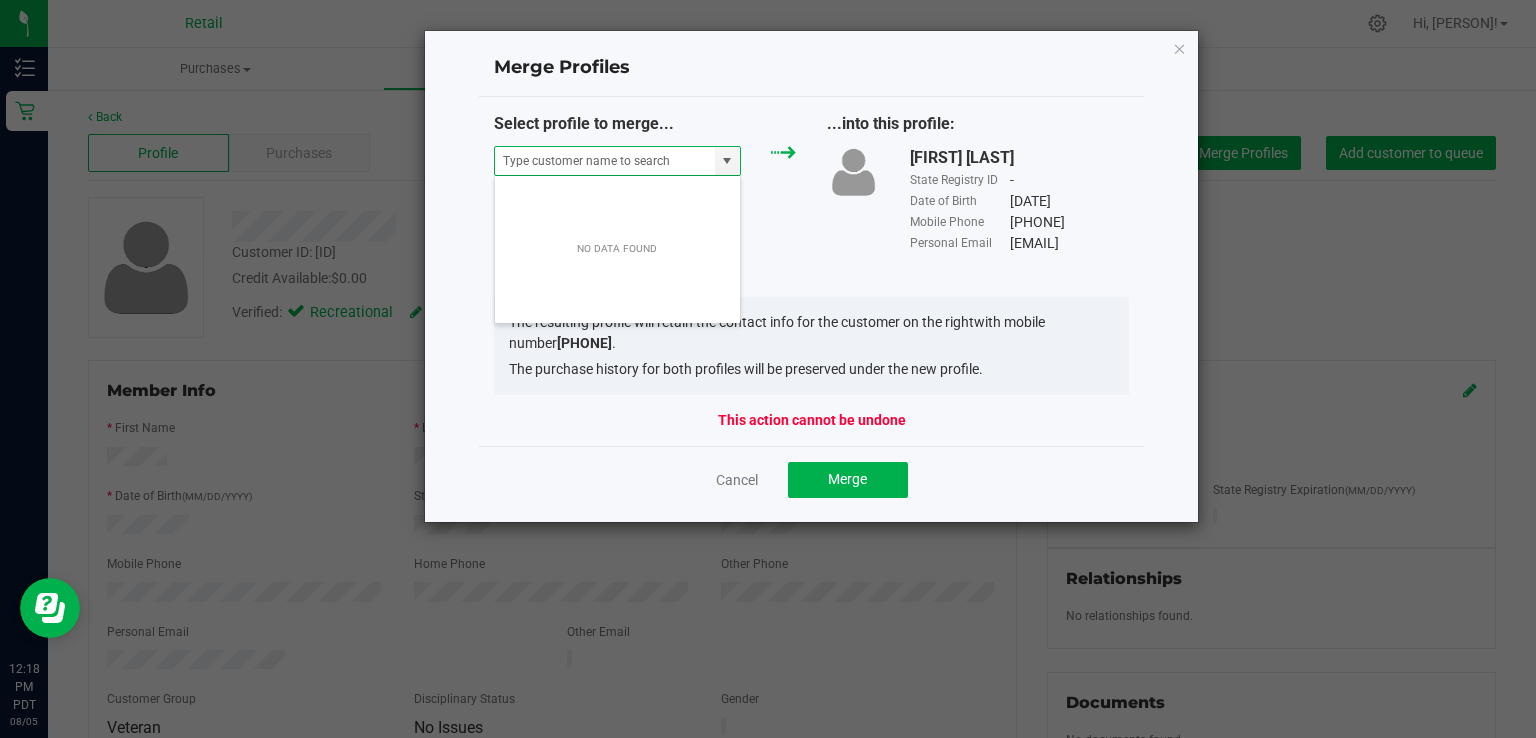 click on "DAMIAN ROSA   State Registry ID   -   Date of Birth   08/24/1991   Mobile Phone   (603) 937-6239   Personal Email   rosaranch20@gmail.com" 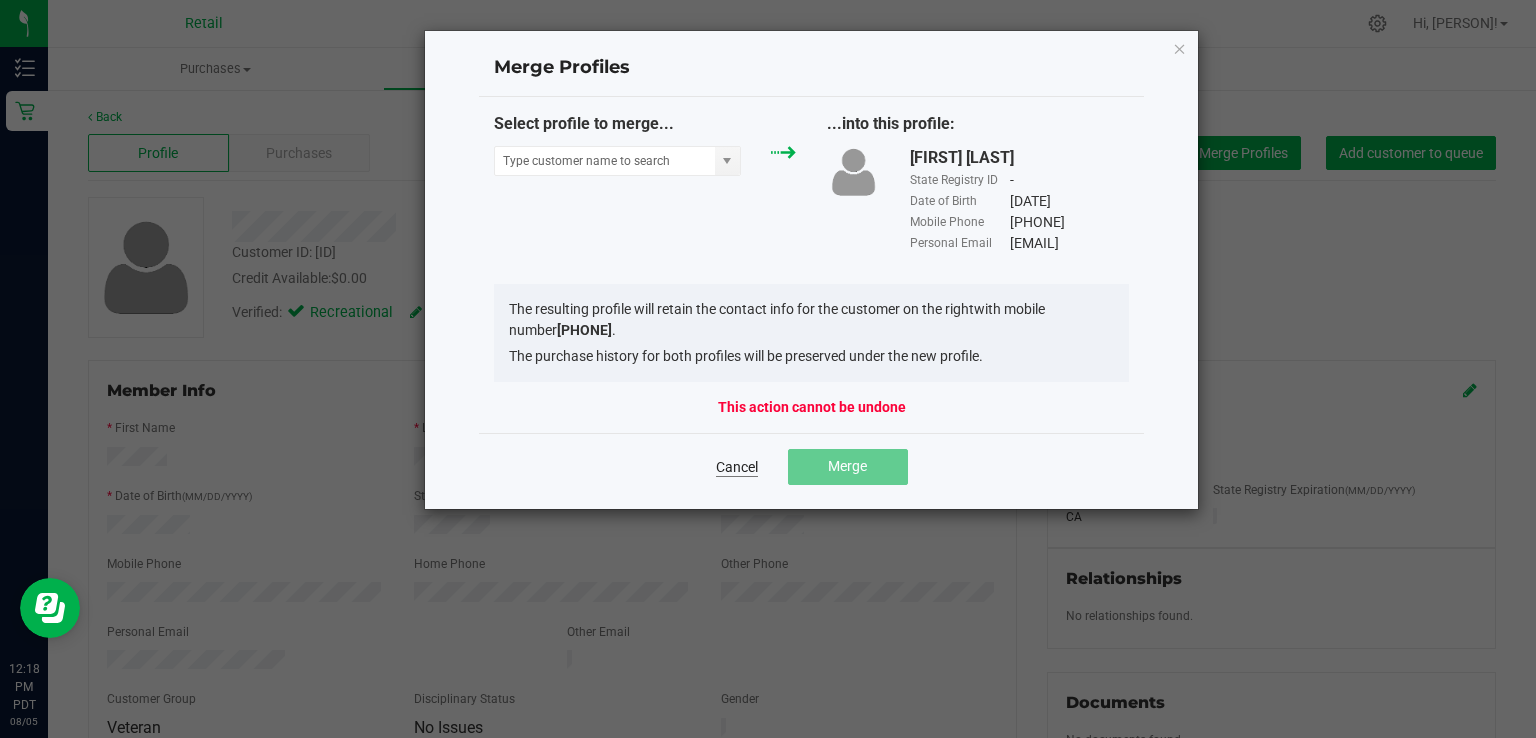 click on "Cancel" 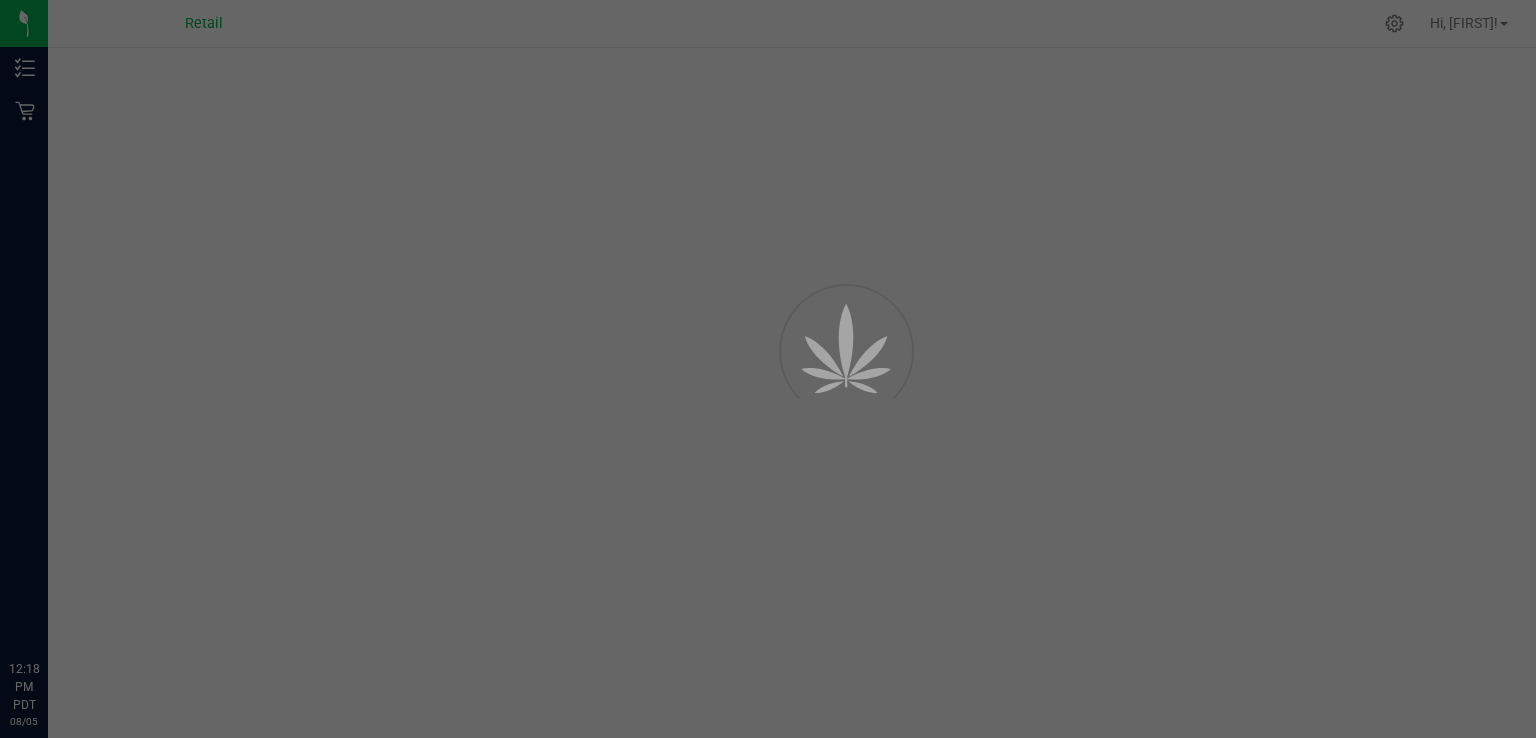 scroll, scrollTop: 0, scrollLeft: 0, axis: both 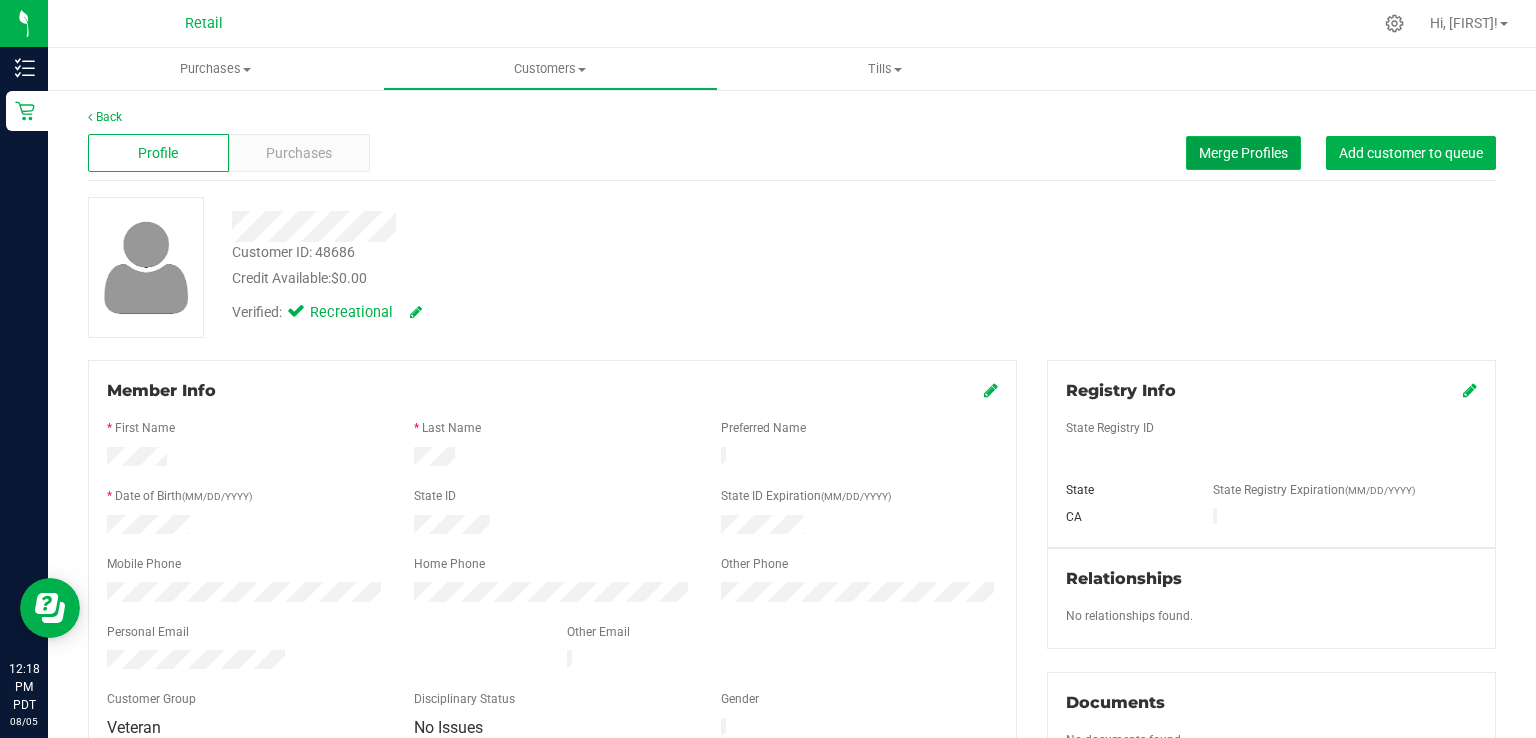 click on "Merge Profiles" at bounding box center [1243, 153] 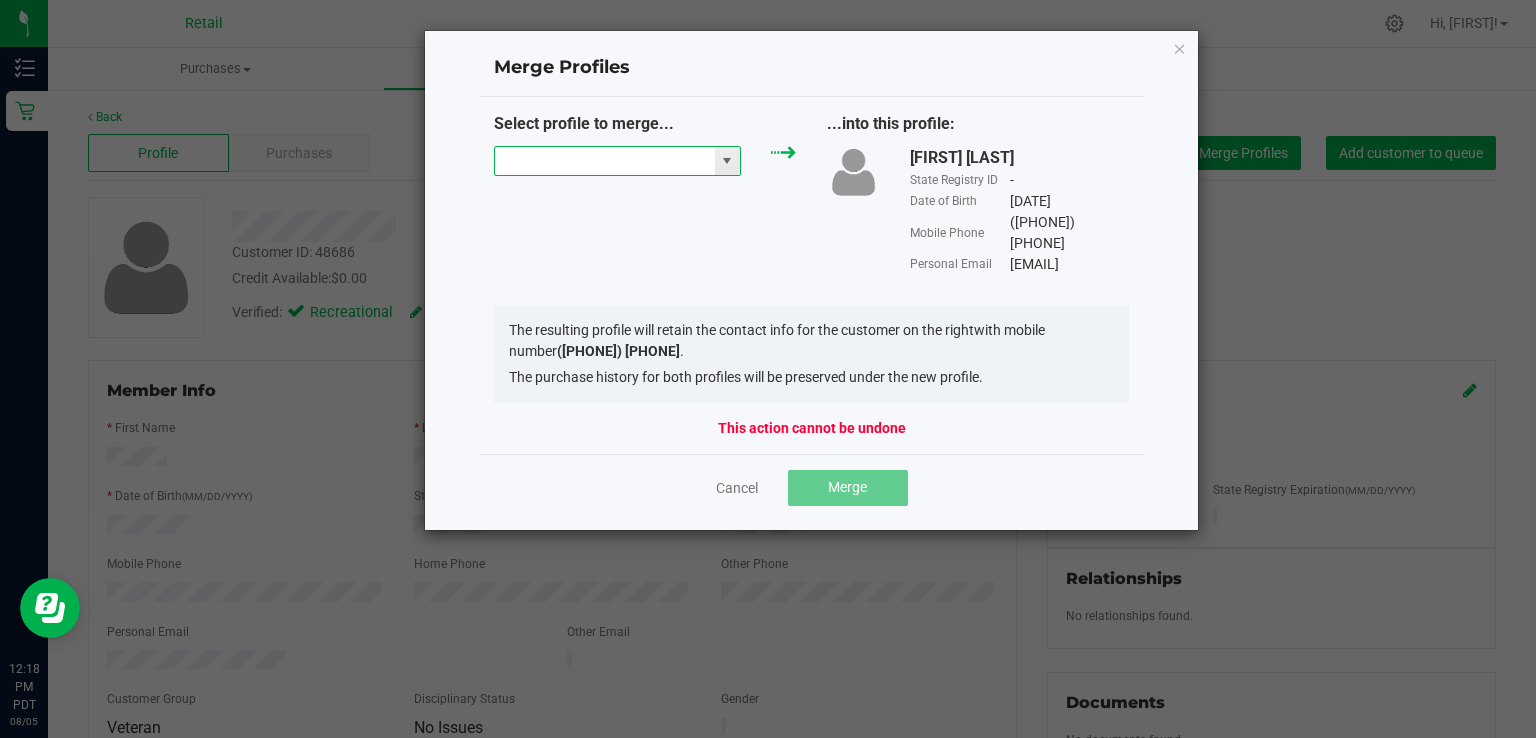 click at bounding box center [605, 161] 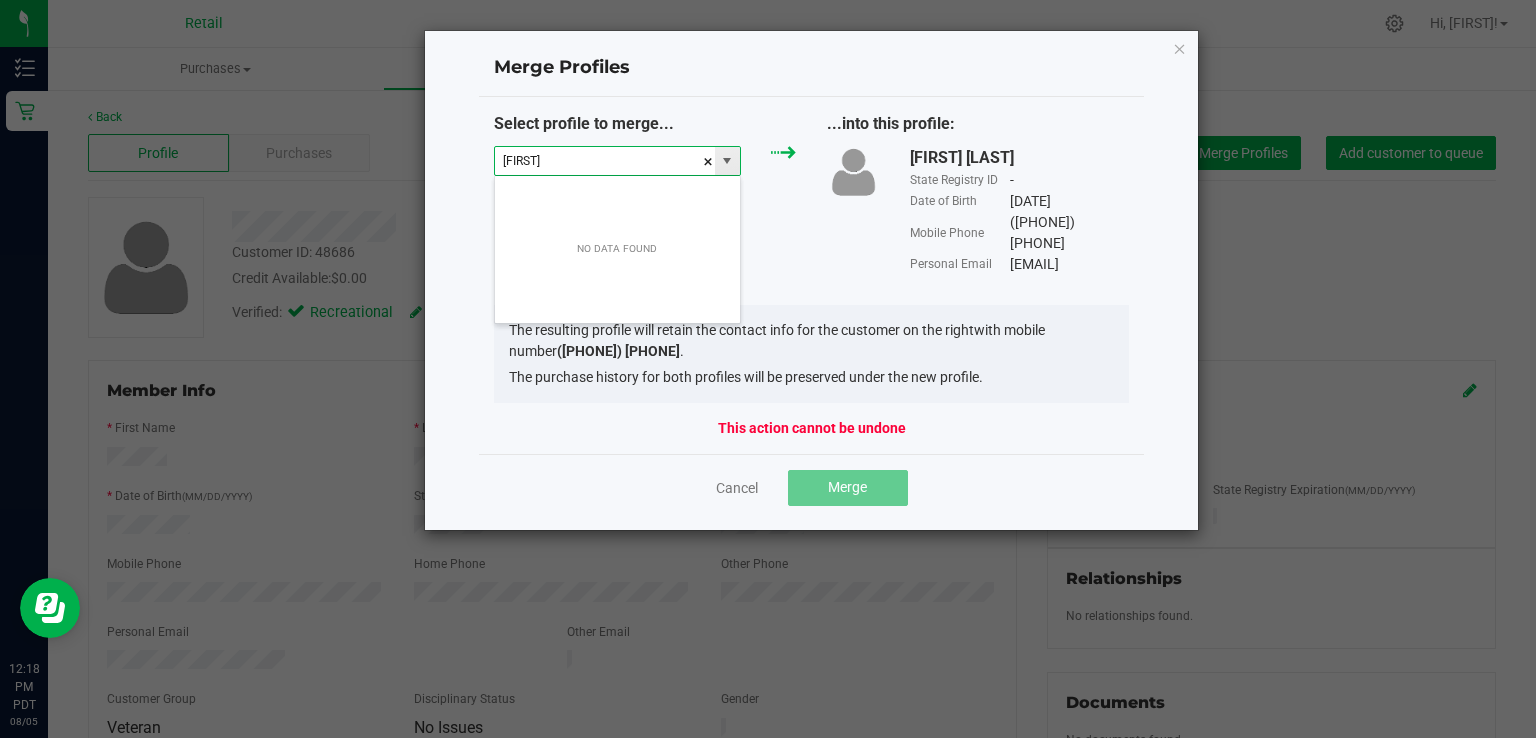 scroll, scrollTop: 99970, scrollLeft: 99752, axis: both 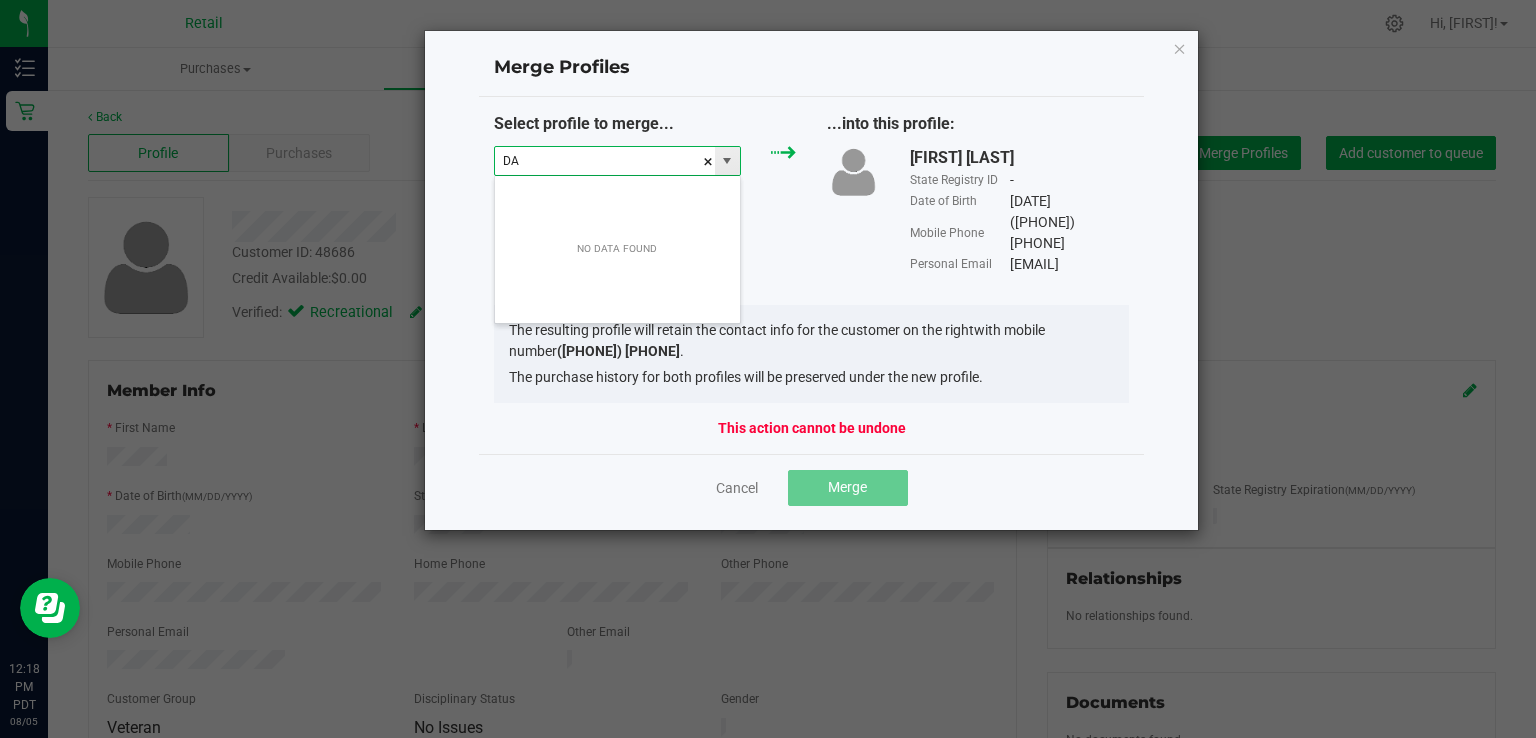 type on "D" 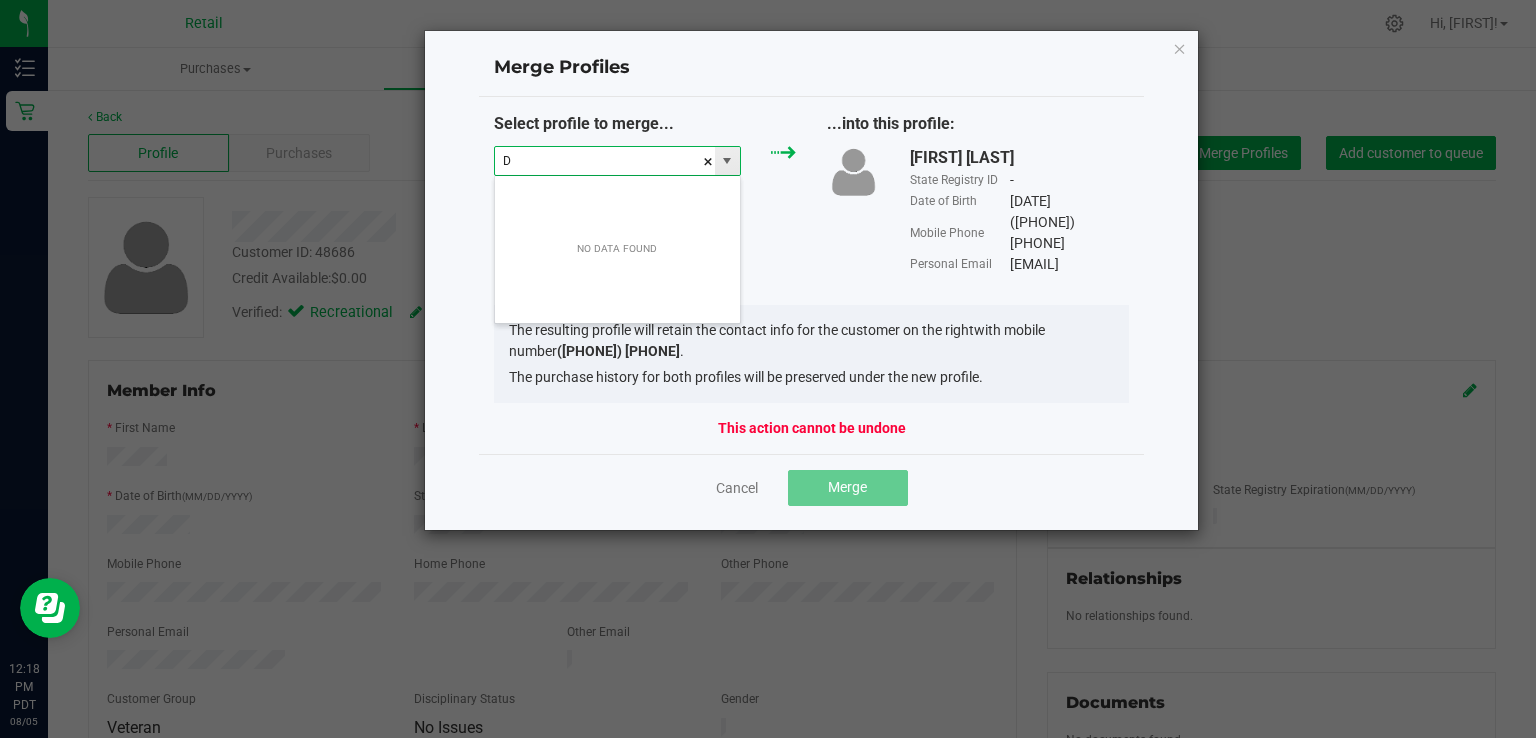 type 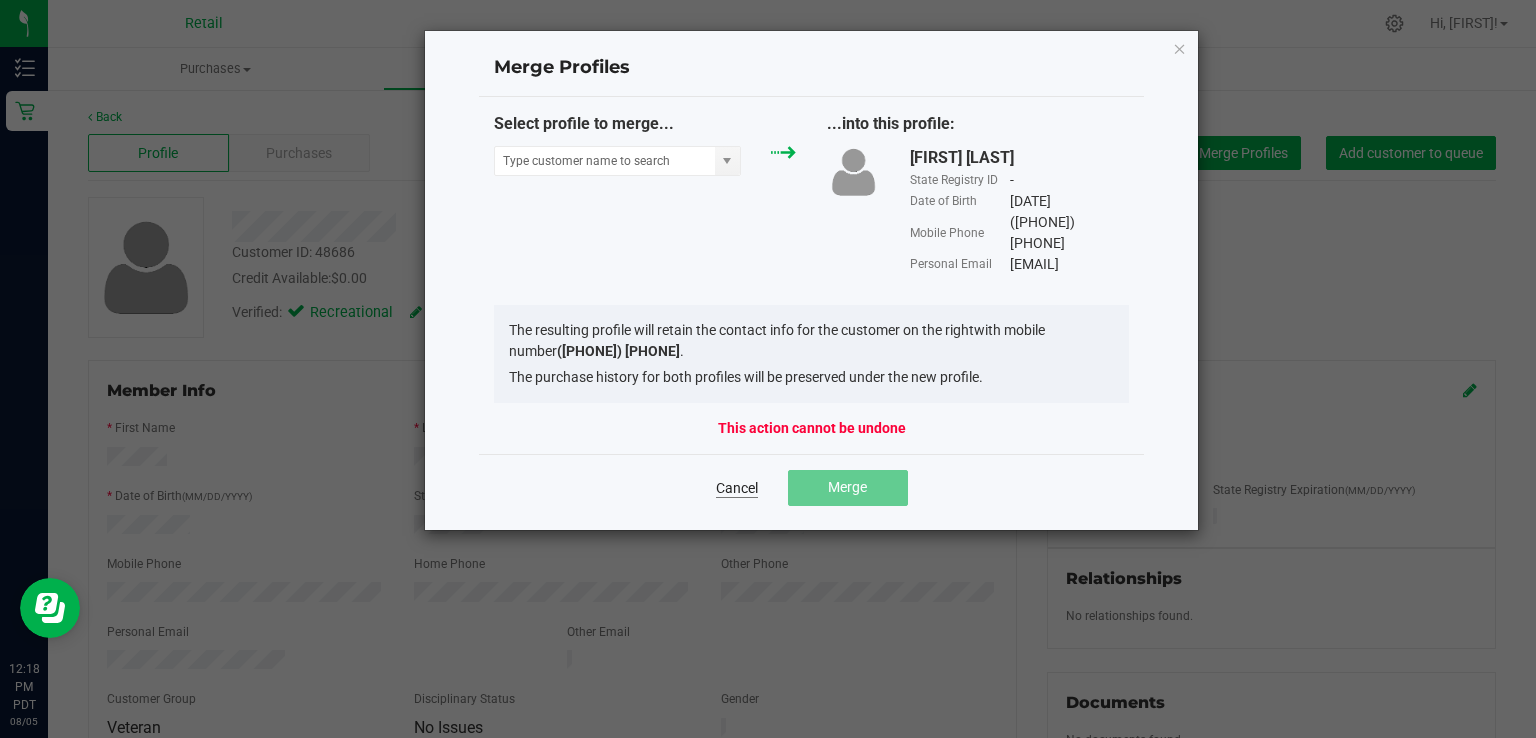 click on "Cancel" 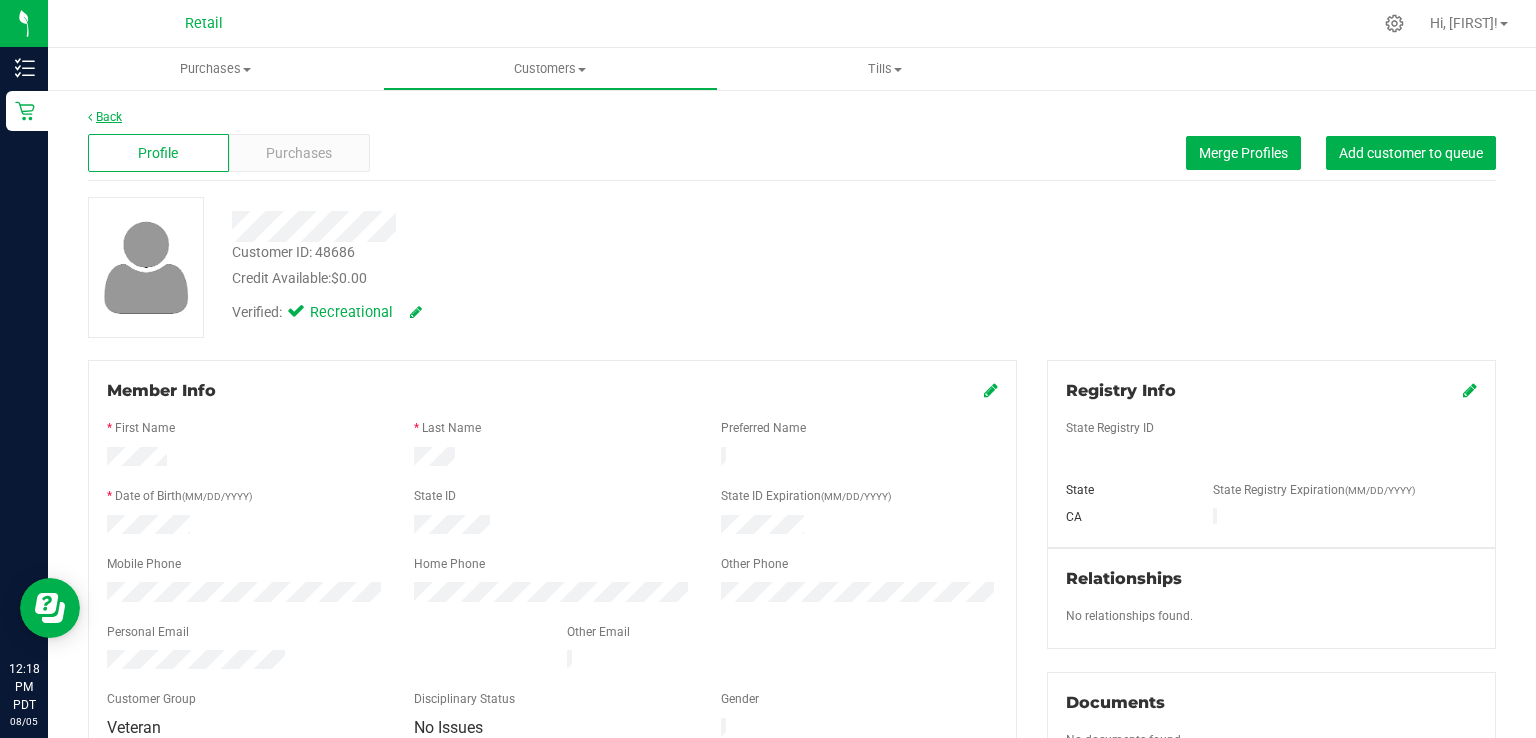 click on "Back" at bounding box center (105, 117) 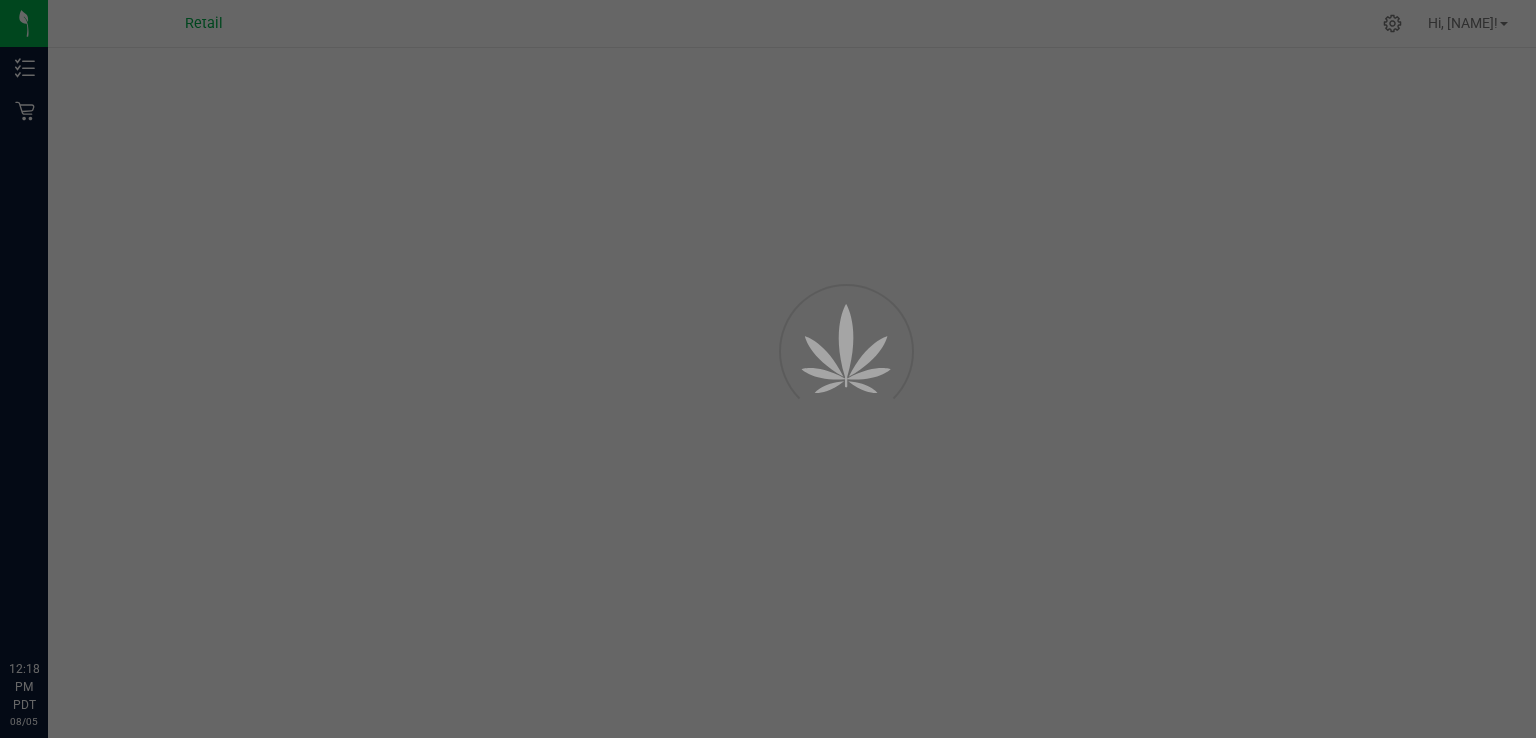 scroll, scrollTop: 0, scrollLeft: 0, axis: both 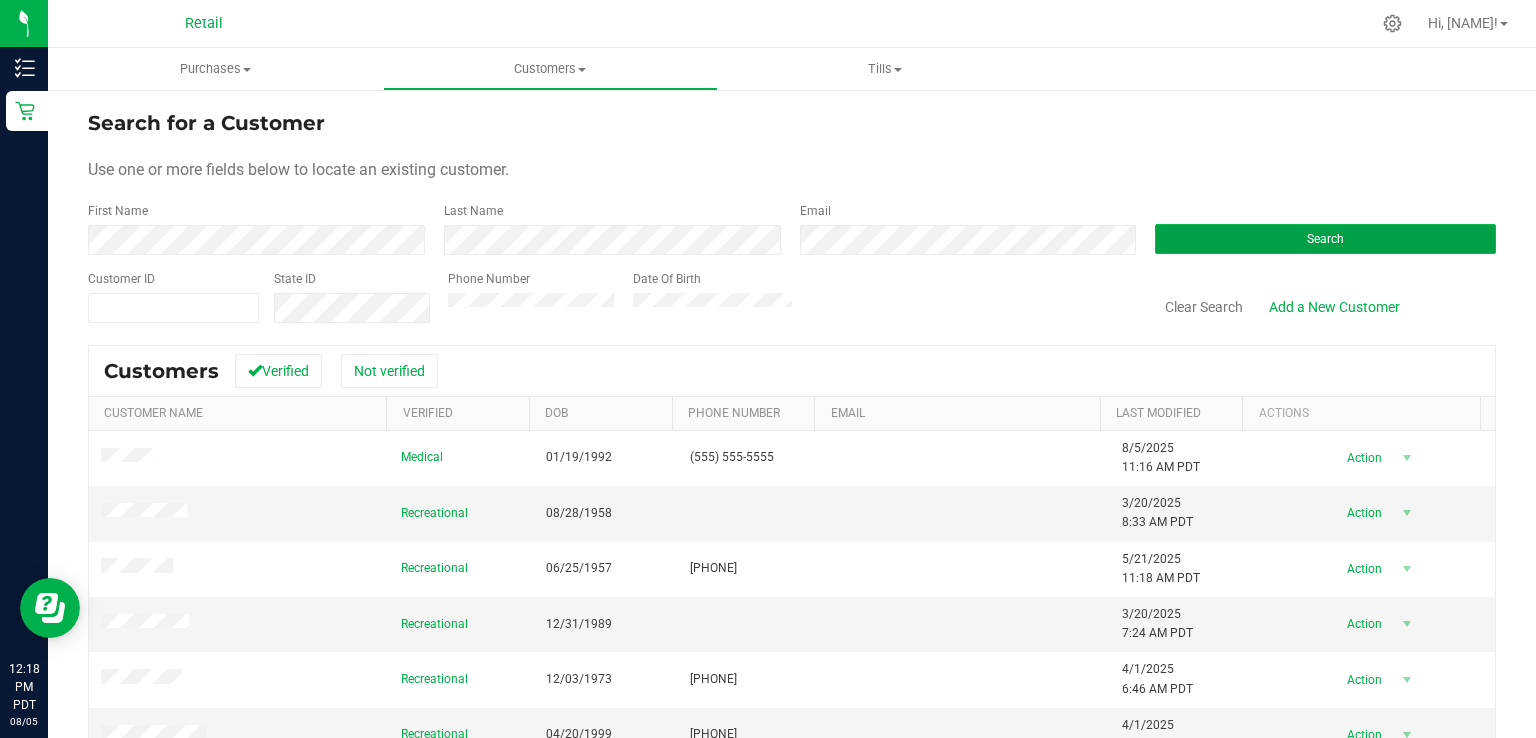 click on "Search" at bounding box center (1325, 239) 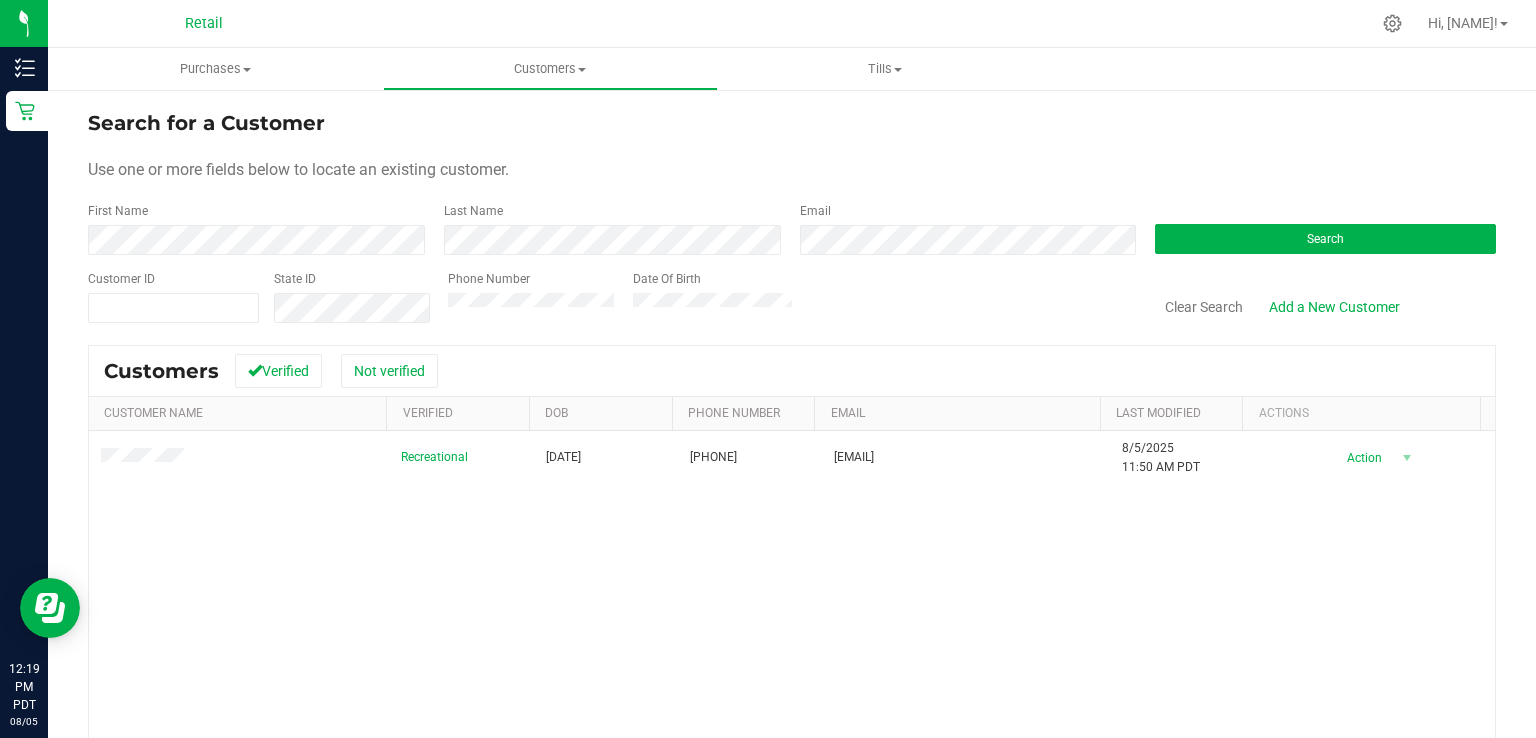 click on "Search for a Customer
Use one or more fields below to locate an existing customer.
First Name
Last Name
Email
Search
Customer ID
State ID
Phone Number
Date Of Birth
Clear Search" at bounding box center (792, 216) 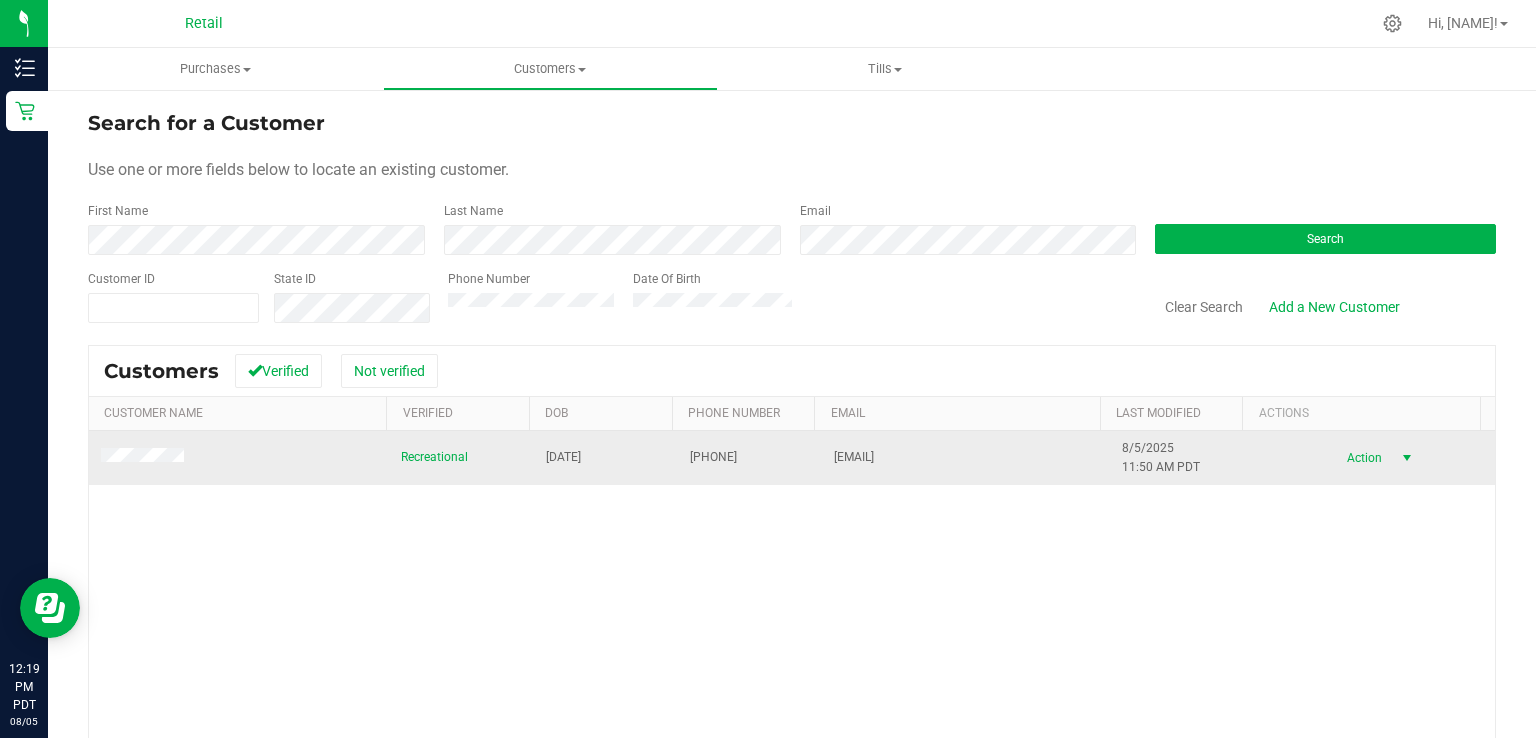 click on "Action" at bounding box center [1362, 458] 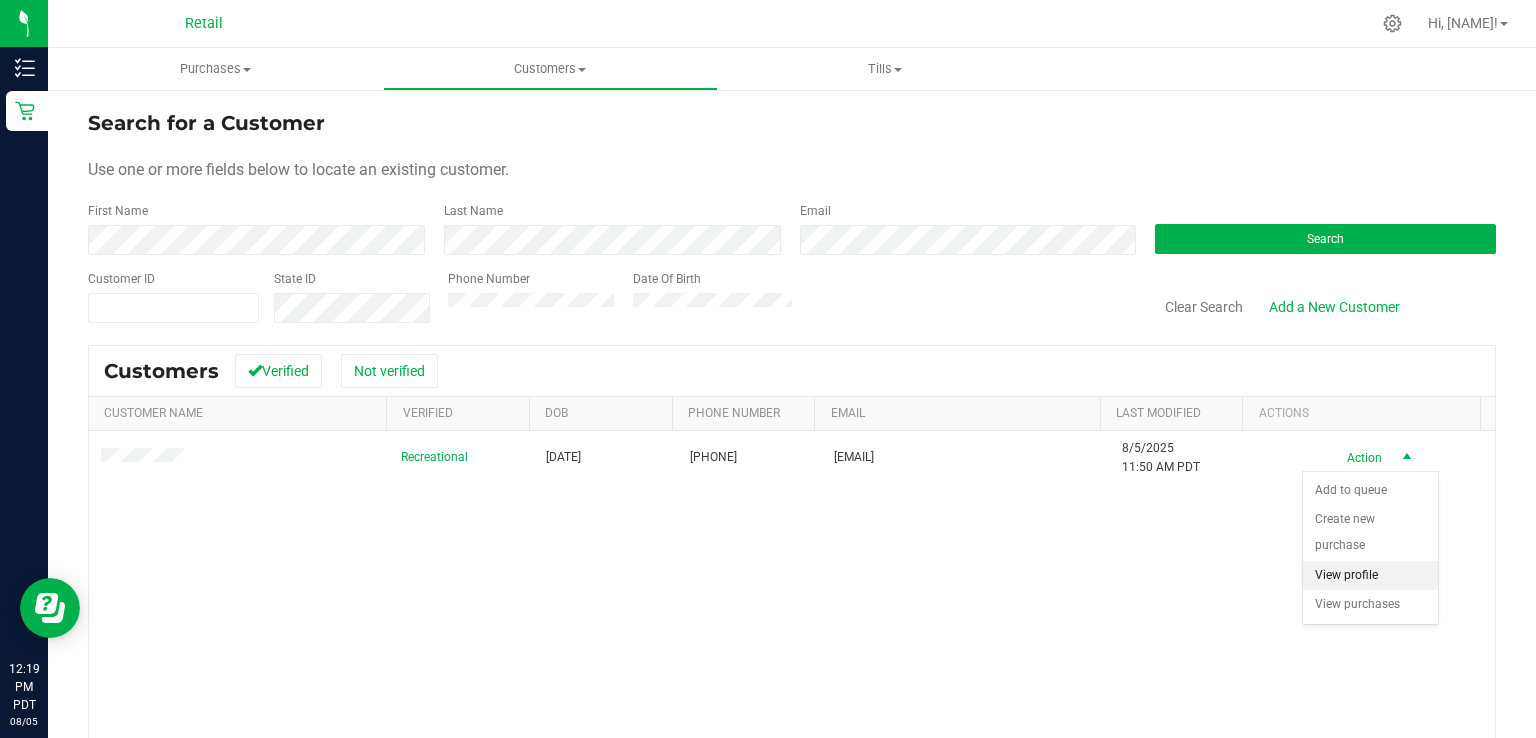 click on "View profile" at bounding box center (1370, 576) 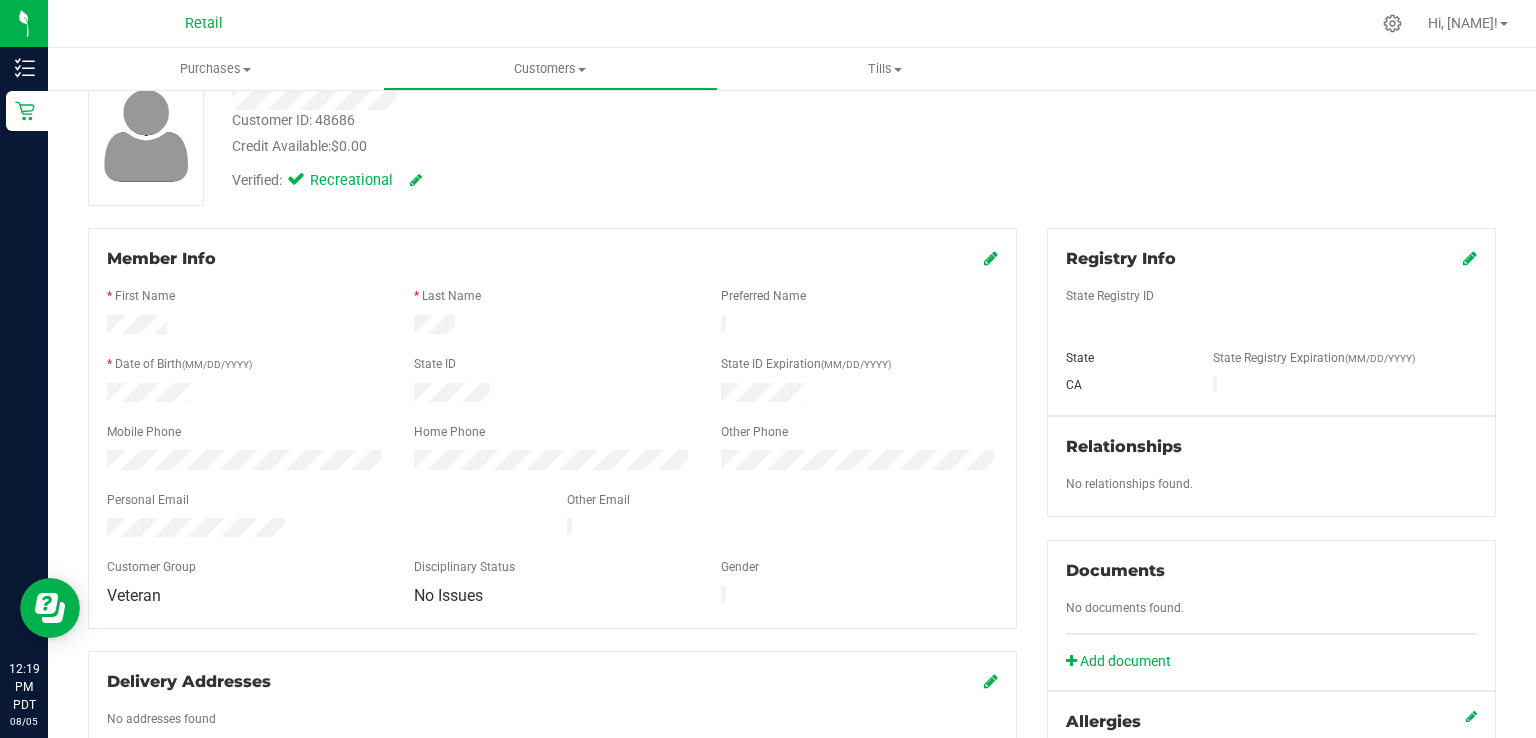 scroll, scrollTop: 100, scrollLeft: 0, axis: vertical 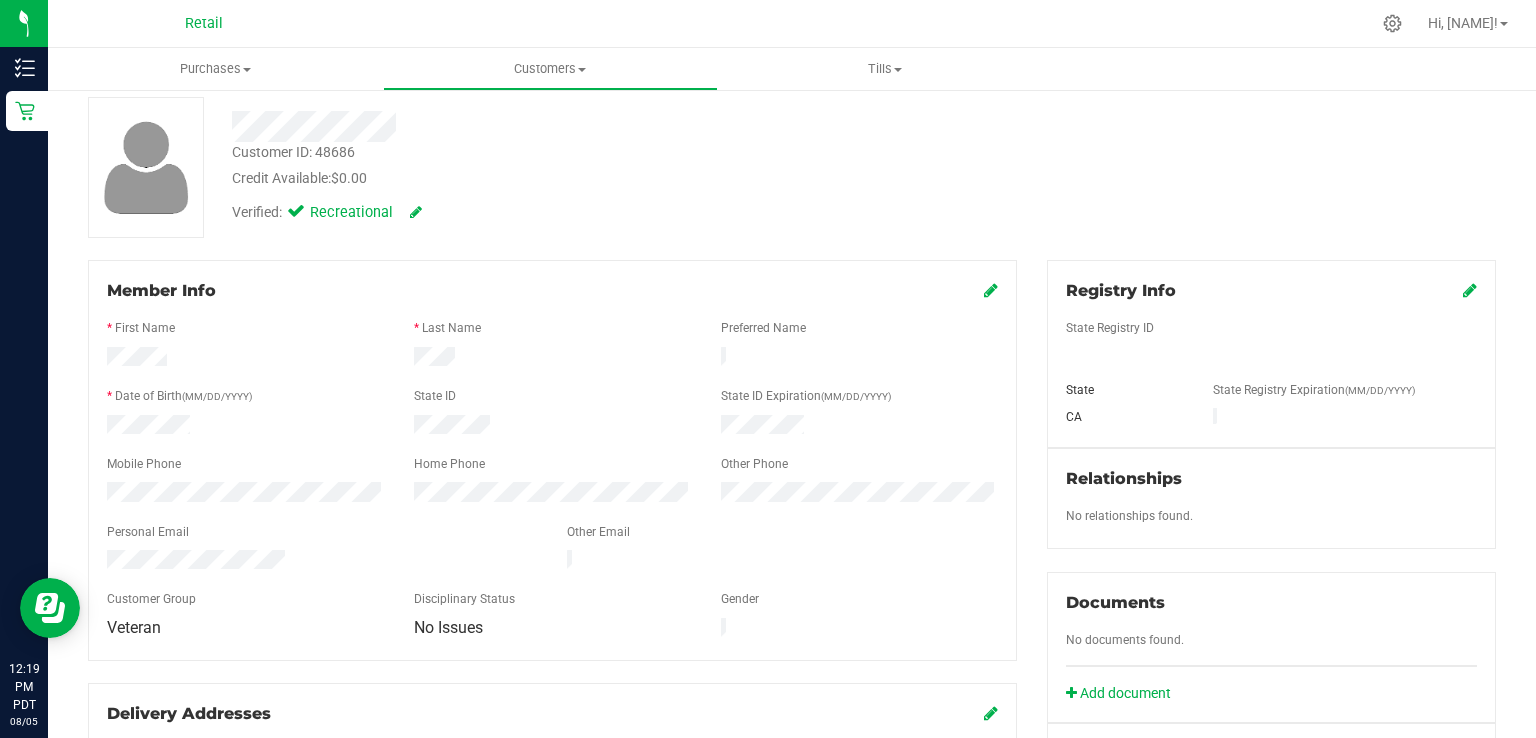click at bounding box center [991, 291] 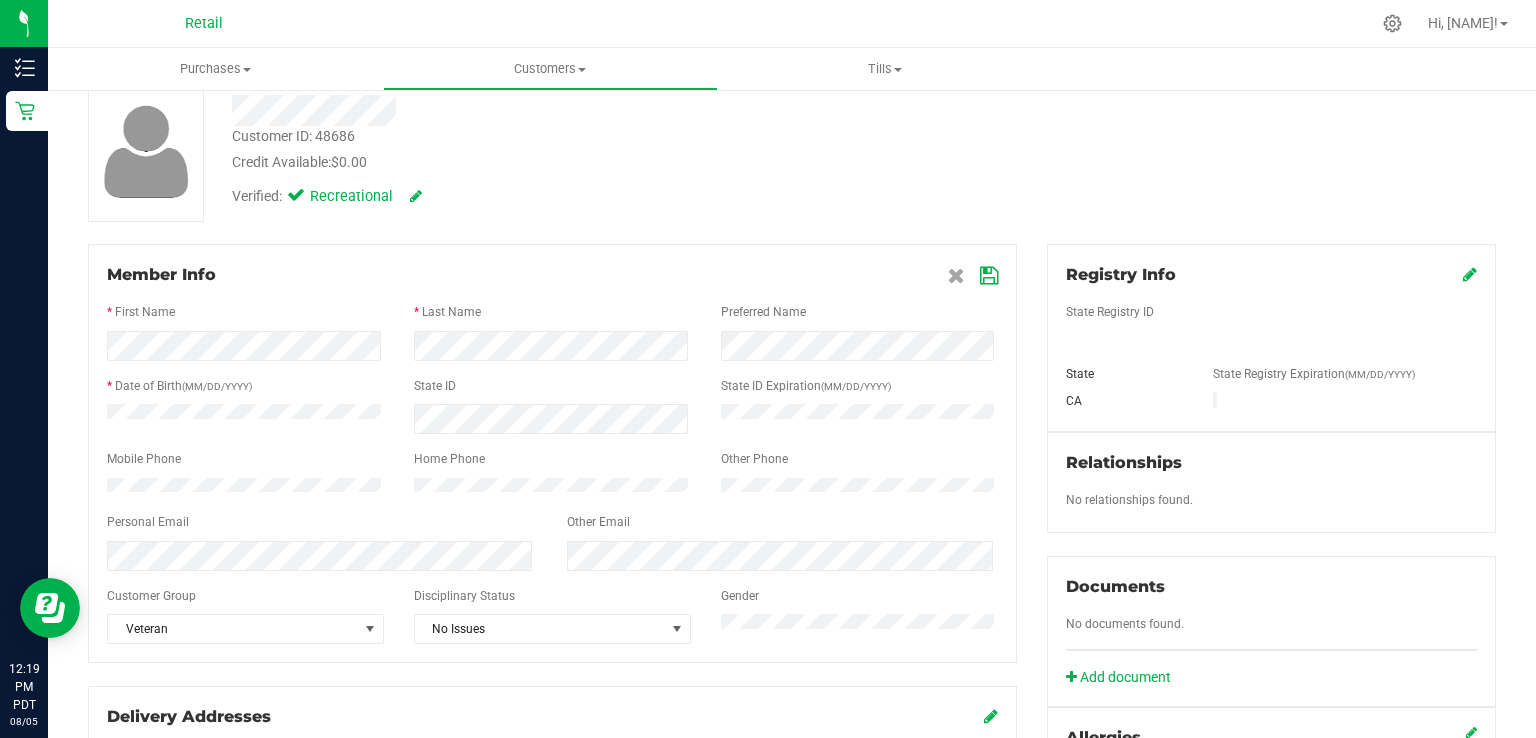 scroll, scrollTop: 133, scrollLeft: 0, axis: vertical 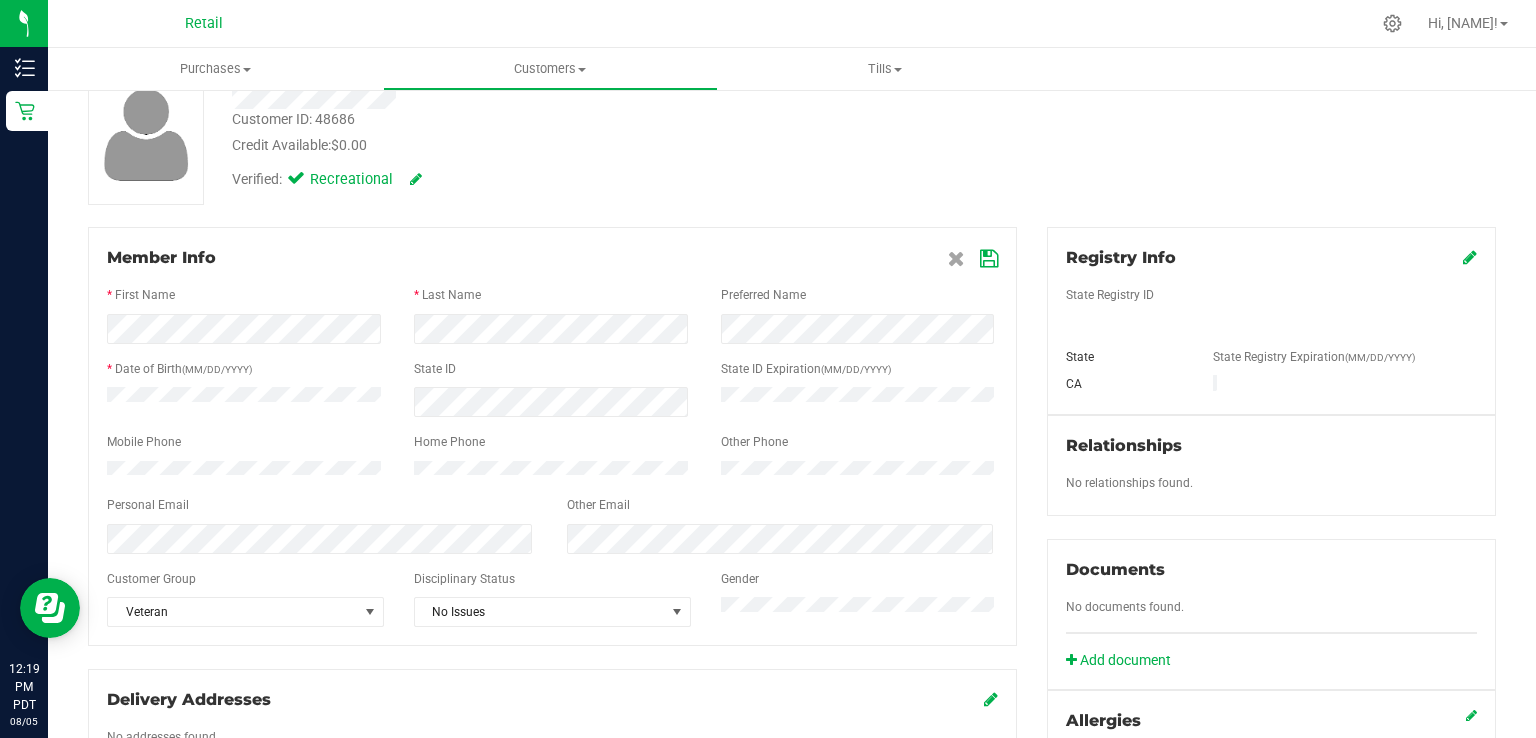 click at bounding box center [245, 470] 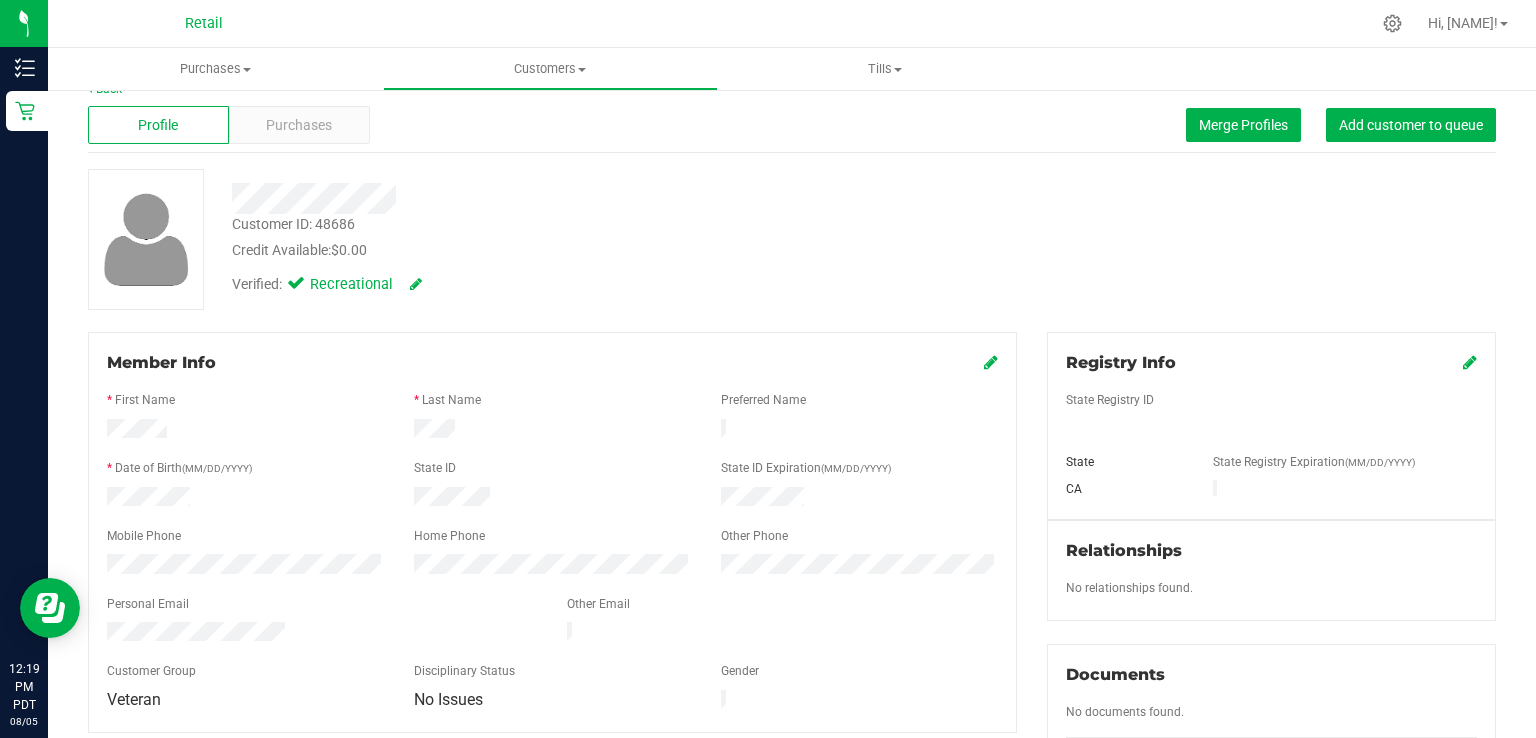 scroll, scrollTop: 0, scrollLeft: 0, axis: both 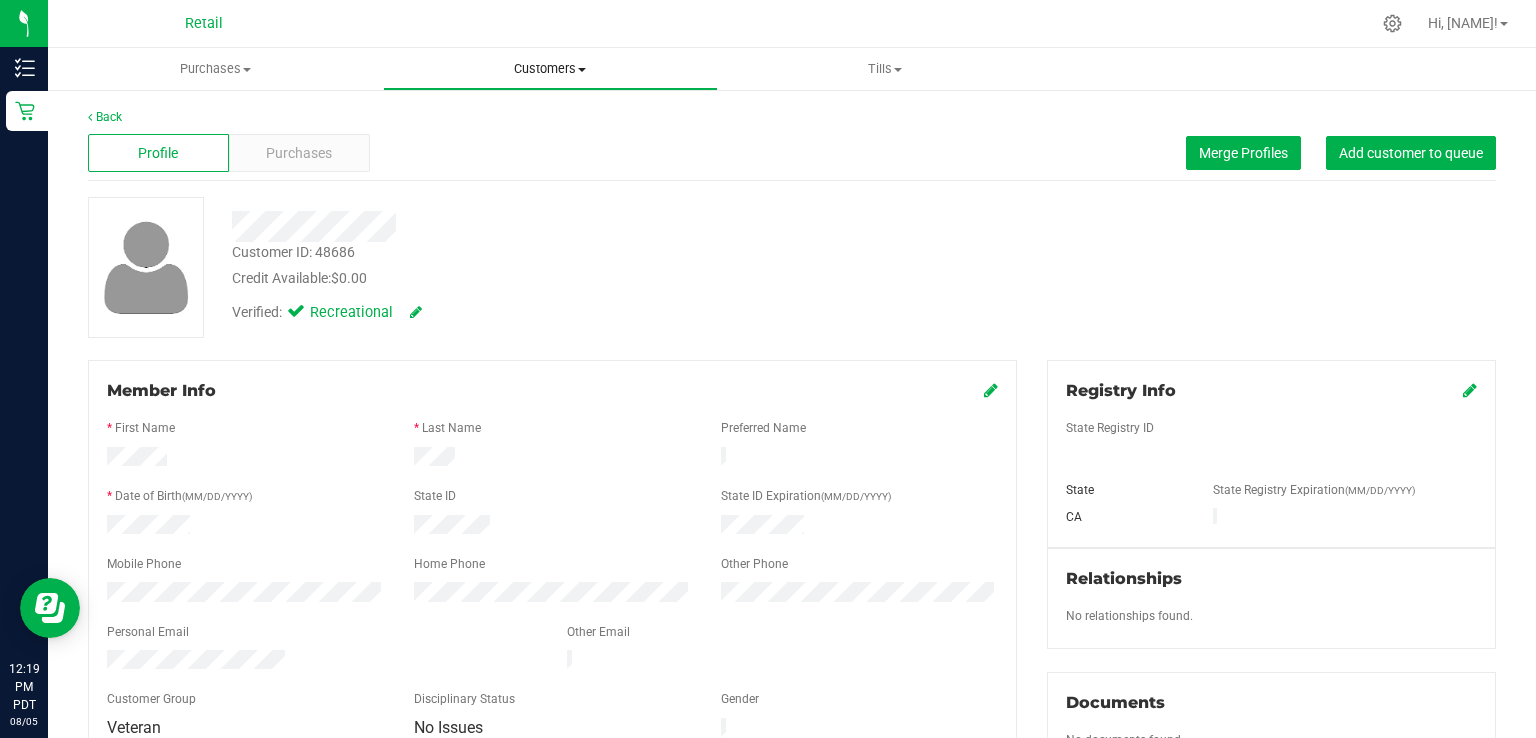 click on "Customers" at bounding box center (550, 69) 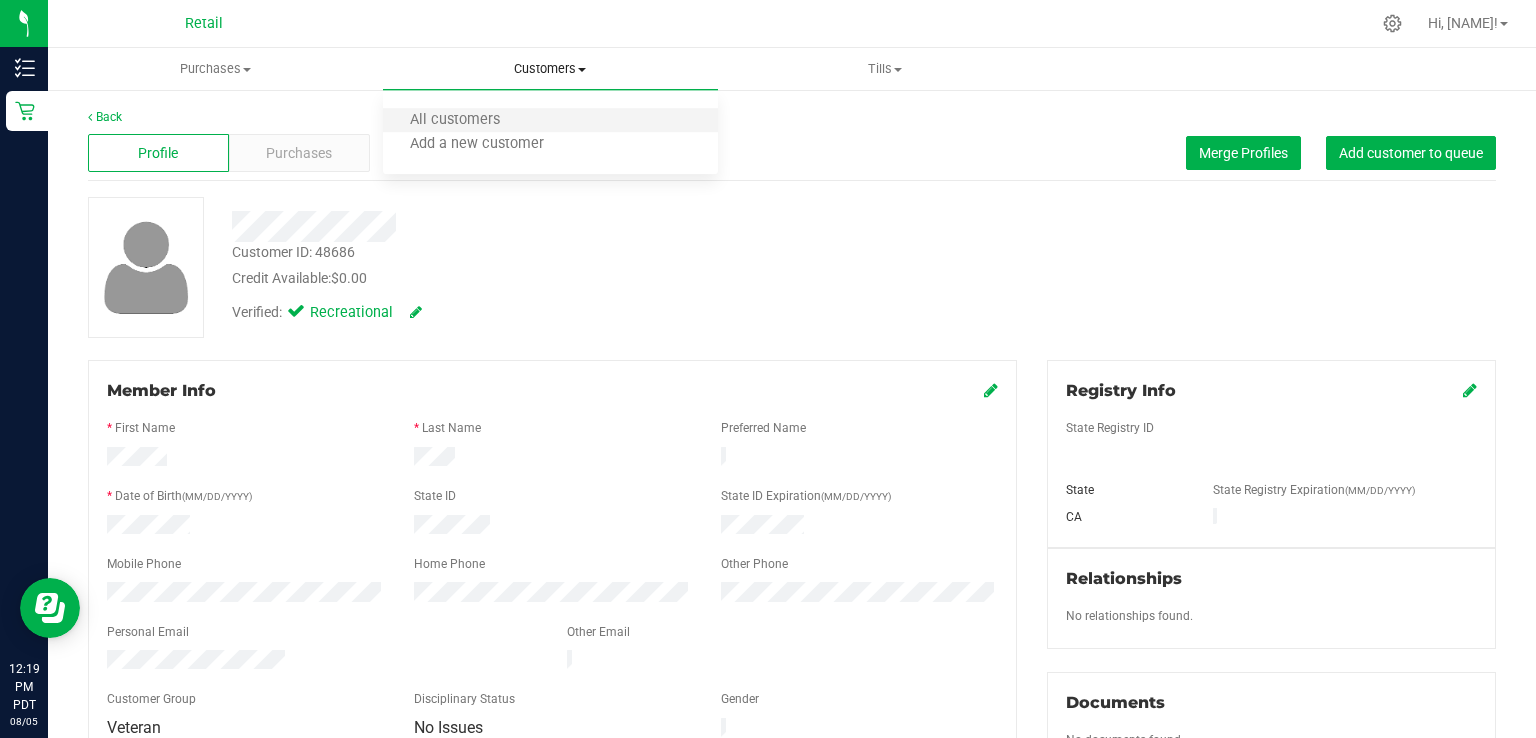 click on "All customers" at bounding box center (550, 121) 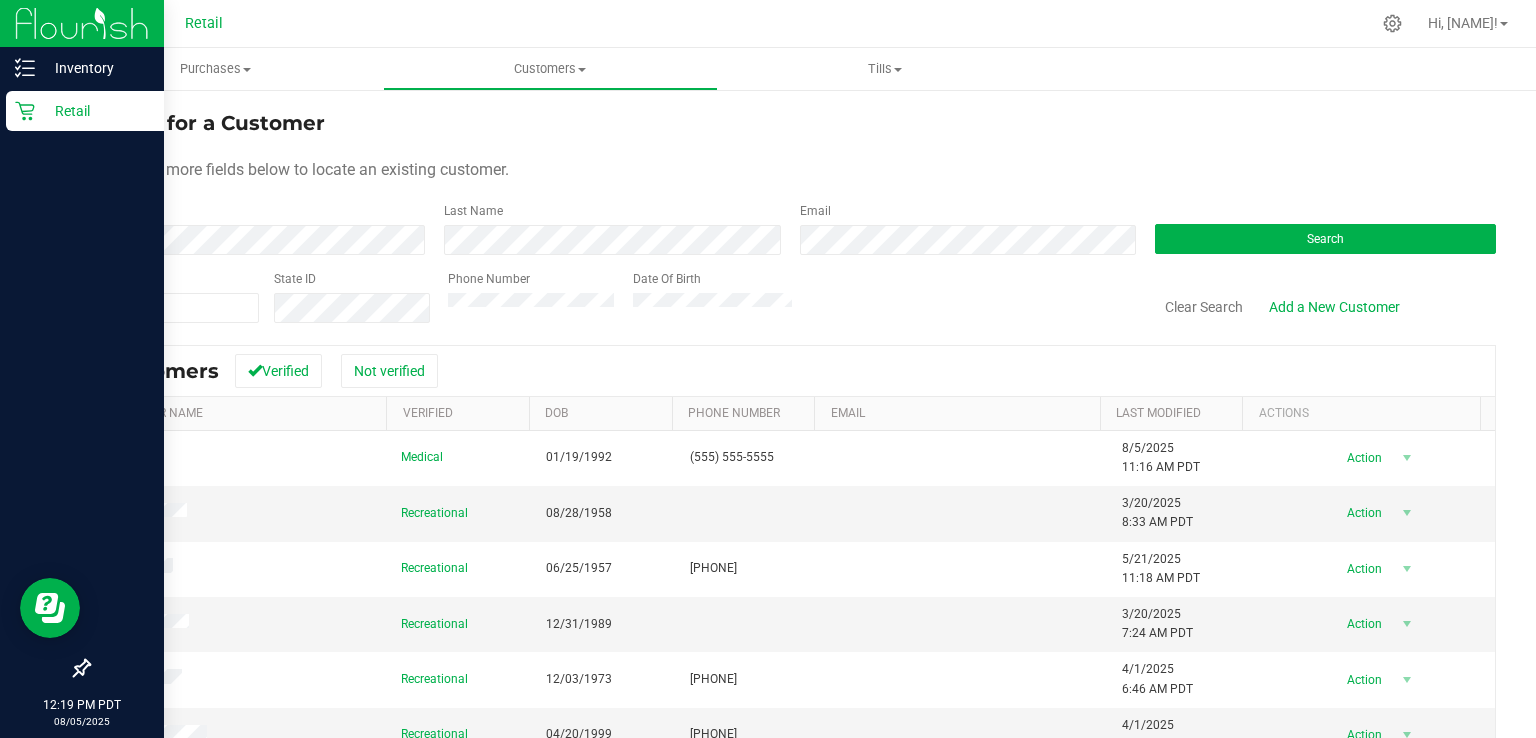 click on "Retail" at bounding box center (85, 111) 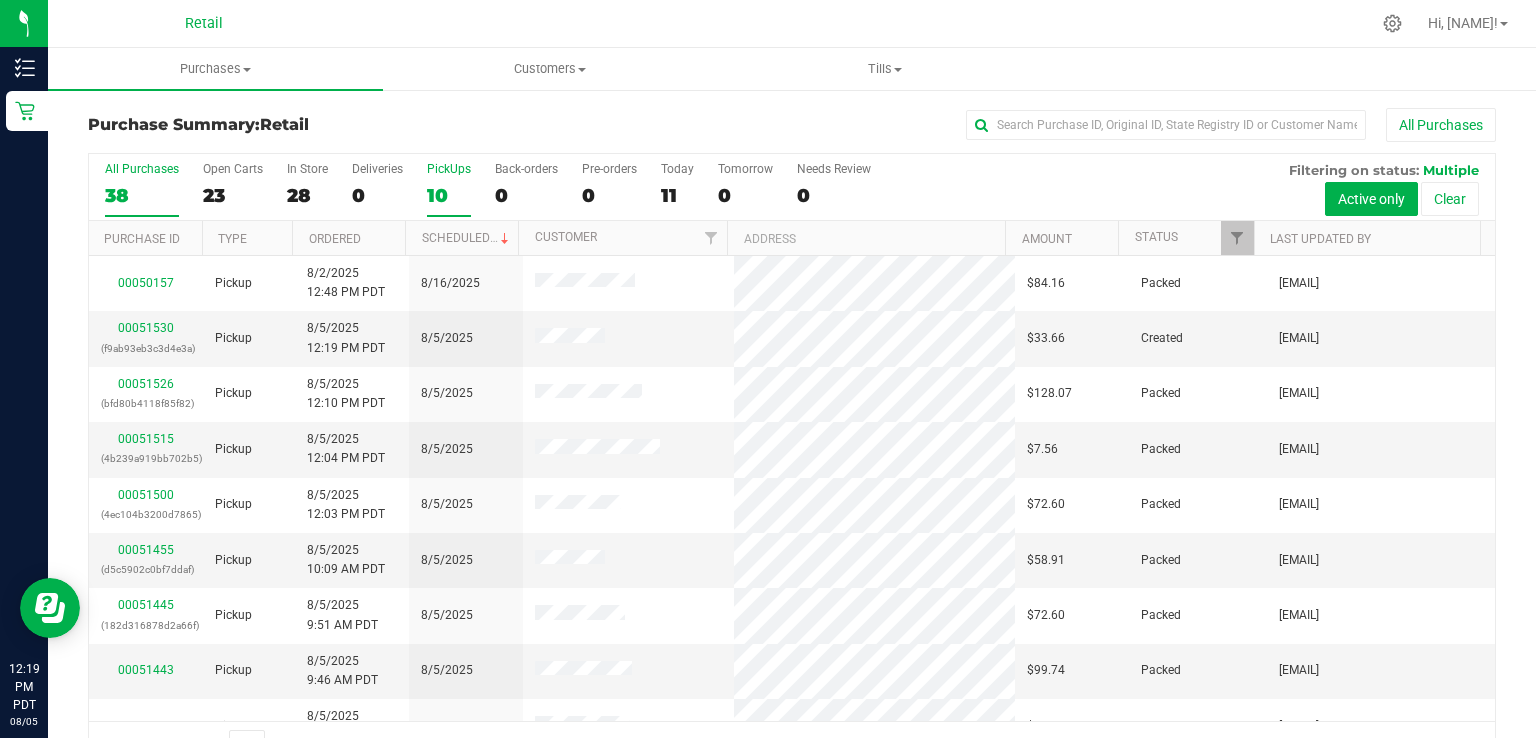 click on "10" at bounding box center (449, 195) 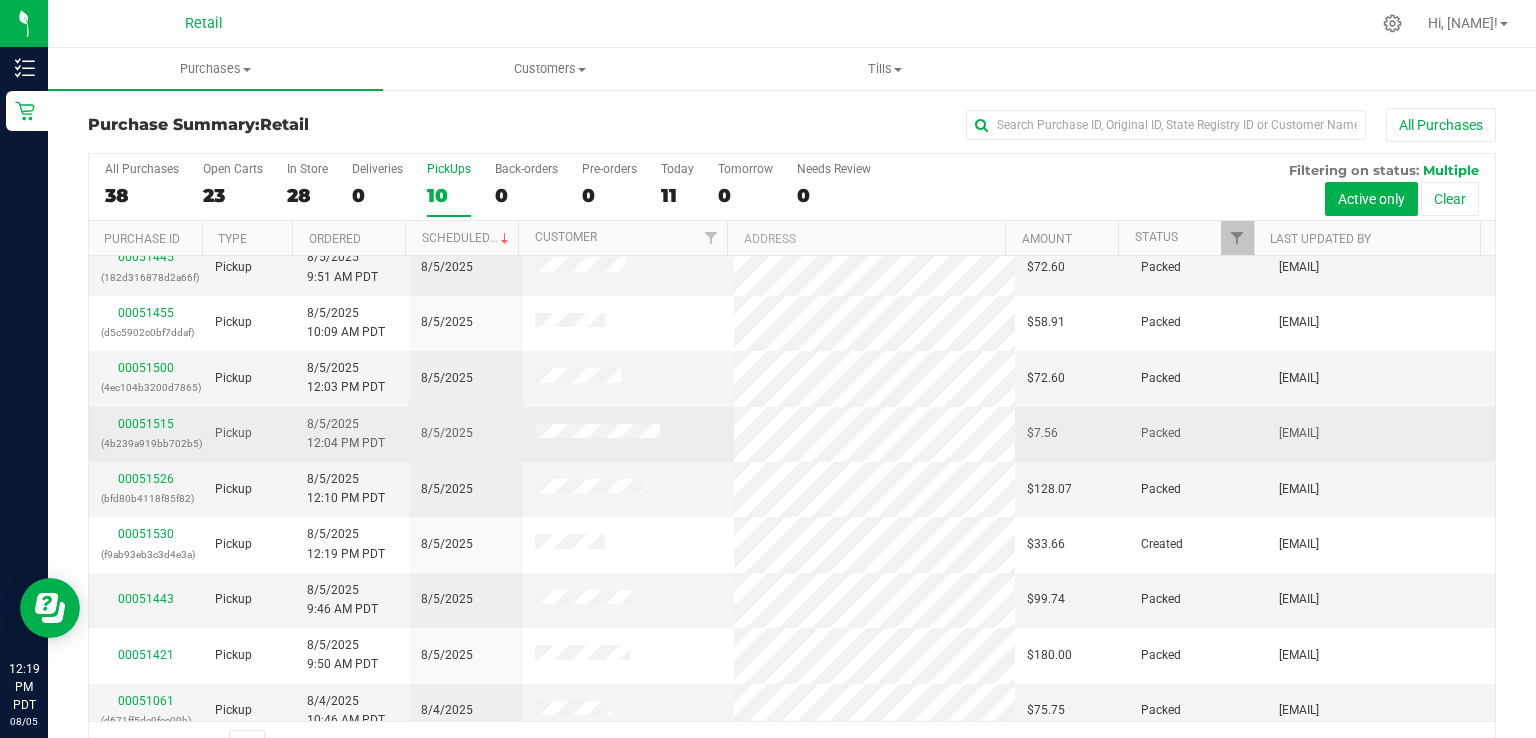 scroll, scrollTop: 86, scrollLeft: 0, axis: vertical 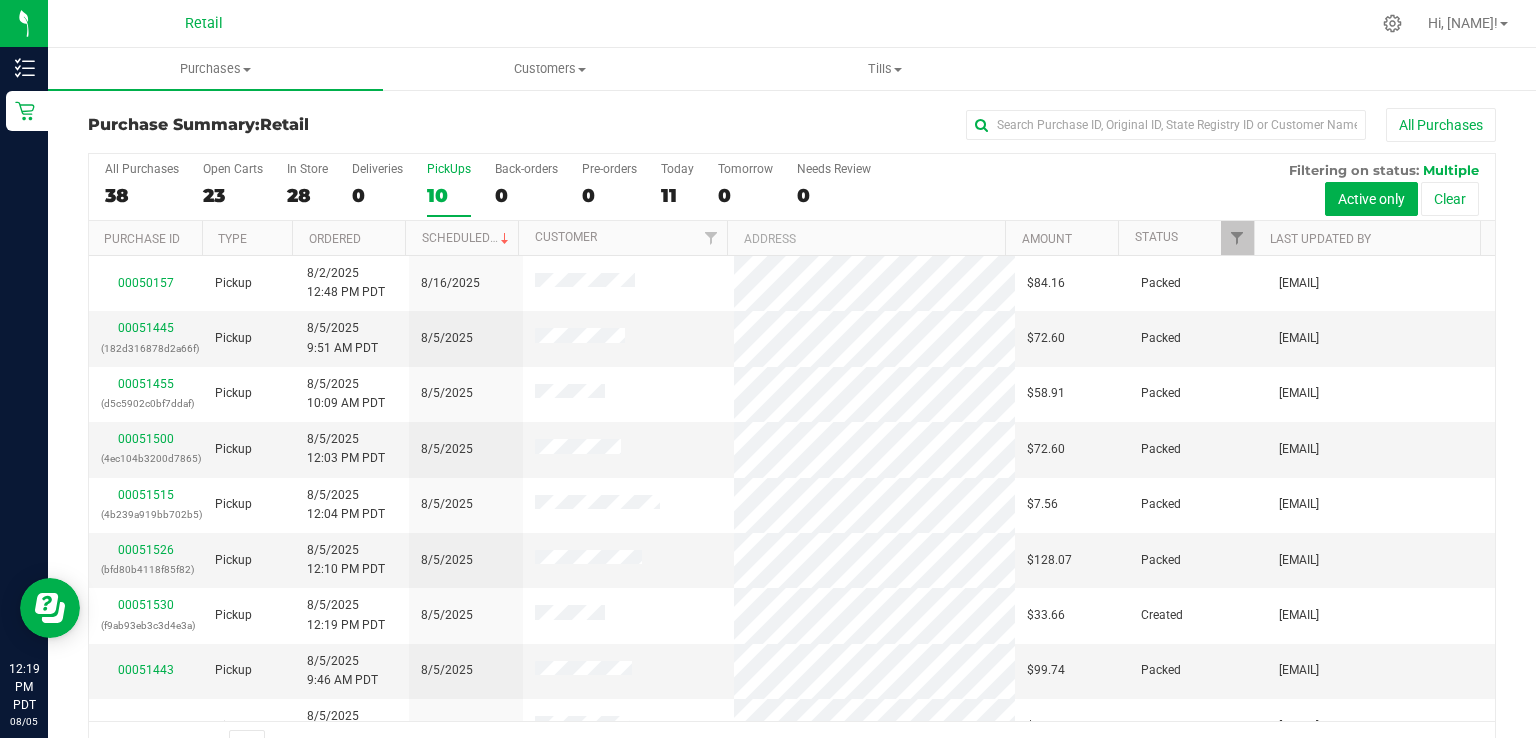 click on "10" at bounding box center [449, 195] 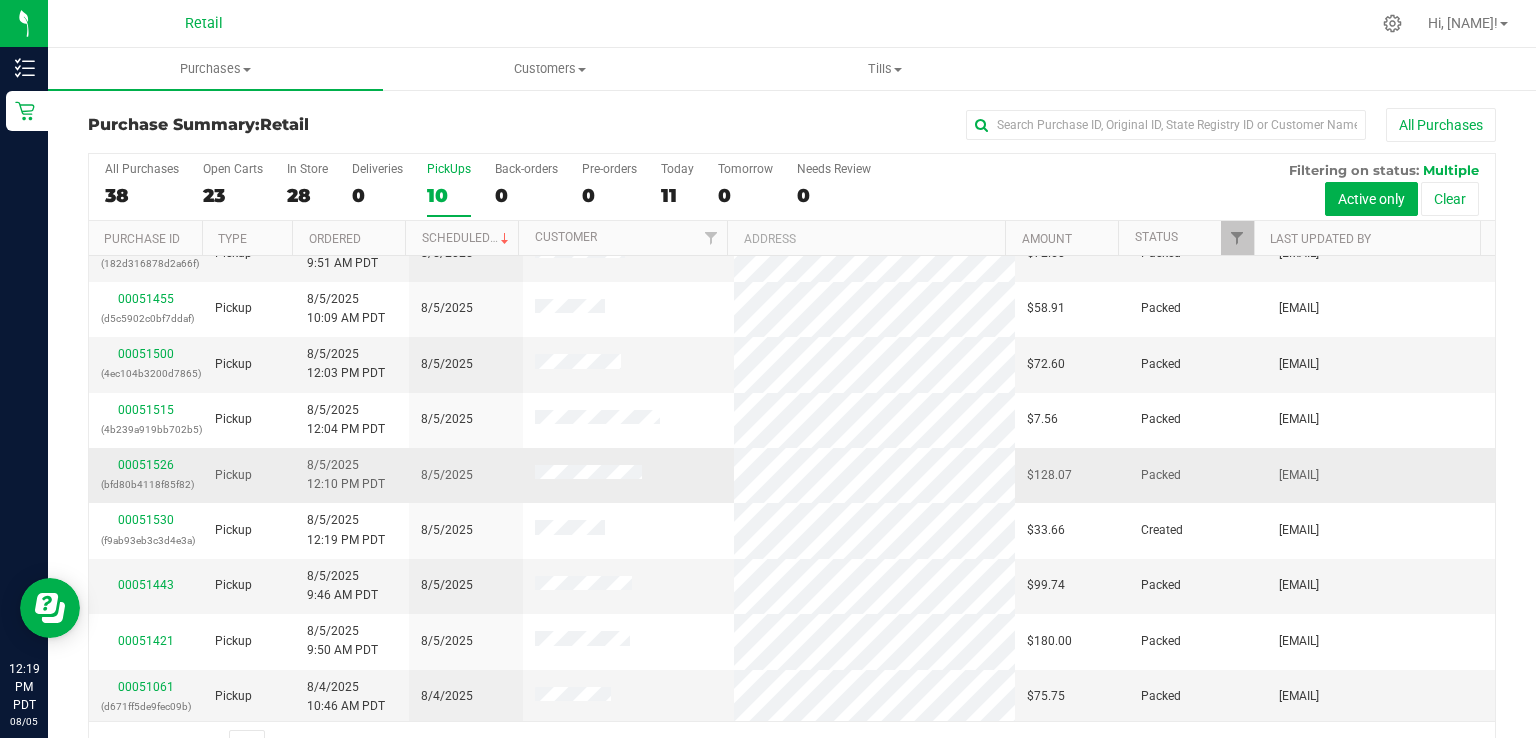 scroll, scrollTop: 86, scrollLeft: 0, axis: vertical 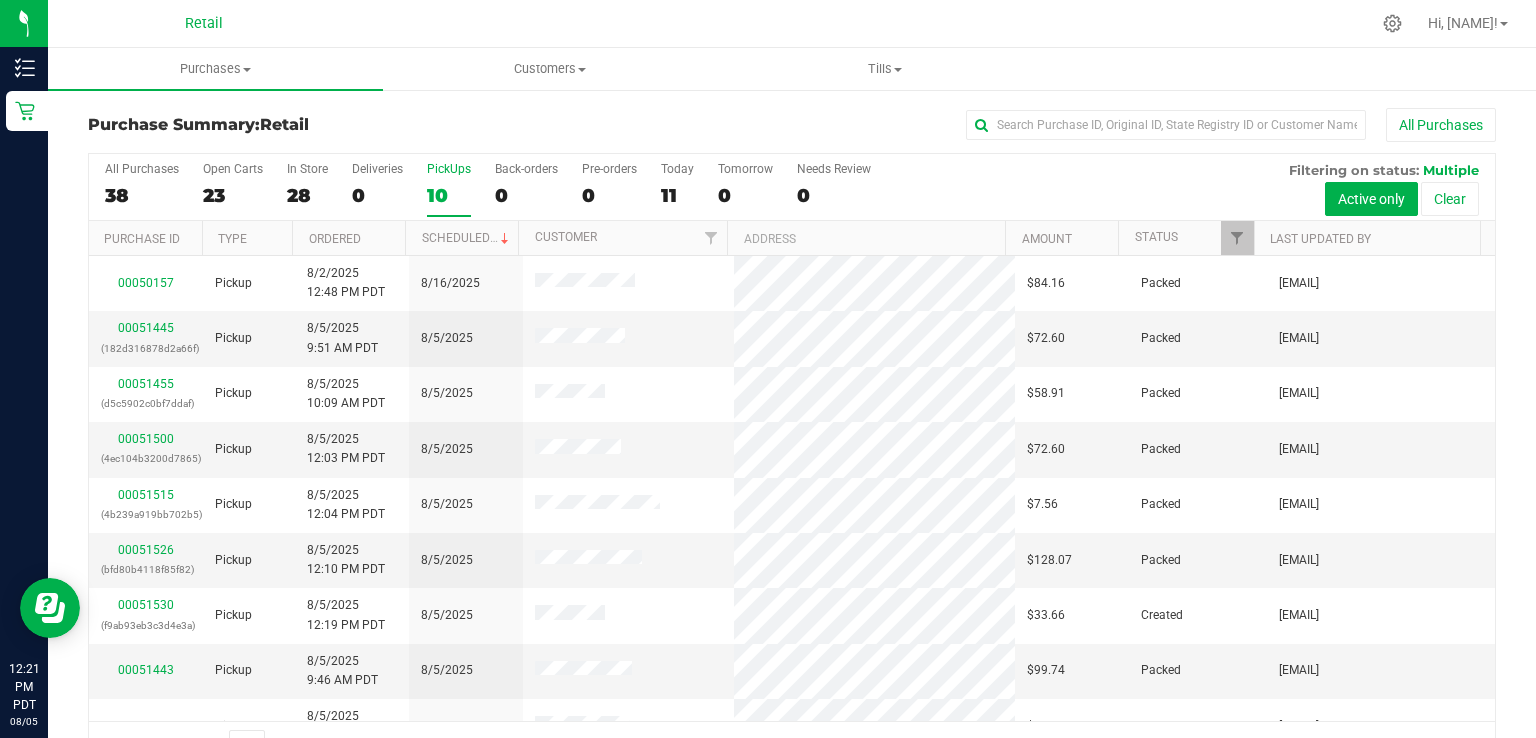 click at bounding box center [864, 23] 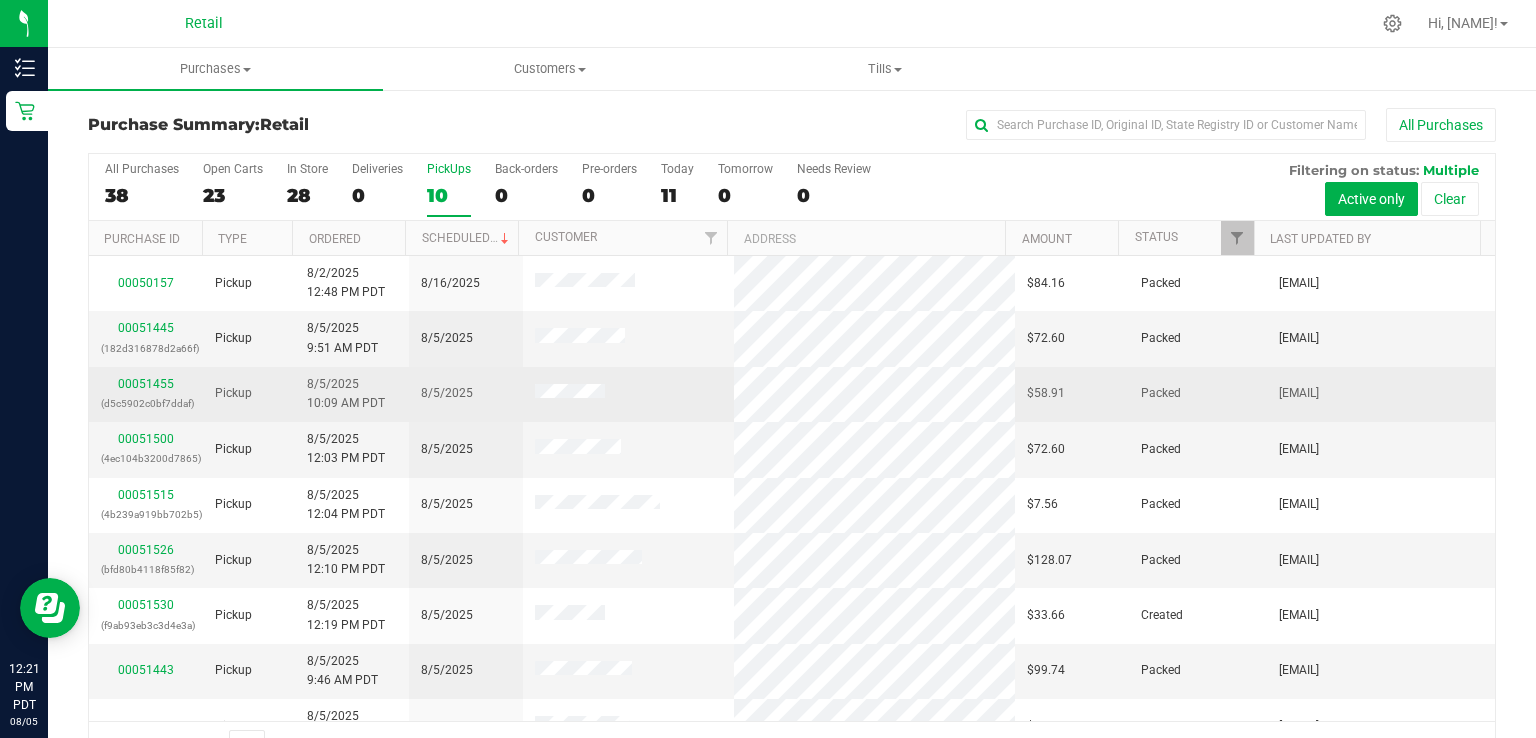 scroll, scrollTop: 86, scrollLeft: 0, axis: vertical 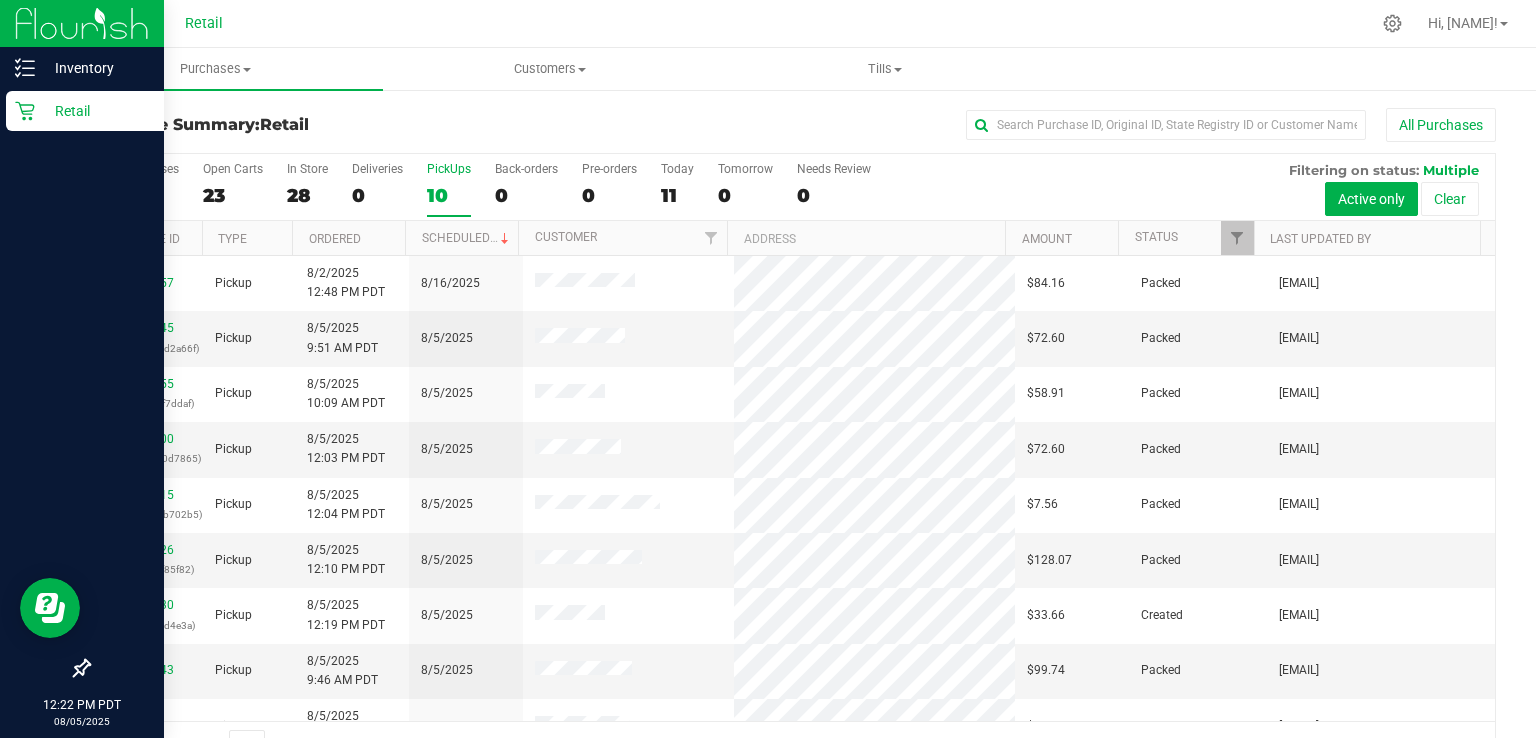drag, startPoint x: 16, startPoint y: 112, endPoint x: 33, endPoint y: 105, distance: 18.384777 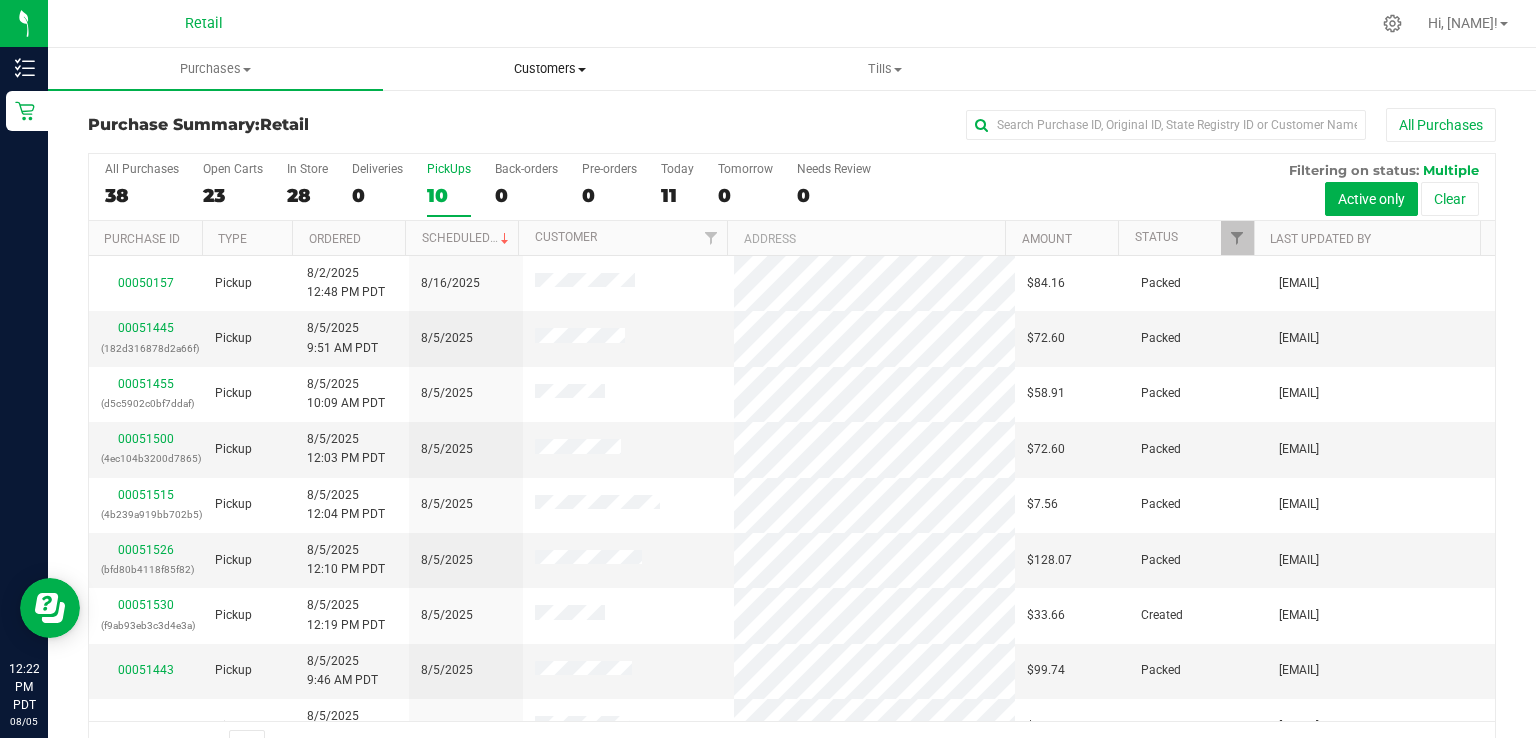 click on "Customers" at bounding box center [550, 69] 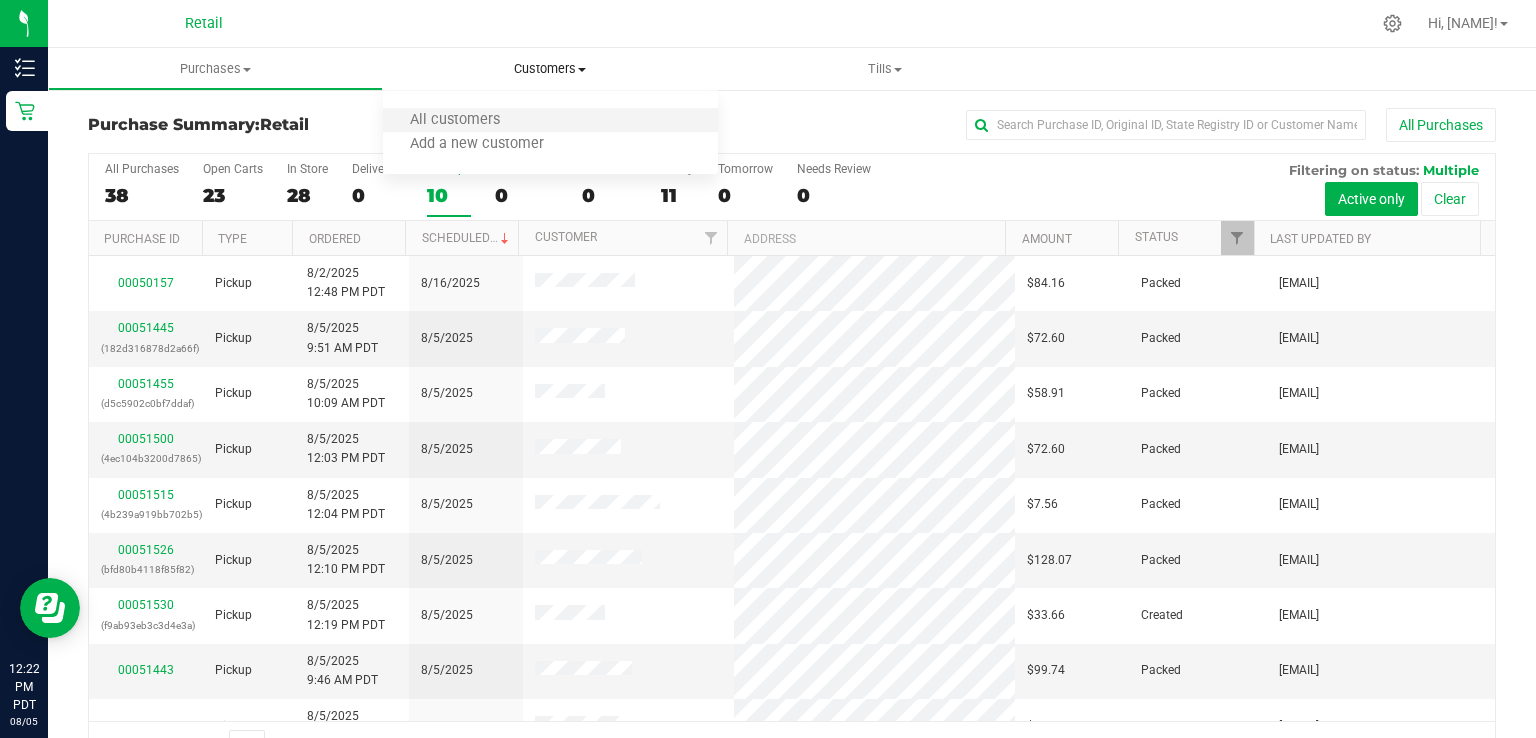 click on "All customers" at bounding box center (550, 121) 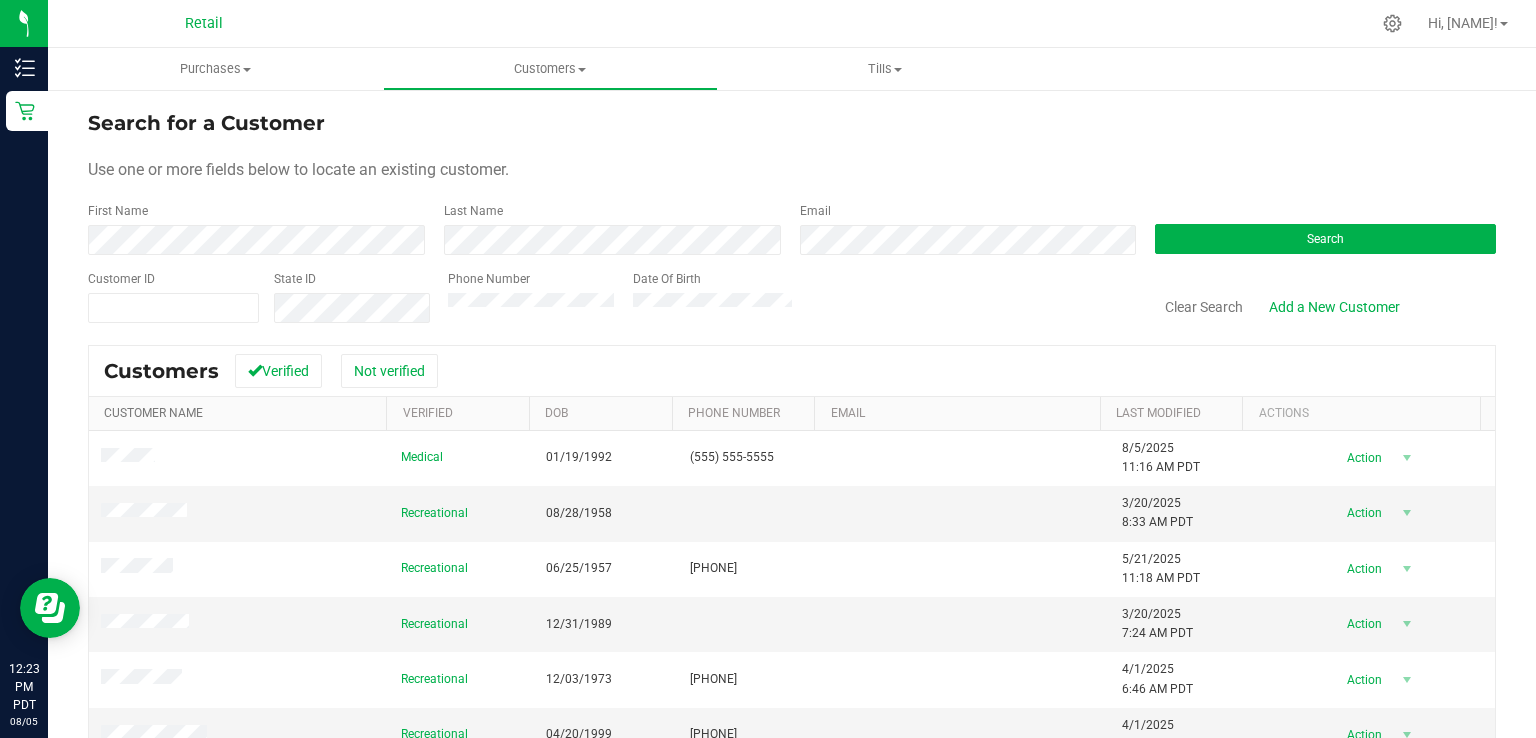 click on "Customer Name" at bounding box center [153, 413] 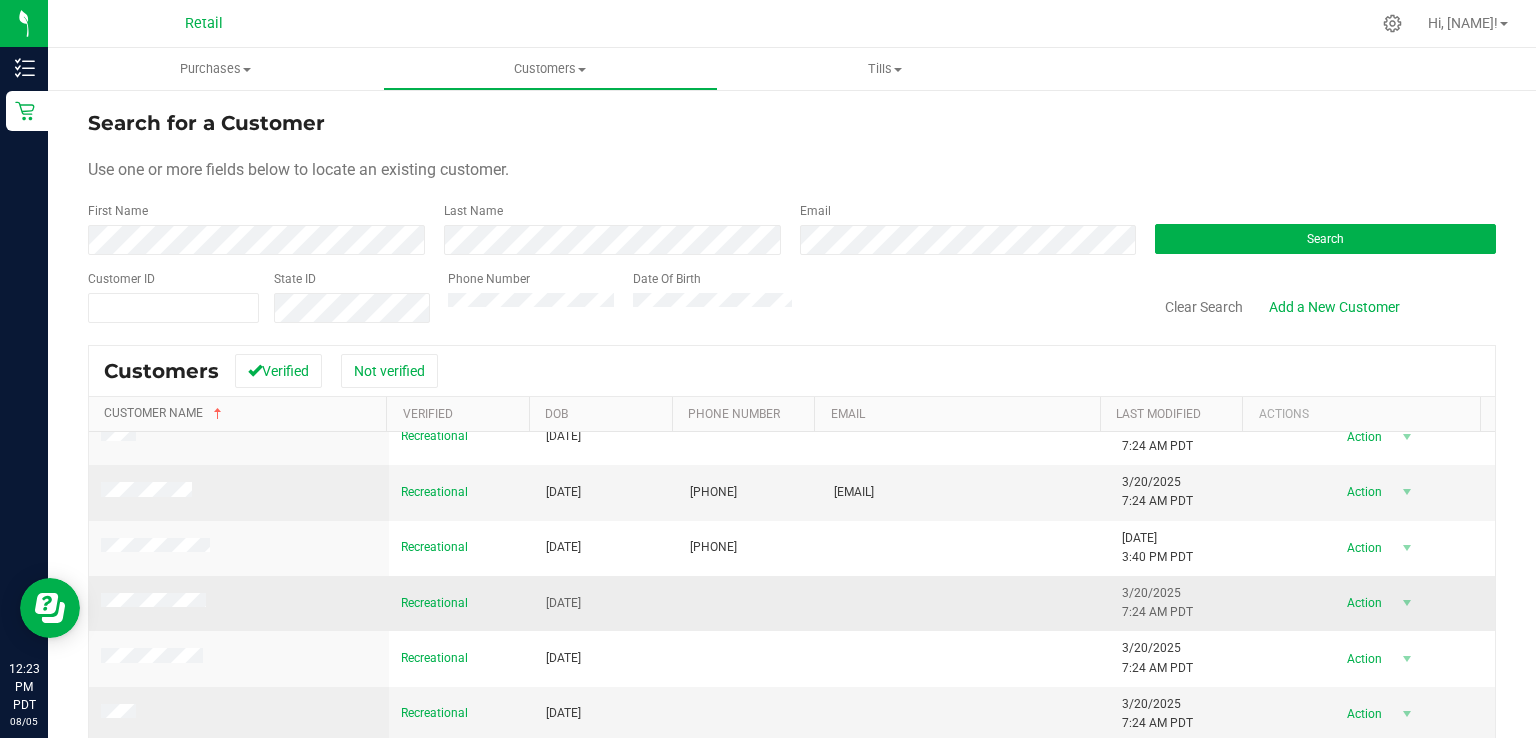 scroll, scrollTop: 638, scrollLeft: 0, axis: vertical 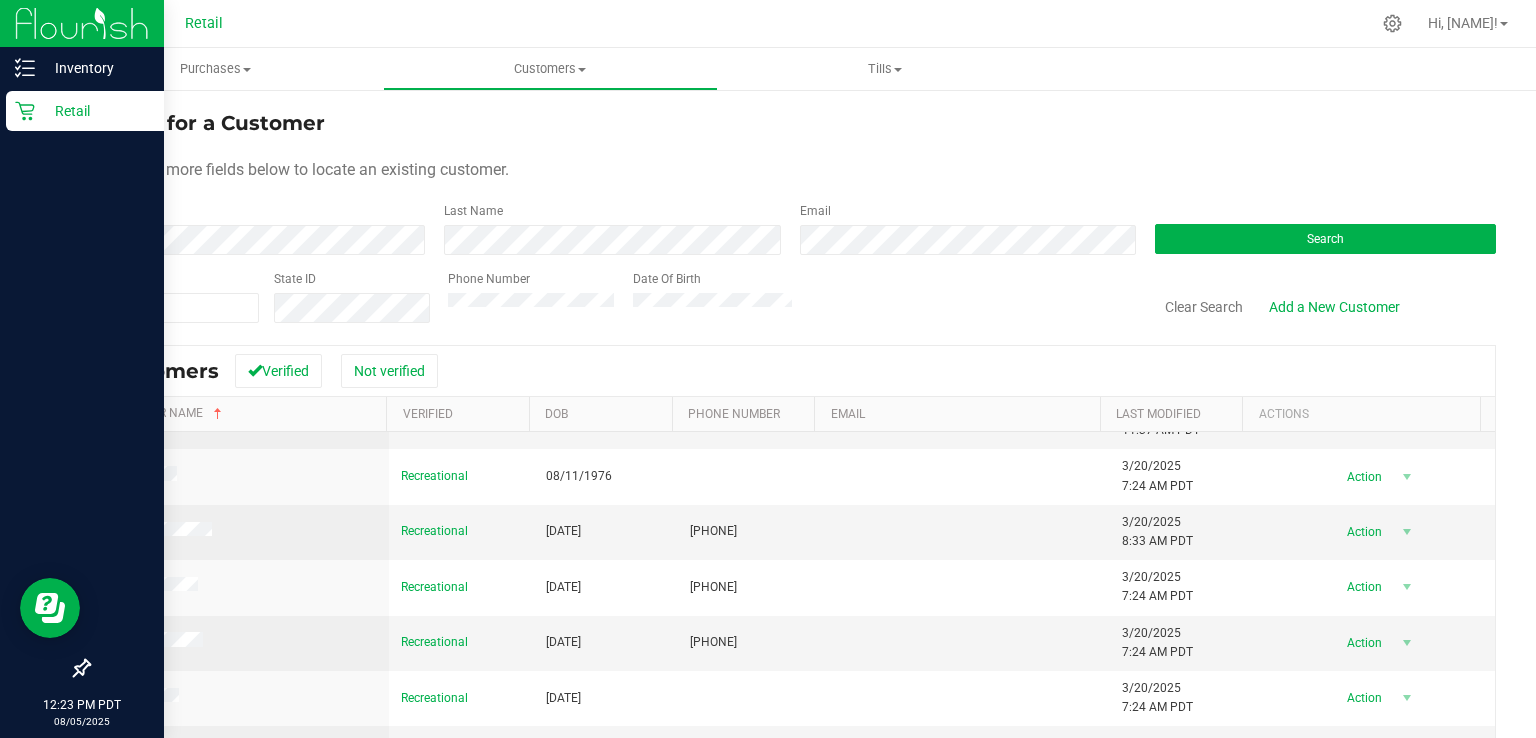 click 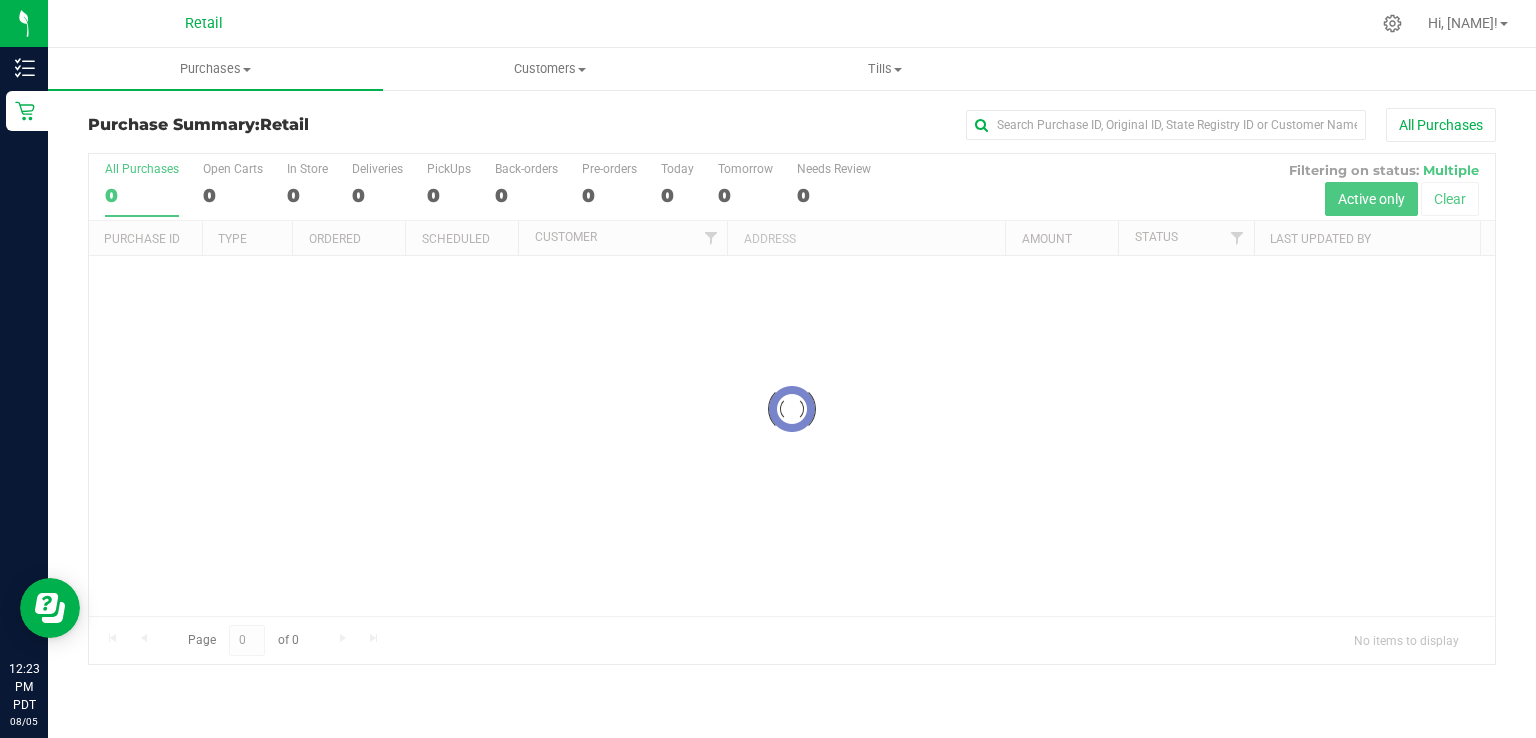 click at bounding box center (864, 23) 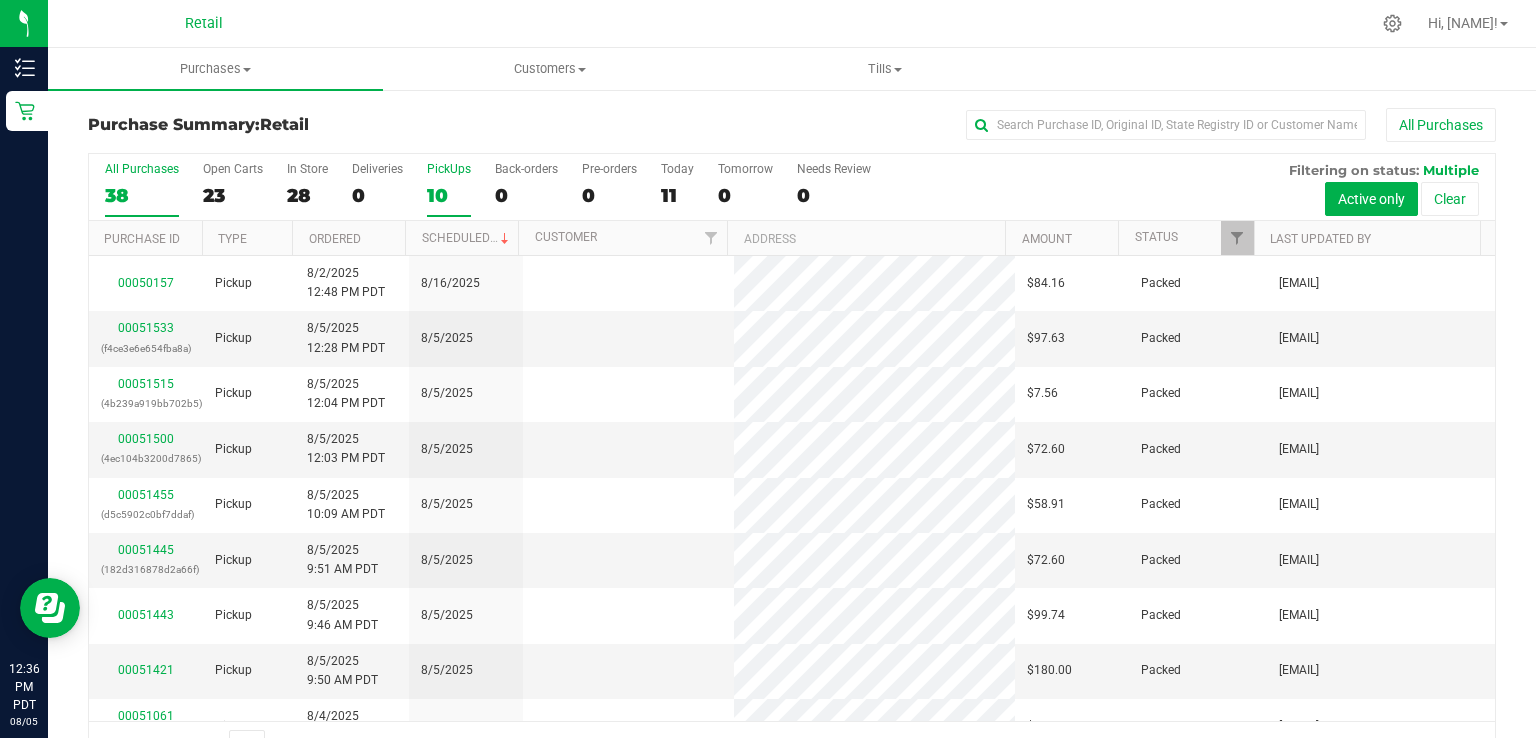 click on "10" at bounding box center (449, 195) 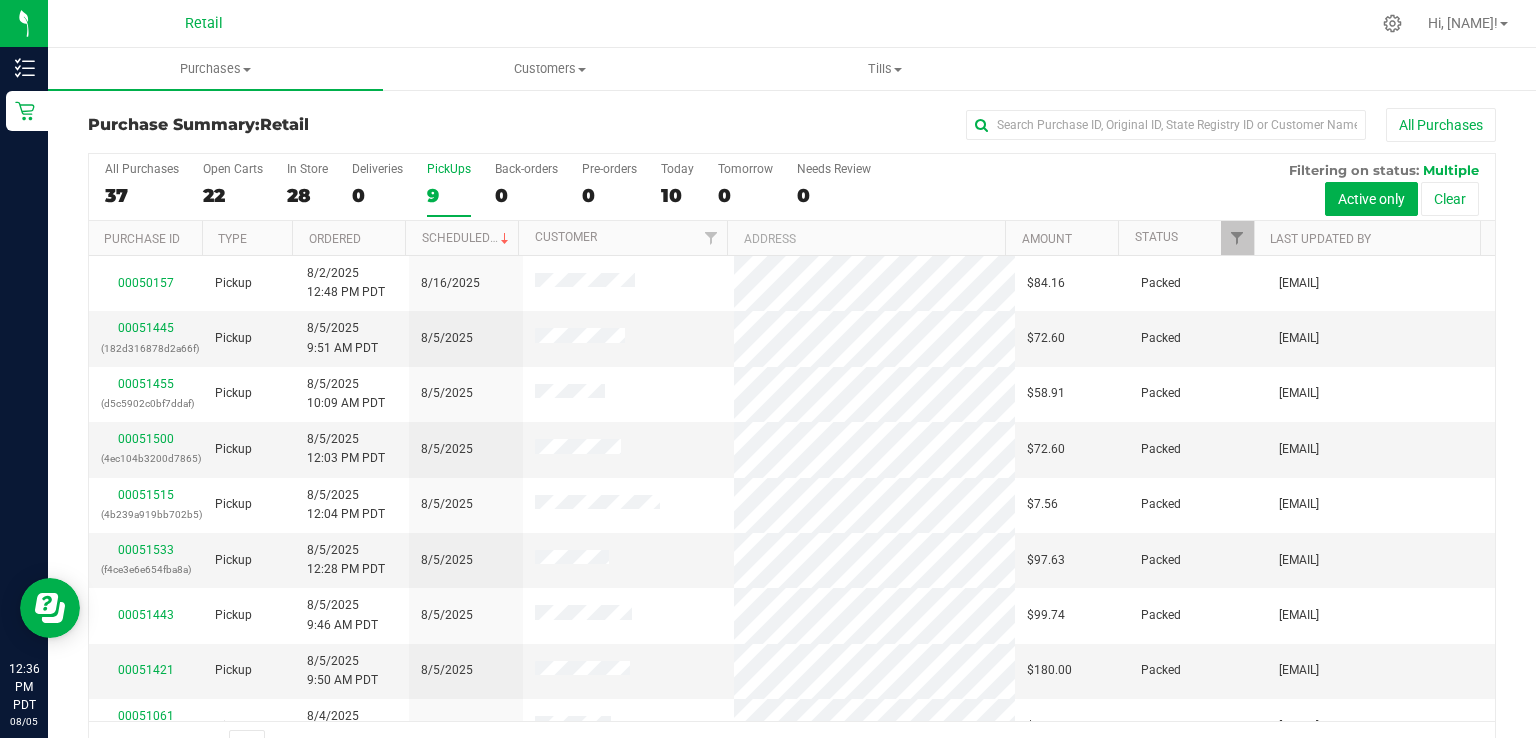 scroll, scrollTop: 31, scrollLeft: 0, axis: vertical 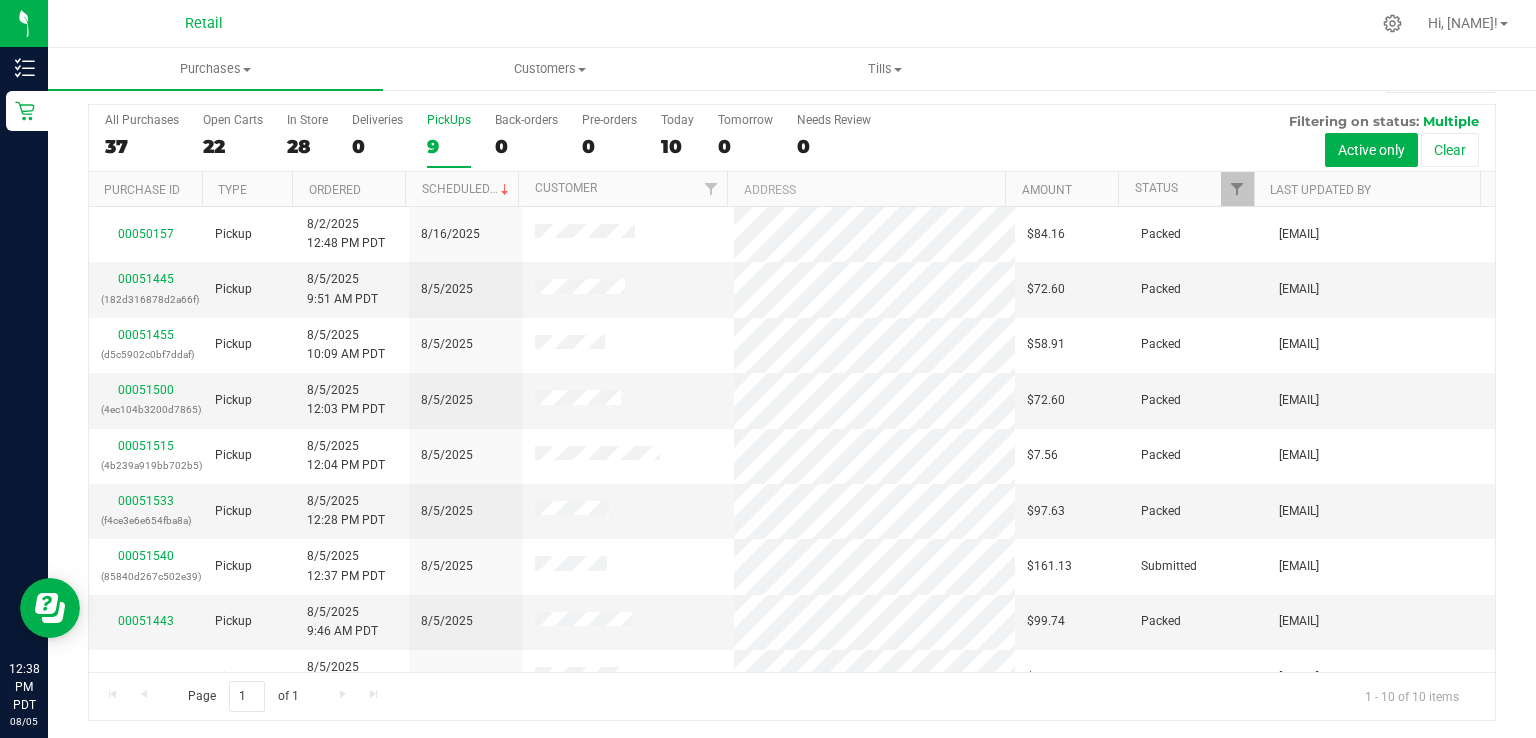 click on "All Purchases
37
Open Carts
22
In Store
28
Deliveries
0
PickUps
9
Back-orders
0
Pre-orders
0
Today
10
Tomorrow
0" at bounding box center [792, 138] 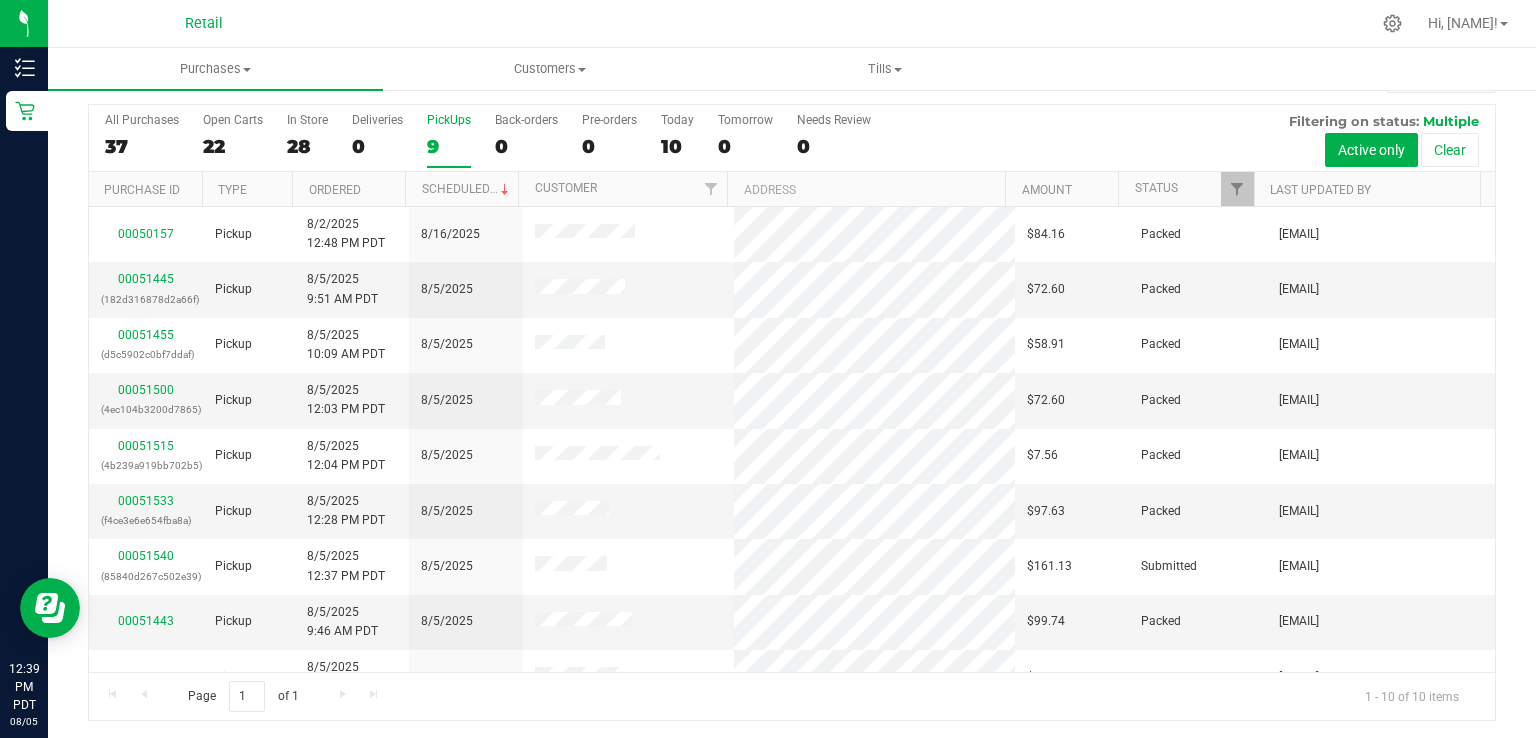 click on "9" at bounding box center (449, 146) 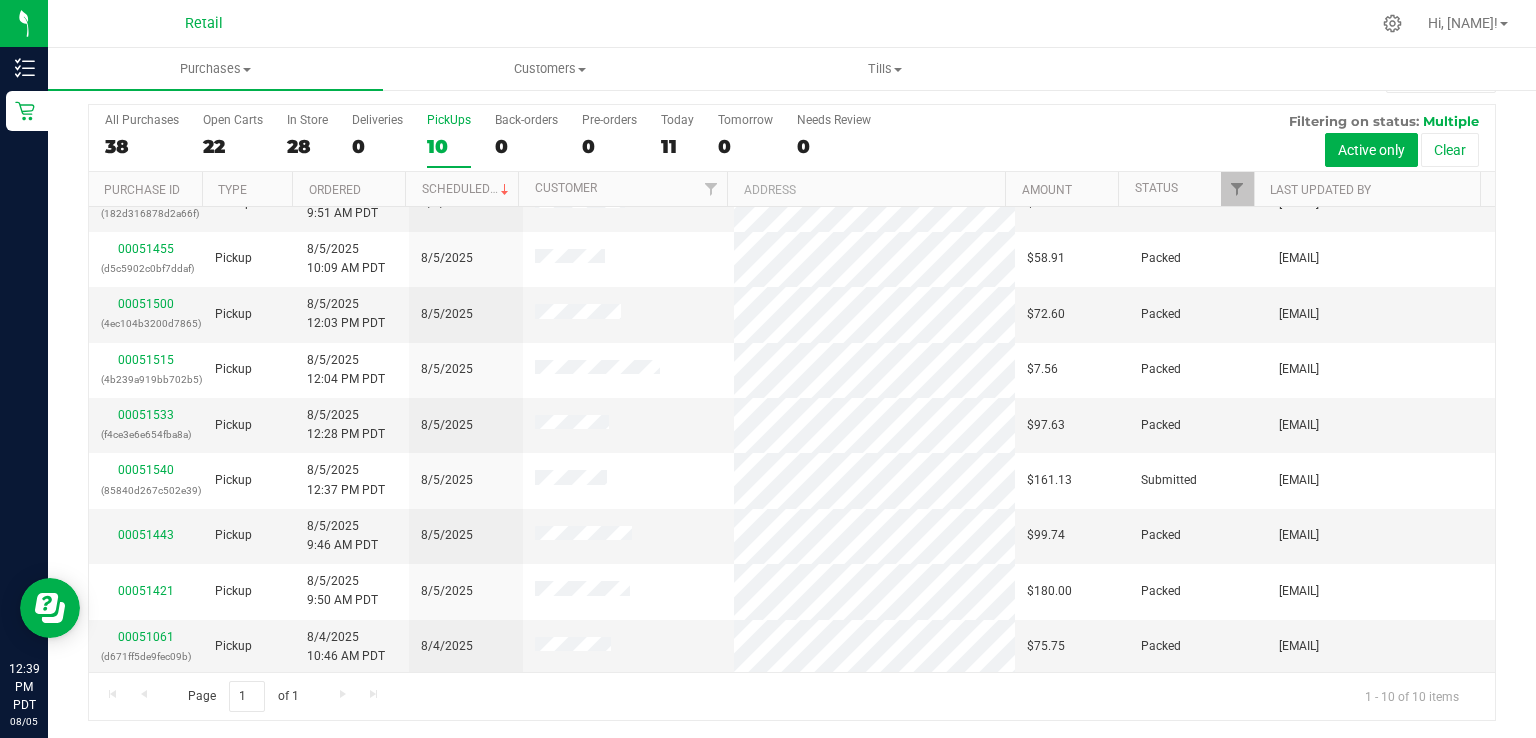 scroll, scrollTop: 0, scrollLeft: 0, axis: both 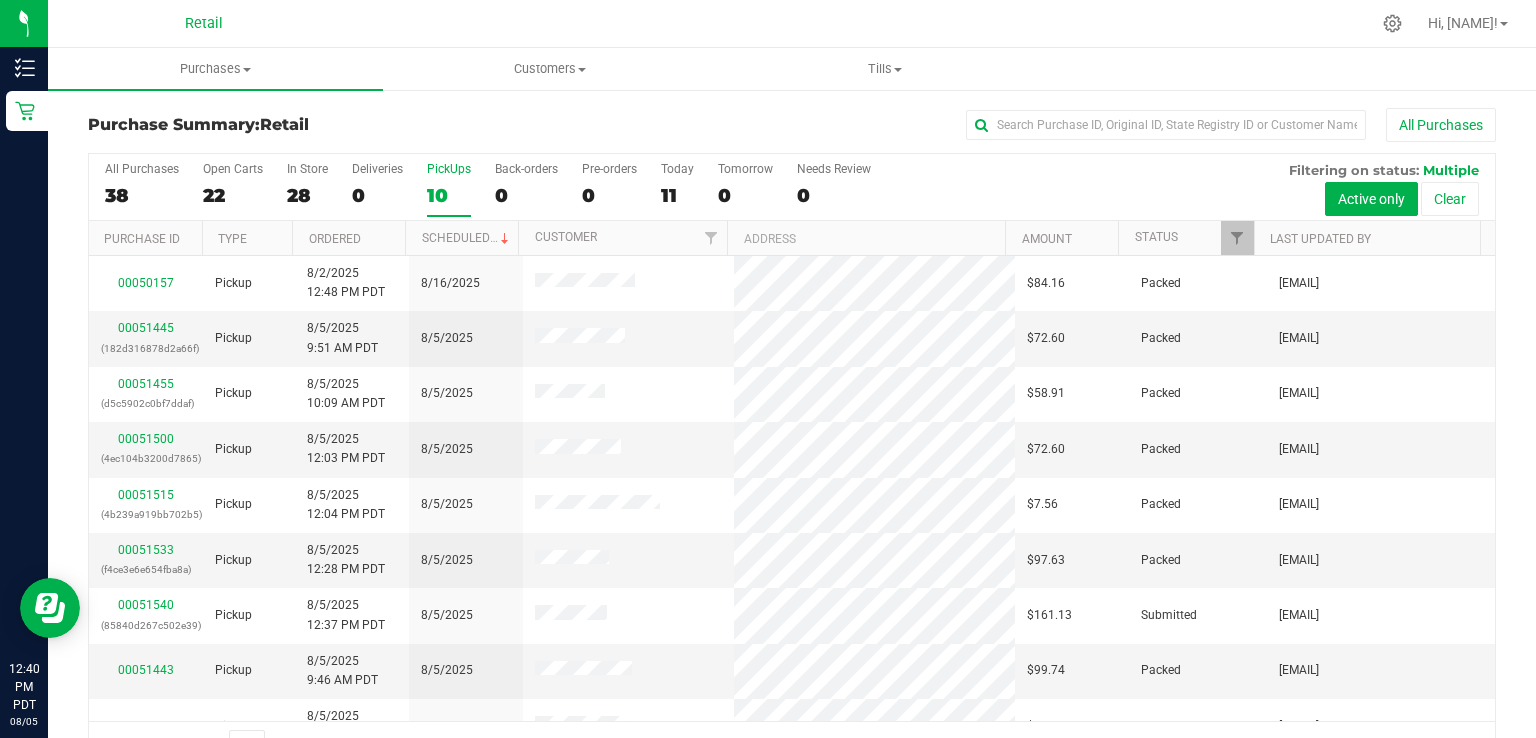 click on "10" at bounding box center [449, 195] 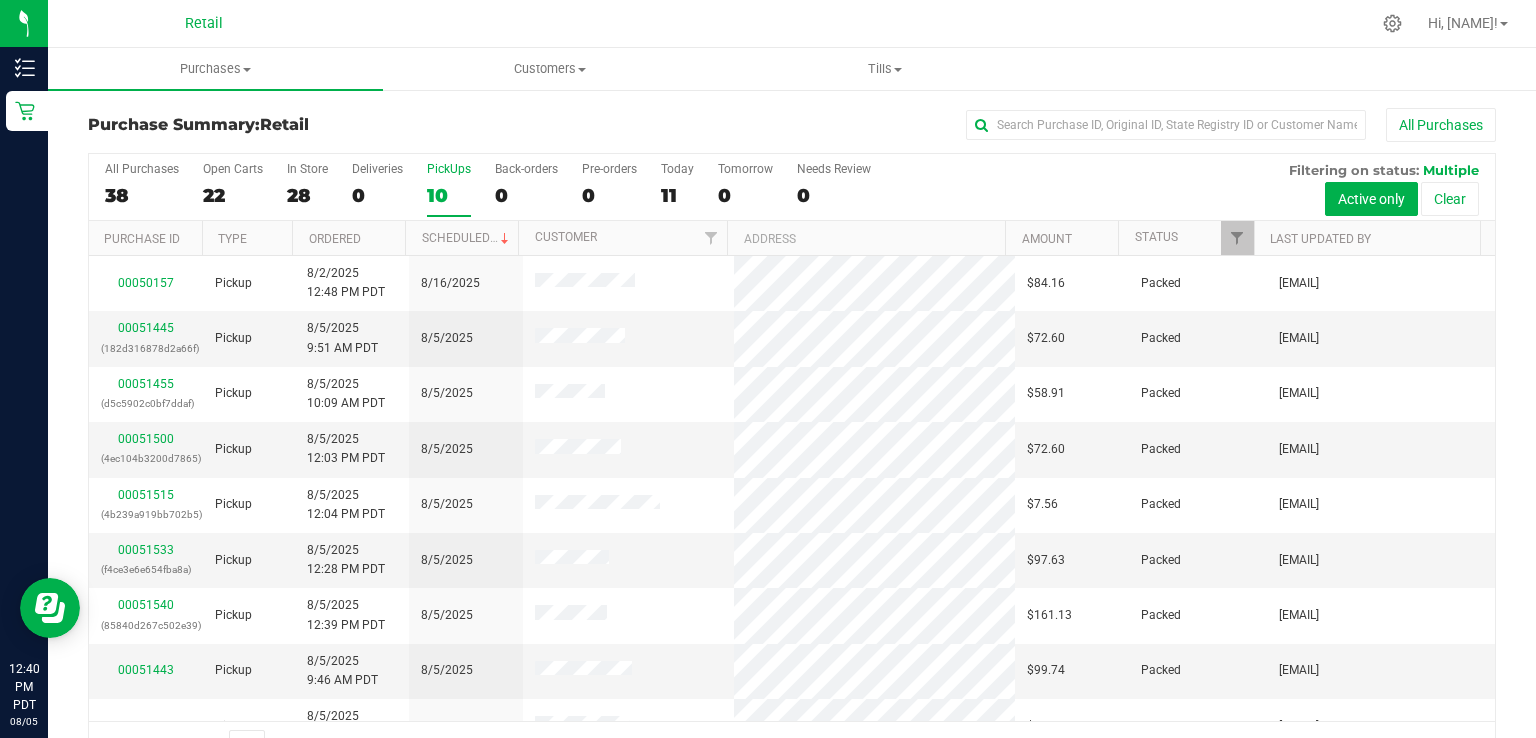 scroll, scrollTop: 86, scrollLeft: 0, axis: vertical 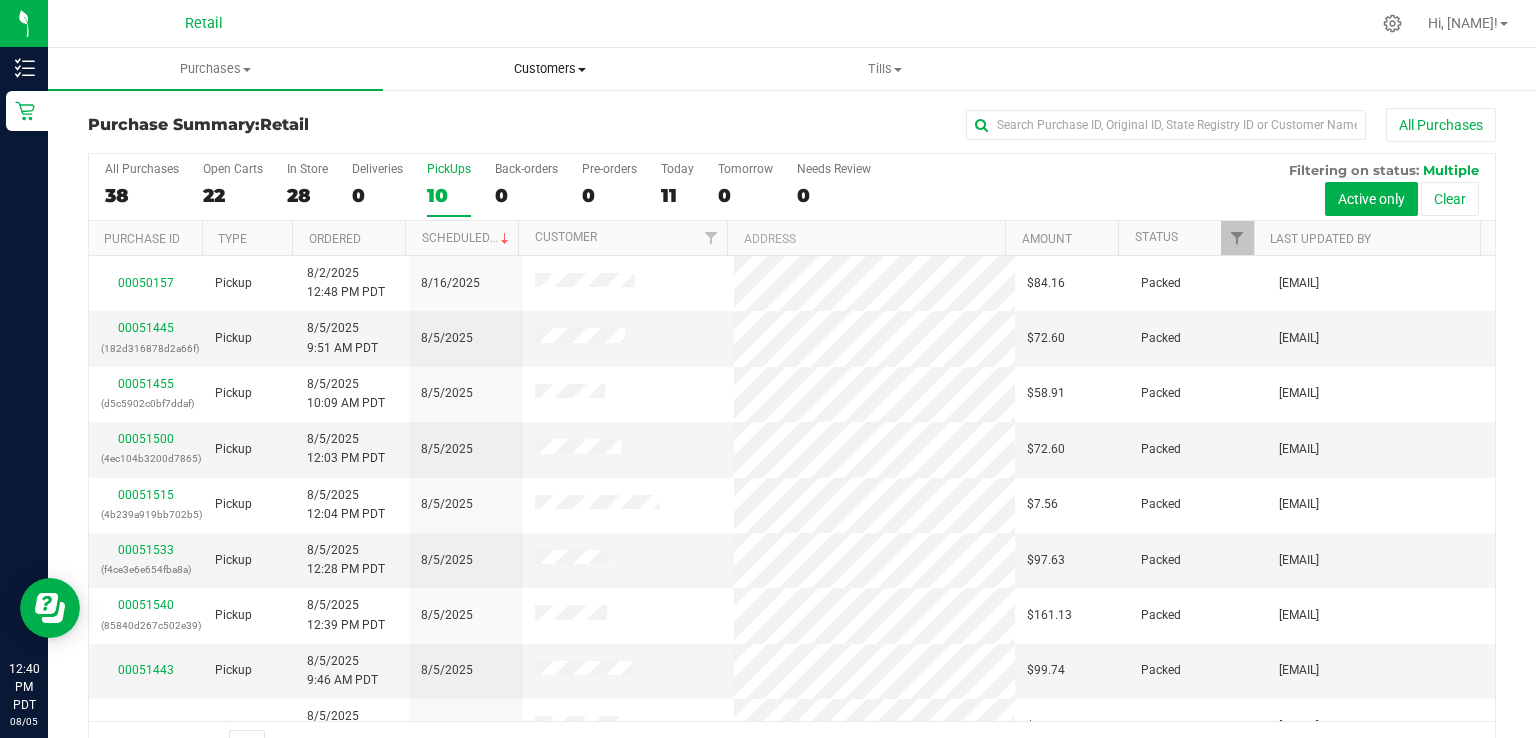 click on "Customers" at bounding box center (550, 69) 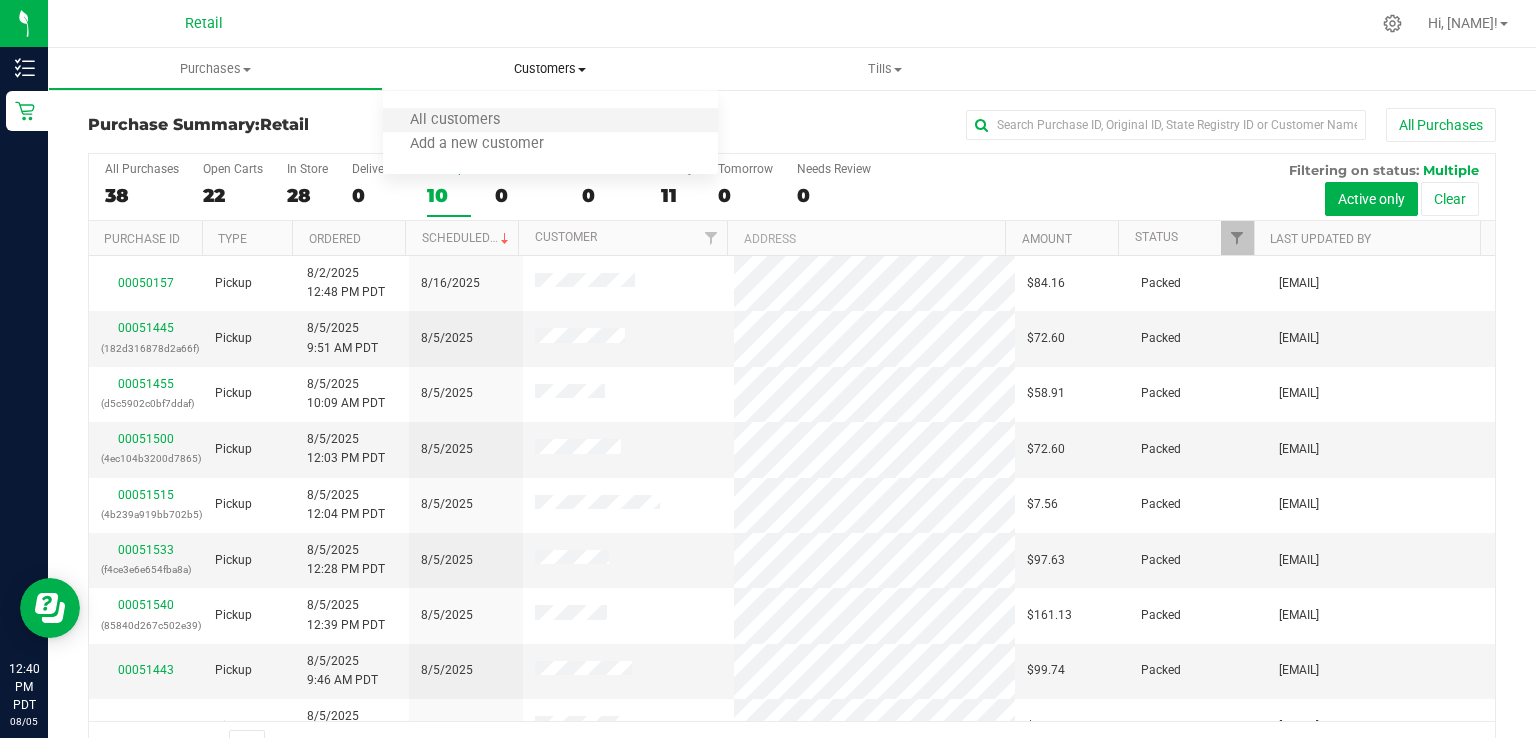 click on "All customers
Add a new customer" at bounding box center (550, 133) 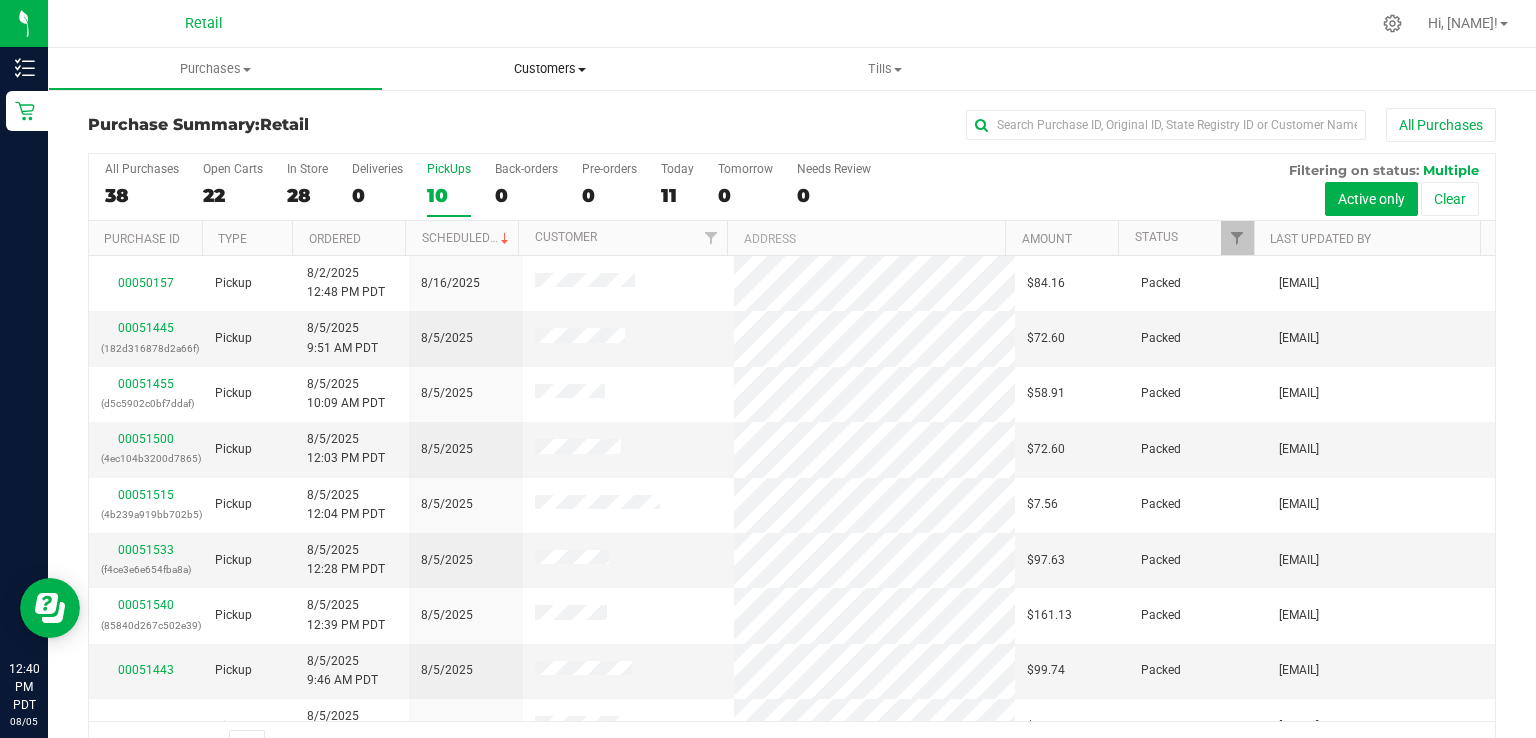 click on "Customers" at bounding box center [550, 69] 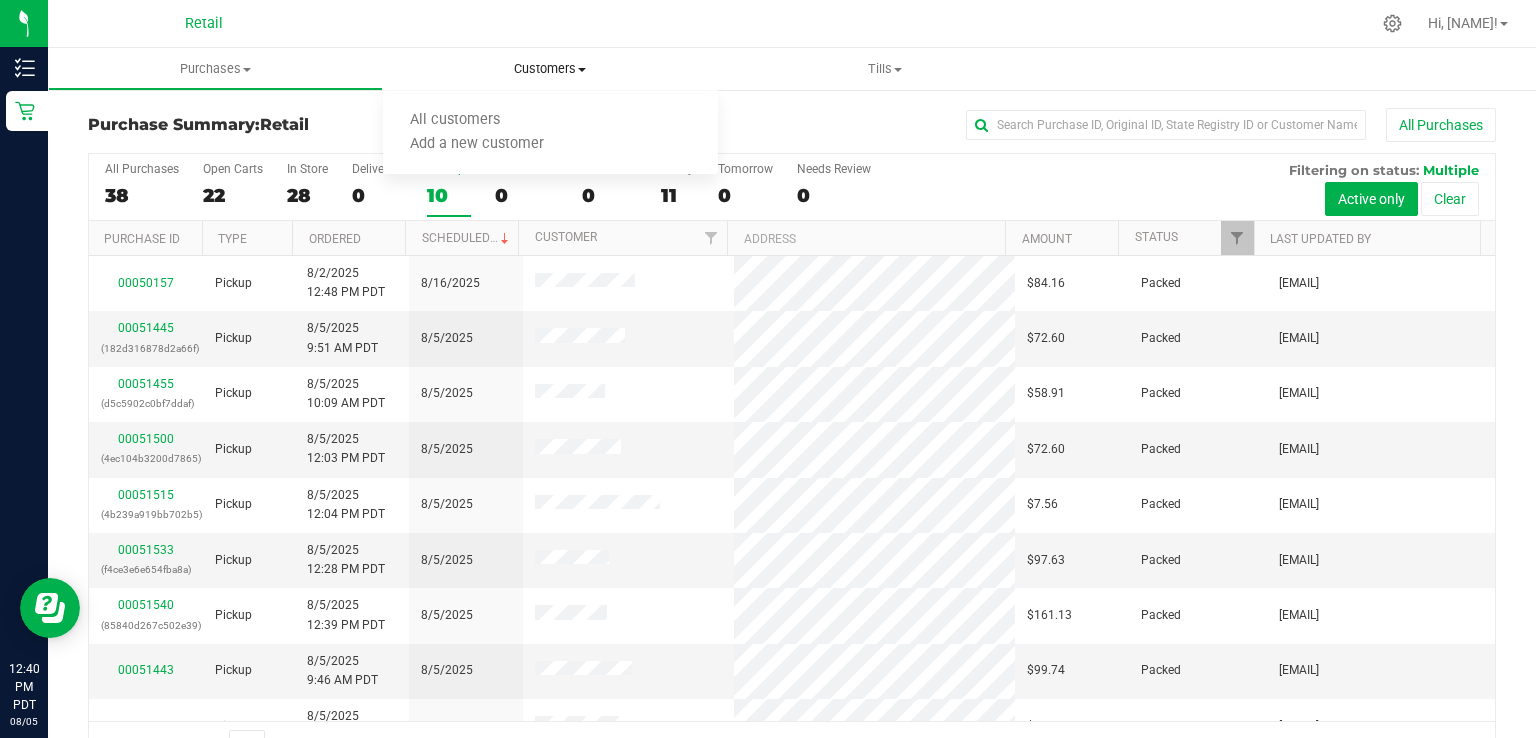 click on "Customers" at bounding box center [550, 69] 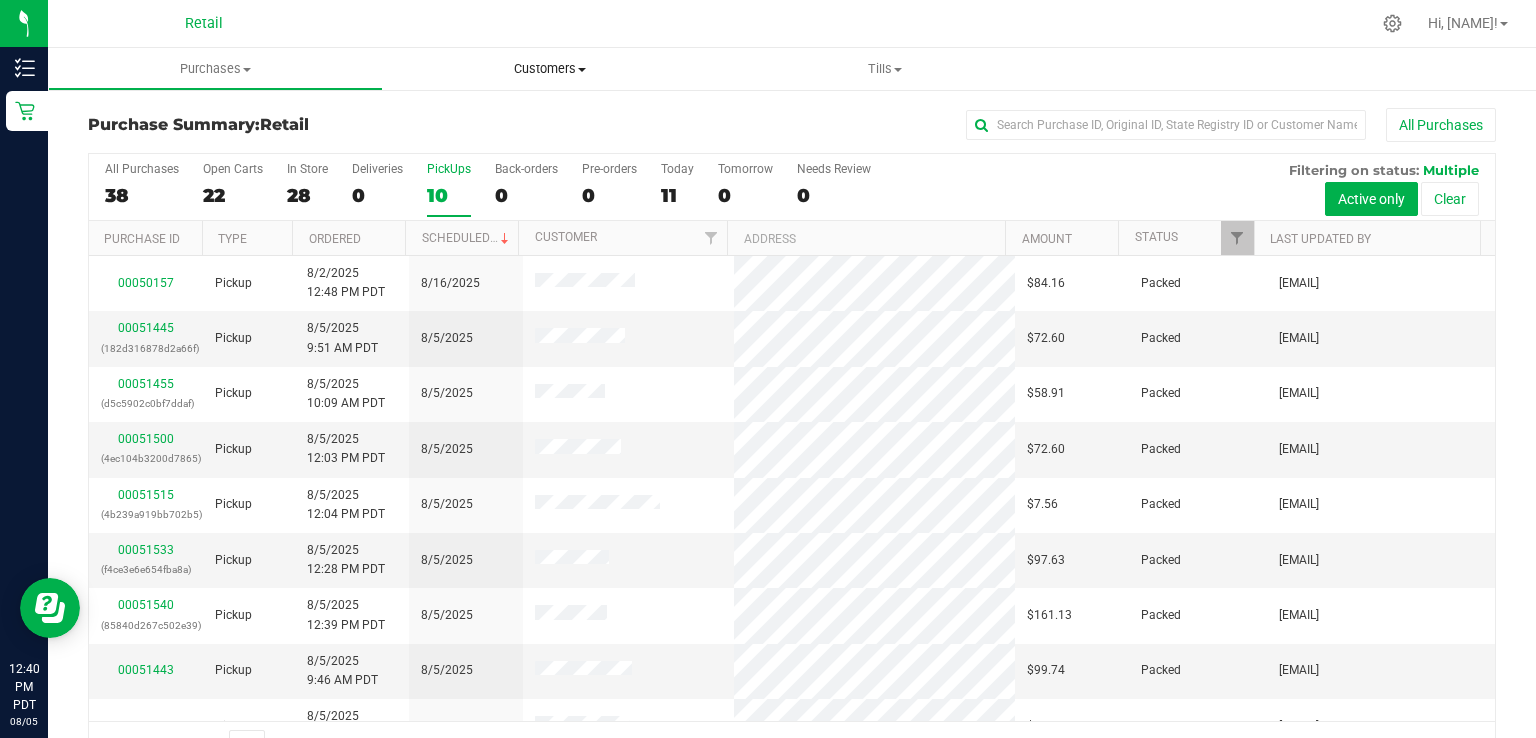 click on "Customers
All customers
Add a new customer" at bounding box center (550, 69) 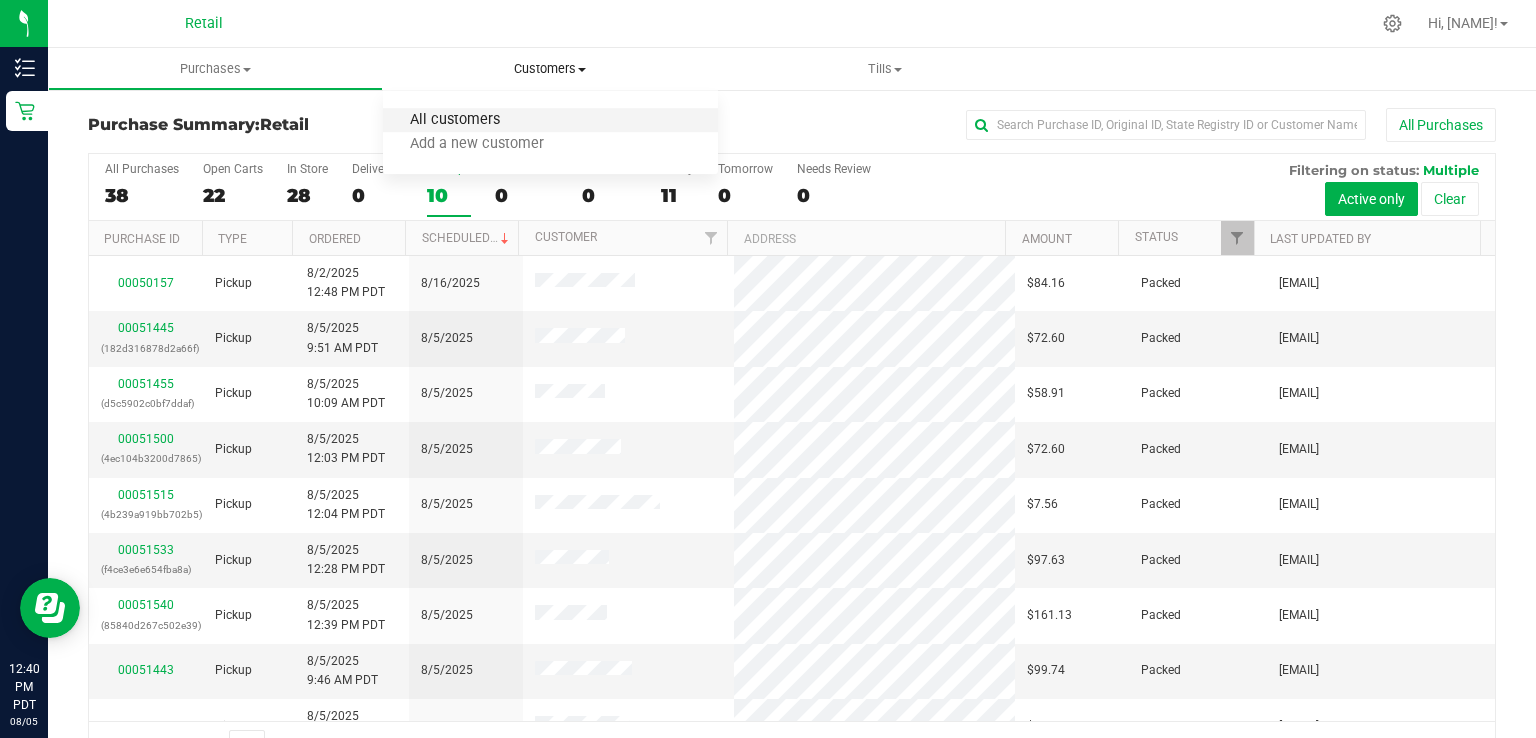 click on "All customers" at bounding box center (455, 120) 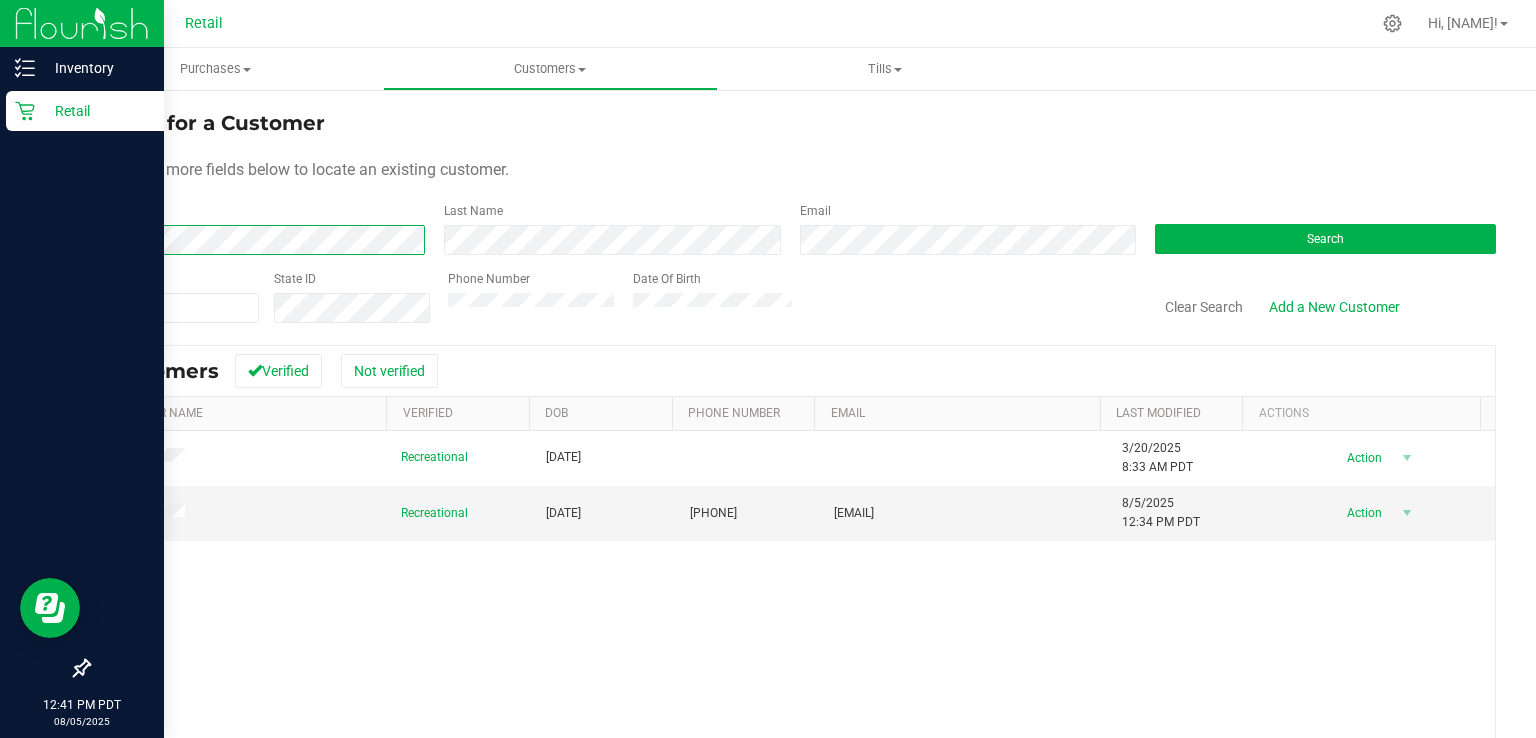 click on "Inventory Retail [TIME] [TIMEZONE] [DATE] [DATE] Retail Hi, [NAME]!
Purchases
Summary of purchases
Fulfillment
All purchases
Customers
All customers
Add a new customer" at bounding box center (768, 369) 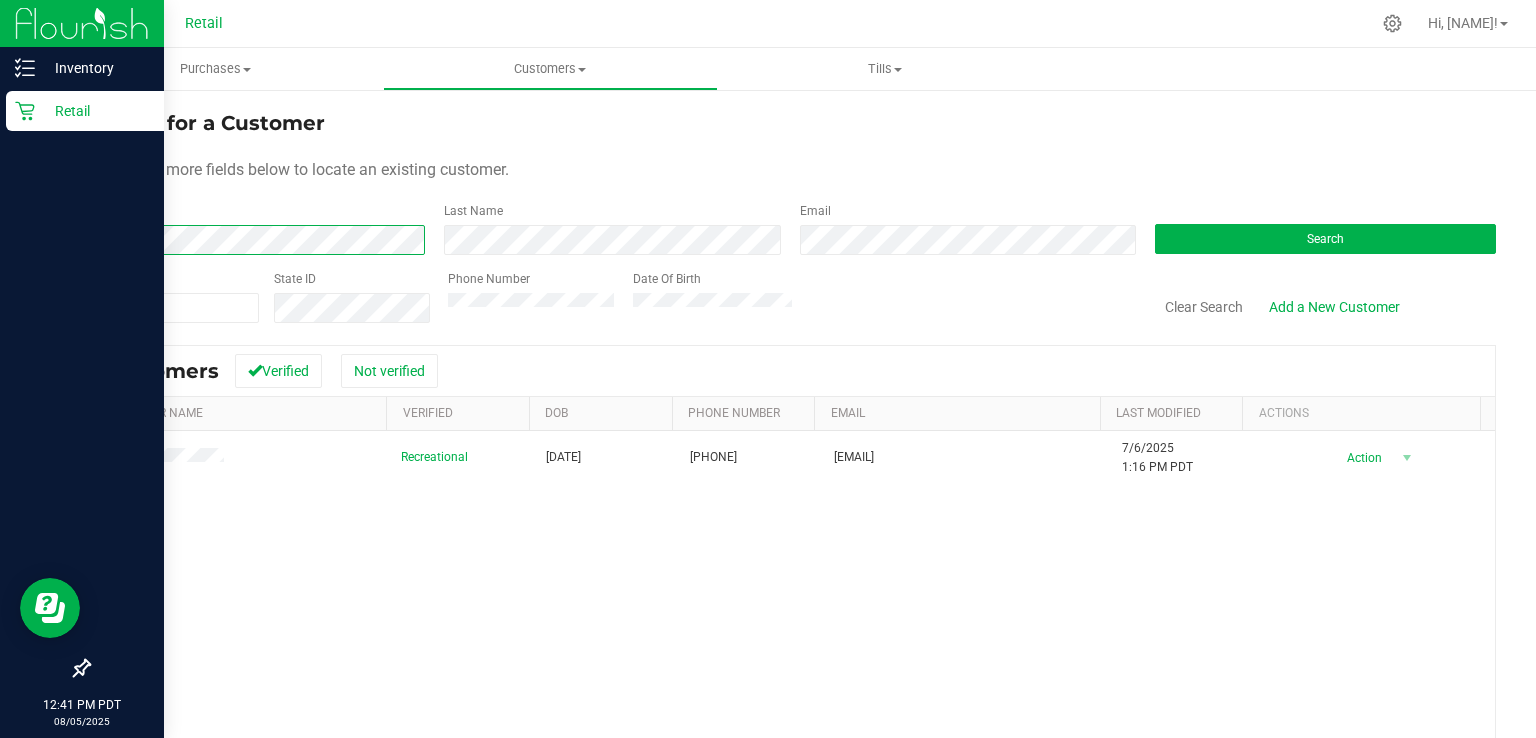 click on "Inventory Retail [TIME] [TIMEZONE] [DATE] [DATE] Retail Hi, [NAME]!
Purchases
Summary of purchases
Fulfillment
All purchases
Customers
All customers
Add a new customer" at bounding box center (768, 369) 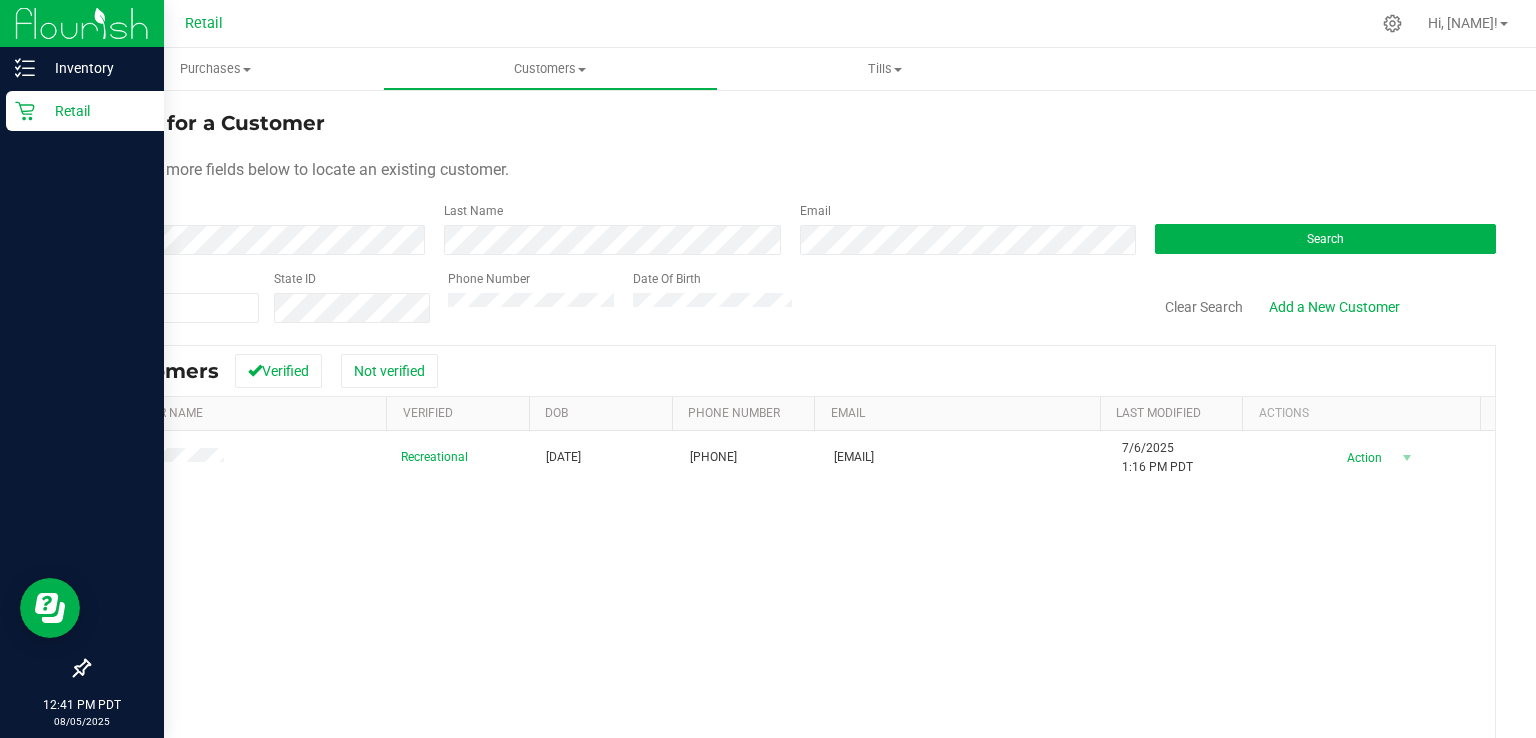 click 